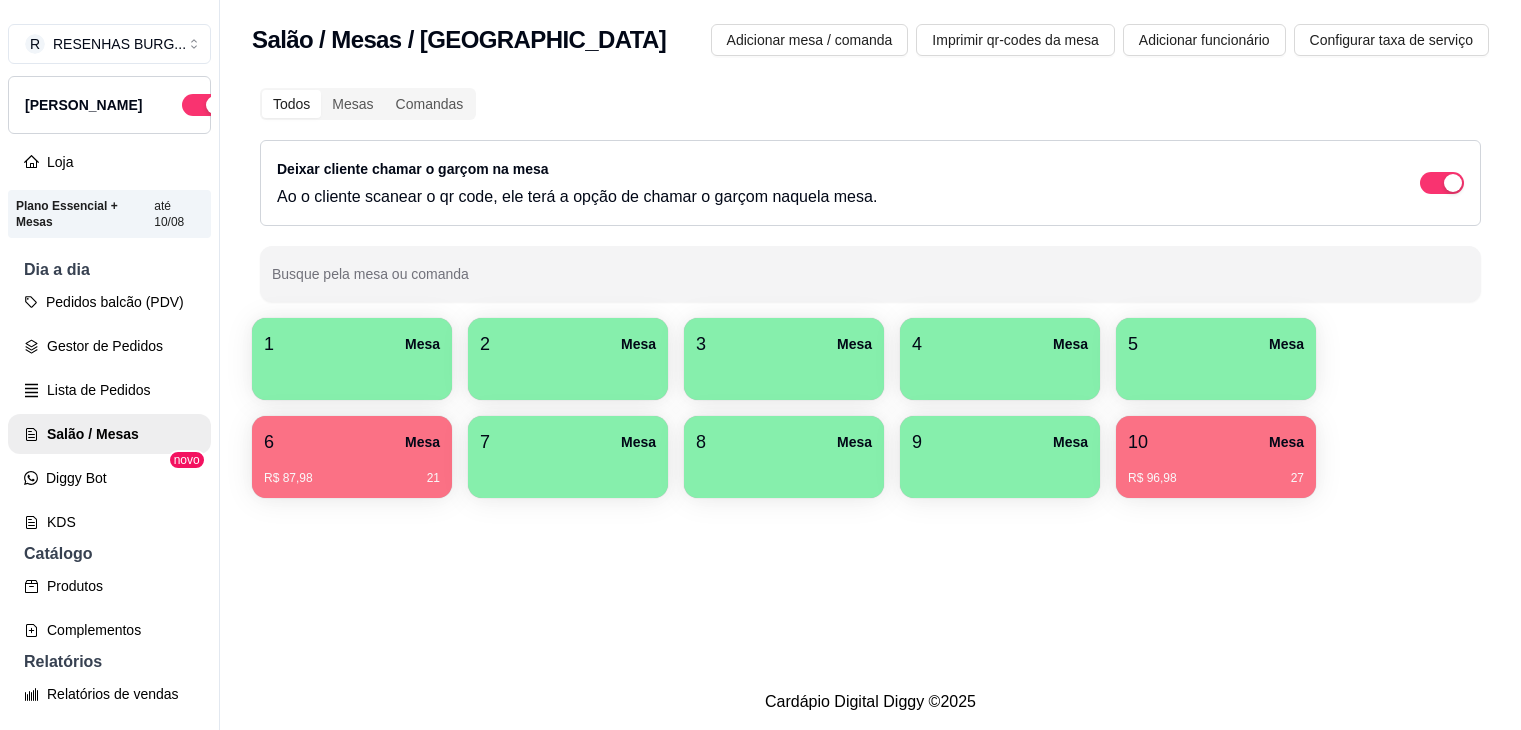 scroll, scrollTop: 0, scrollLeft: 0, axis: both 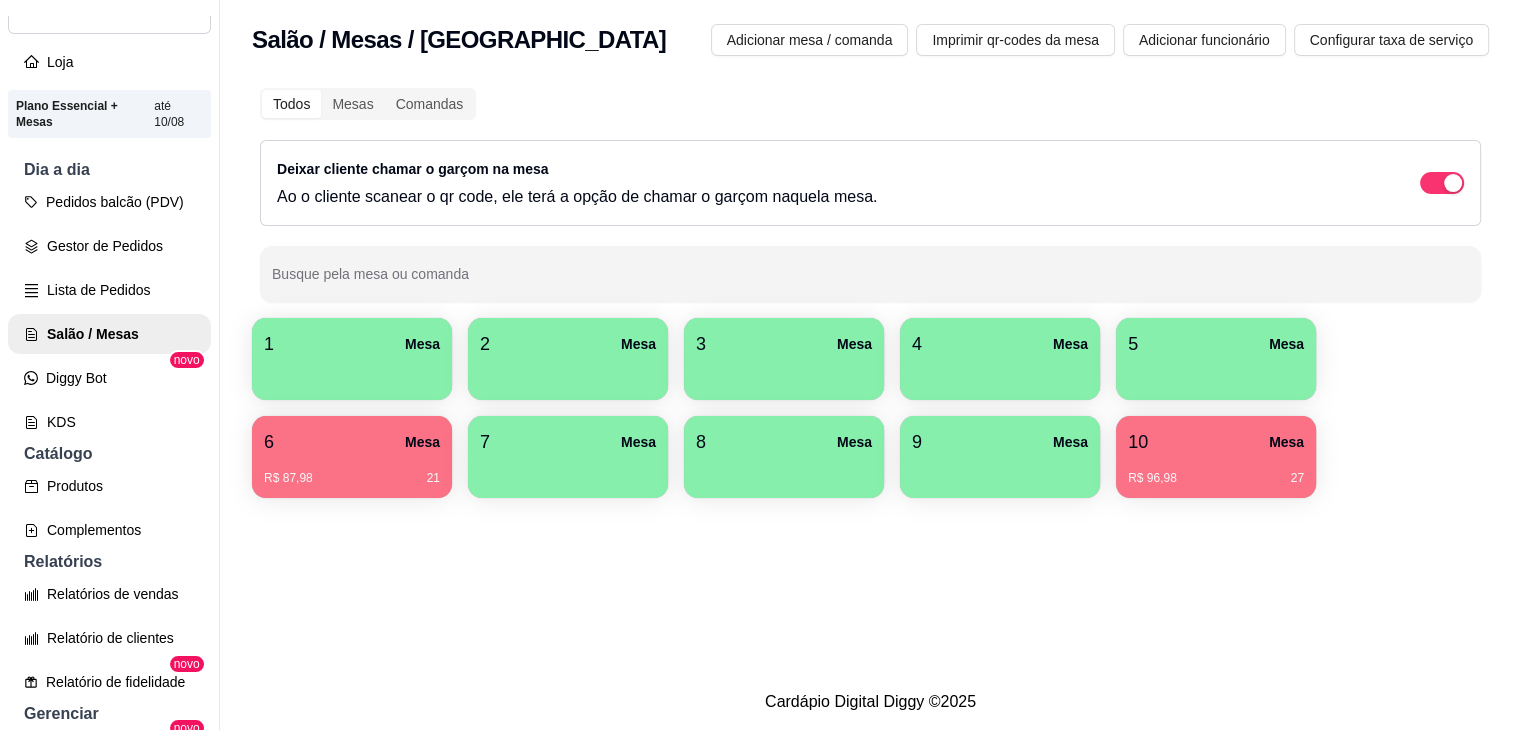 click on "R$ 96,98" at bounding box center (1152, 478) 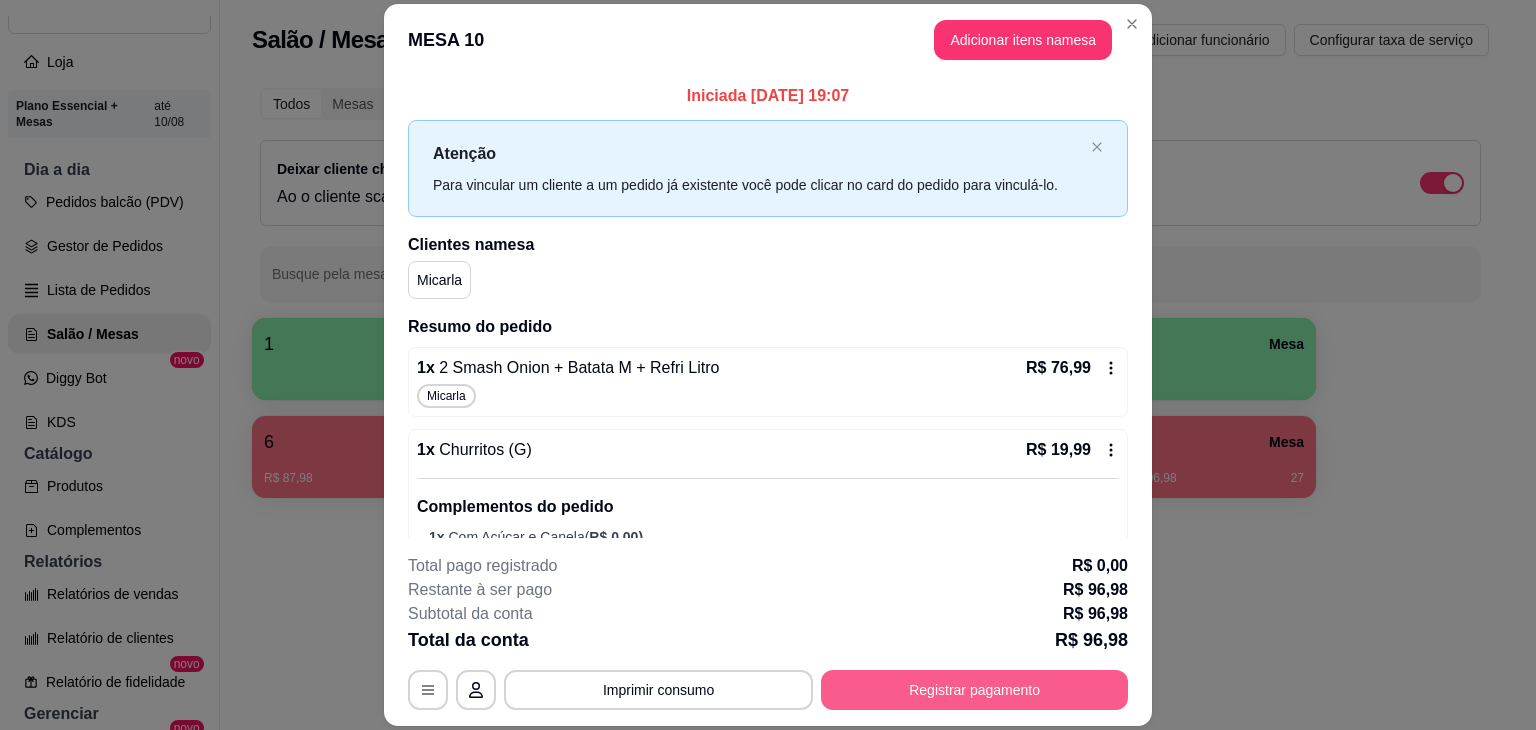 click on "Registrar pagamento" at bounding box center [974, 690] 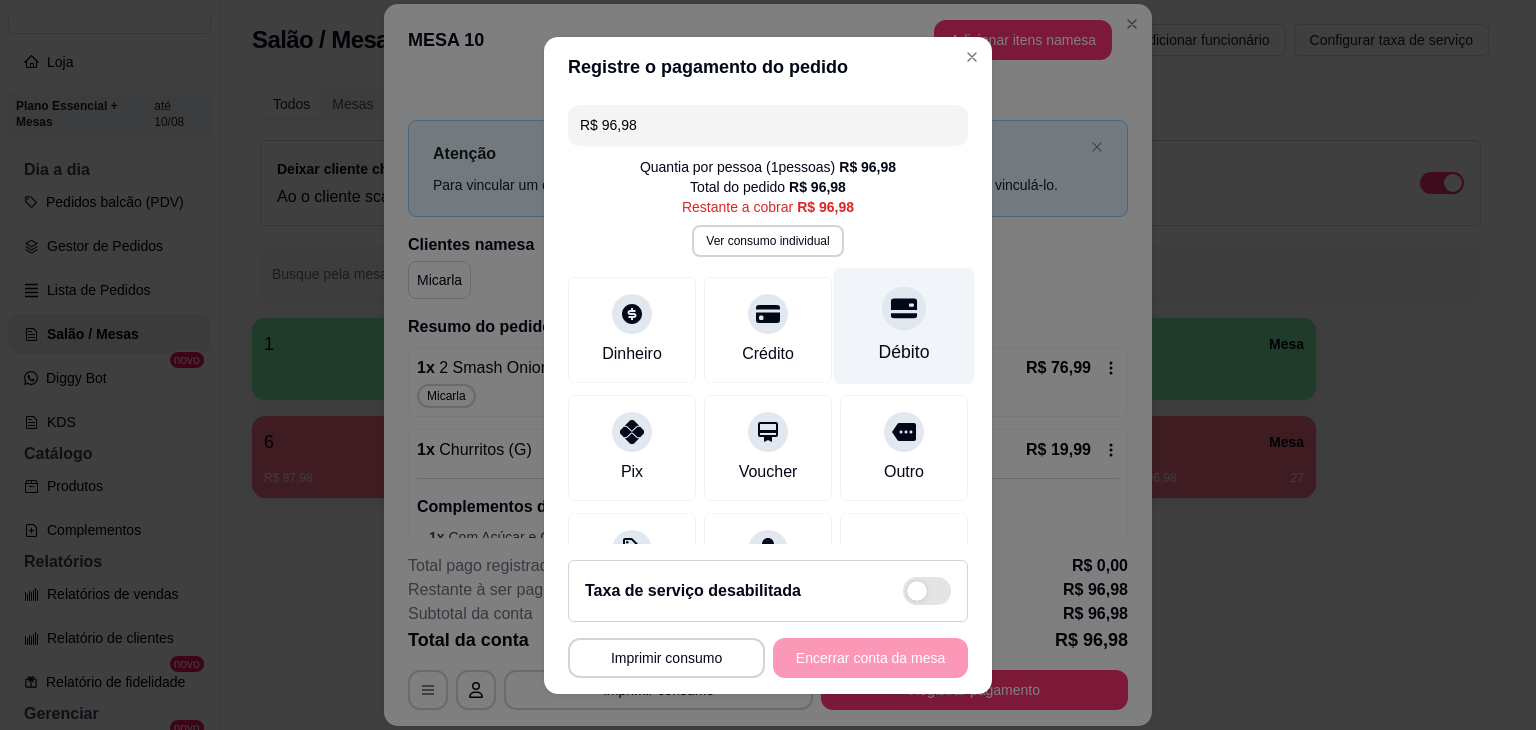 click on "Débito" at bounding box center [904, 325] 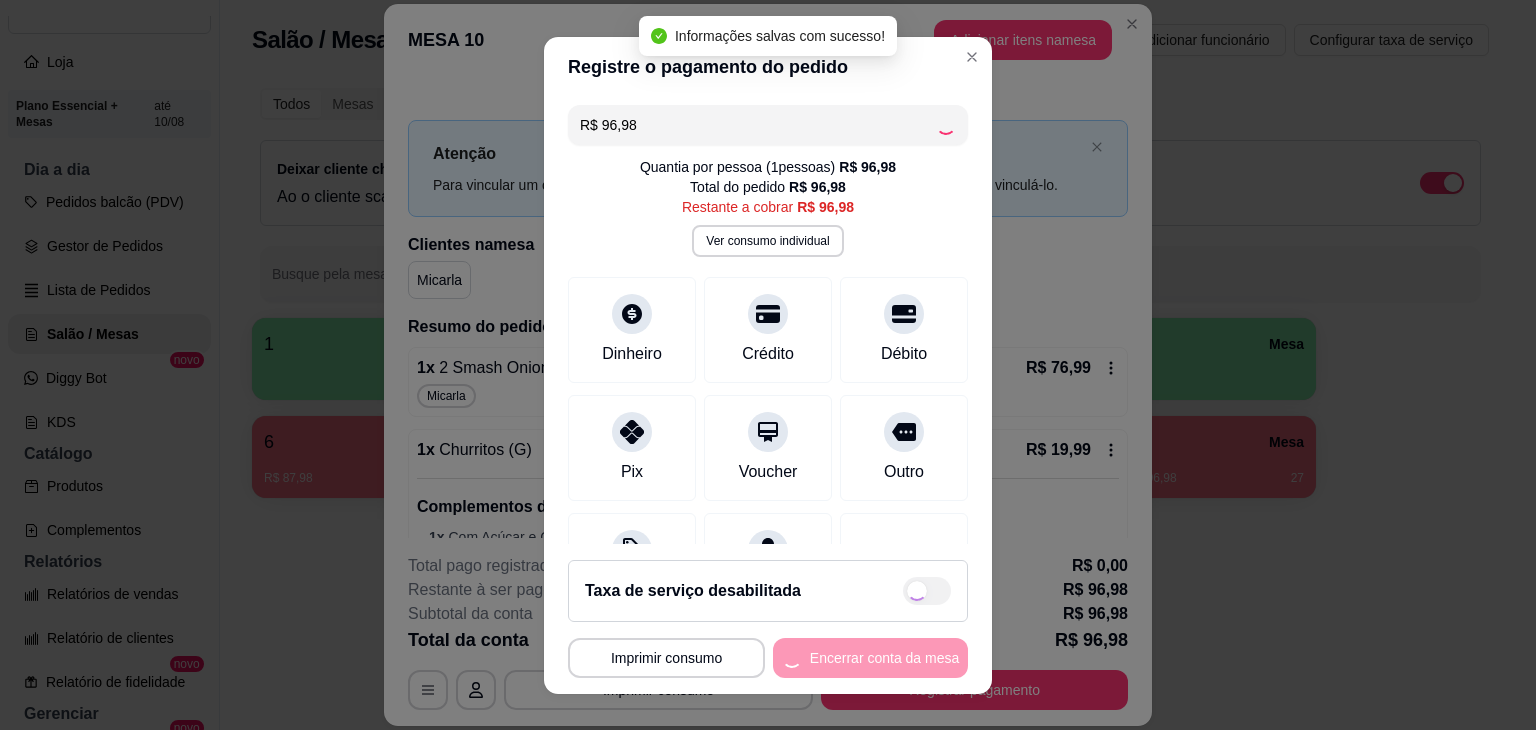 type on "R$ 0,00" 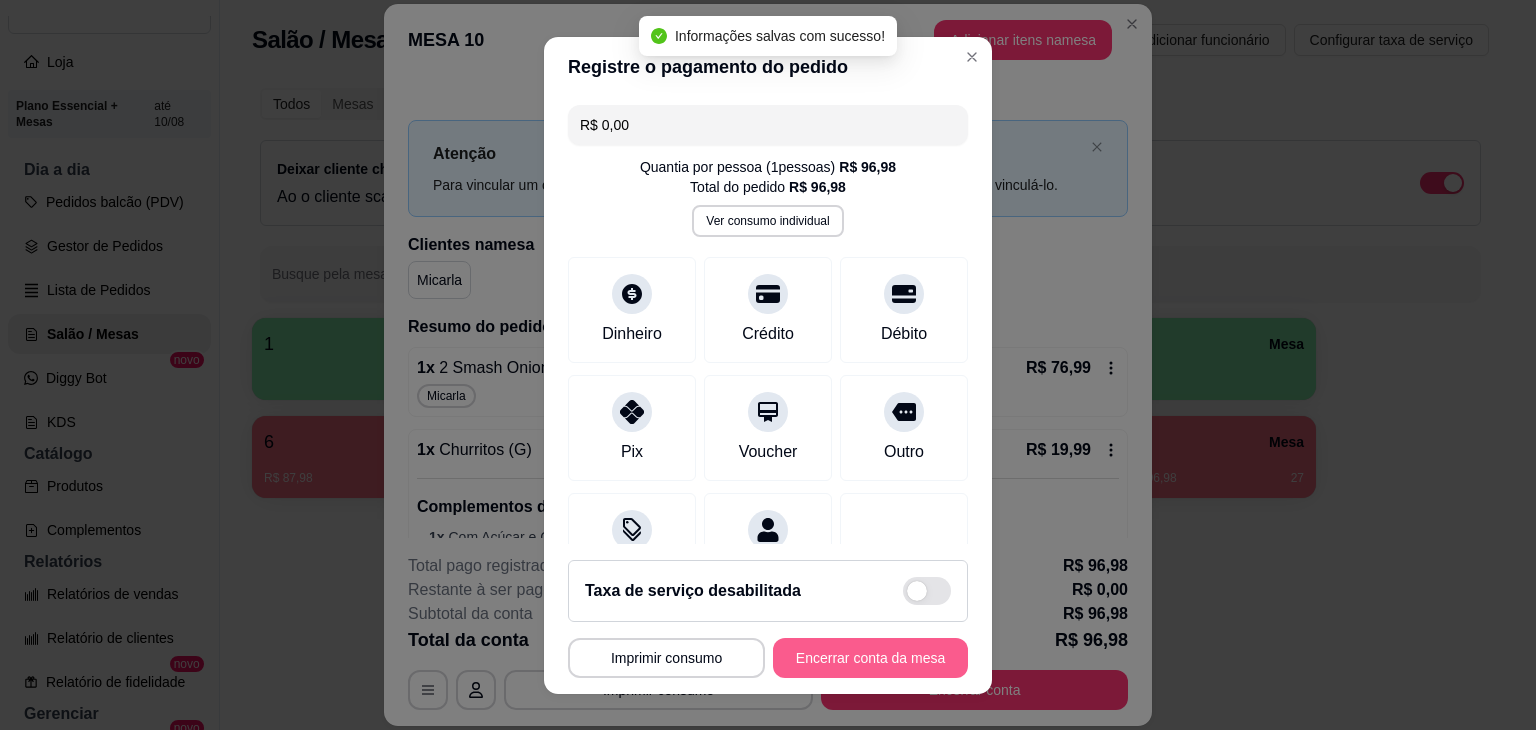 click on "Encerrar conta da mesa" at bounding box center [870, 658] 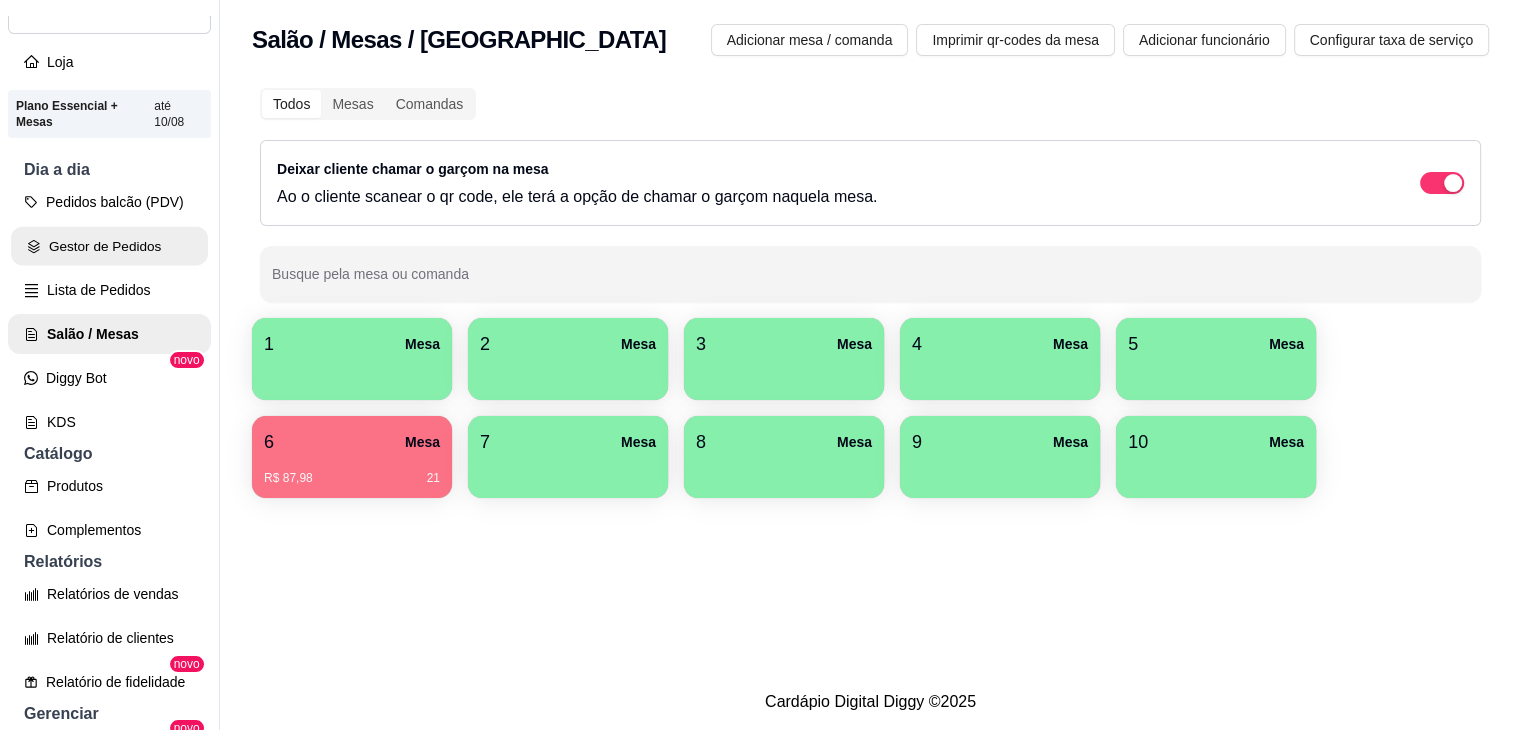 click on "Gestor de Pedidos" at bounding box center [109, 246] 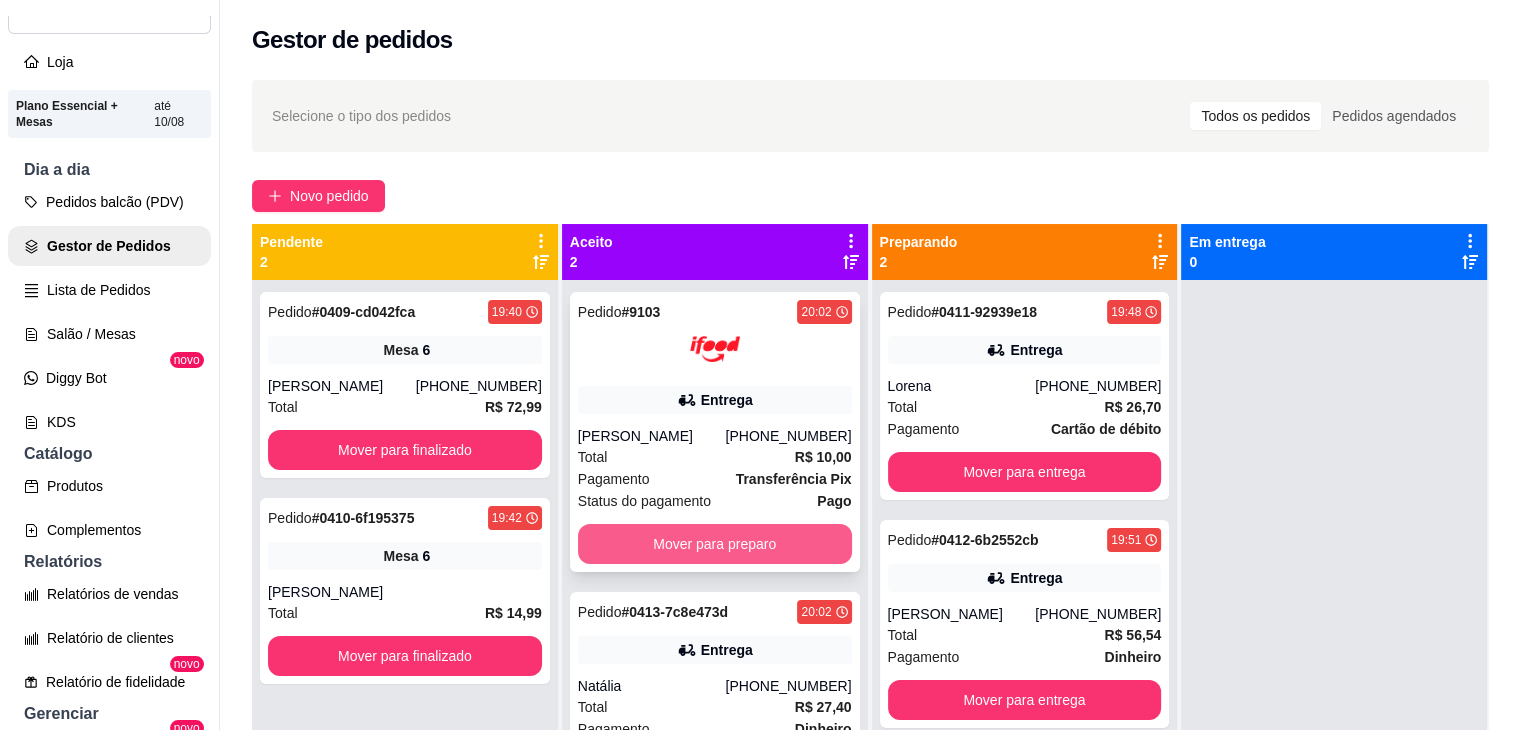 click on "Mover para preparo" at bounding box center [715, 544] 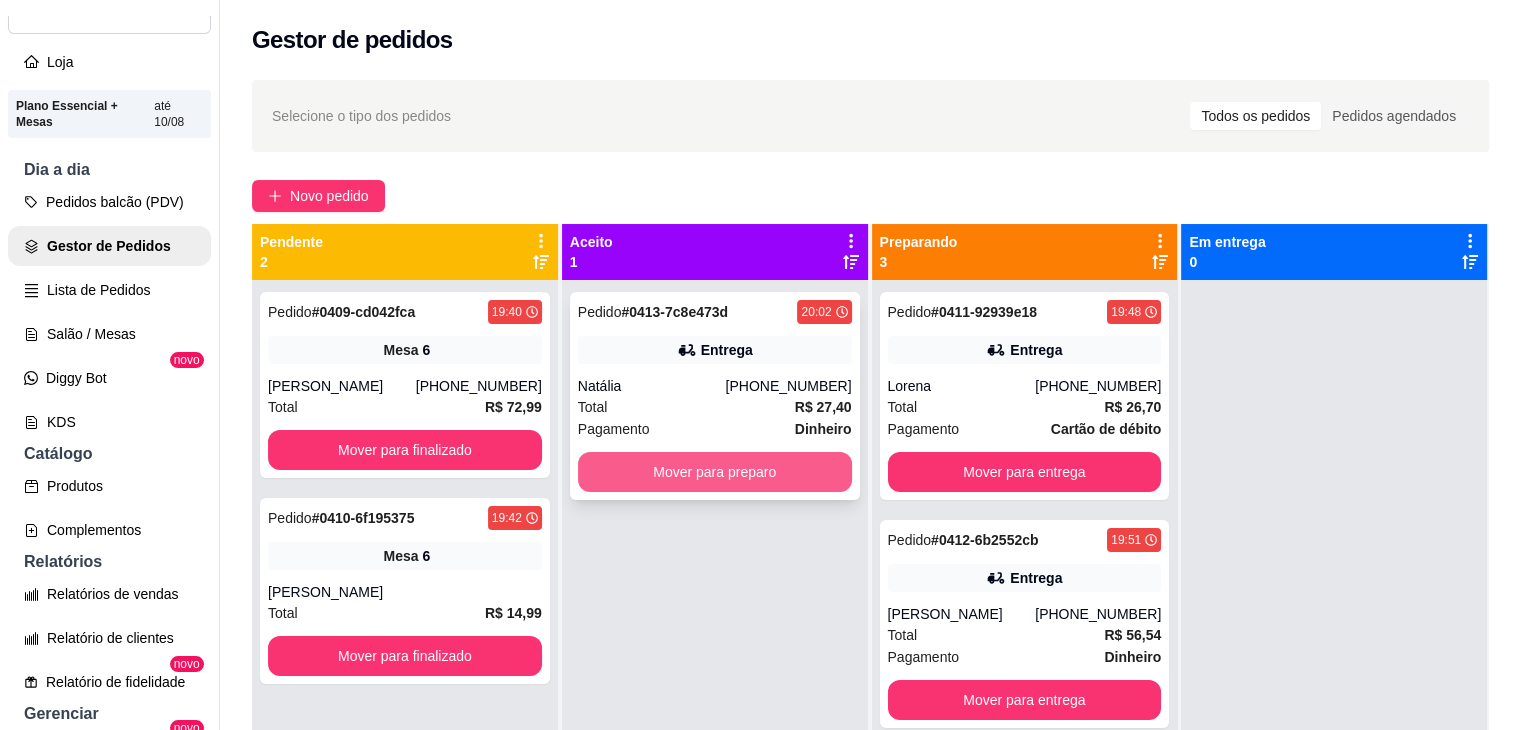 click on "Mover para preparo" at bounding box center (715, 472) 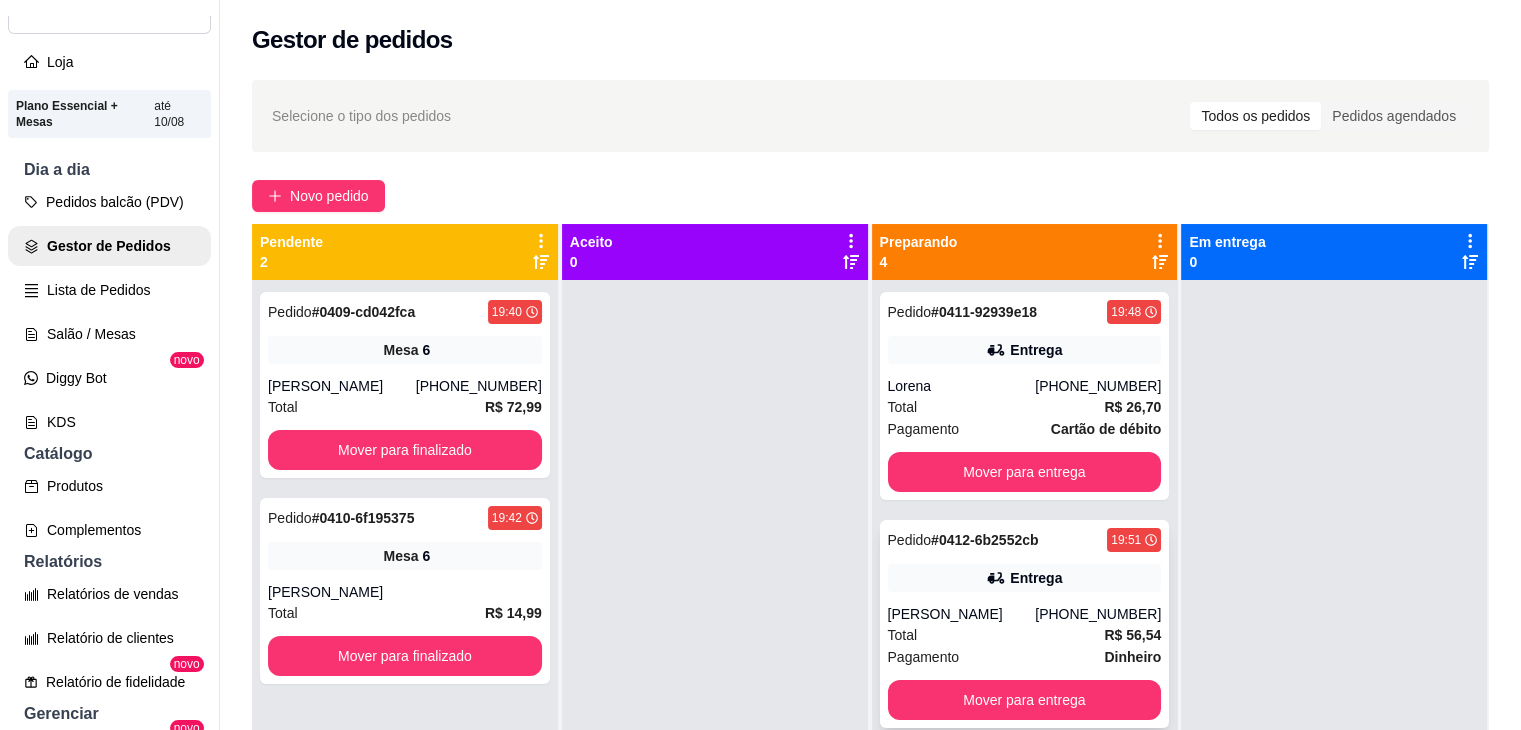 click on "[PERSON_NAME]" at bounding box center (962, 614) 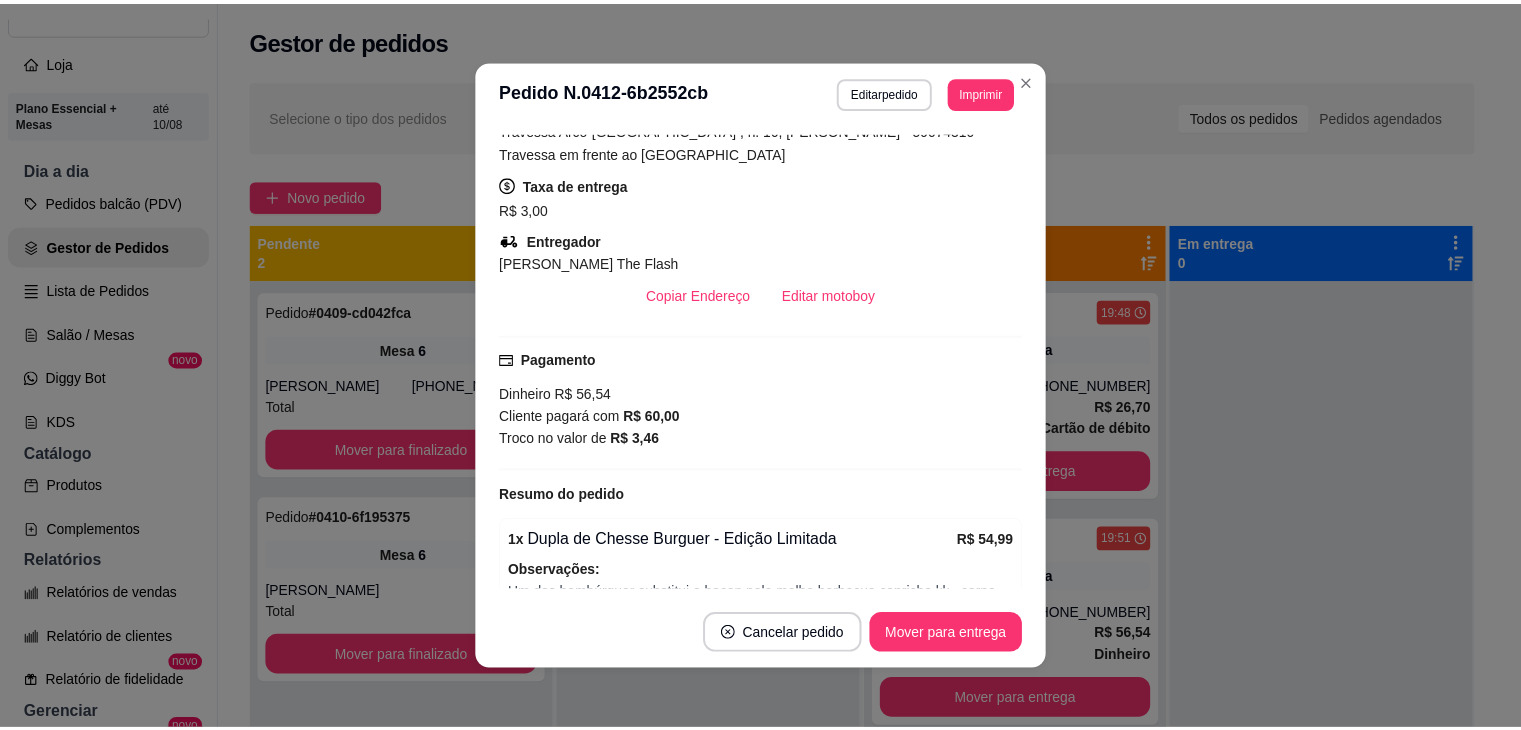scroll, scrollTop: 400, scrollLeft: 0, axis: vertical 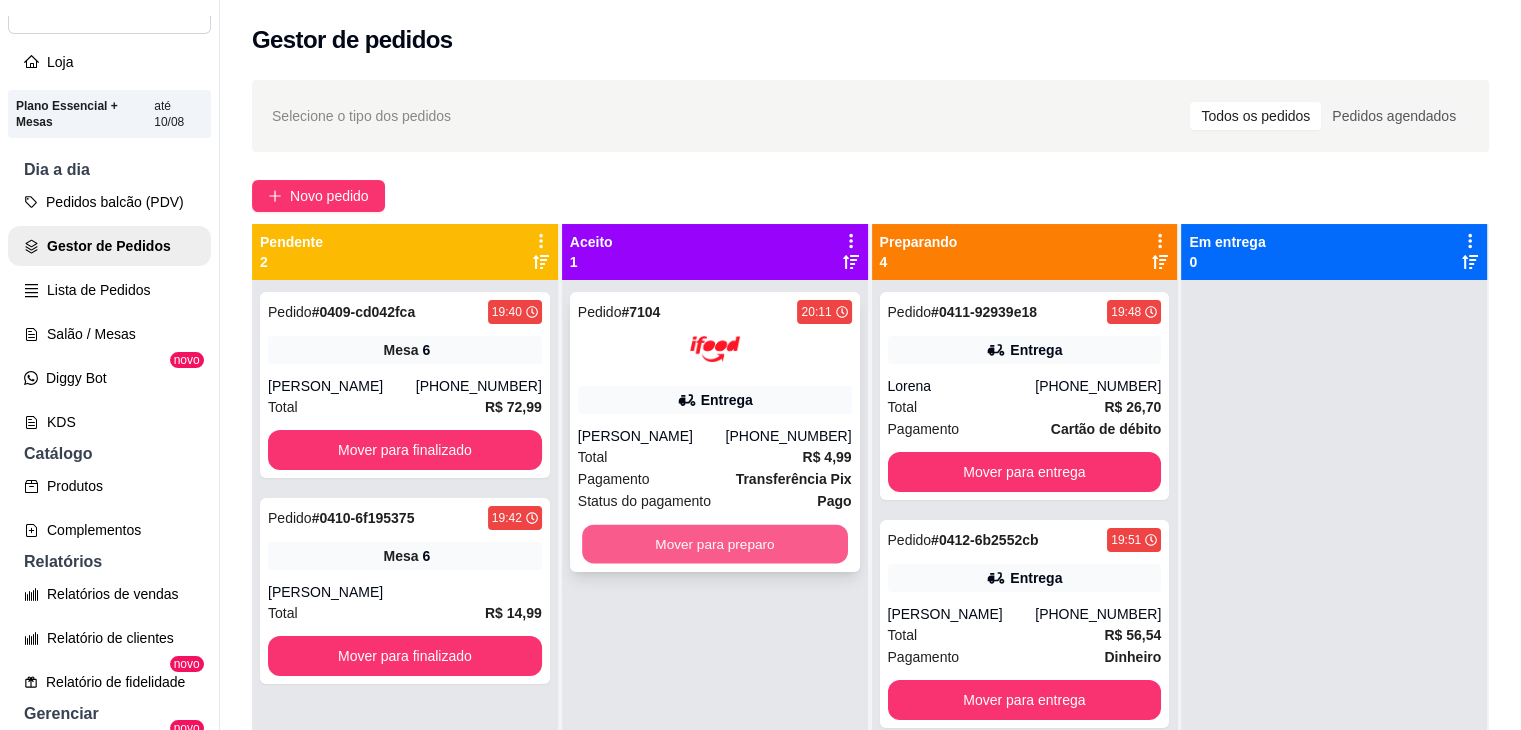 click on "Mover para preparo" at bounding box center (715, 544) 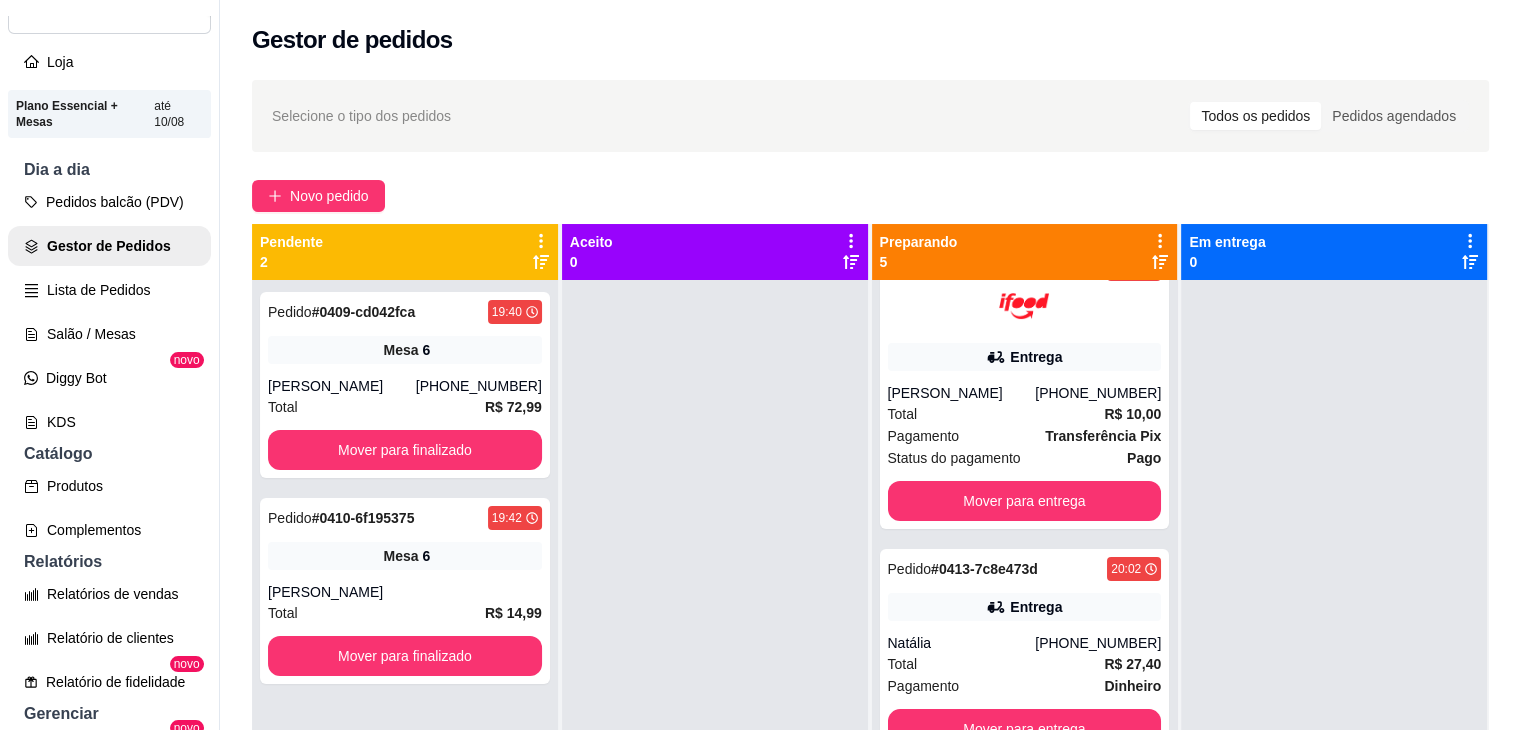 scroll, scrollTop: 500, scrollLeft: 0, axis: vertical 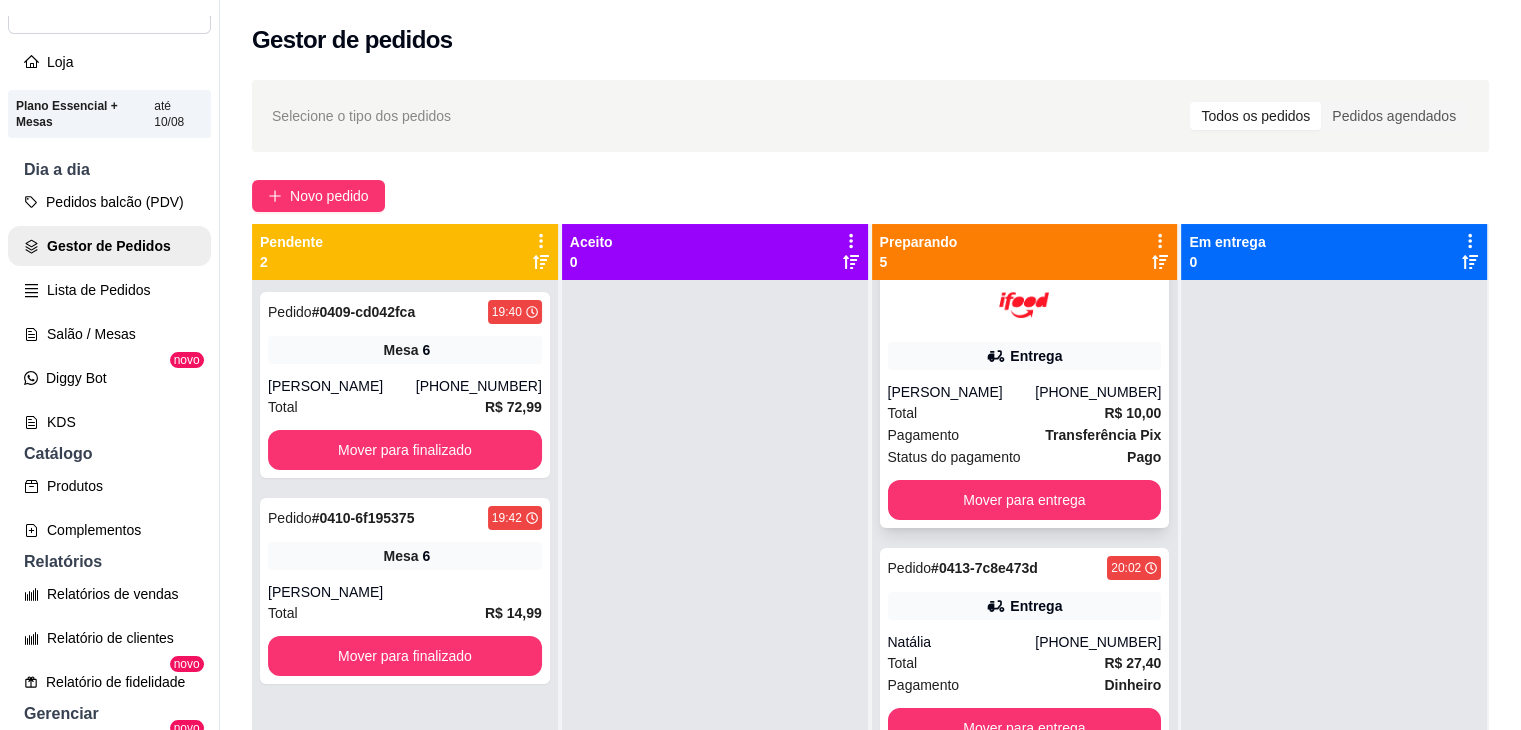 click on "Entrega" at bounding box center [1025, 356] 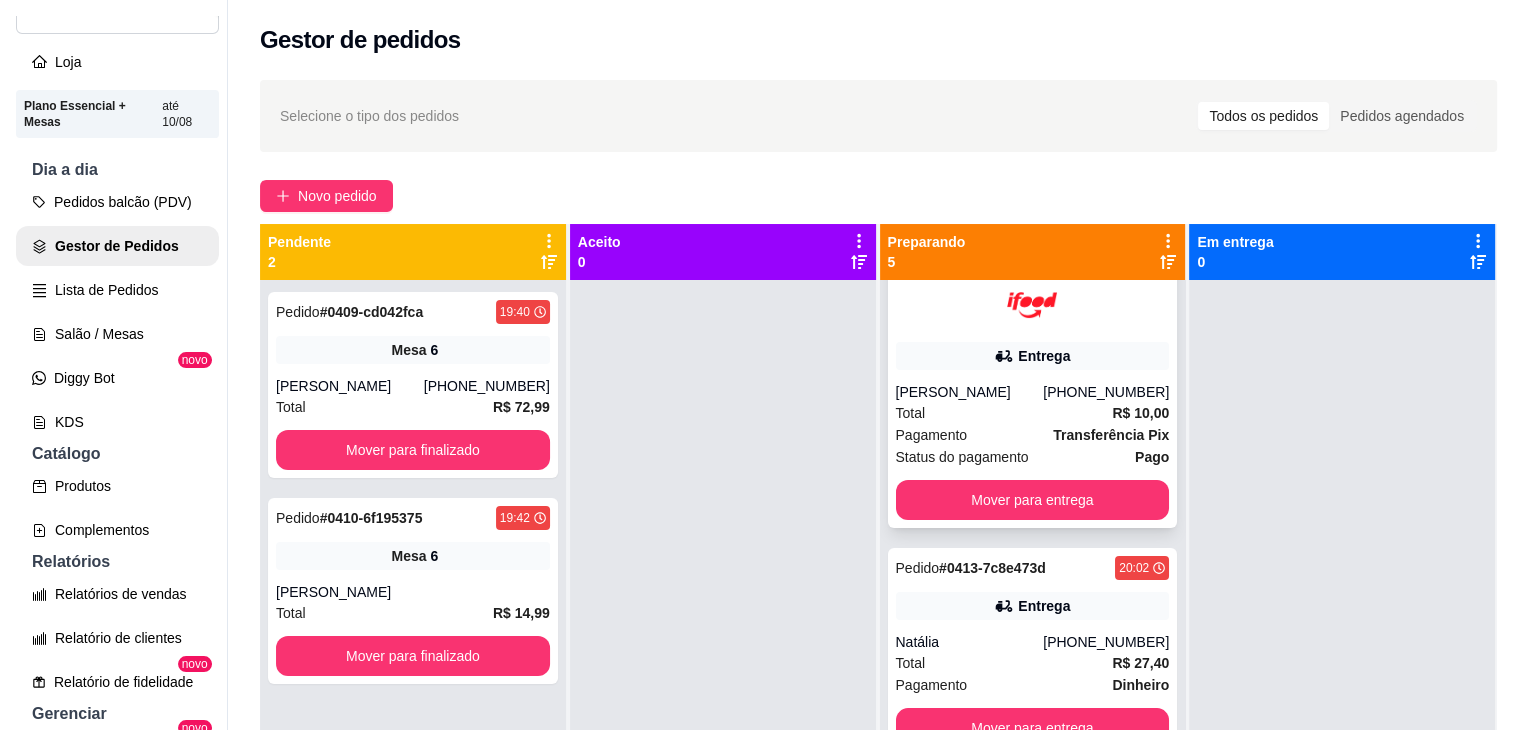 scroll, scrollTop: 0, scrollLeft: 0, axis: both 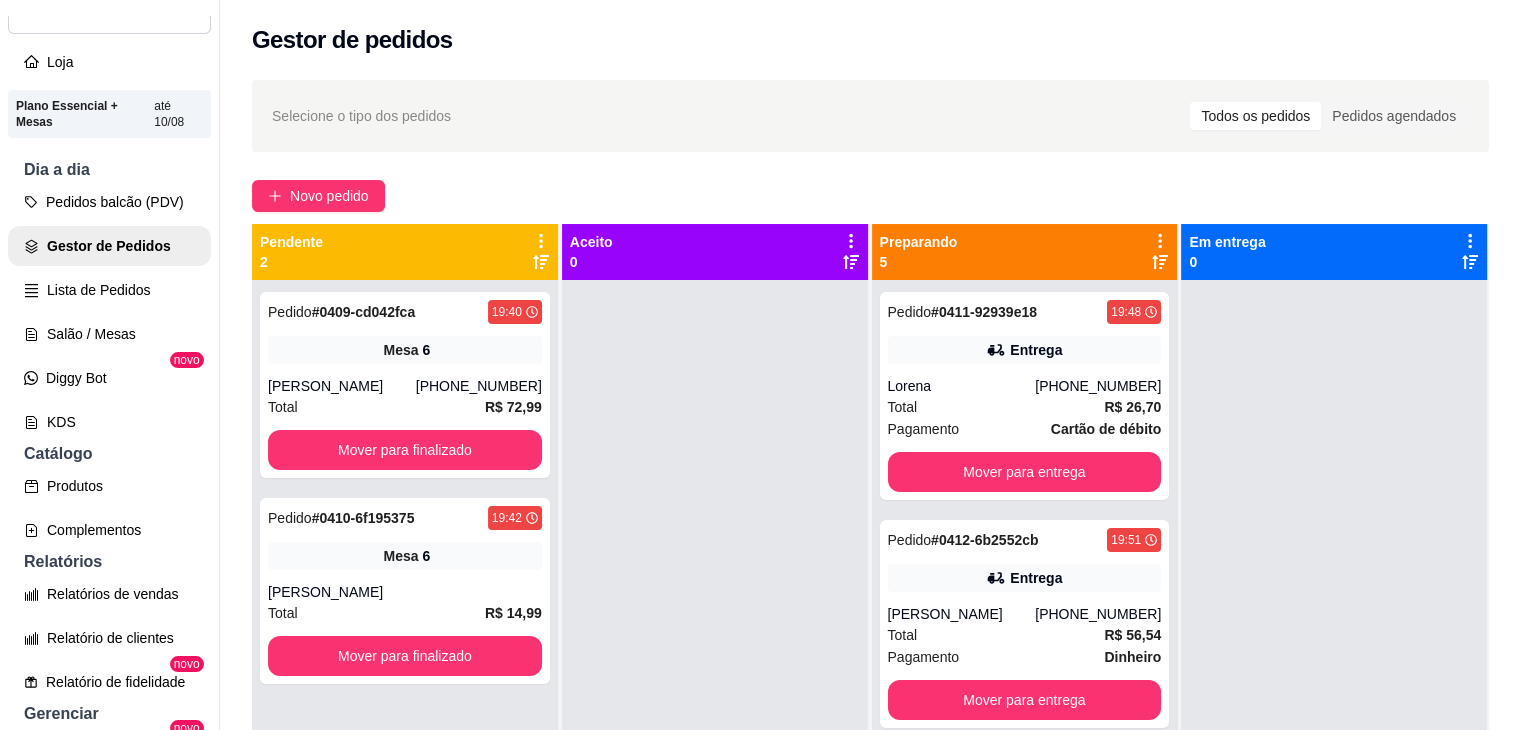 click on "Pedido  # 0411-92939e18 19:48 Entrega Lorena  [PHONE_NUMBER] Total R$ 26,70 Pagamento Cartão de débito Mover para entrega" at bounding box center (1025, 396) 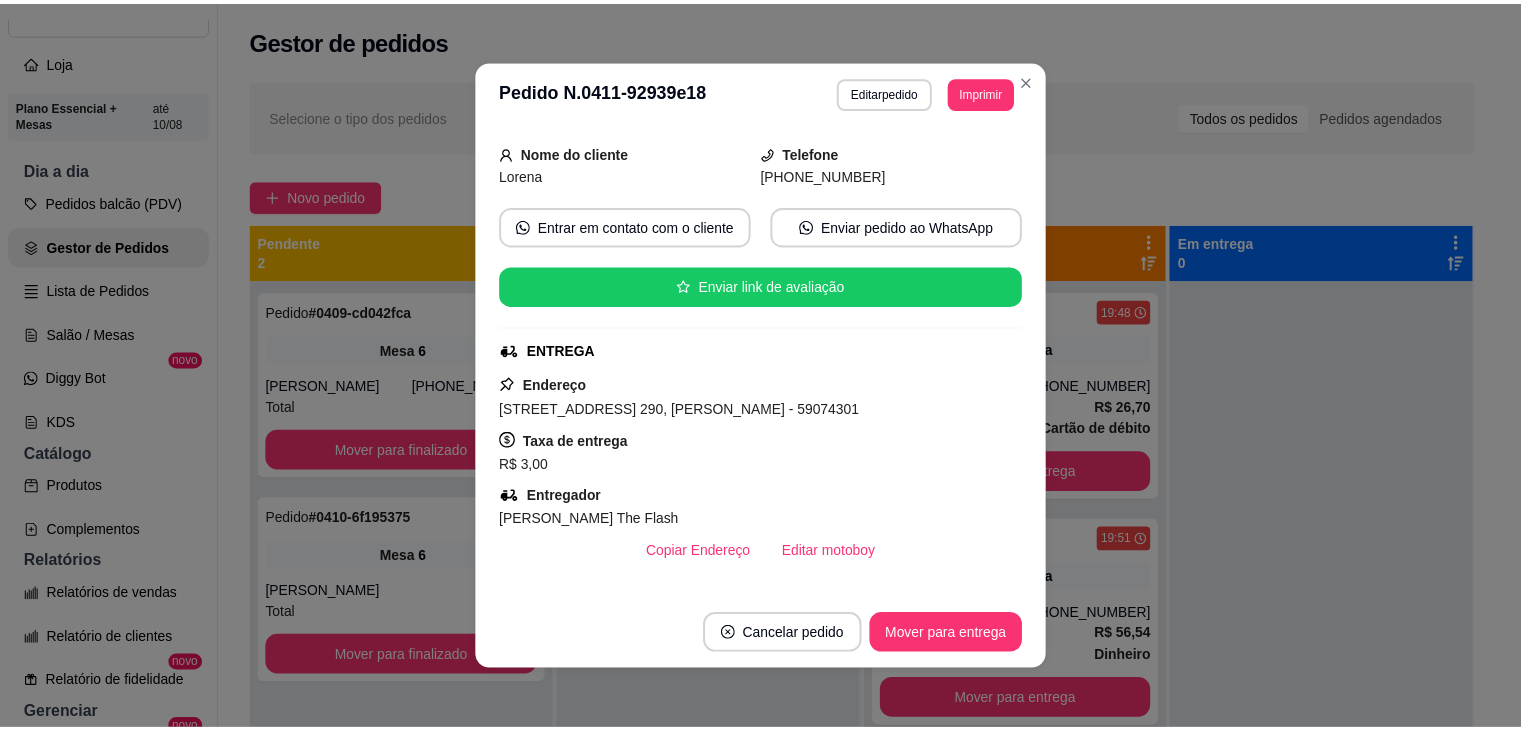 scroll, scrollTop: 200, scrollLeft: 0, axis: vertical 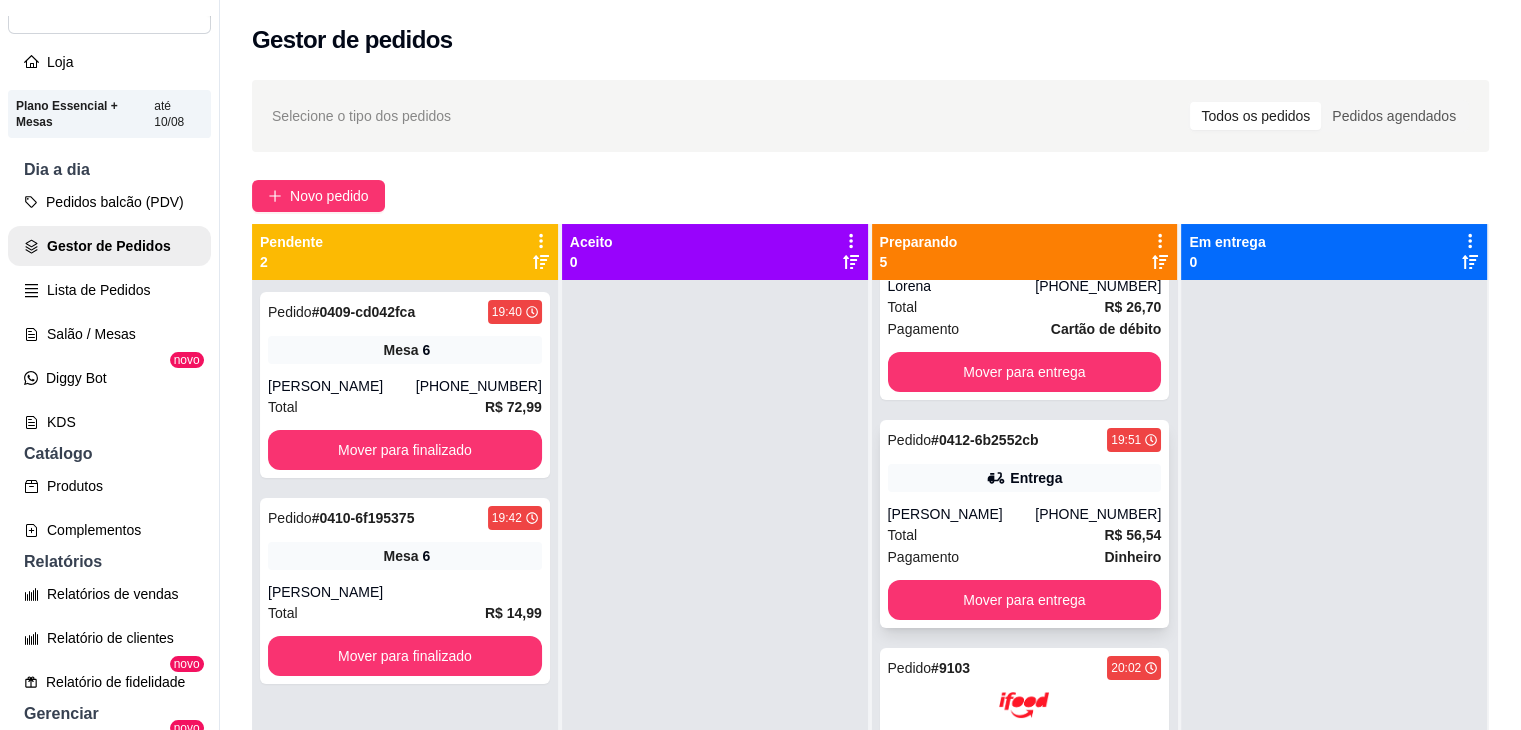 click on "Pedido  # 0412-6b2552cb" at bounding box center (963, 440) 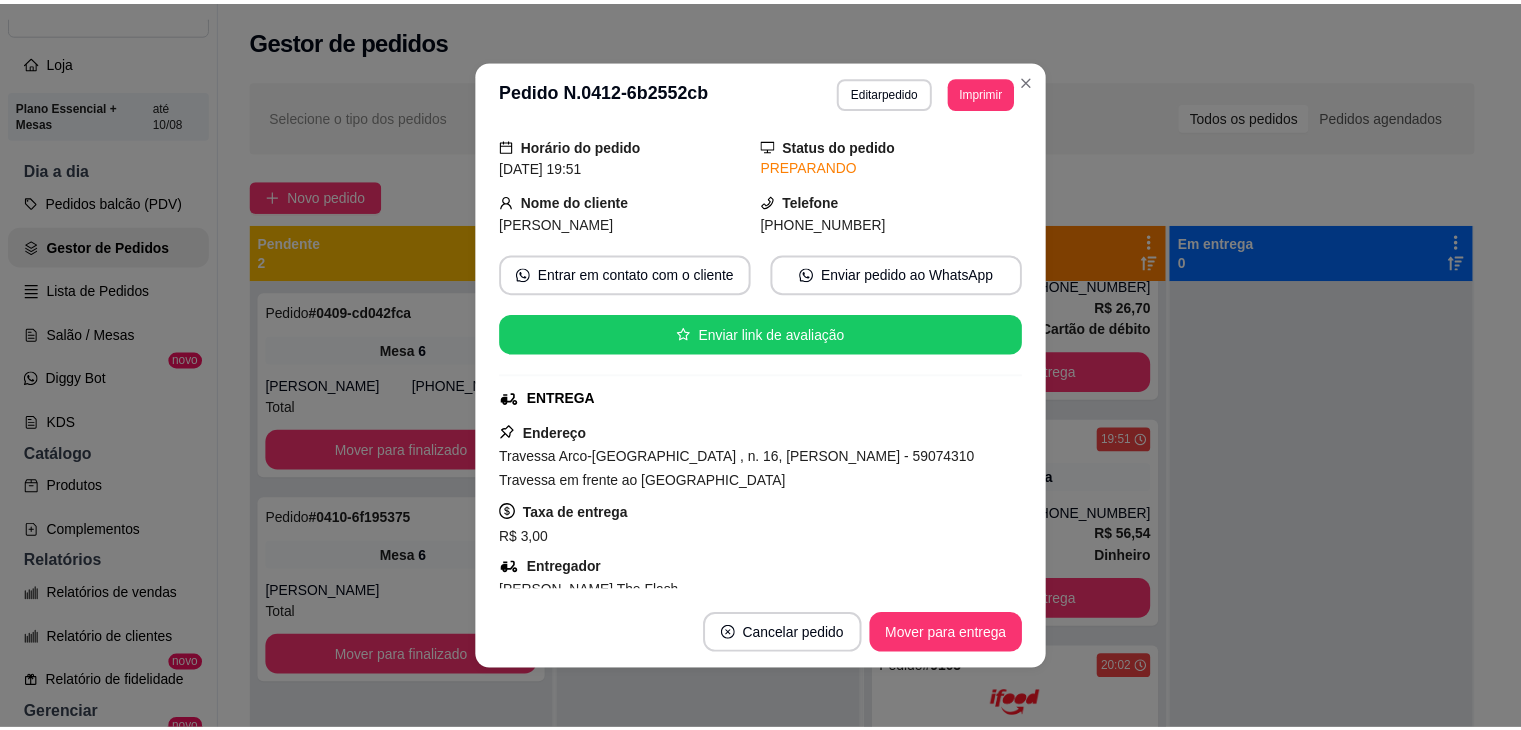 scroll, scrollTop: 100, scrollLeft: 0, axis: vertical 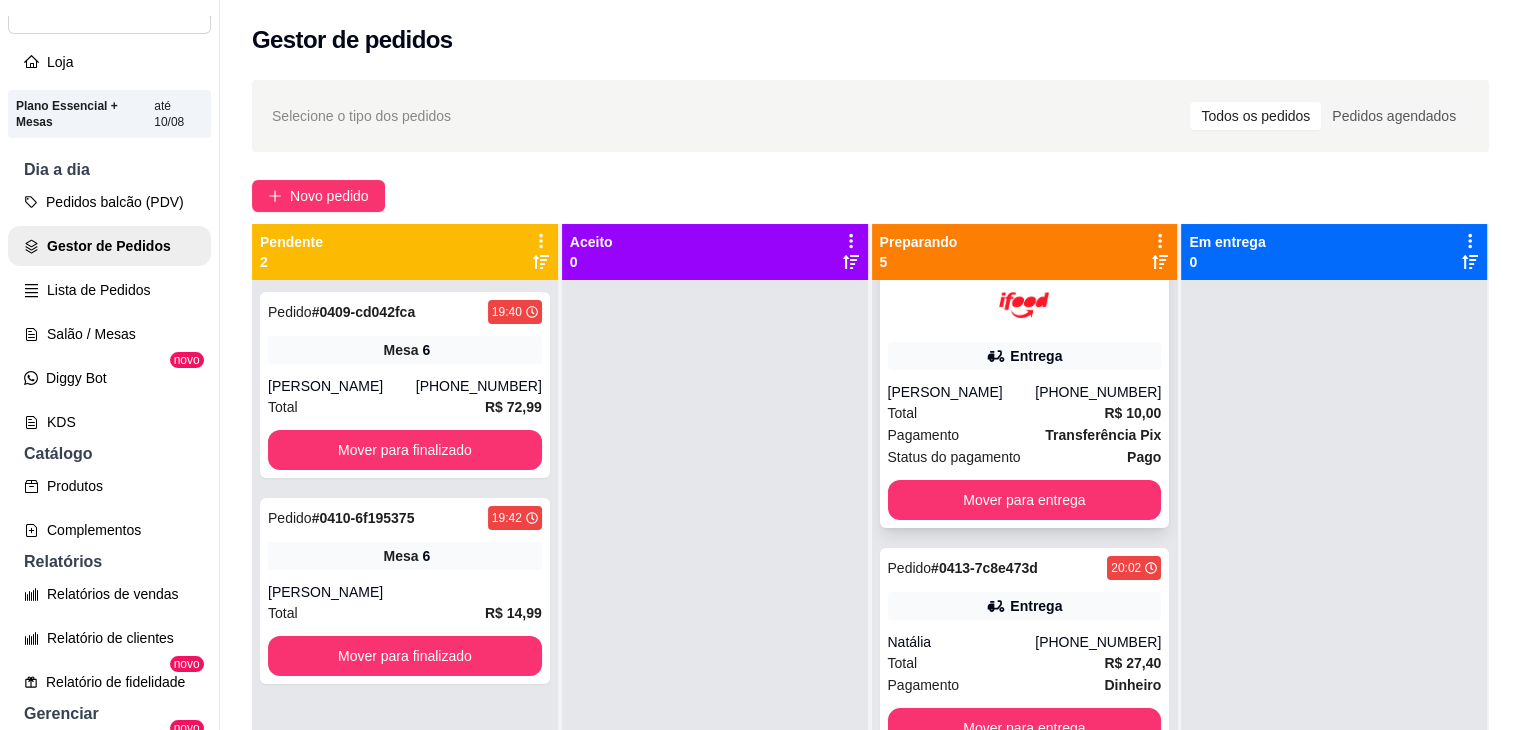 click on "Total R$ 10,00" at bounding box center [1025, 413] 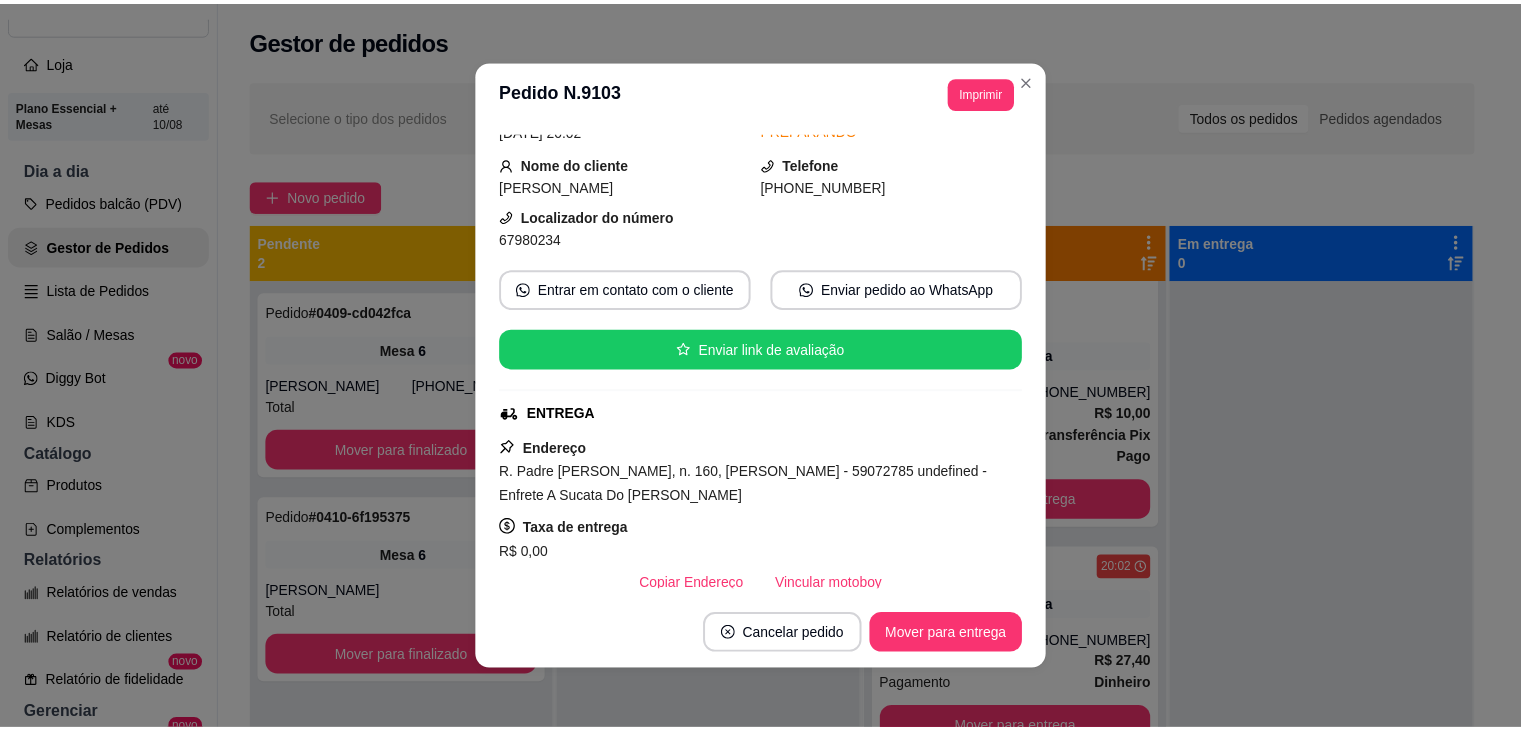 scroll, scrollTop: 200, scrollLeft: 0, axis: vertical 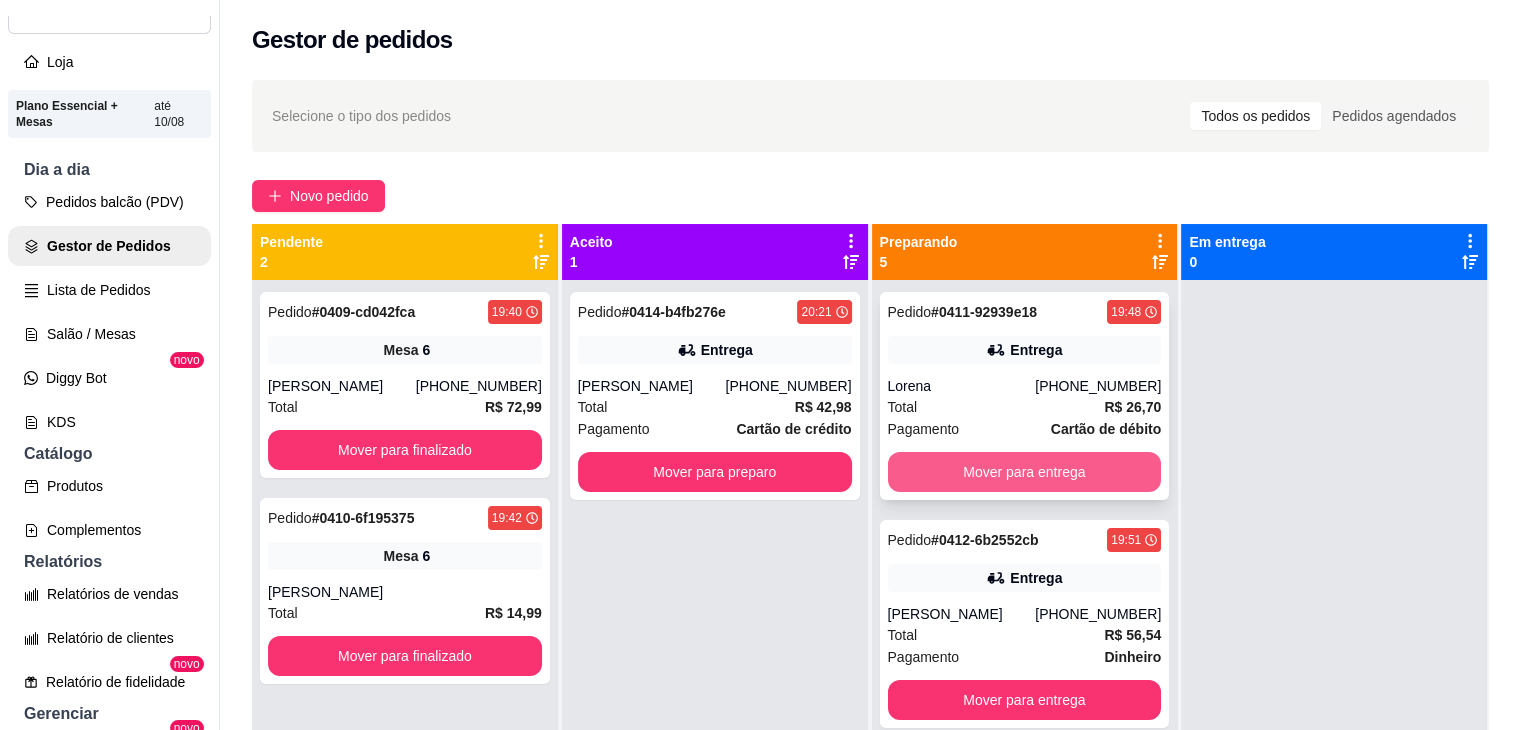 click on "Mover para entrega" at bounding box center (1025, 472) 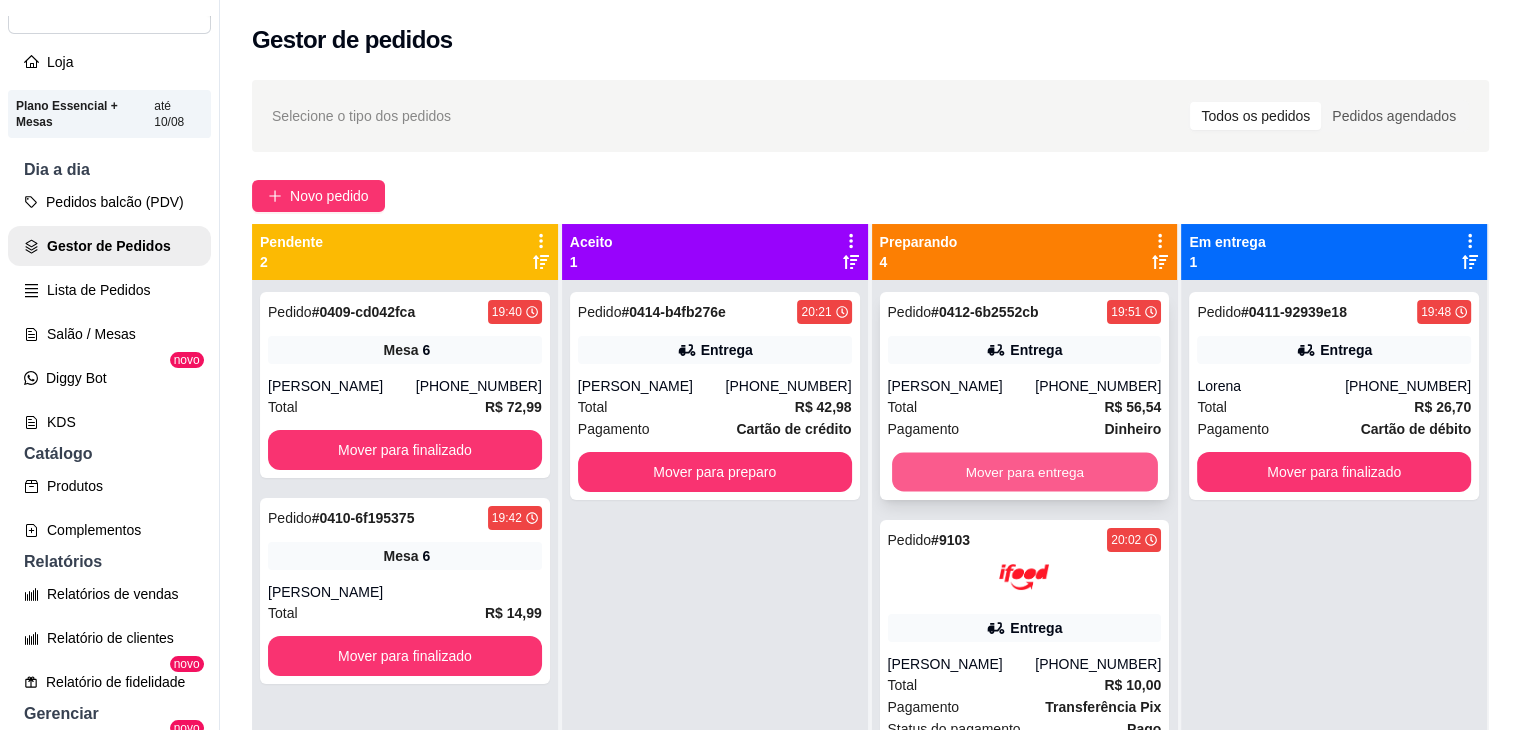 click on "Mover para entrega" at bounding box center (1025, 472) 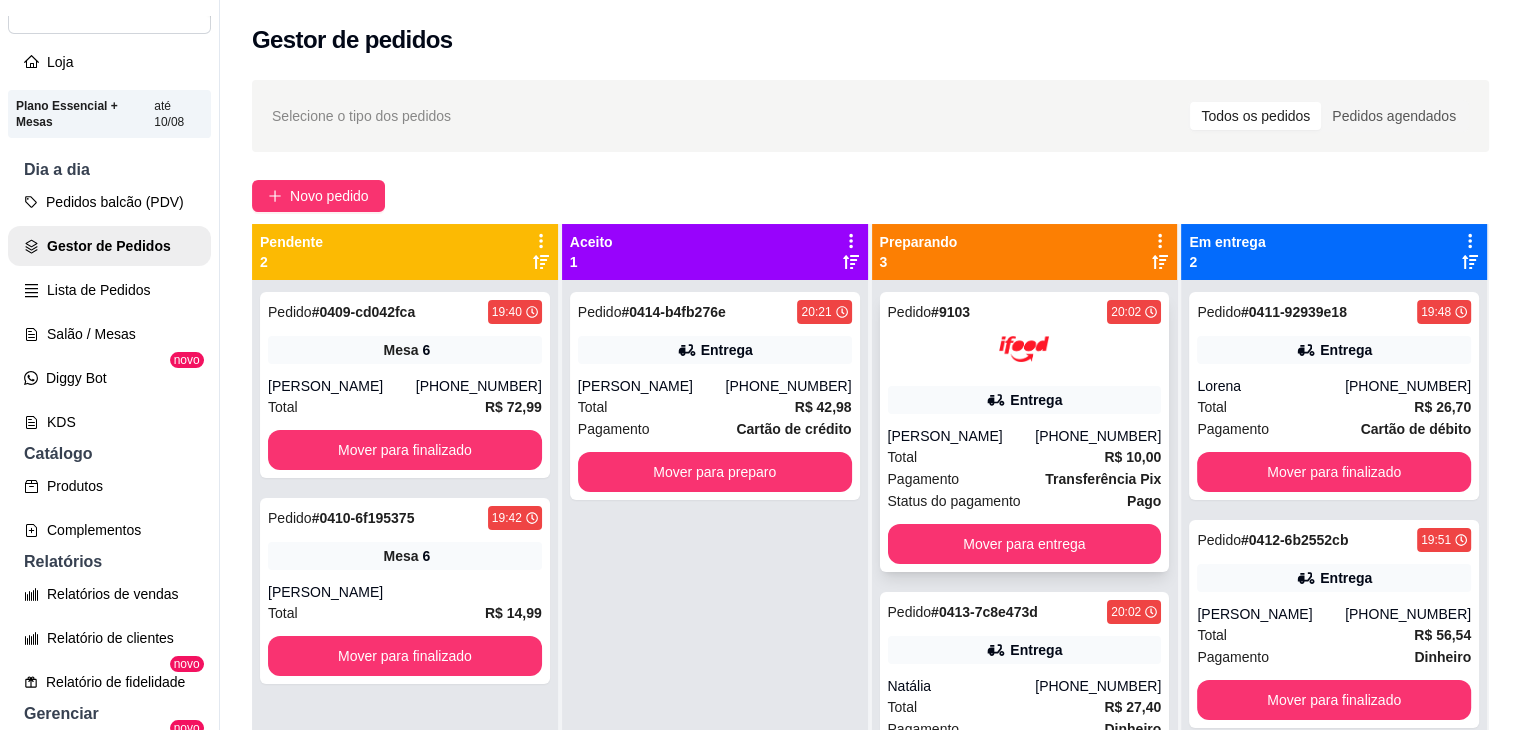 click on "[PERSON_NAME]" at bounding box center [962, 436] 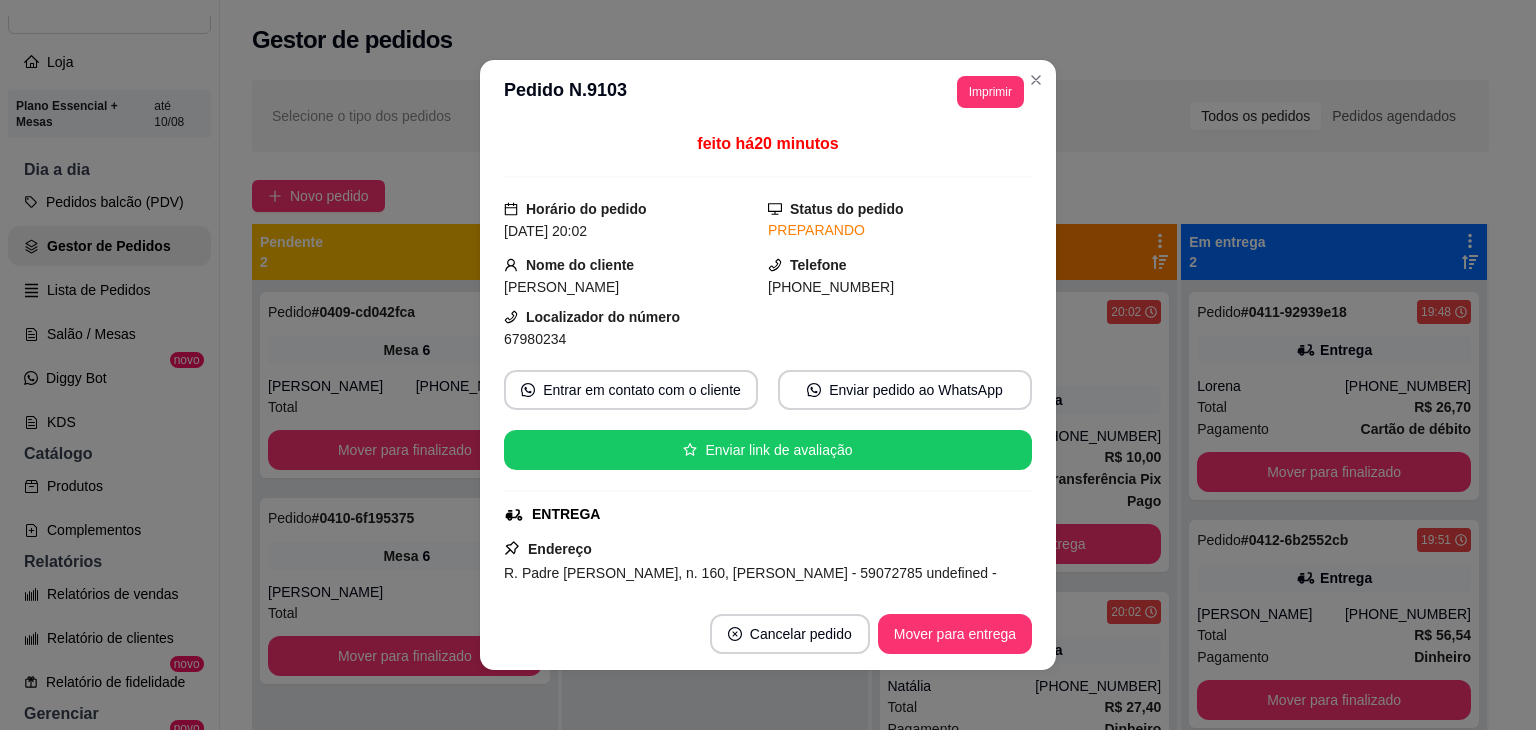 scroll, scrollTop: 100, scrollLeft: 0, axis: vertical 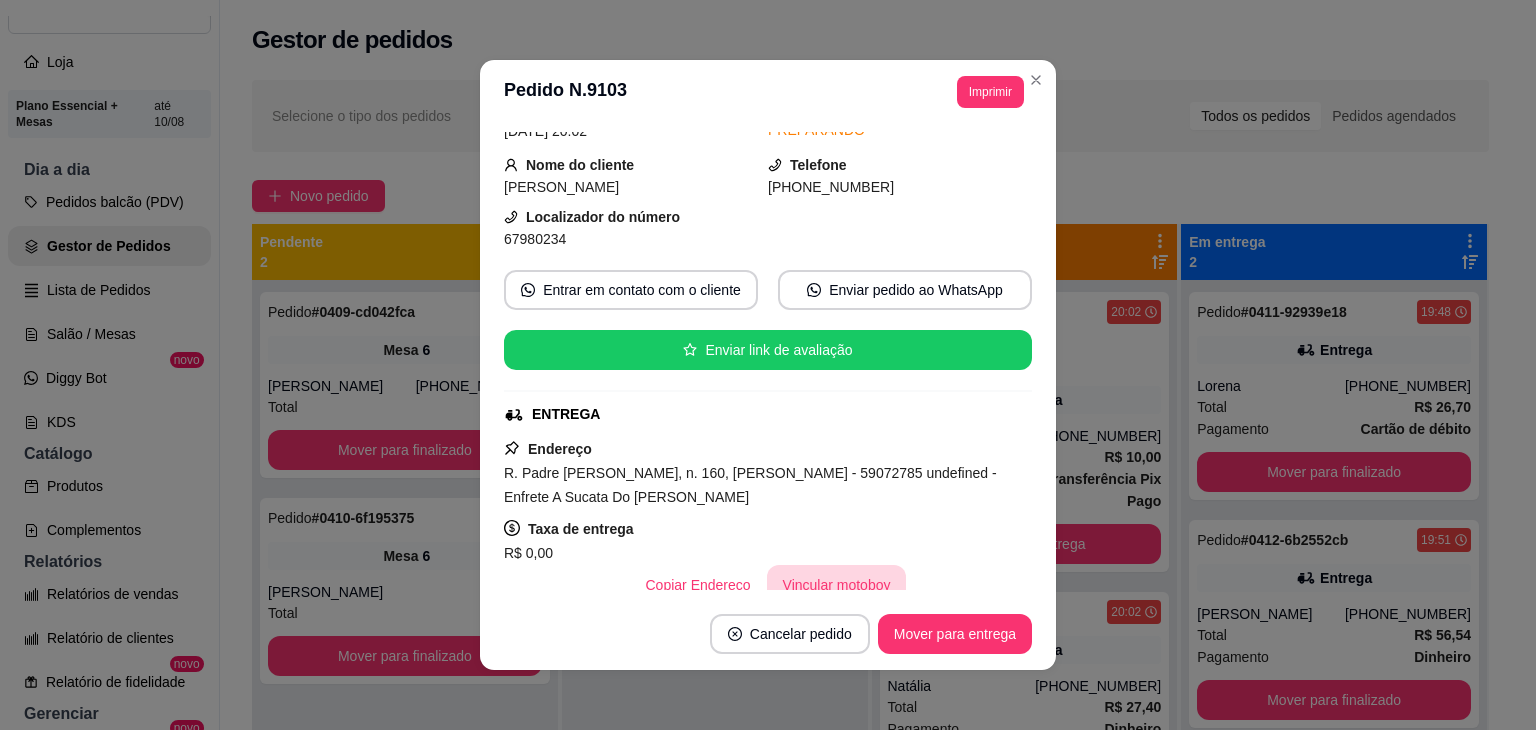 click on "Vincular motoboy" at bounding box center [837, 585] 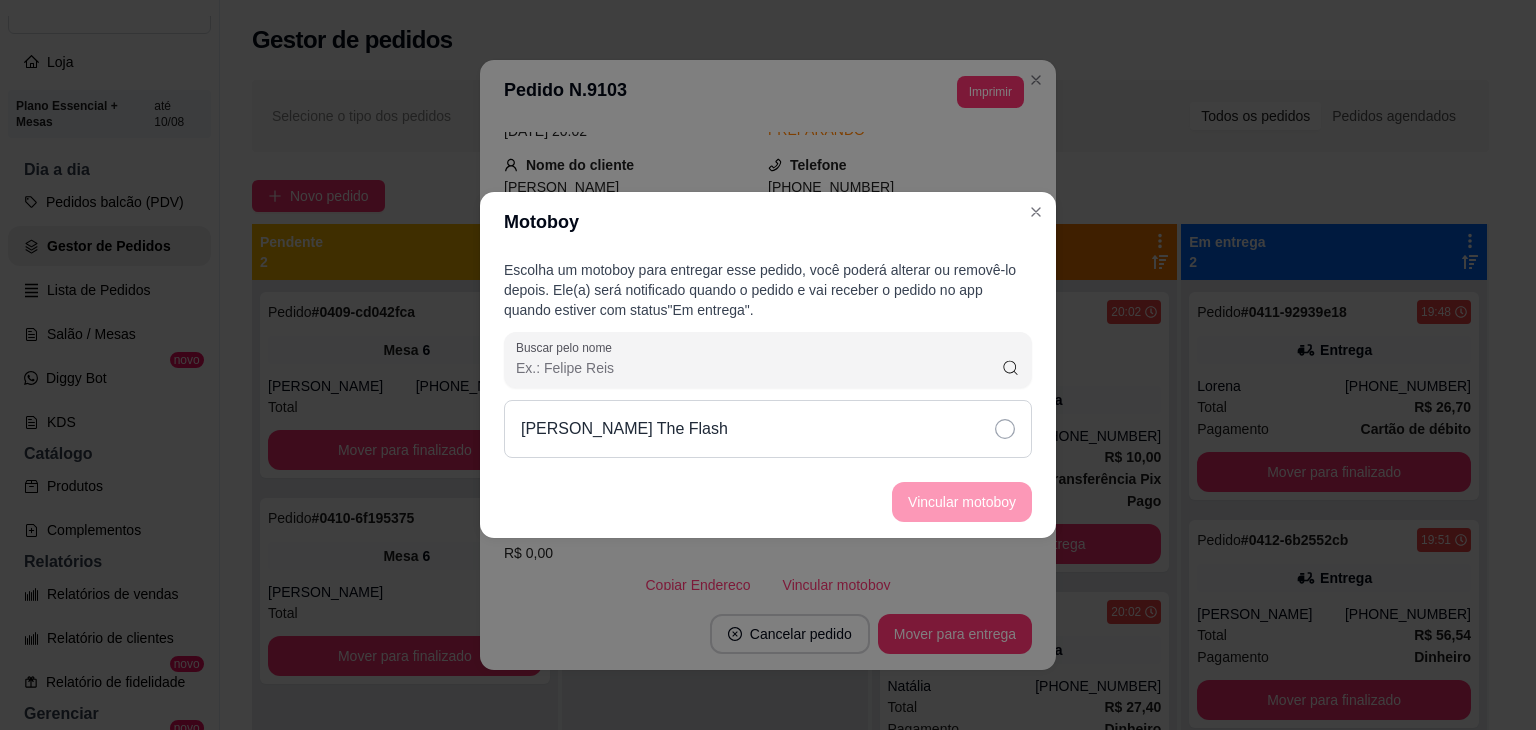 click on "[PERSON_NAME] The Flash" at bounding box center (768, 429) 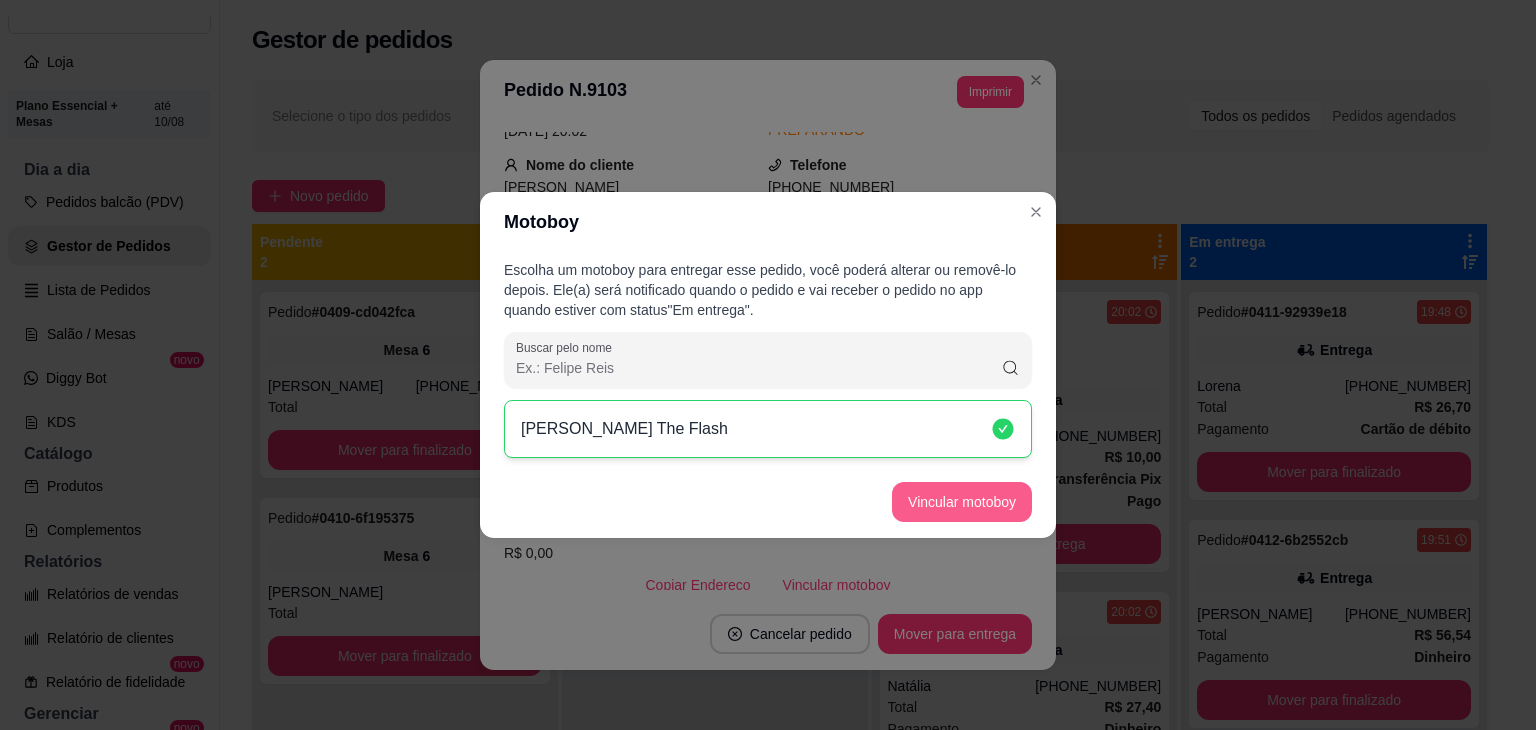 click on "Vincular motoboy" at bounding box center [962, 502] 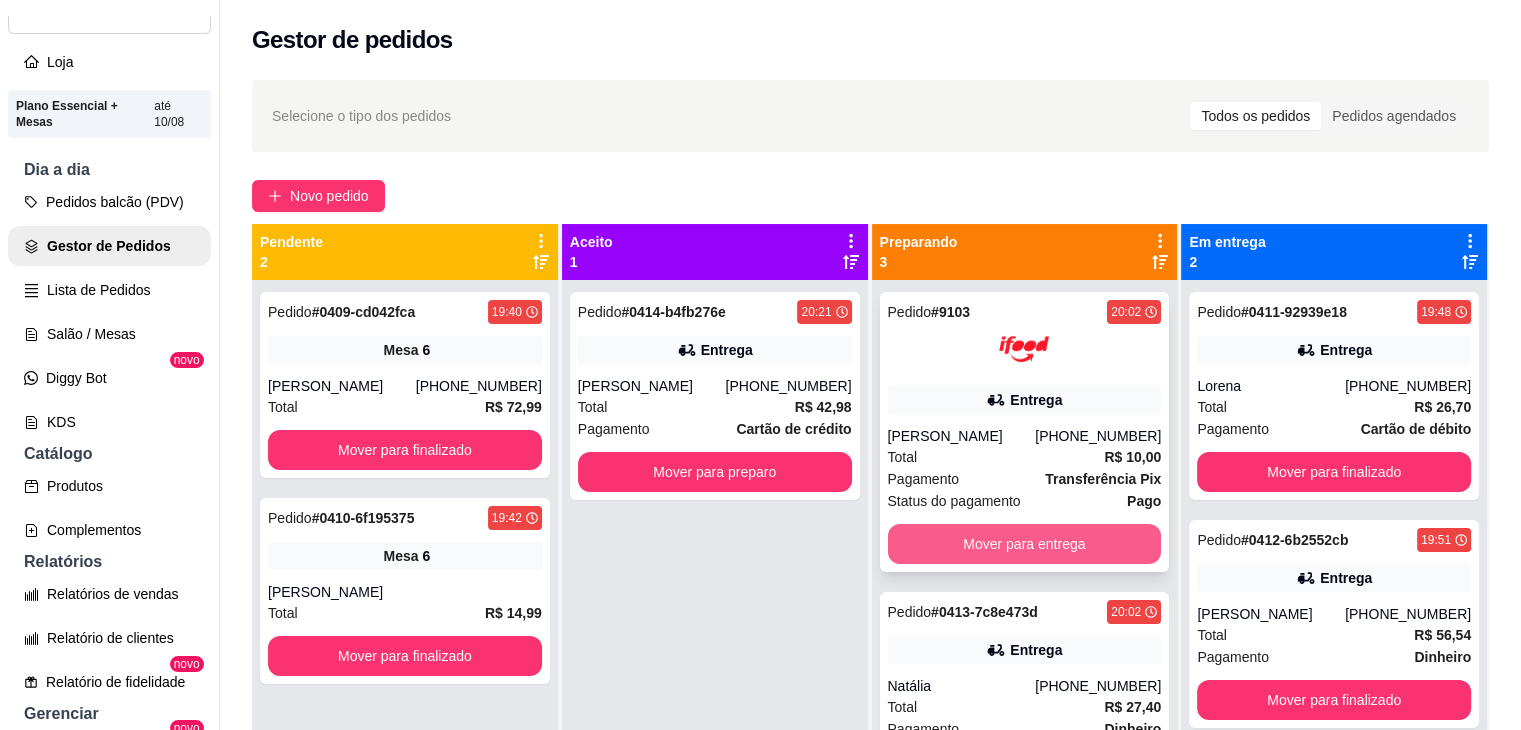 click on "Mover para entrega" at bounding box center [1025, 544] 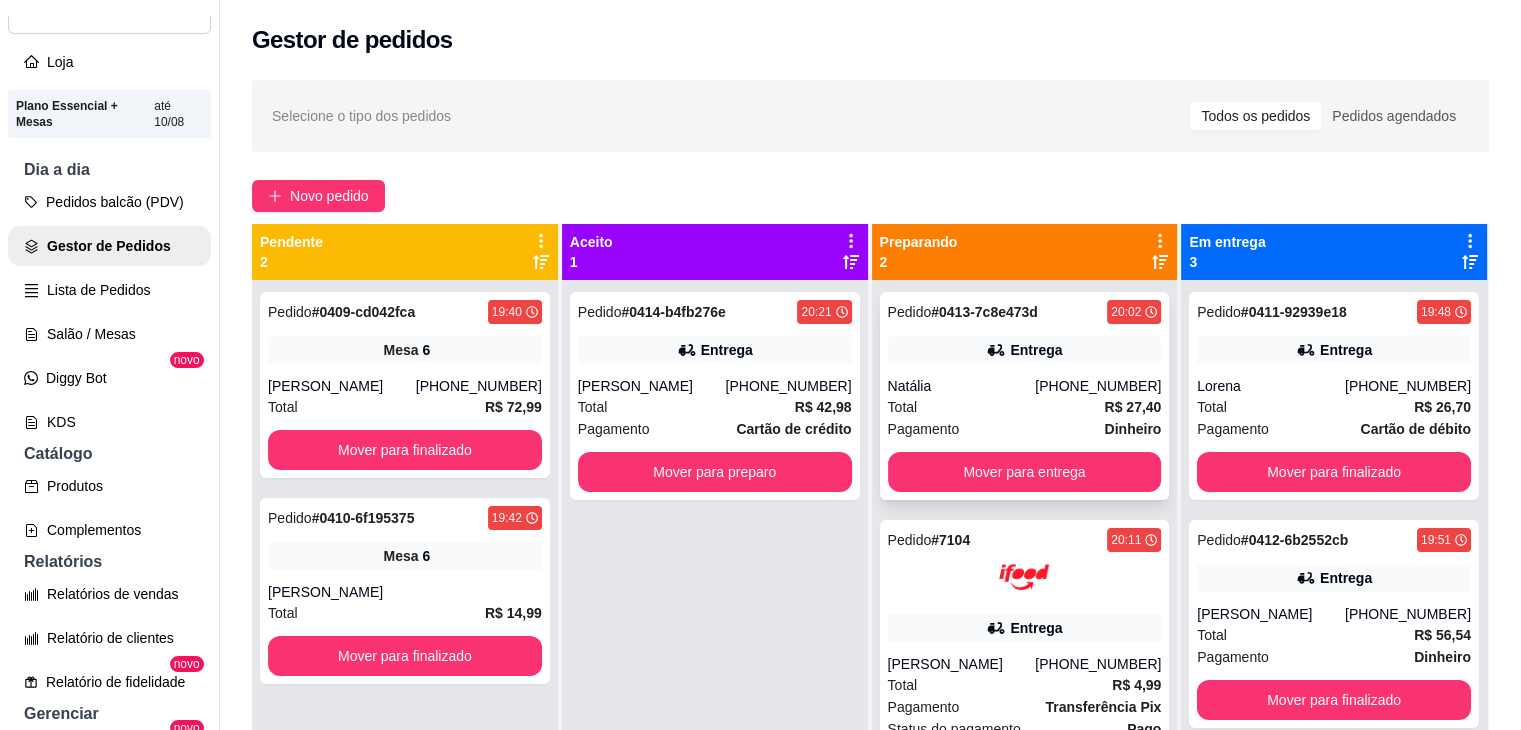 click on "Natália" at bounding box center [962, 386] 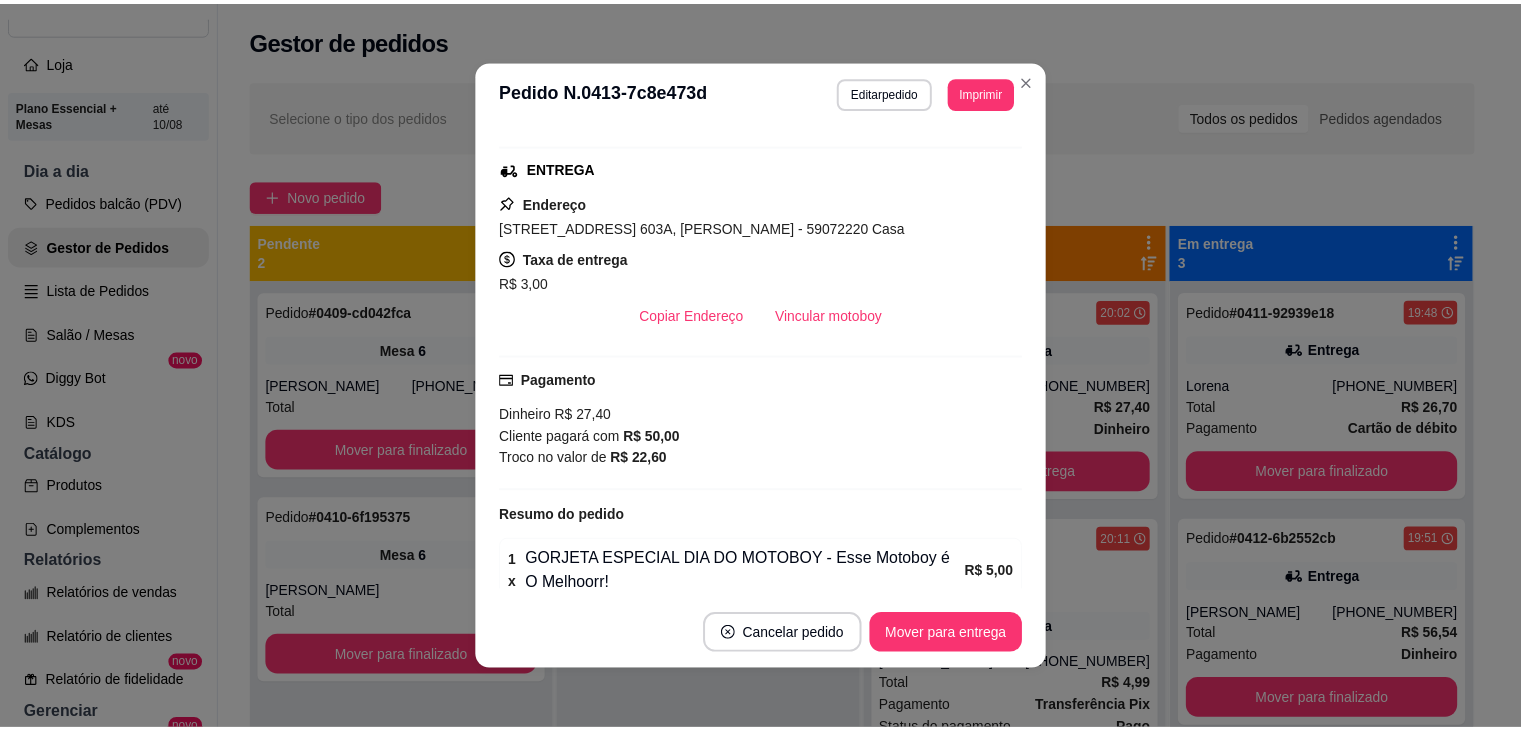scroll, scrollTop: 300, scrollLeft: 0, axis: vertical 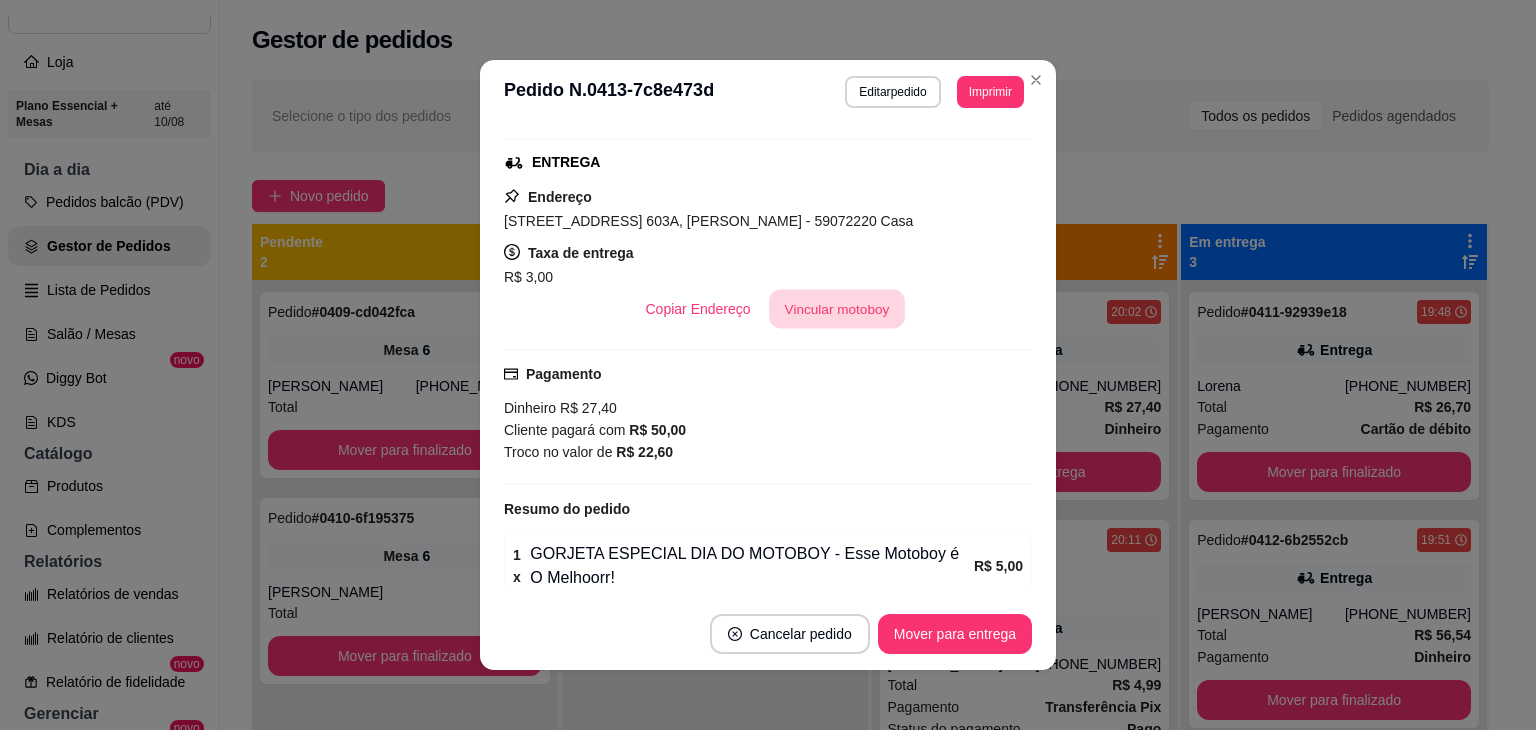 click on "Vincular motoboy" at bounding box center [837, 309] 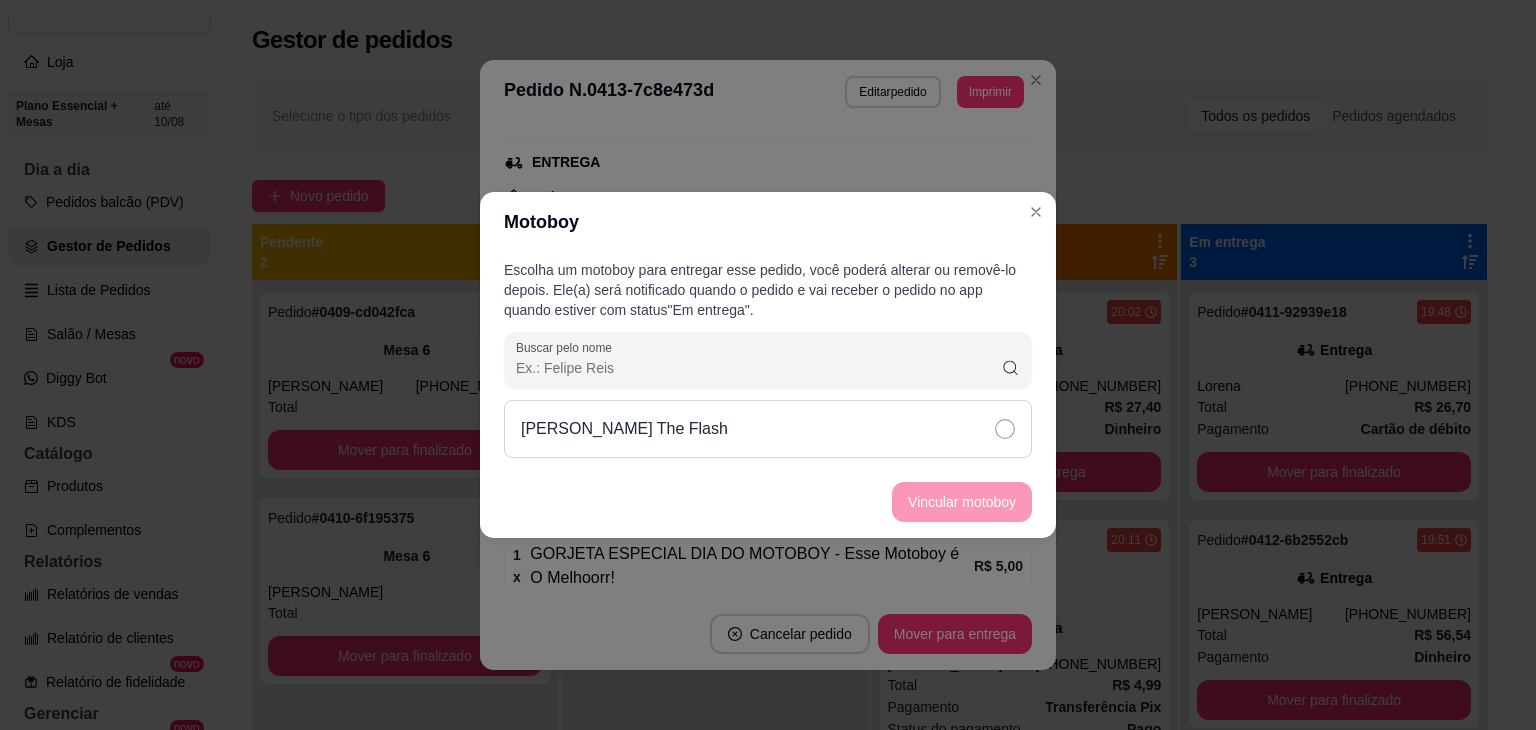 click on "[PERSON_NAME] The Flash" at bounding box center [768, 429] 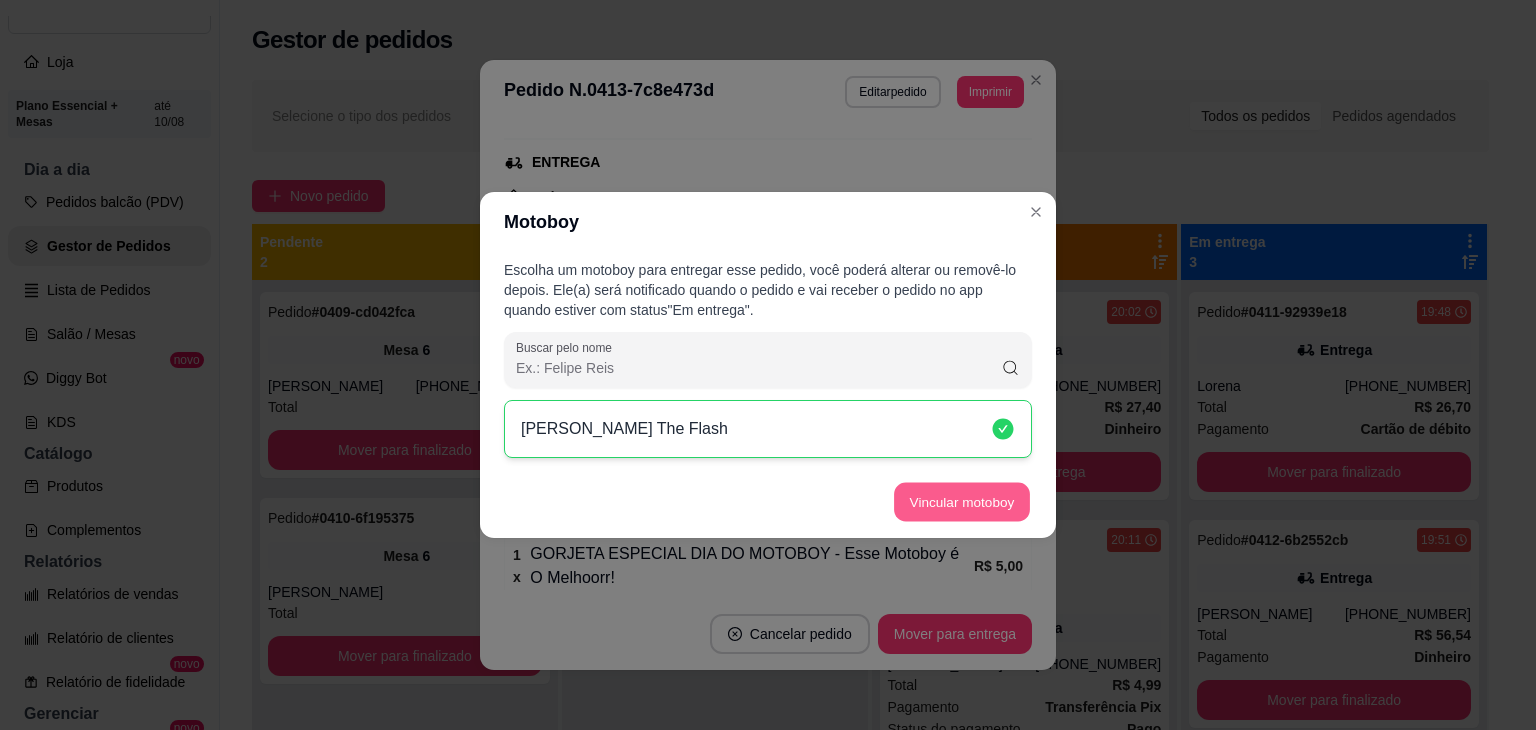 click on "Vincular motoboy" at bounding box center [962, 502] 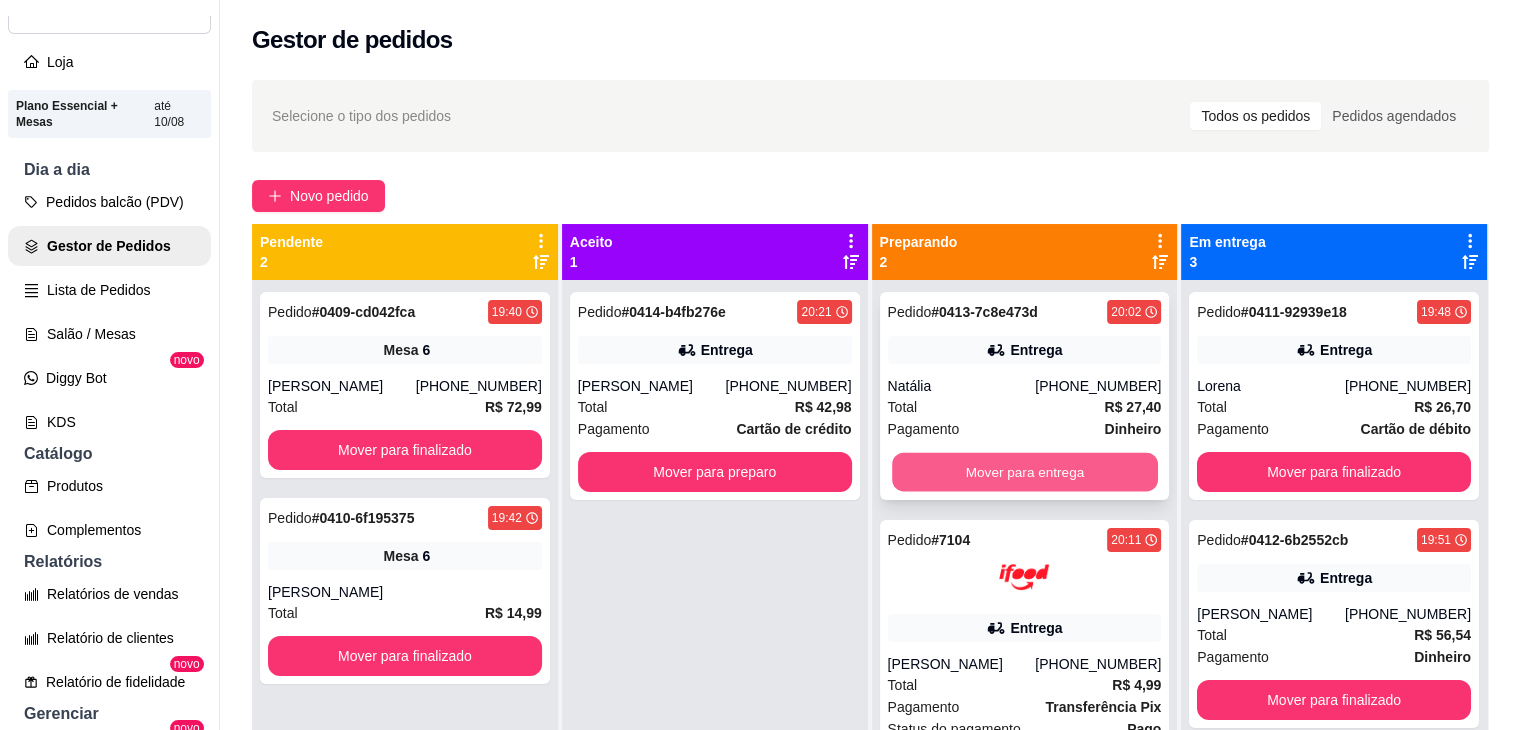 click on "Mover para entrega" at bounding box center [1025, 472] 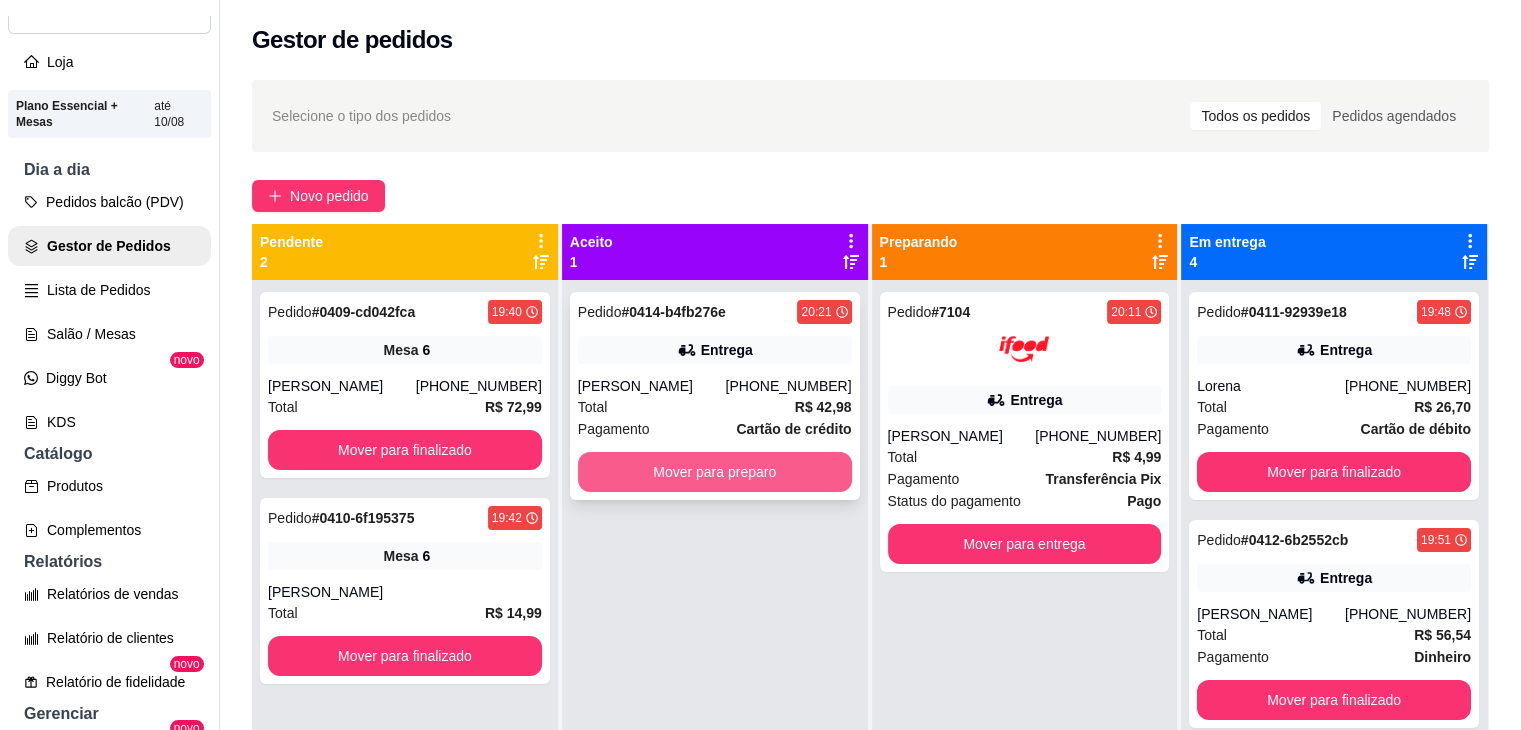 click on "Mover para preparo" at bounding box center [715, 472] 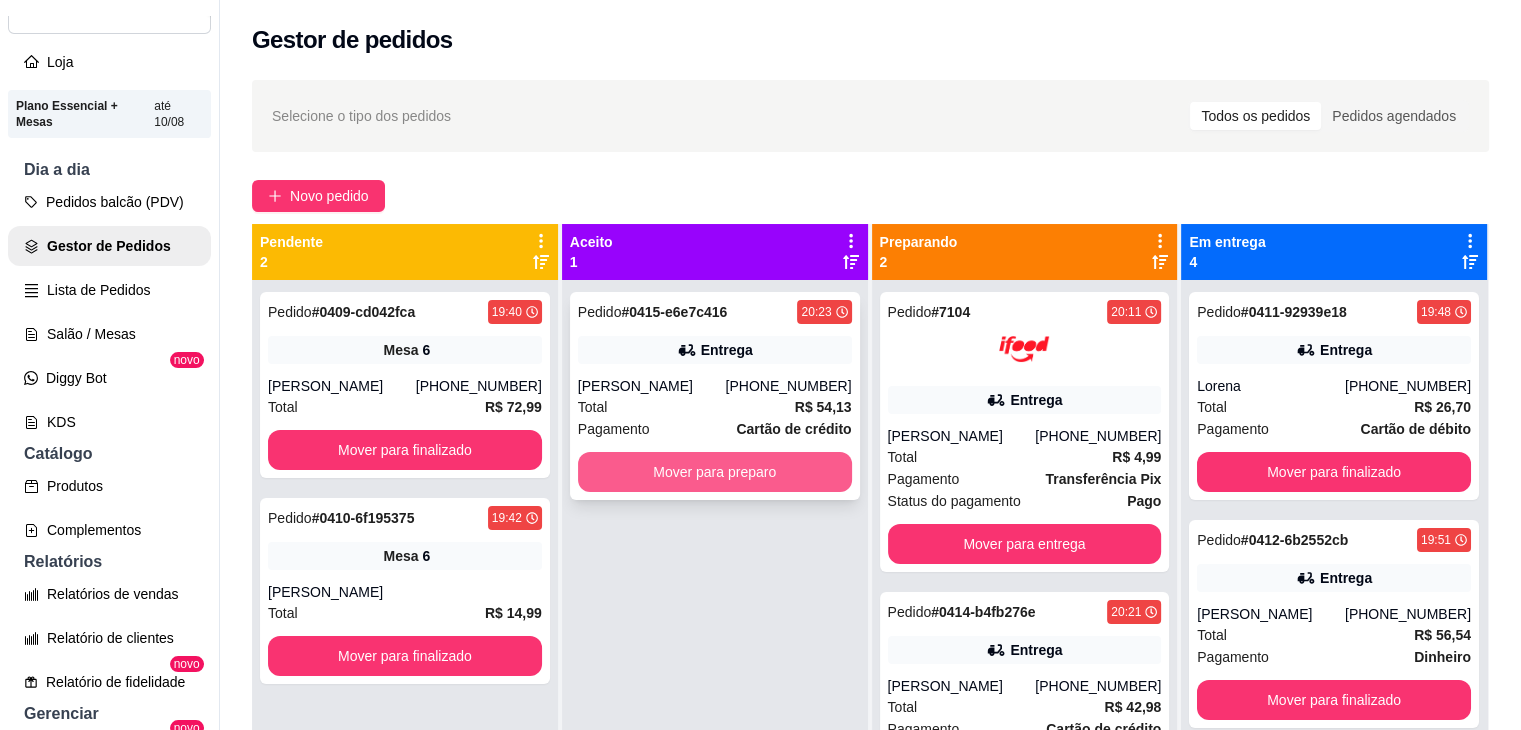 click on "Mover para preparo" at bounding box center [715, 472] 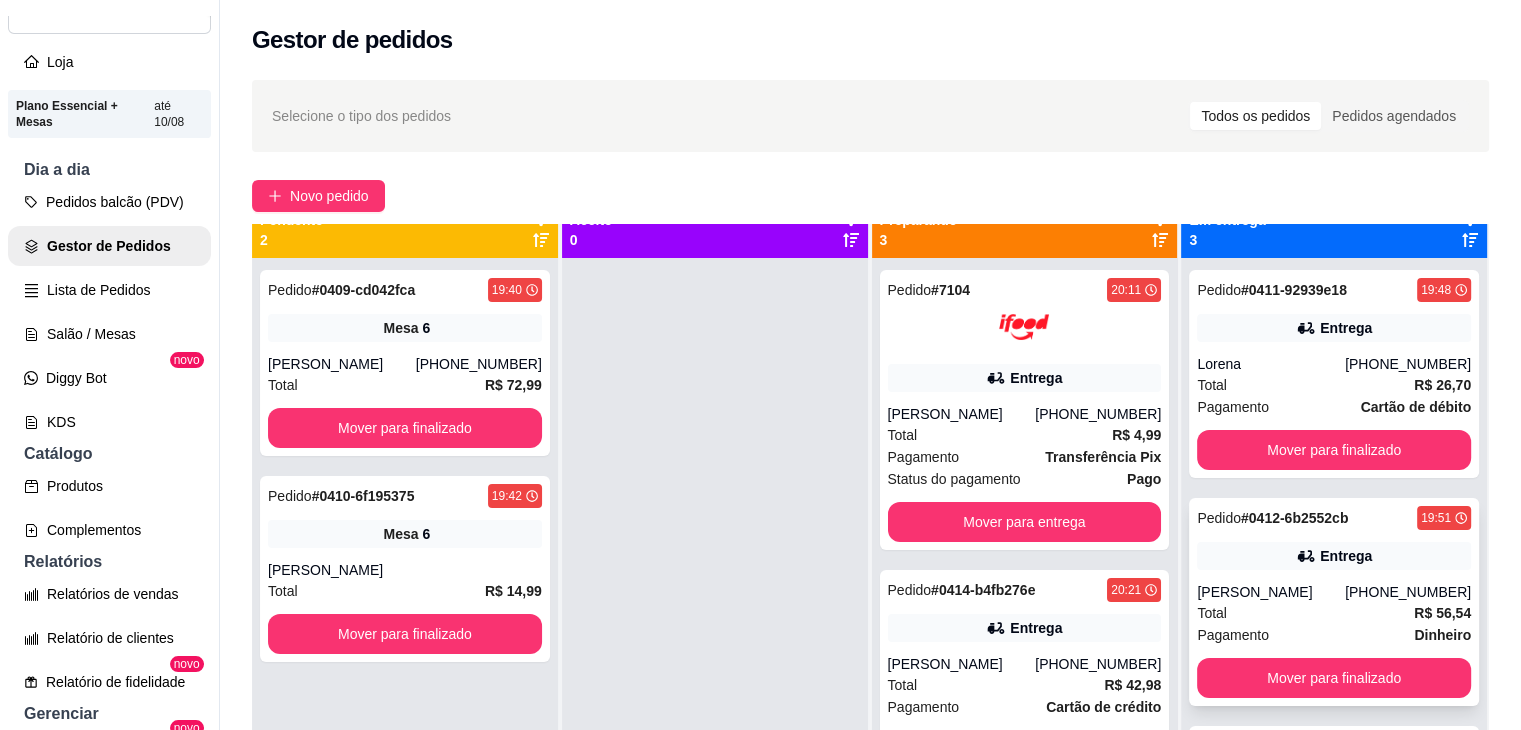 scroll, scrollTop: 56, scrollLeft: 0, axis: vertical 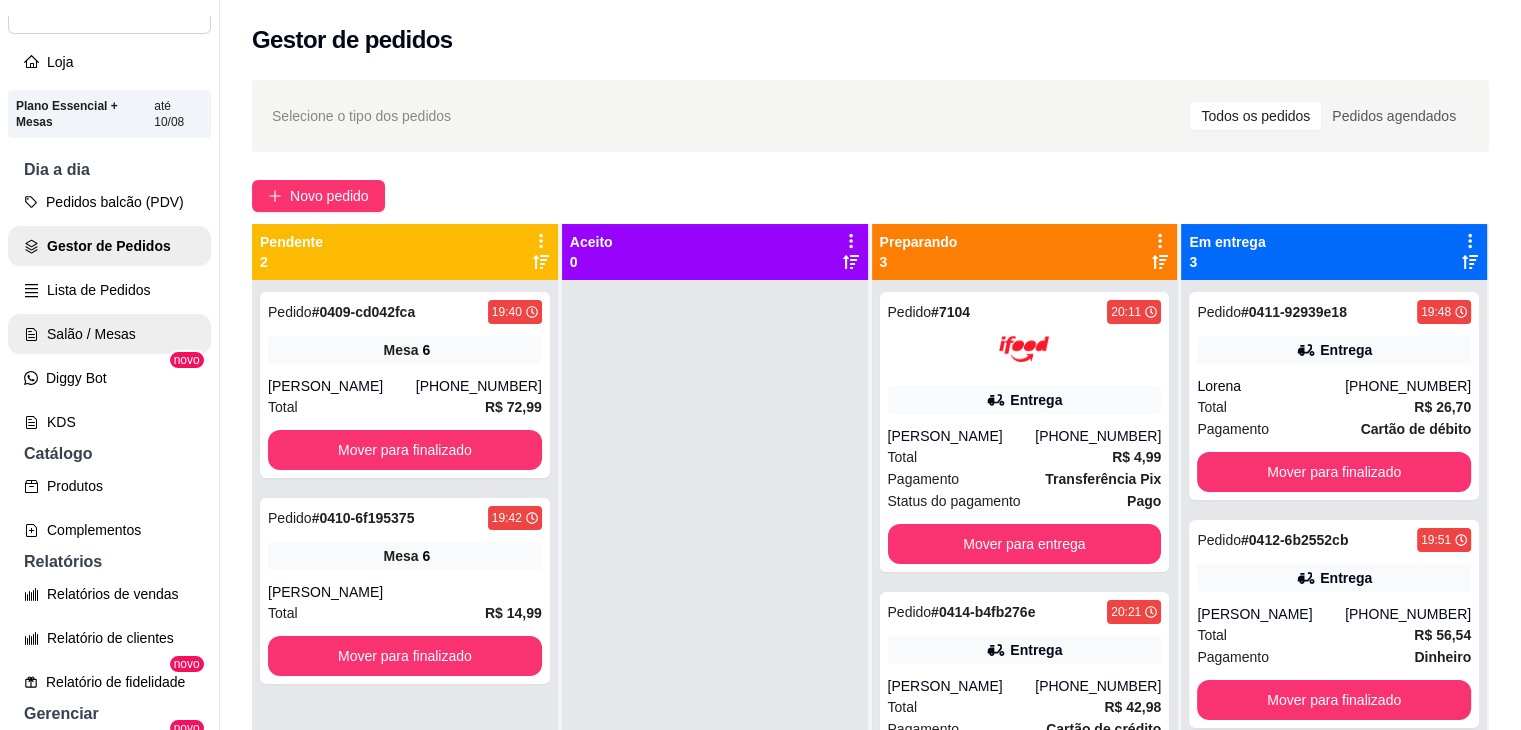 click on "Salão / Mesas" at bounding box center (109, 334) 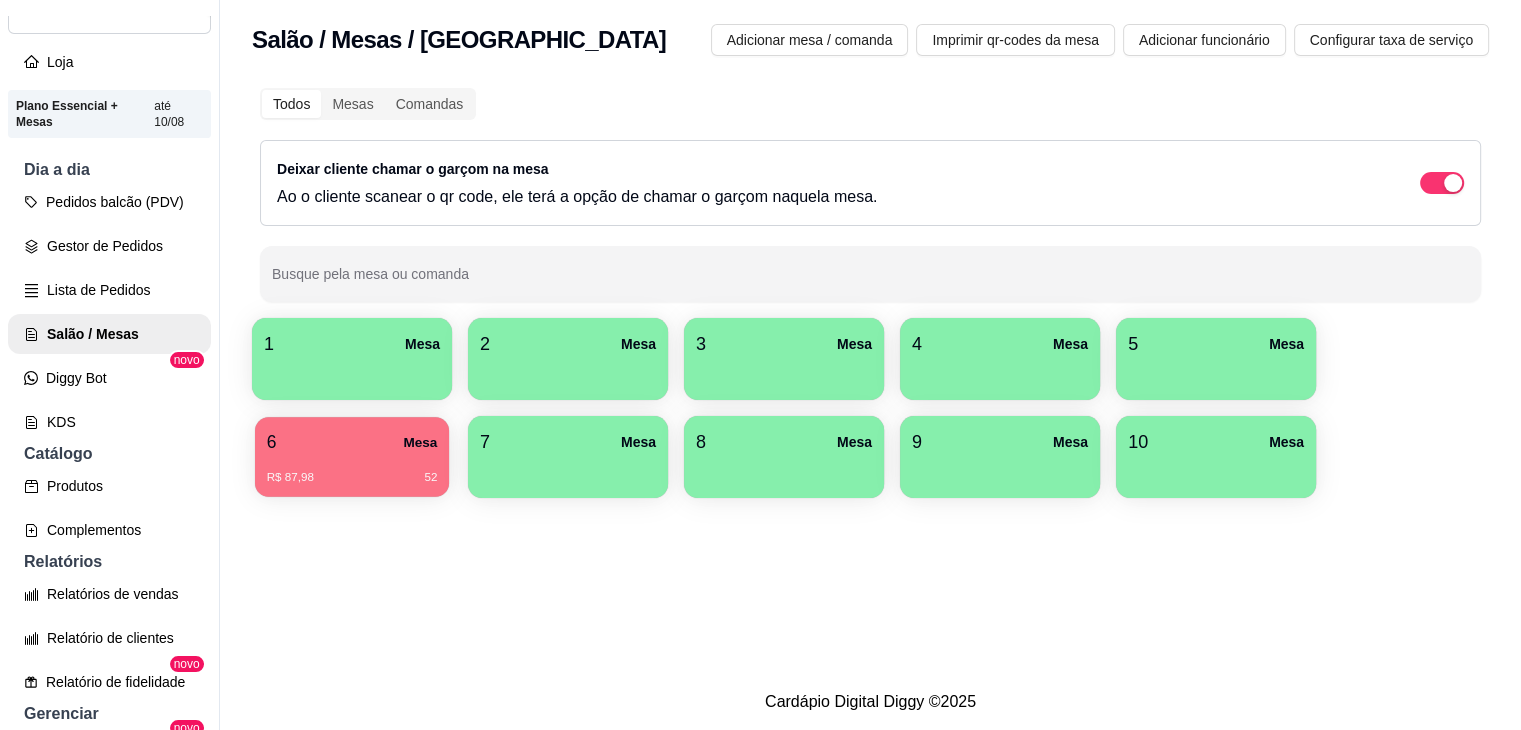 click on "6 Mesa" at bounding box center (352, 442) 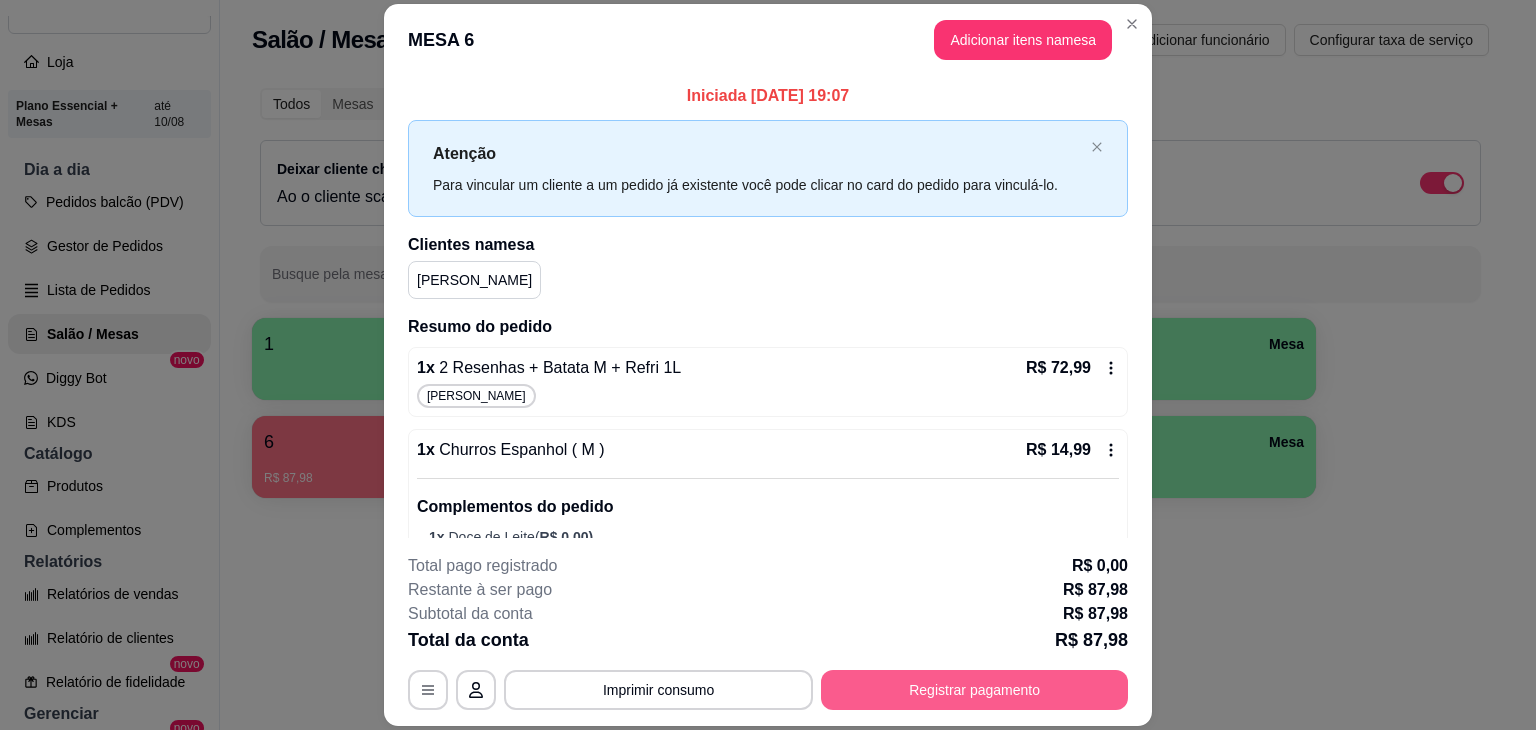click on "Registrar pagamento" at bounding box center [974, 690] 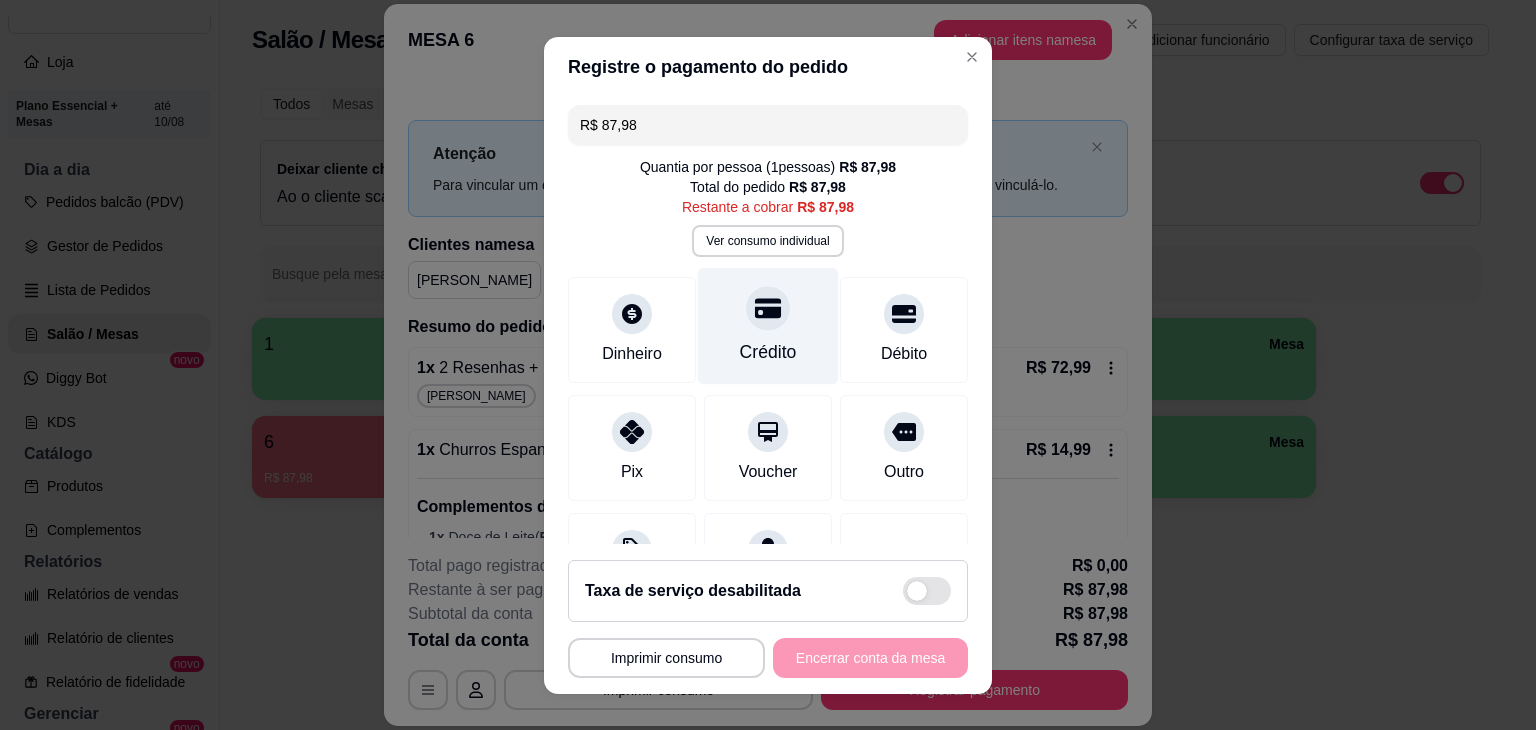 click 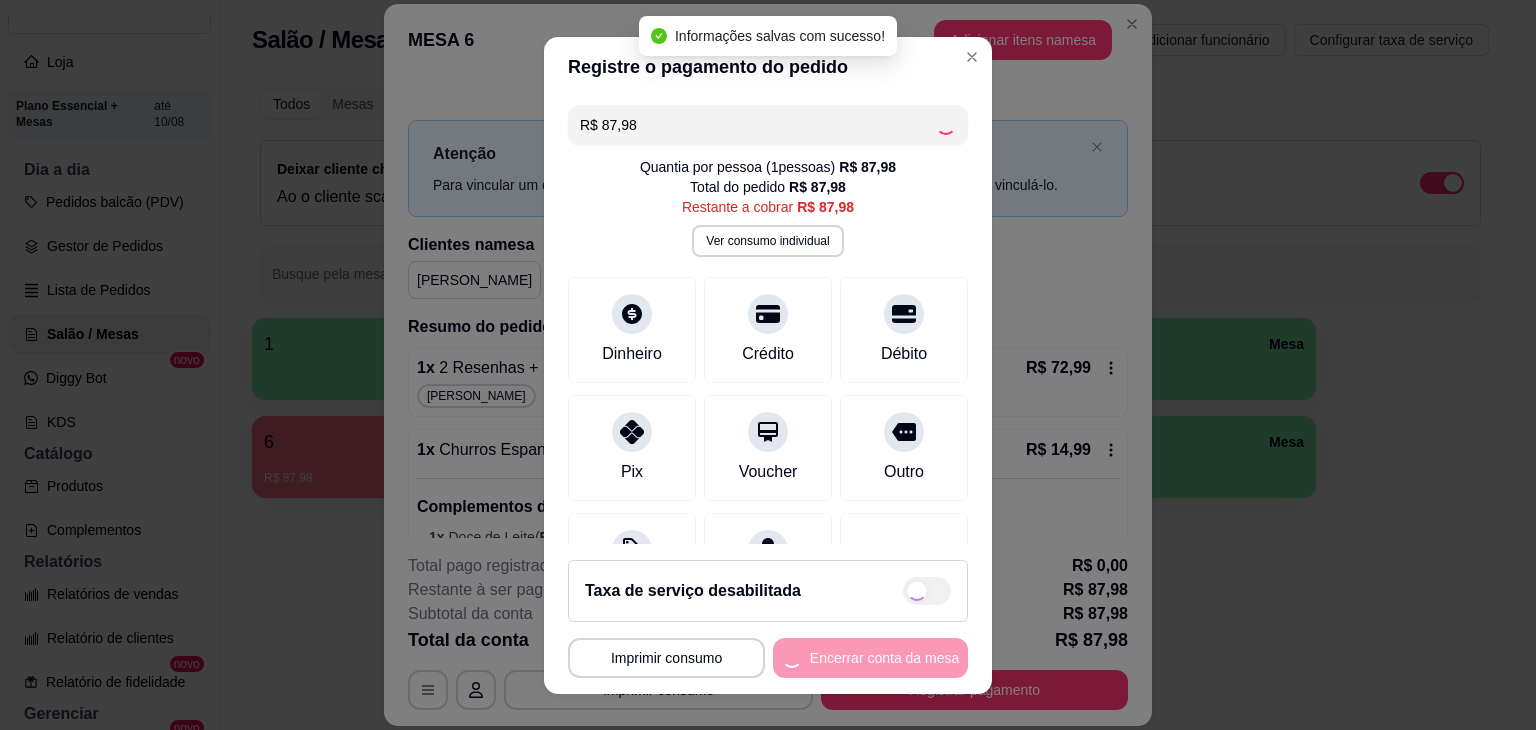 type on "R$ 0,00" 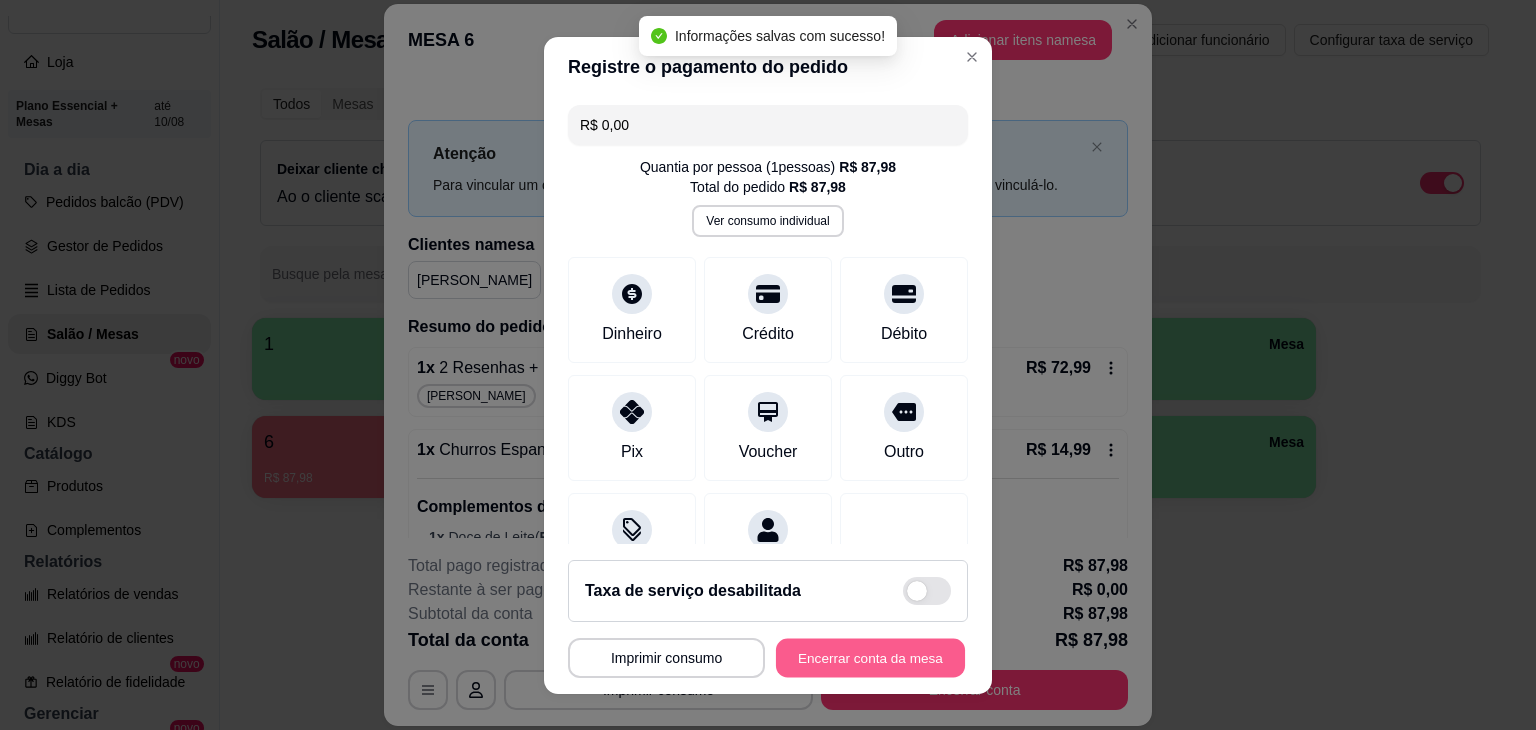 click on "Encerrar conta da mesa" at bounding box center (870, 657) 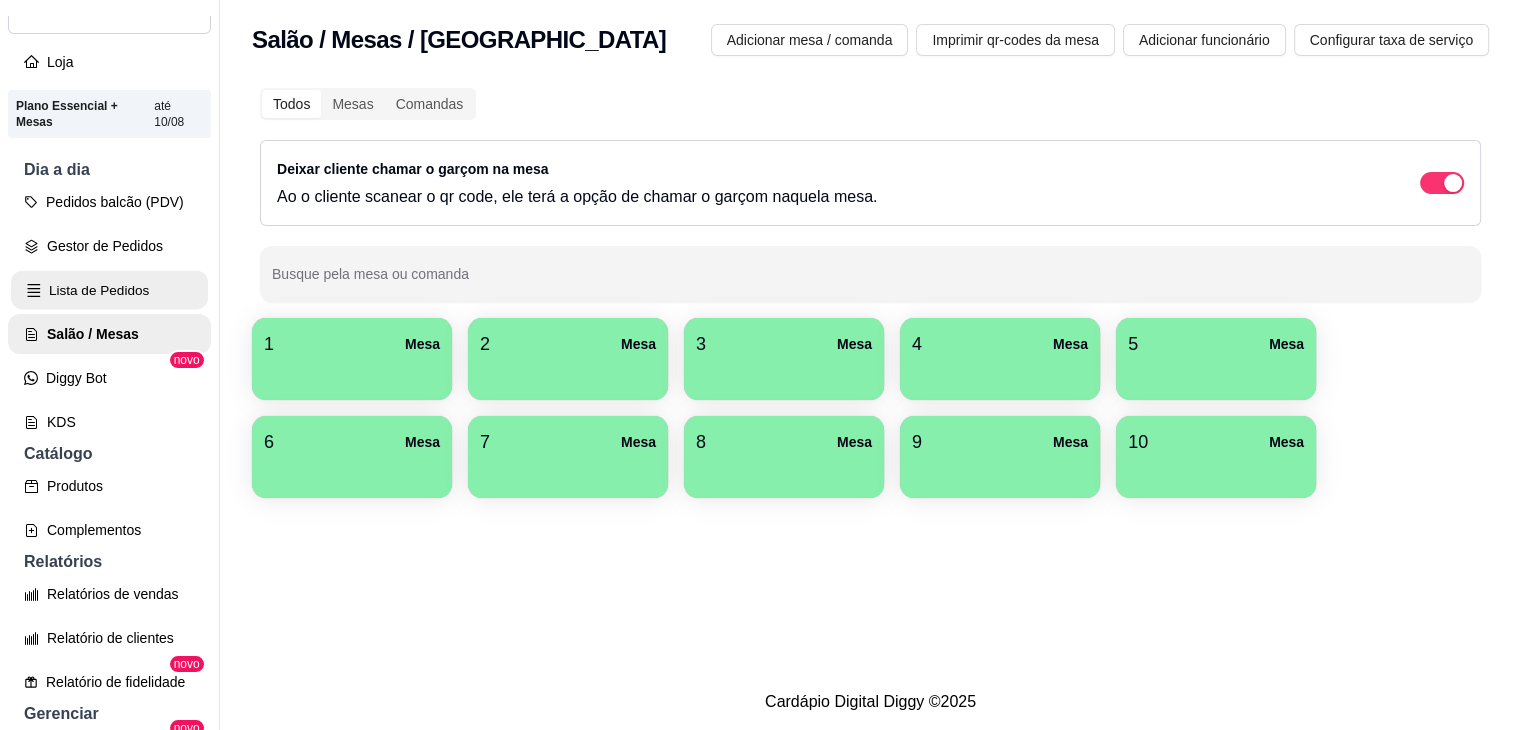 click on "Lista de Pedidos" at bounding box center (109, 290) 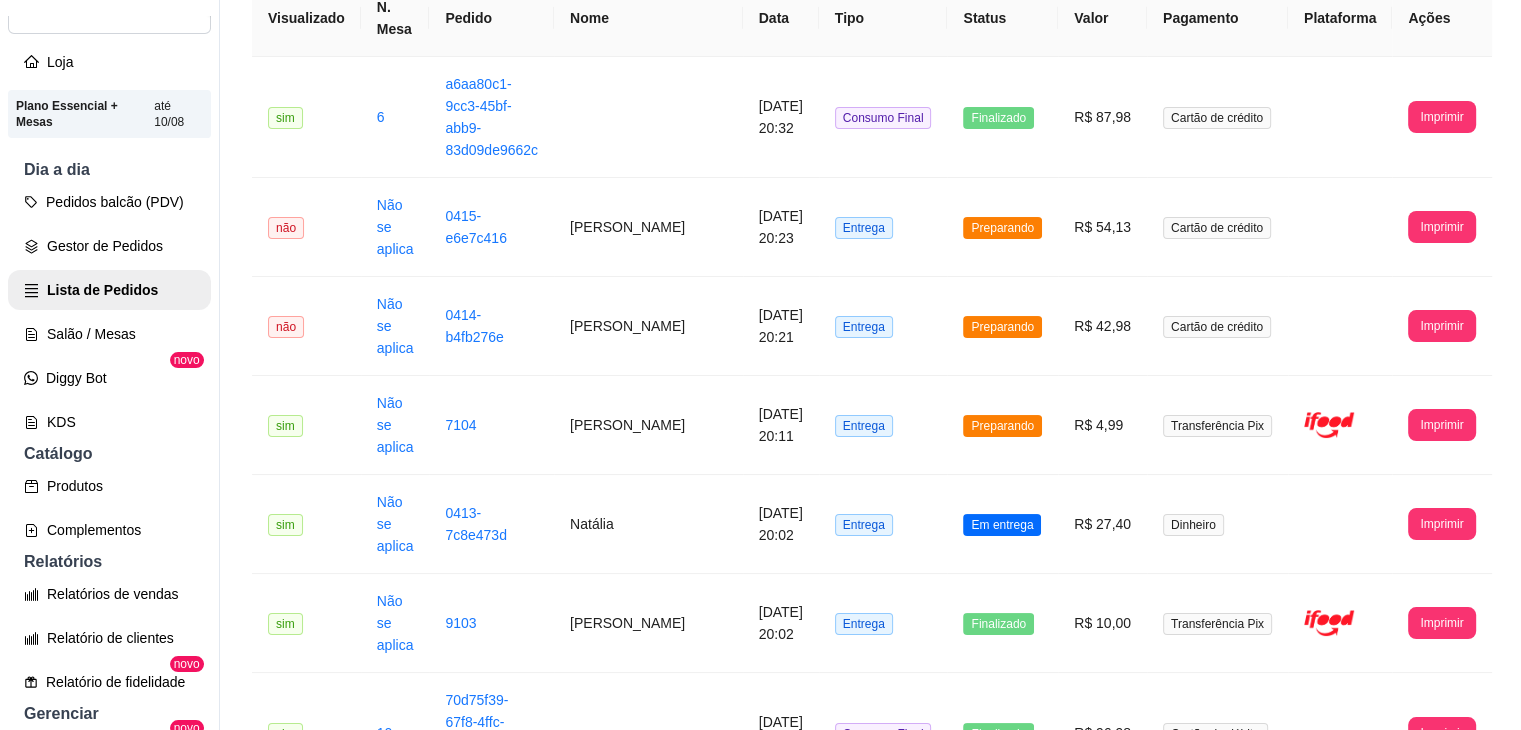 scroll, scrollTop: 0, scrollLeft: 0, axis: both 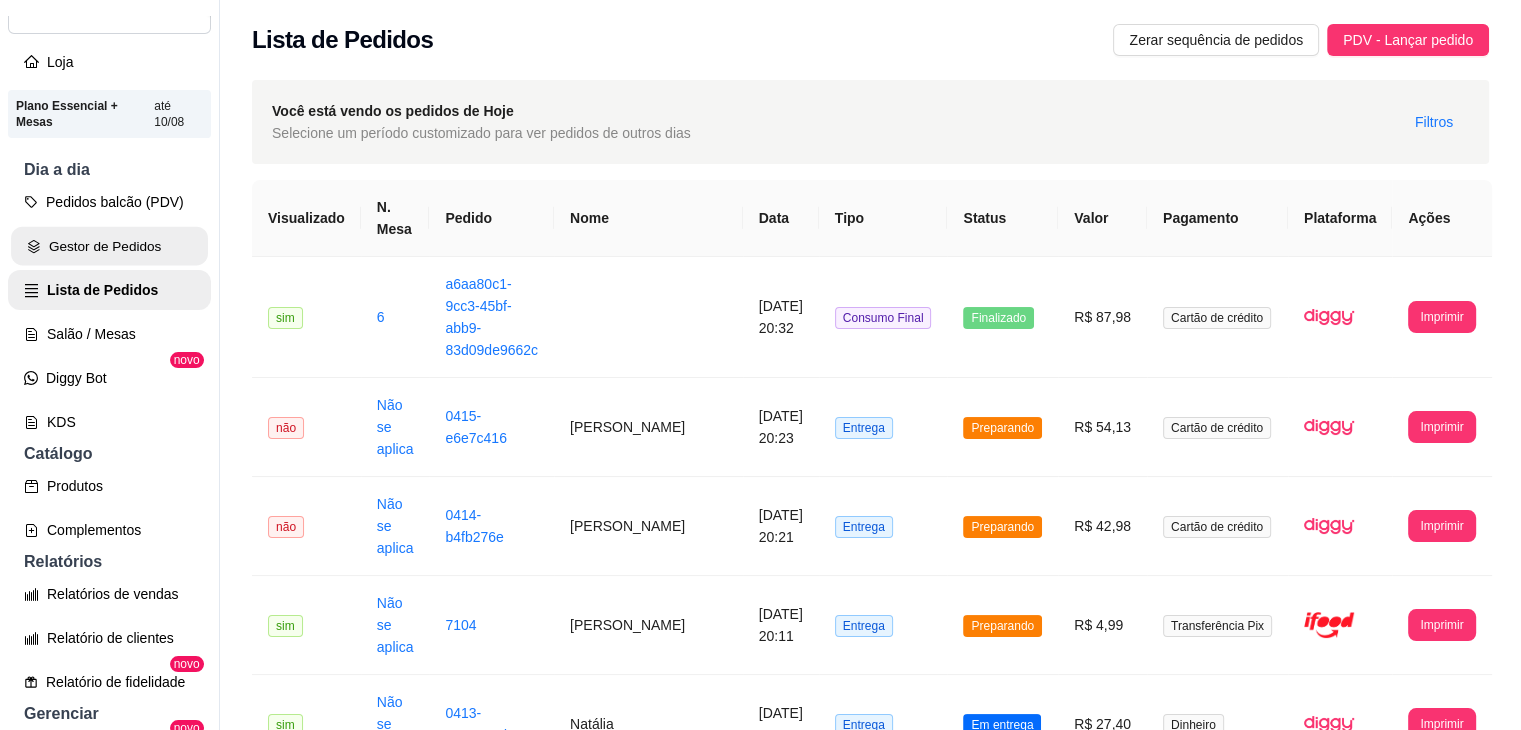 click on "Gestor de Pedidos" at bounding box center [109, 246] 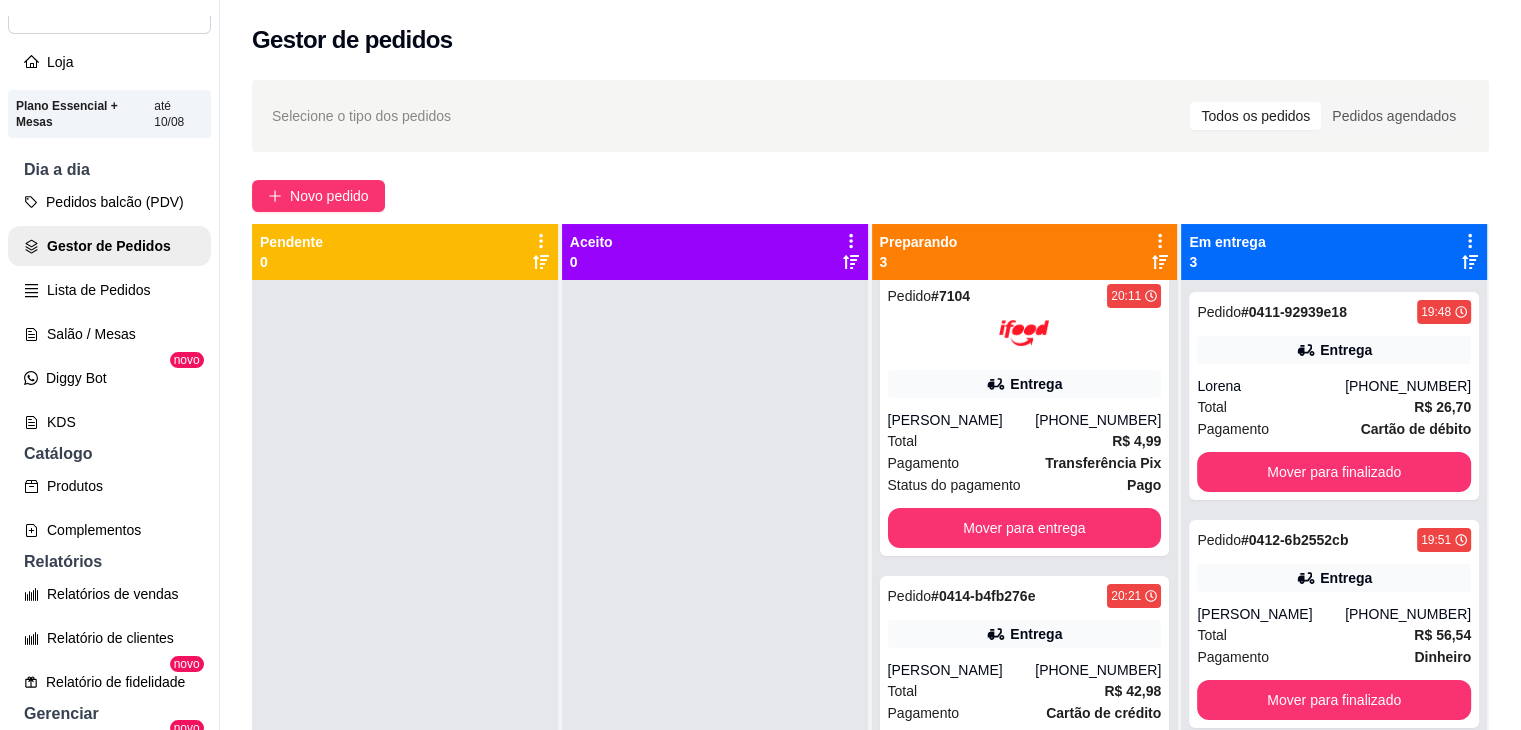 scroll, scrollTop: 0, scrollLeft: 0, axis: both 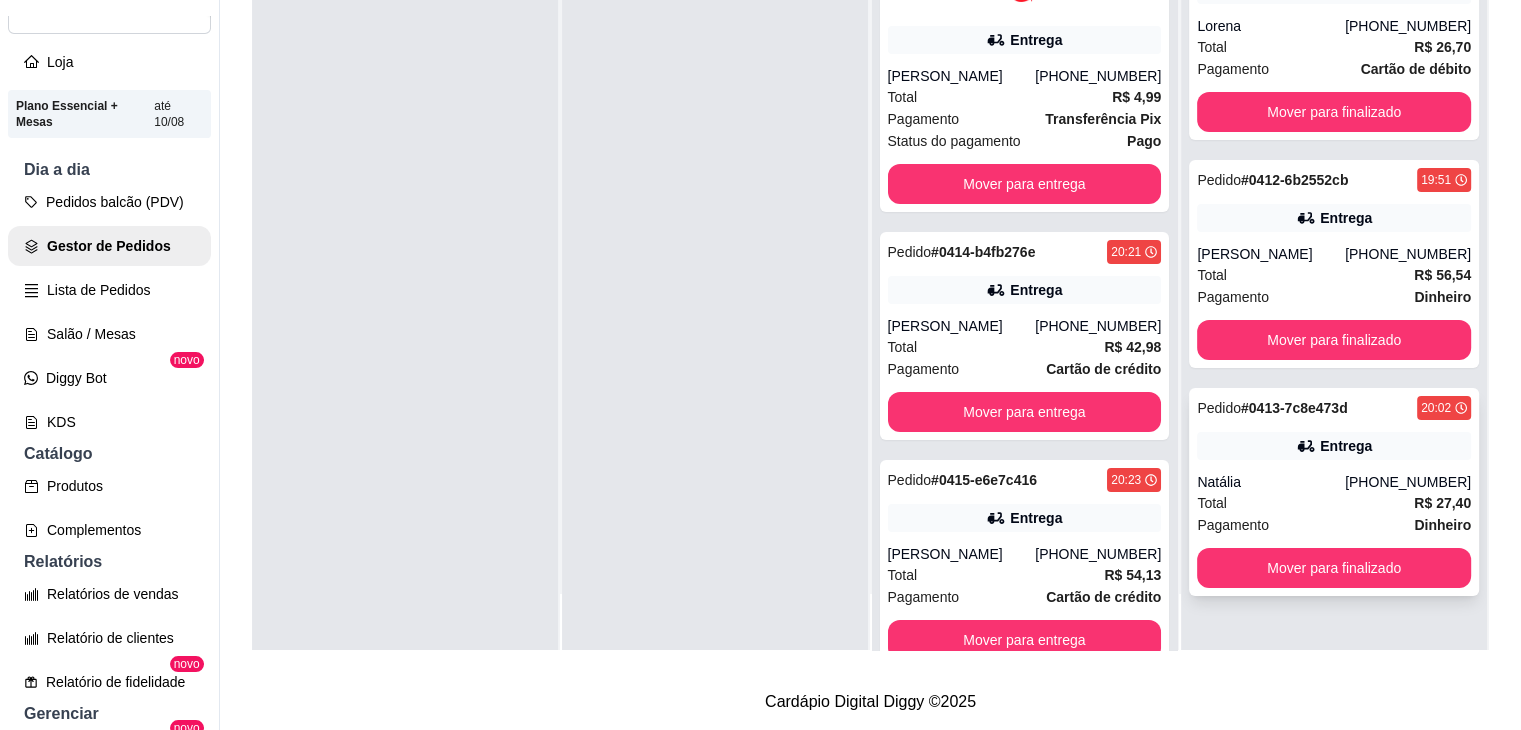 click on "Total R$ 27,40" at bounding box center (1334, 503) 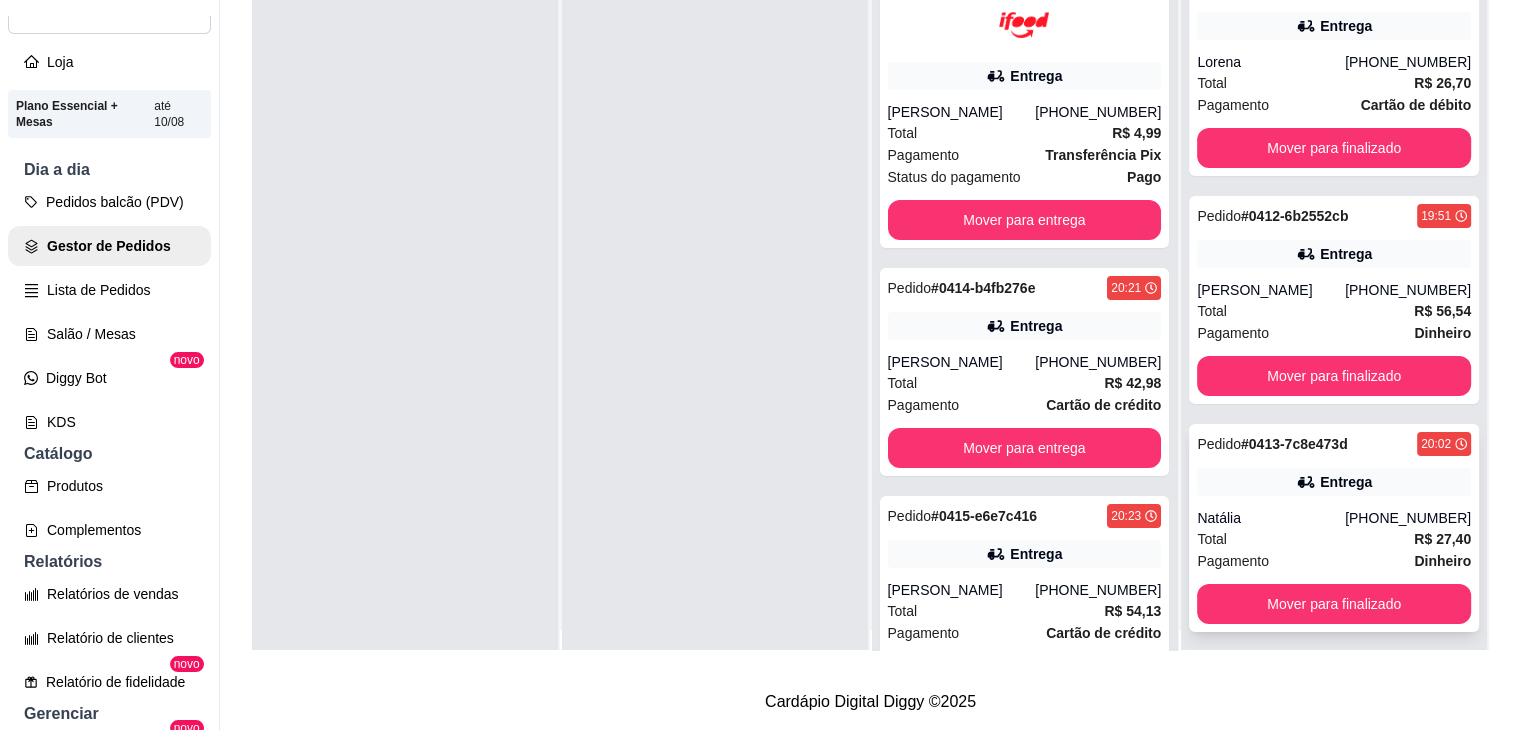 scroll, scrollTop: 0, scrollLeft: 0, axis: both 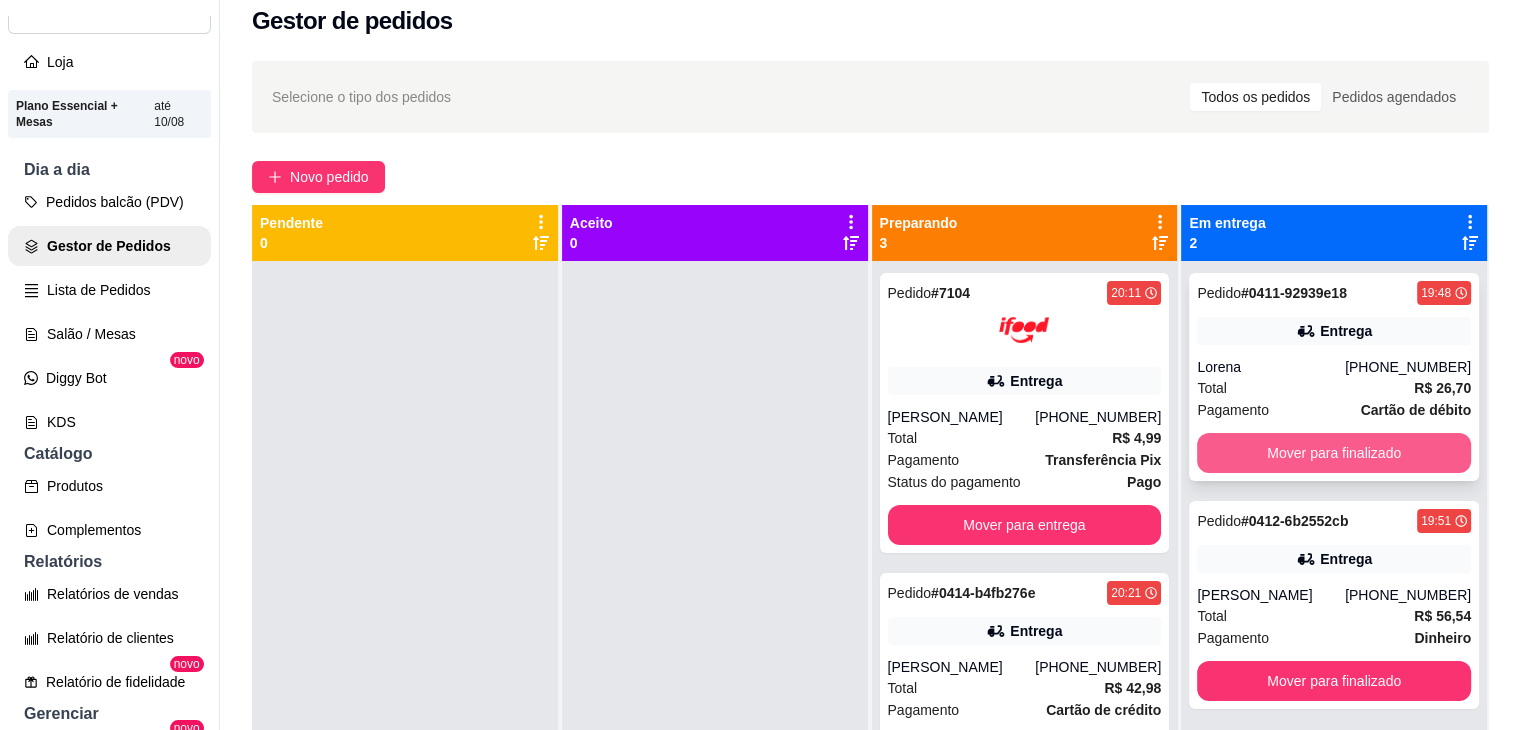 click on "Mover para finalizado" at bounding box center [1334, 453] 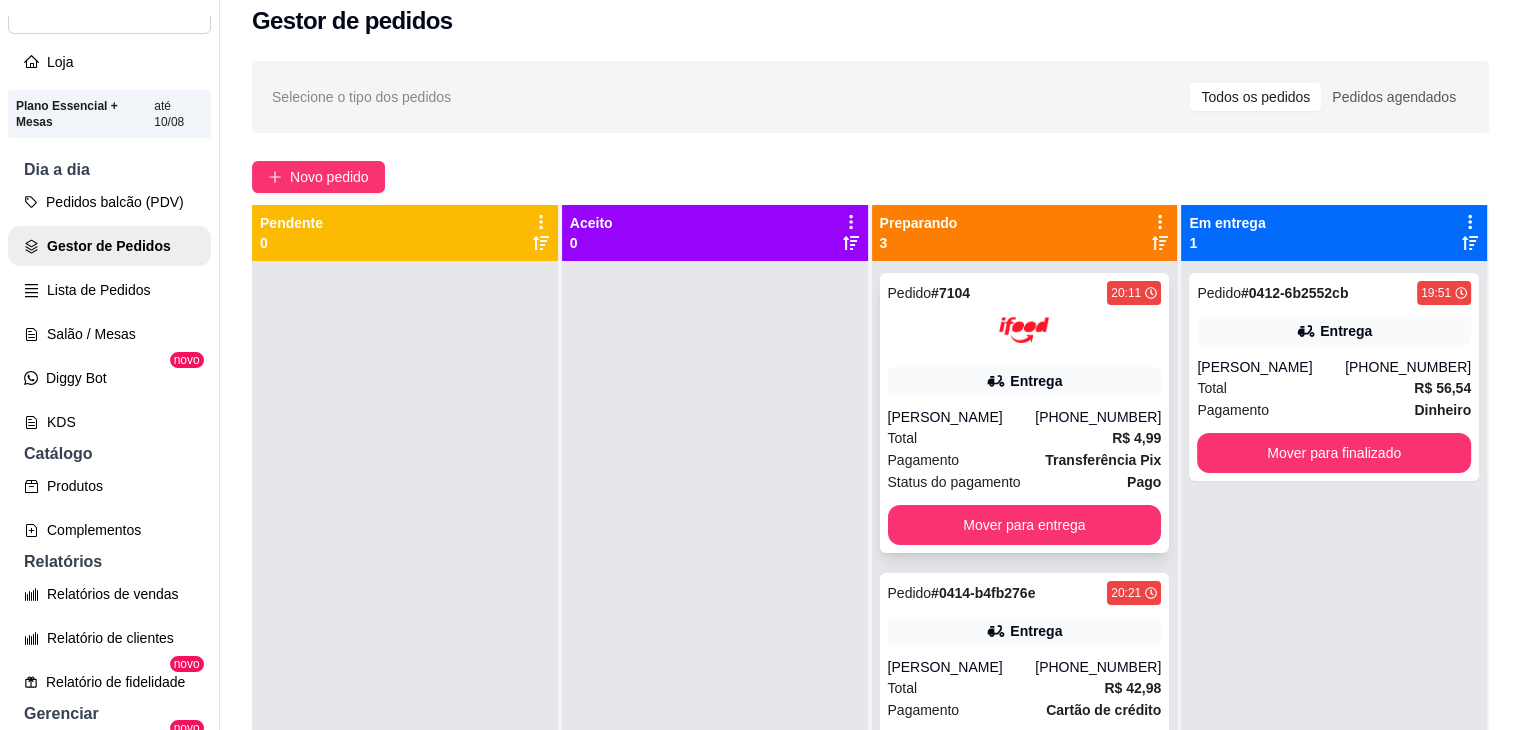 click on "[PERSON_NAME]" at bounding box center (962, 417) 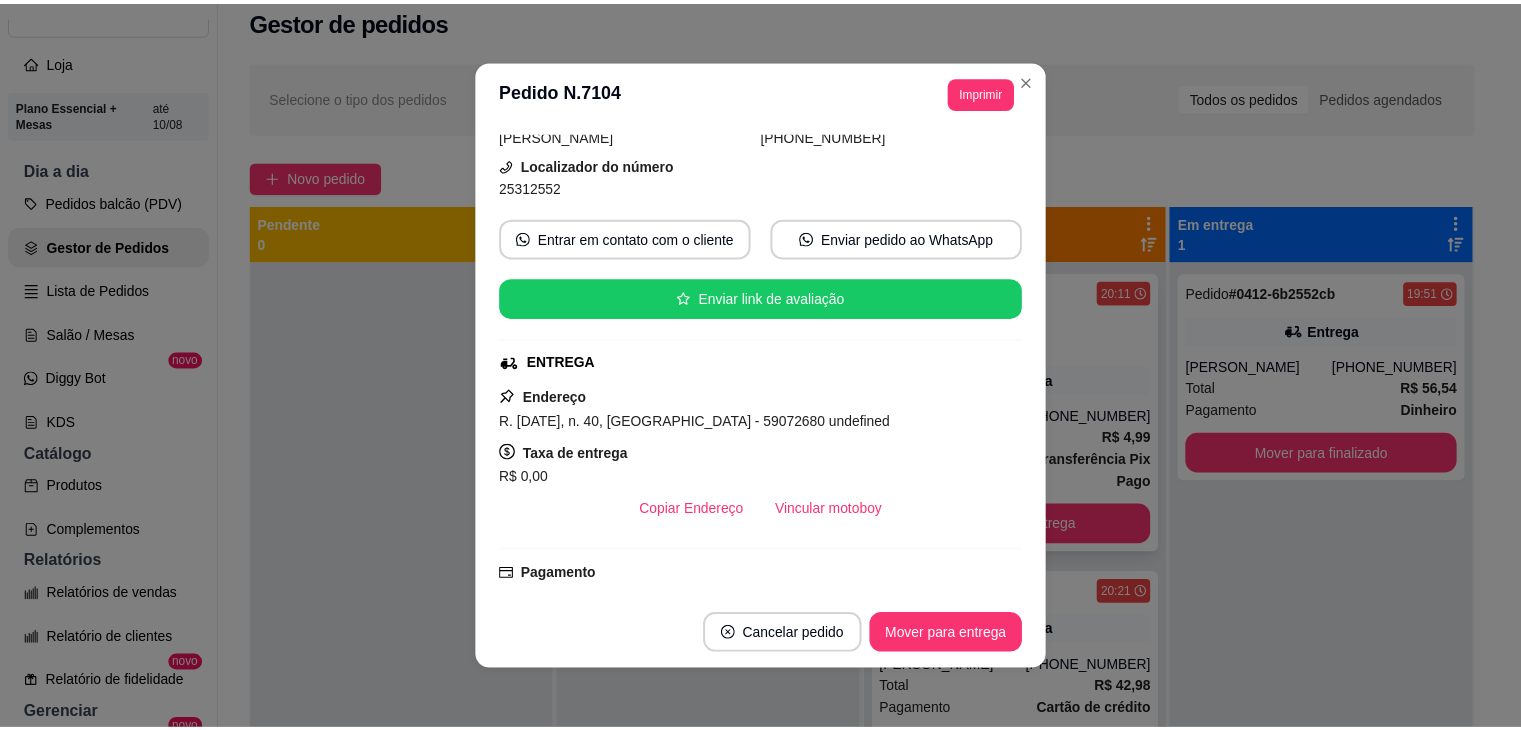 scroll, scrollTop: 200, scrollLeft: 0, axis: vertical 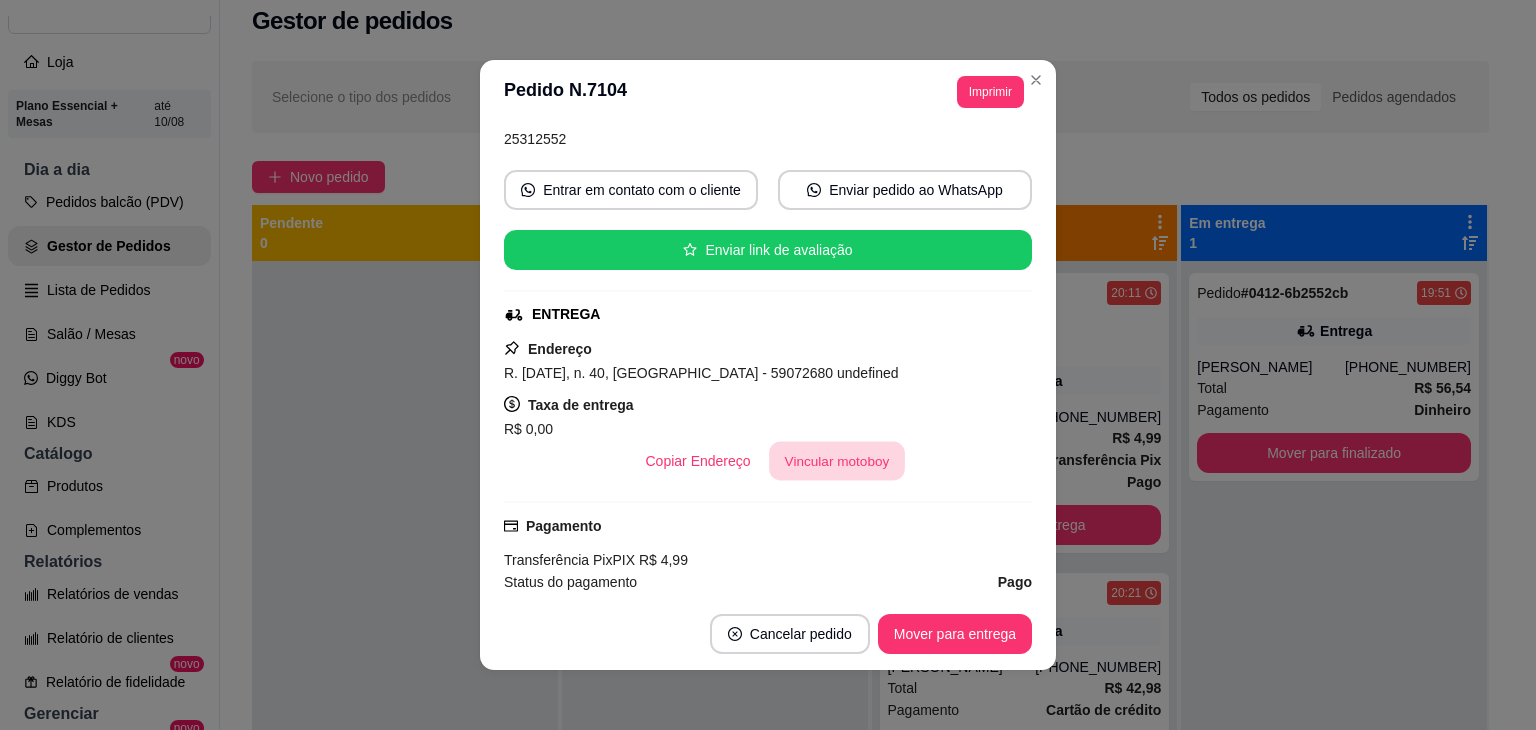 click on "Vincular motoboy" at bounding box center [837, 461] 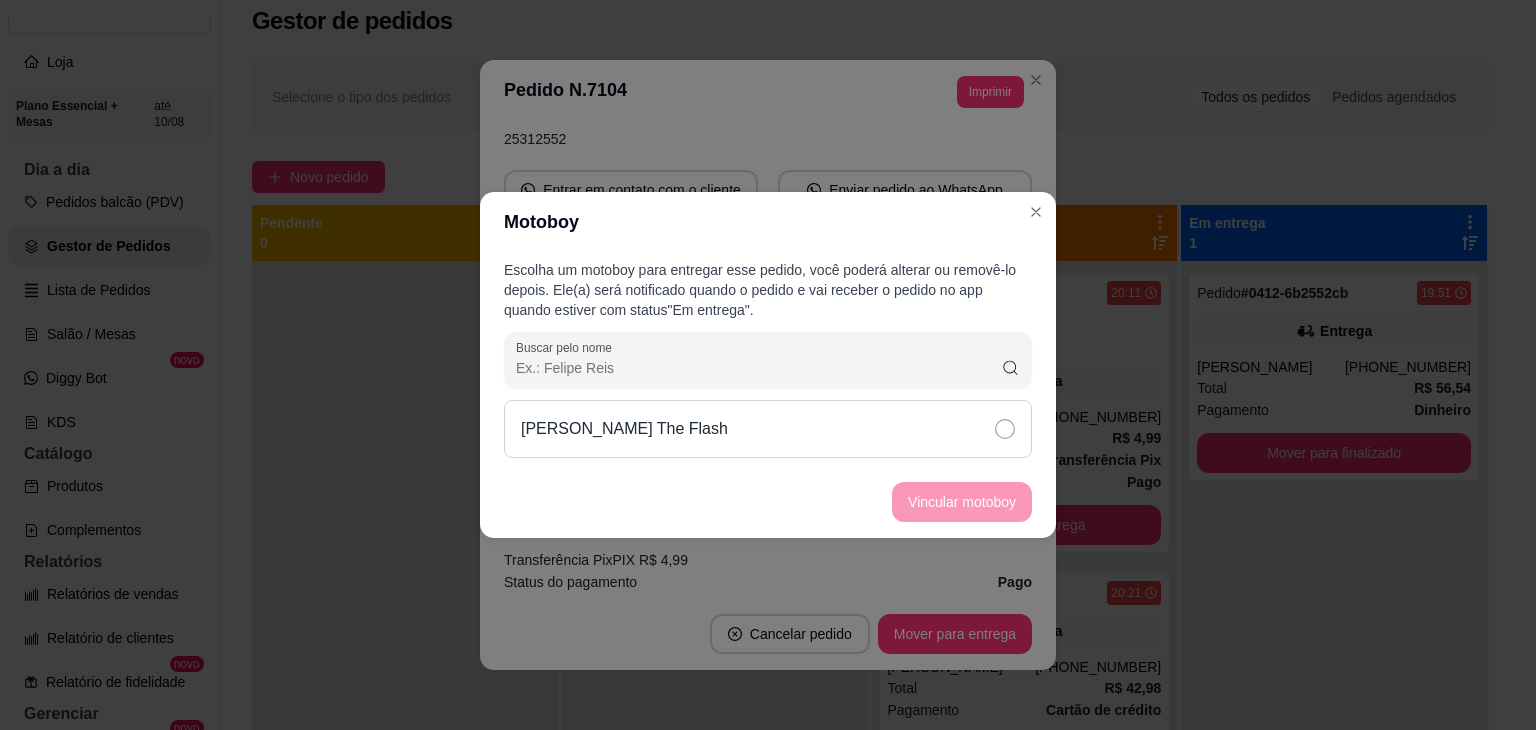 click on "[PERSON_NAME] The Flash" at bounding box center (768, 429) 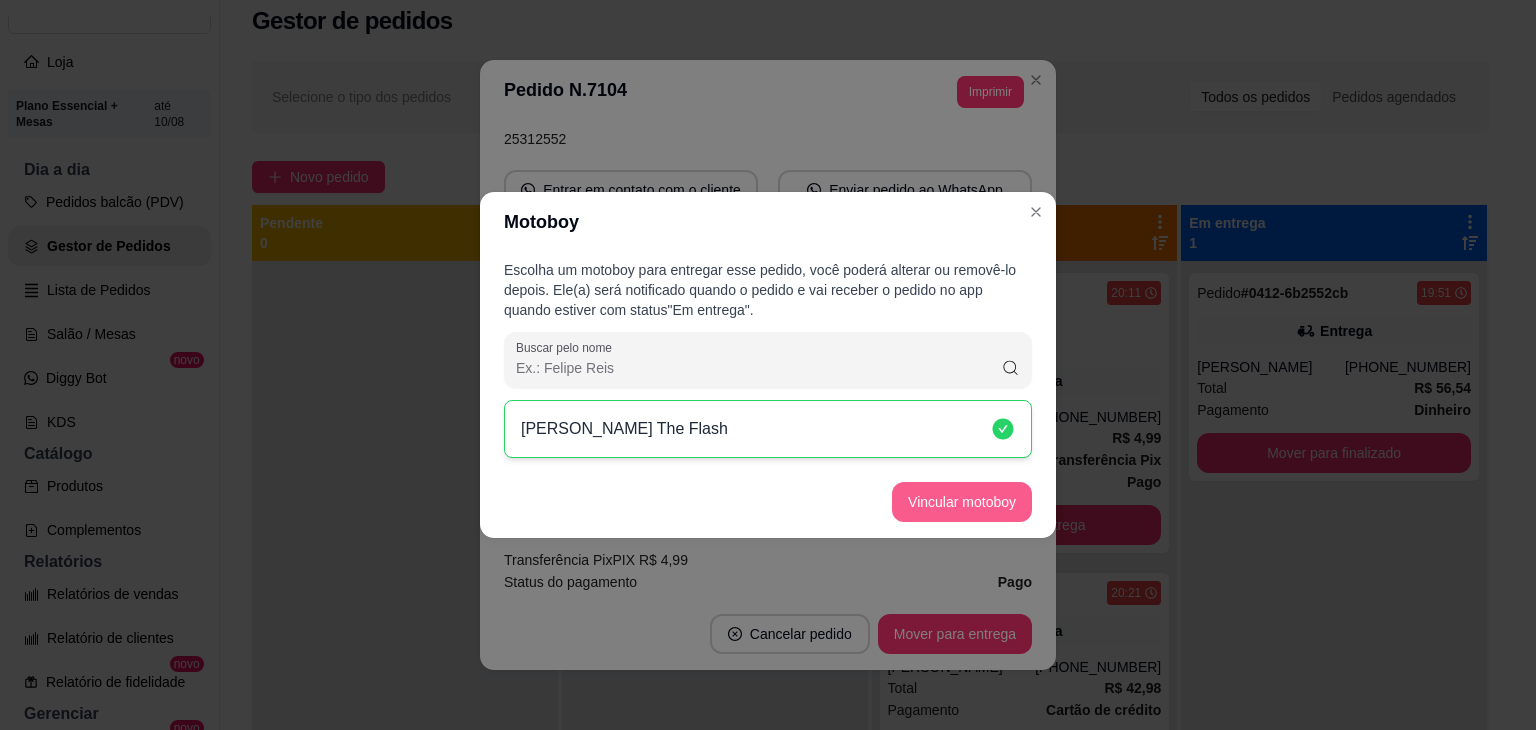 click on "Vincular motoboy" at bounding box center (962, 502) 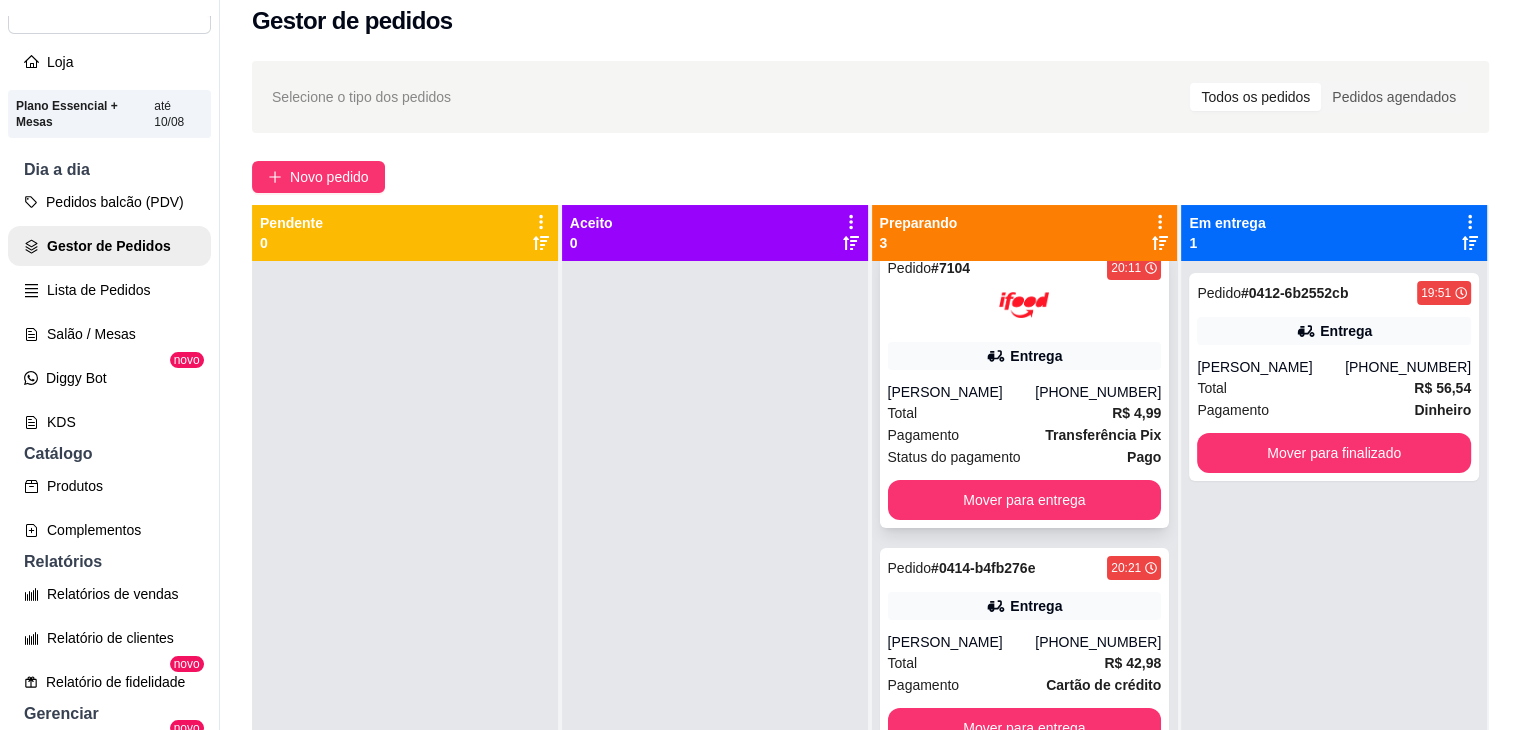 scroll, scrollTop: 46, scrollLeft: 0, axis: vertical 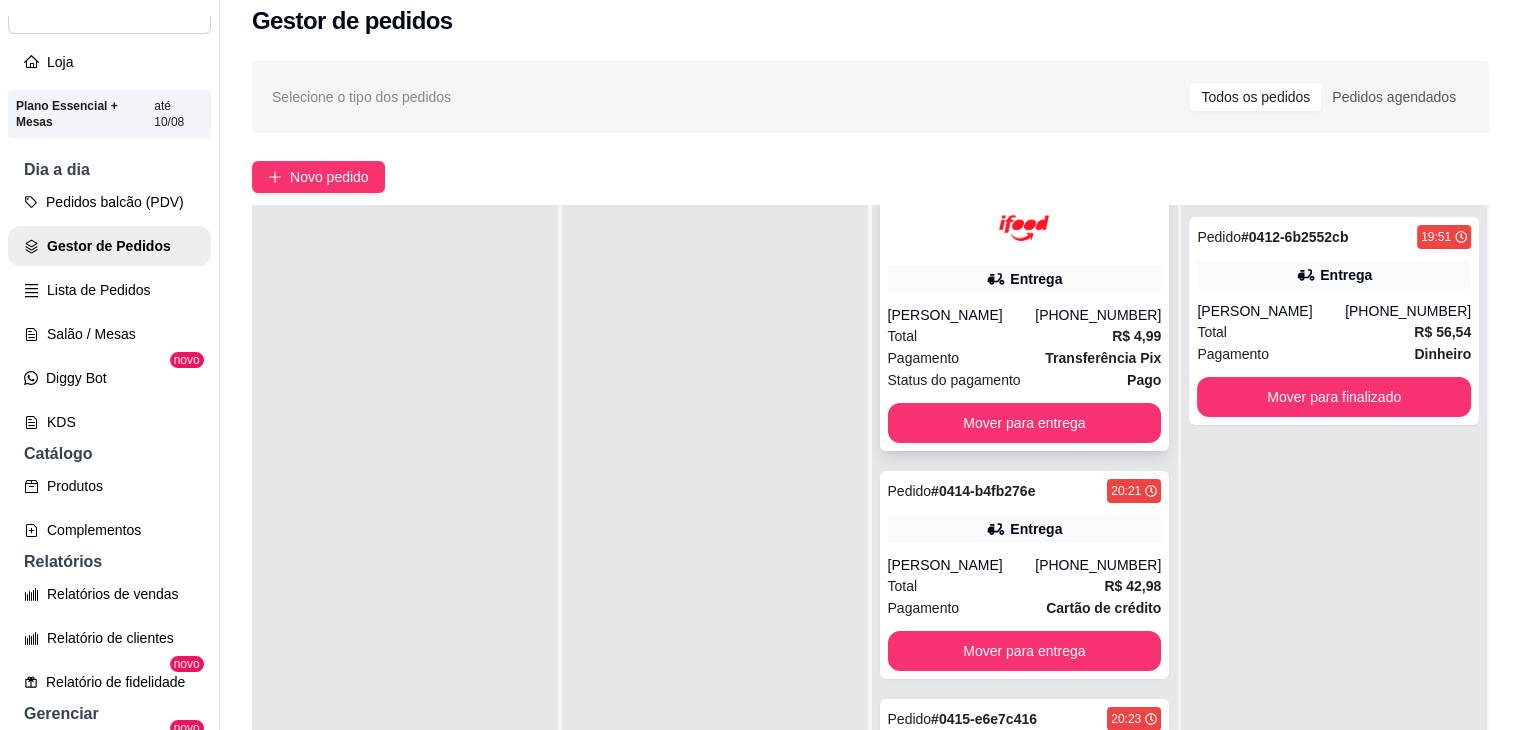 click on "Total R$ 4,99" at bounding box center (1025, 336) 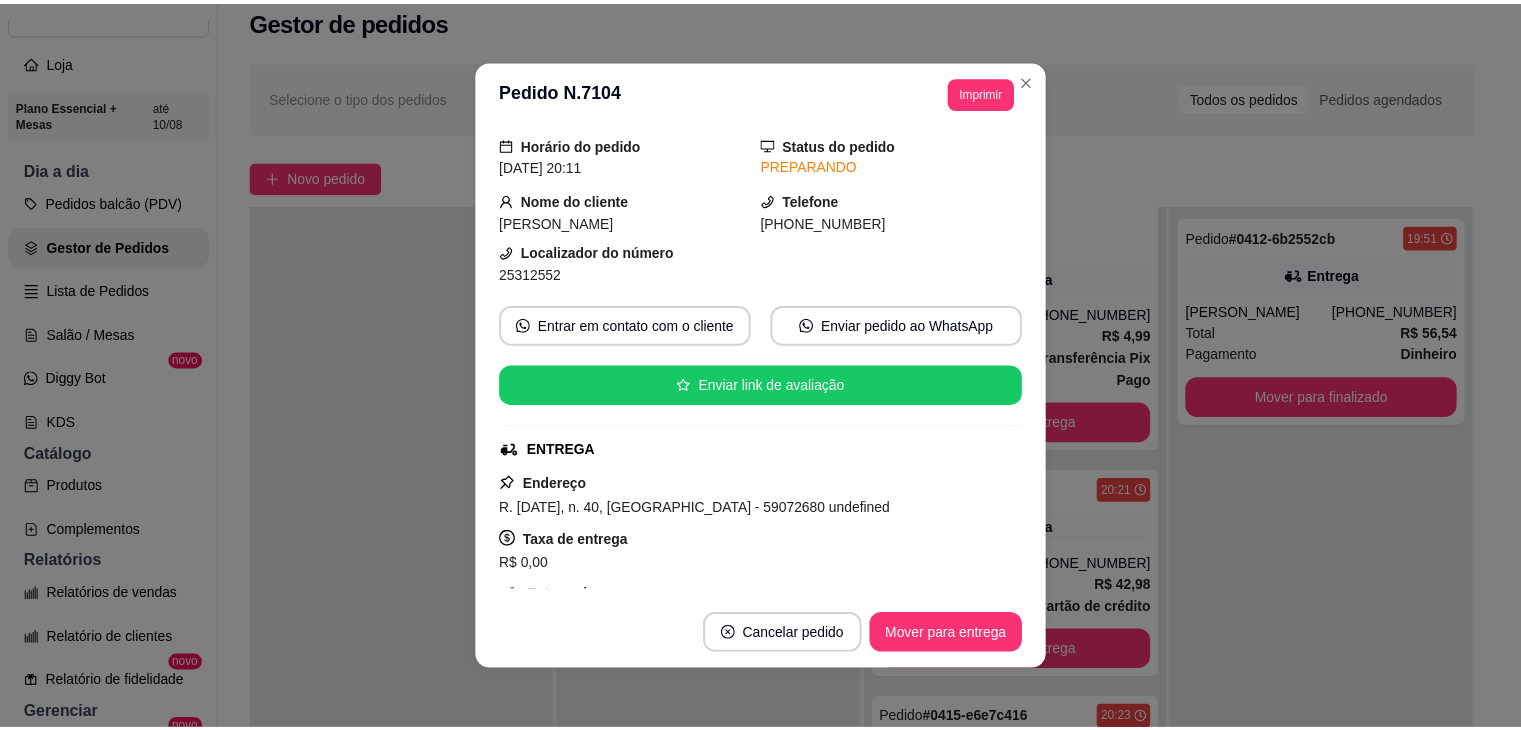 scroll, scrollTop: 100, scrollLeft: 0, axis: vertical 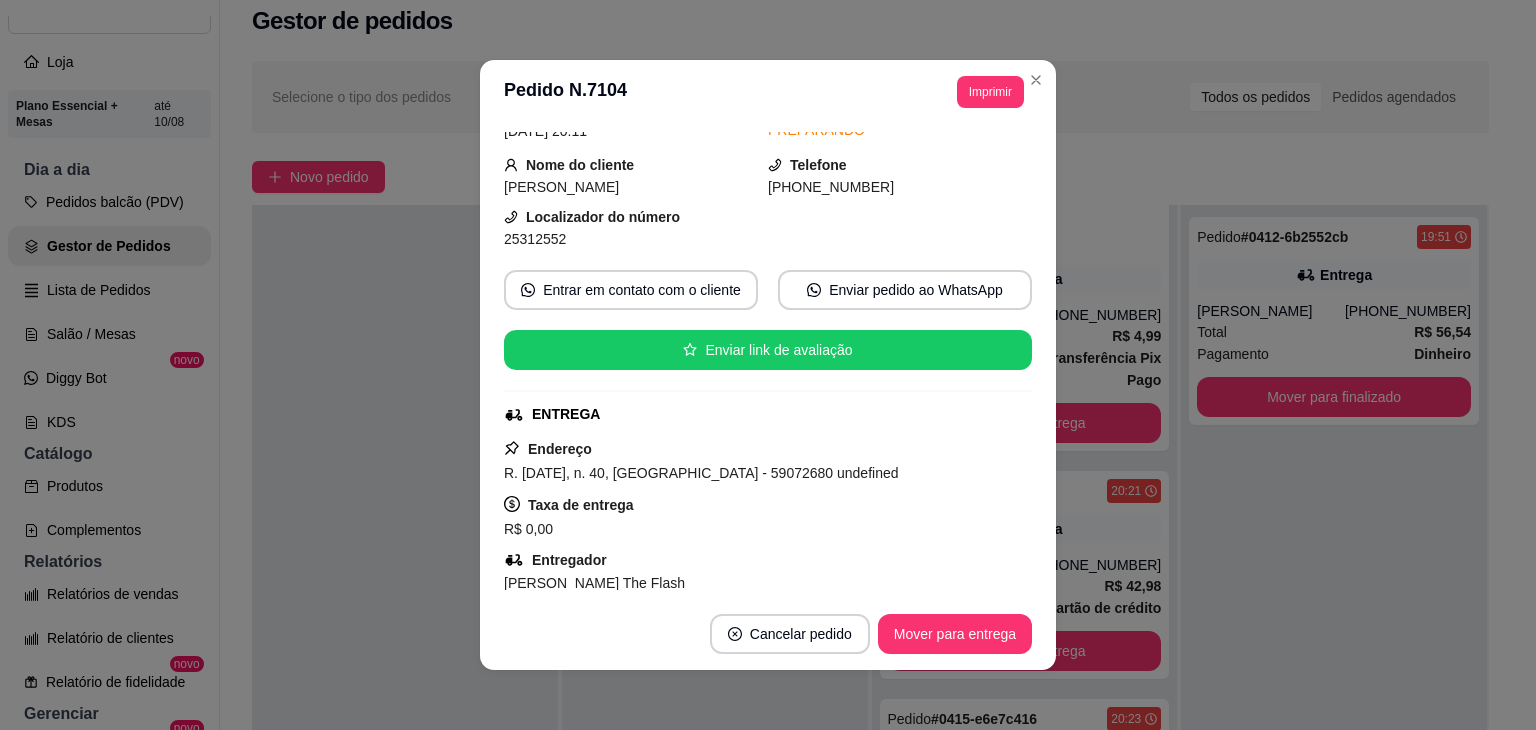 click on "**********" at bounding box center (768, 92) 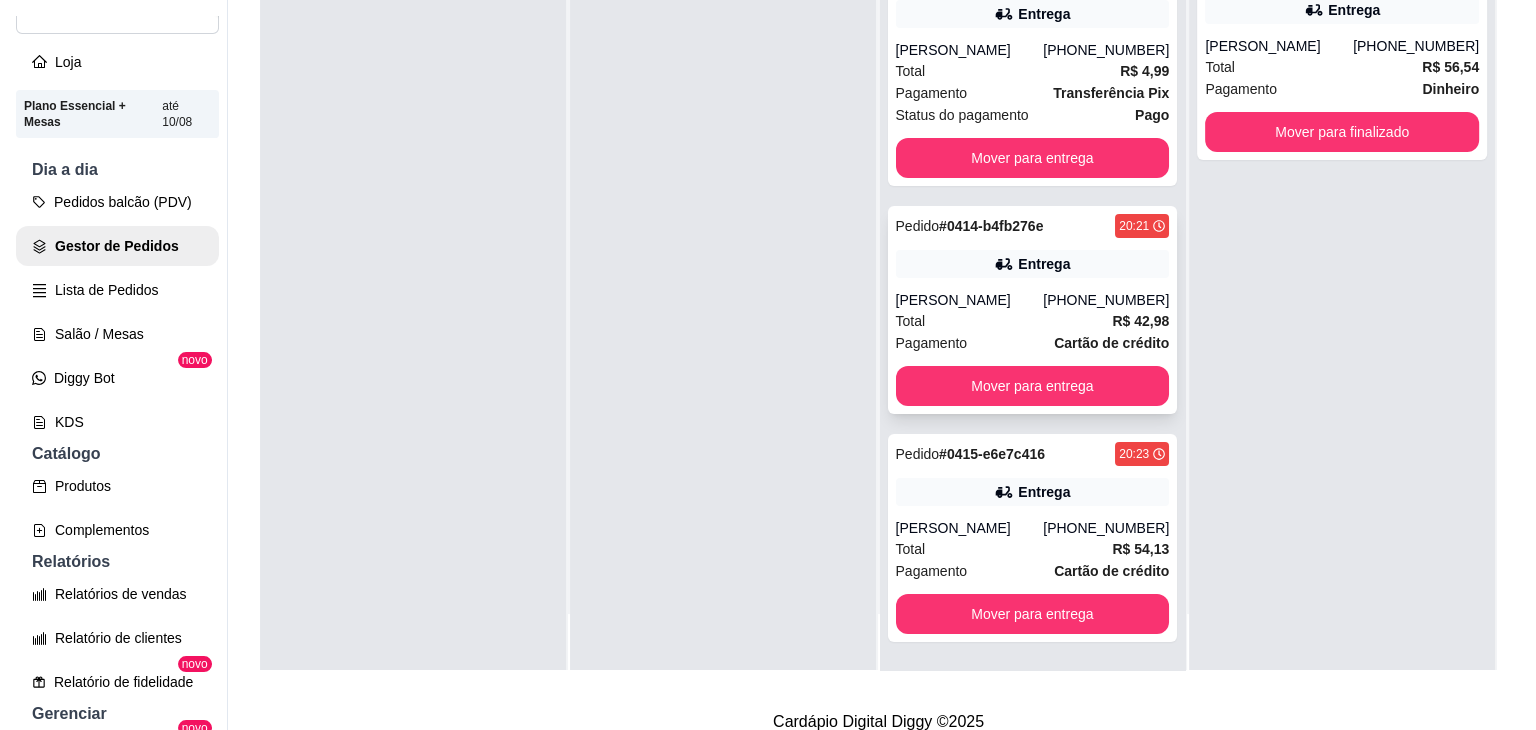 scroll, scrollTop: 319, scrollLeft: 0, axis: vertical 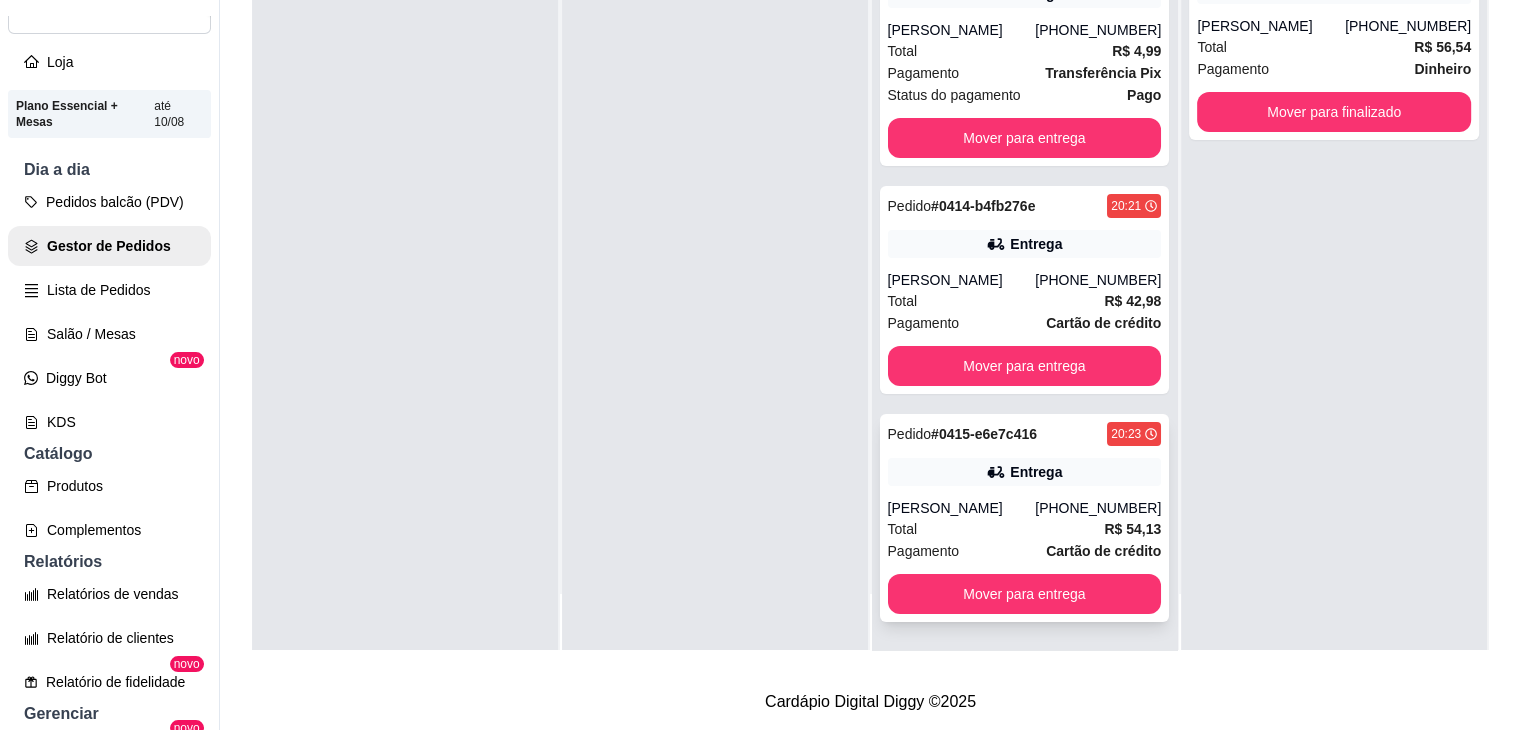 click on "[PERSON_NAME]" at bounding box center [962, 508] 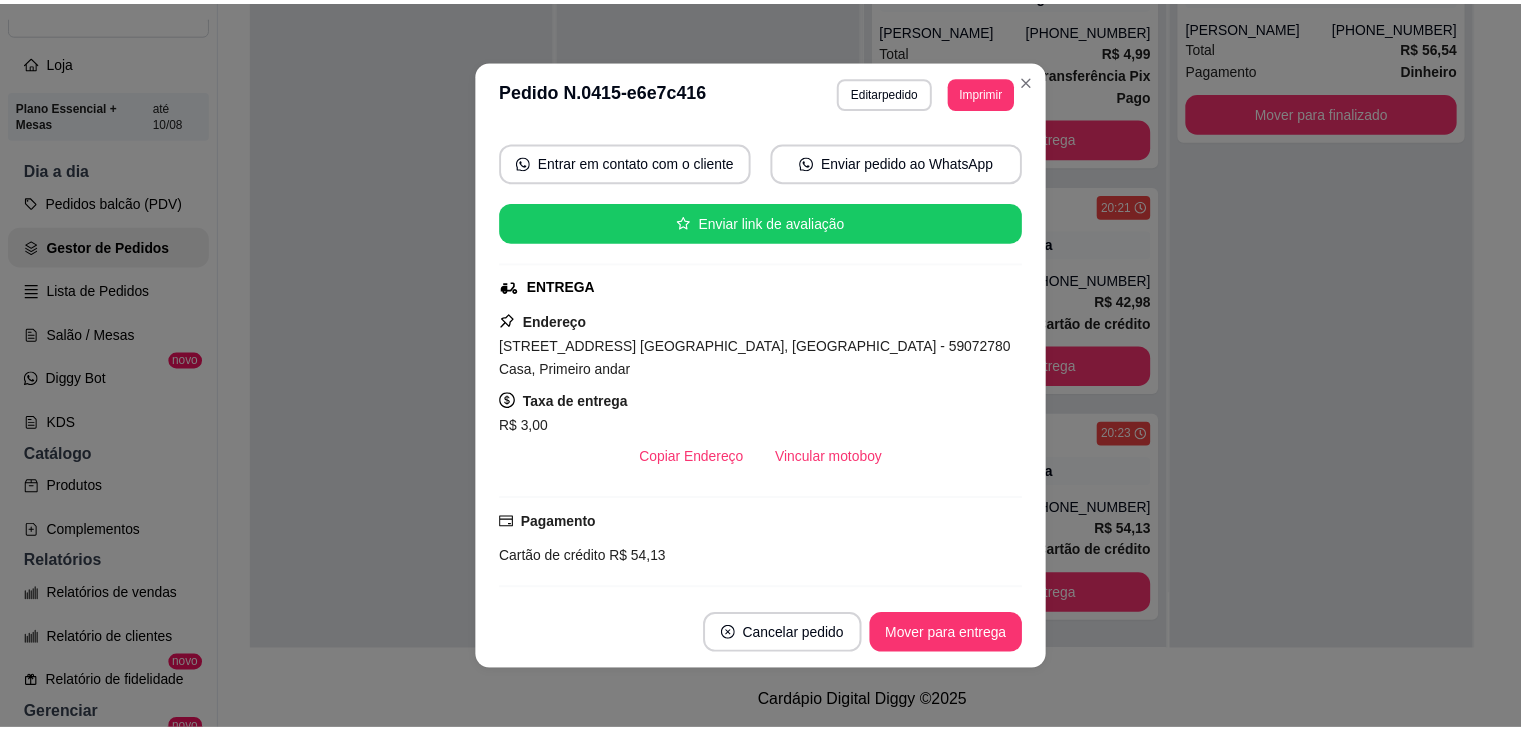 scroll, scrollTop: 200, scrollLeft: 0, axis: vertical 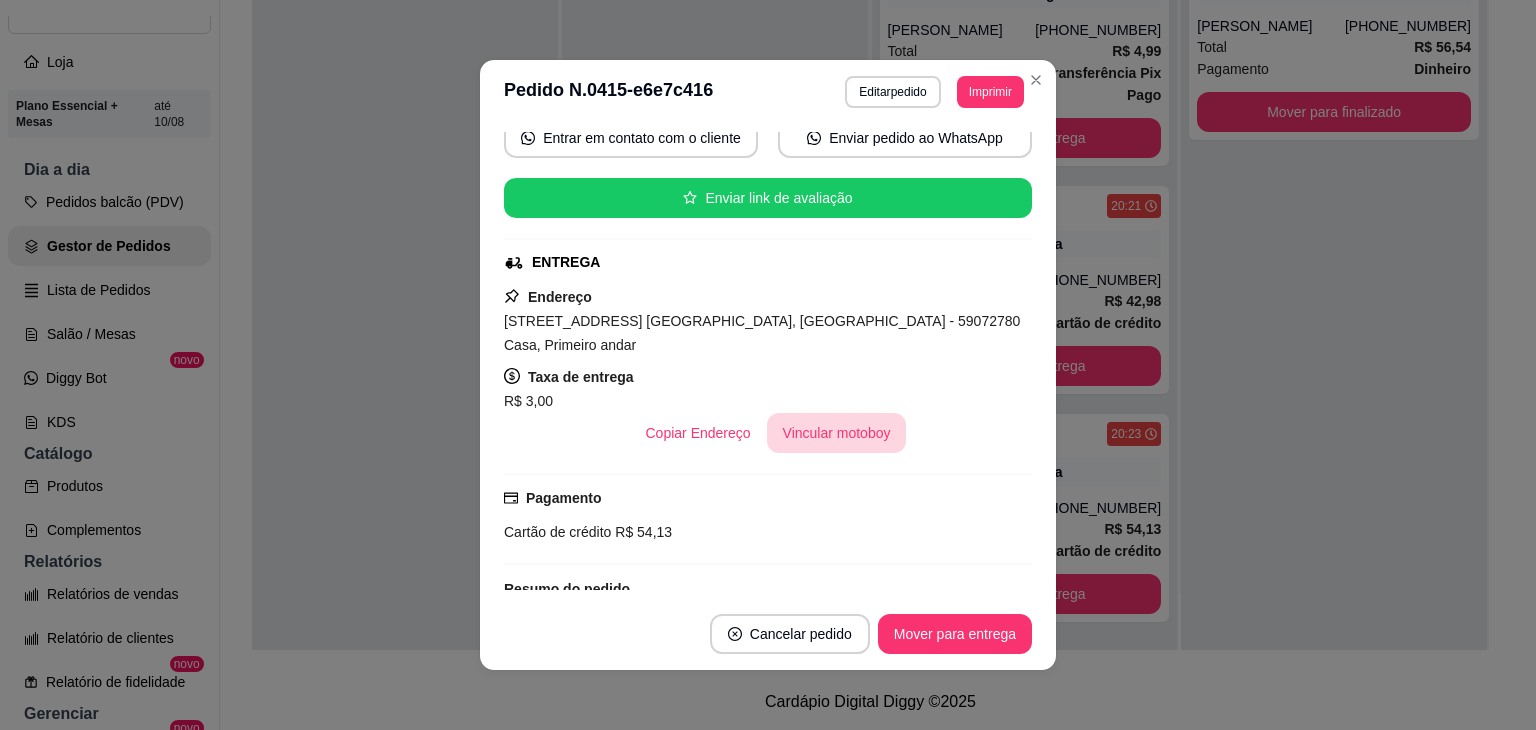 click on "Vincular motoboy" at bounding box center (837, 433) 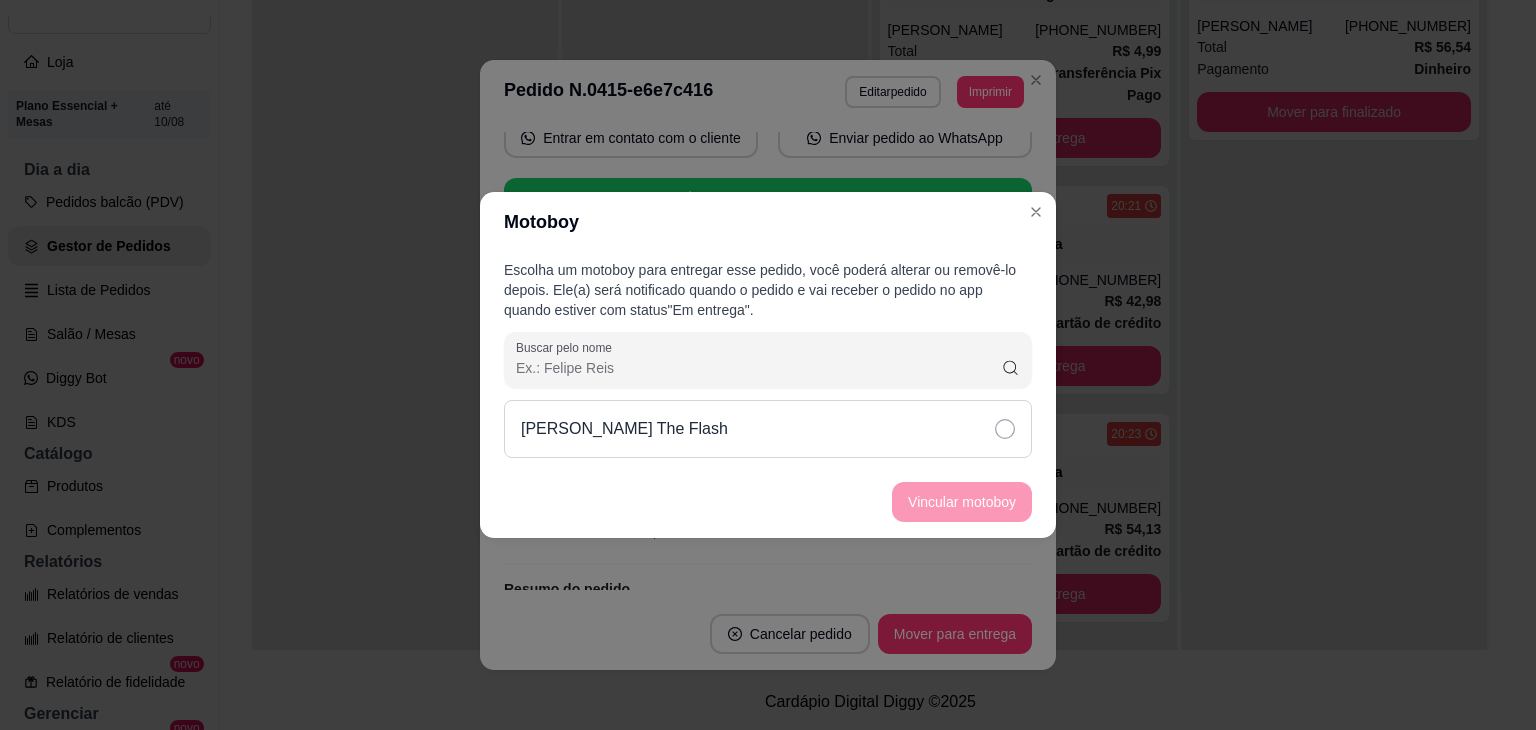 click on "[PERSON_NAME] The Flash" at bounding box center (768, 429) 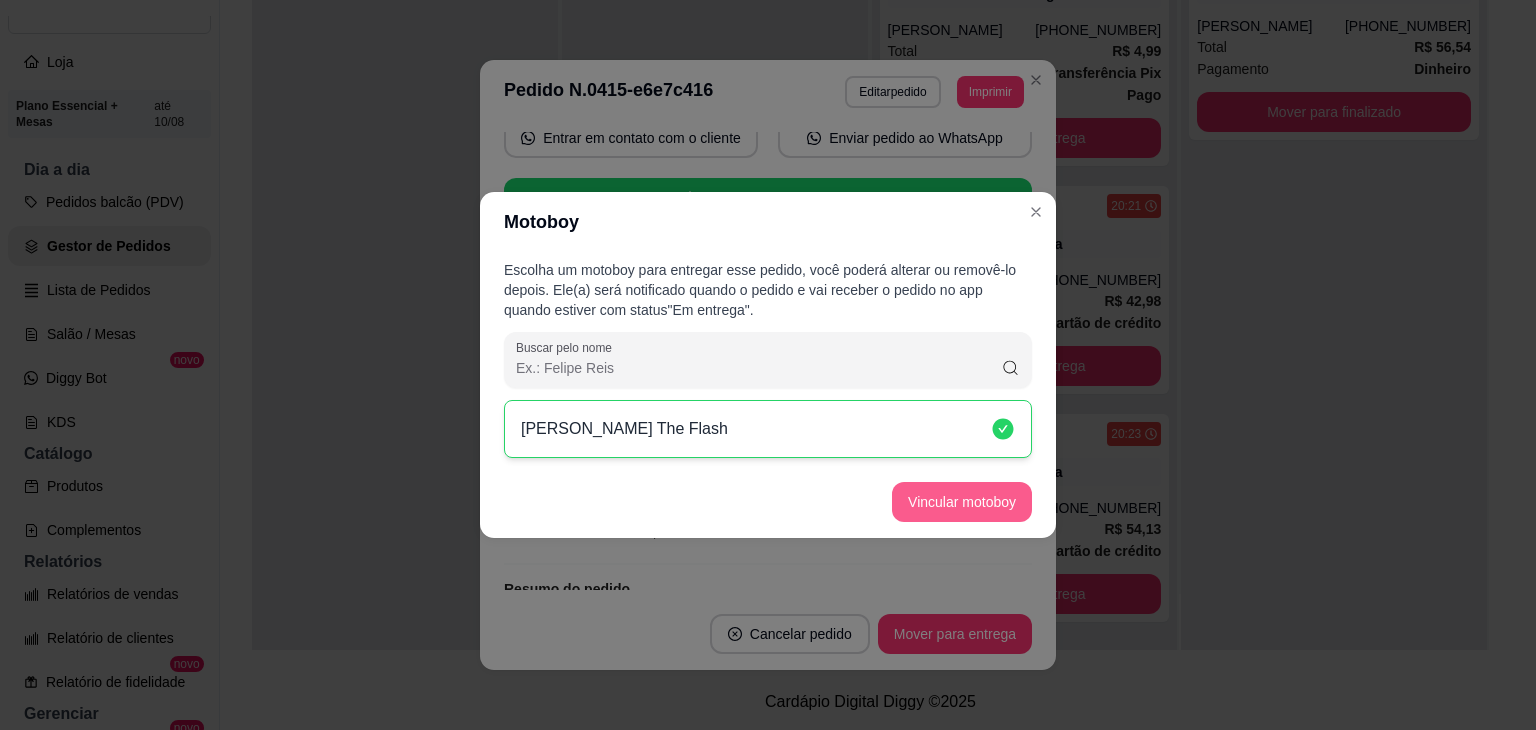 click on "Vincular motoboy" at bounding box center (962, 502) 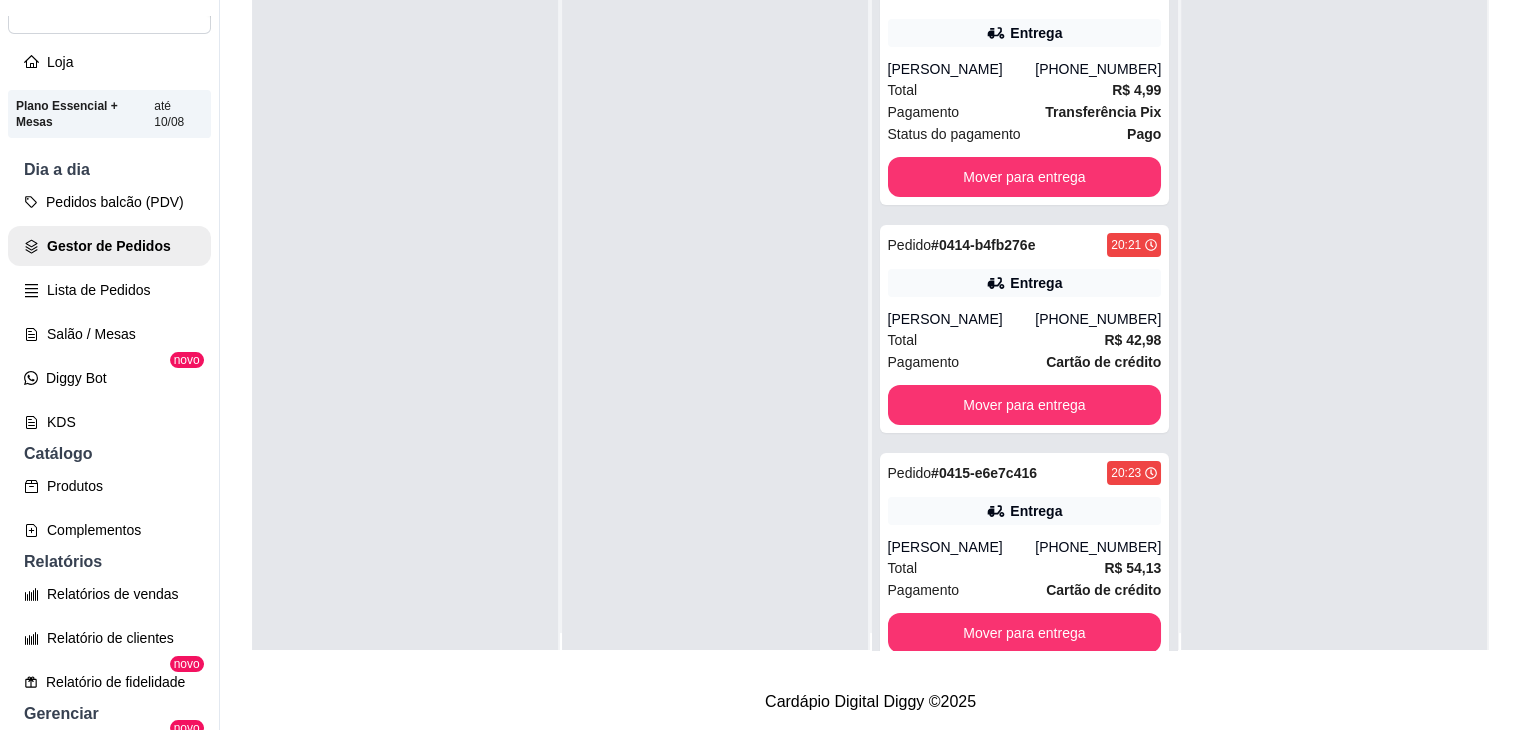 scroll, scrollTop: 0, scrollLeft: 0, axis: both 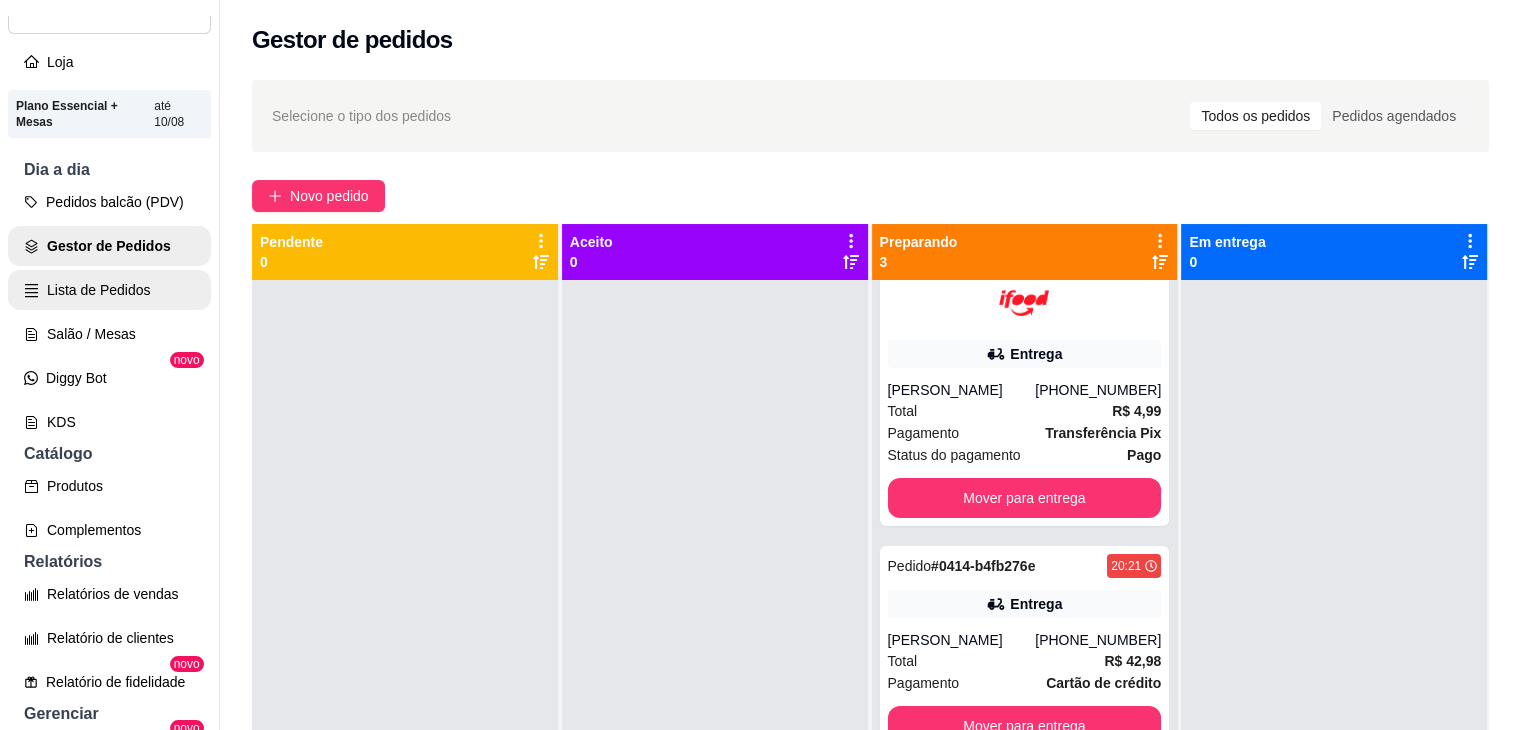 click on "Lista de Pedidos" at bounding box center (109, 290) 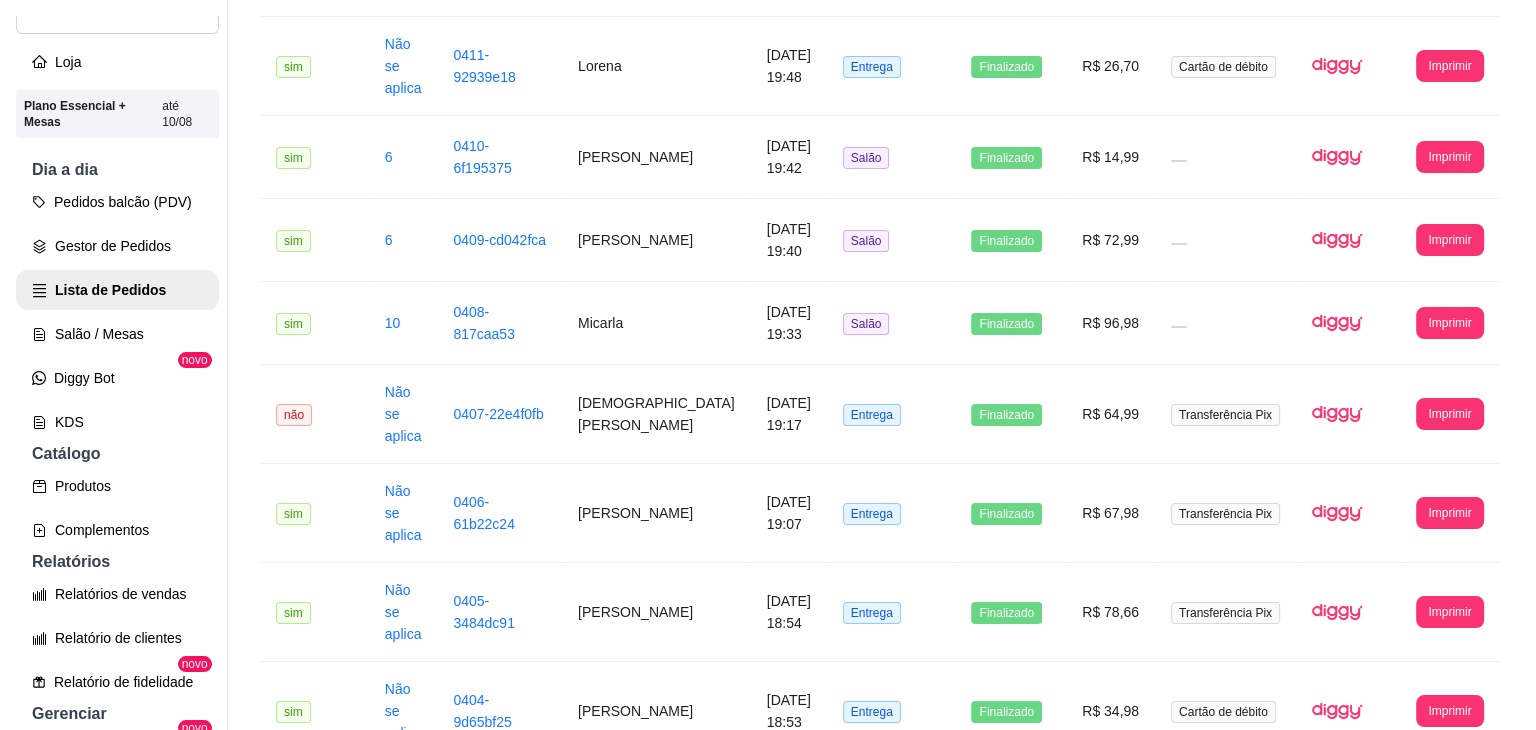scroll, scrollTop: 1208, scrollLeft: 0, axis: vertical 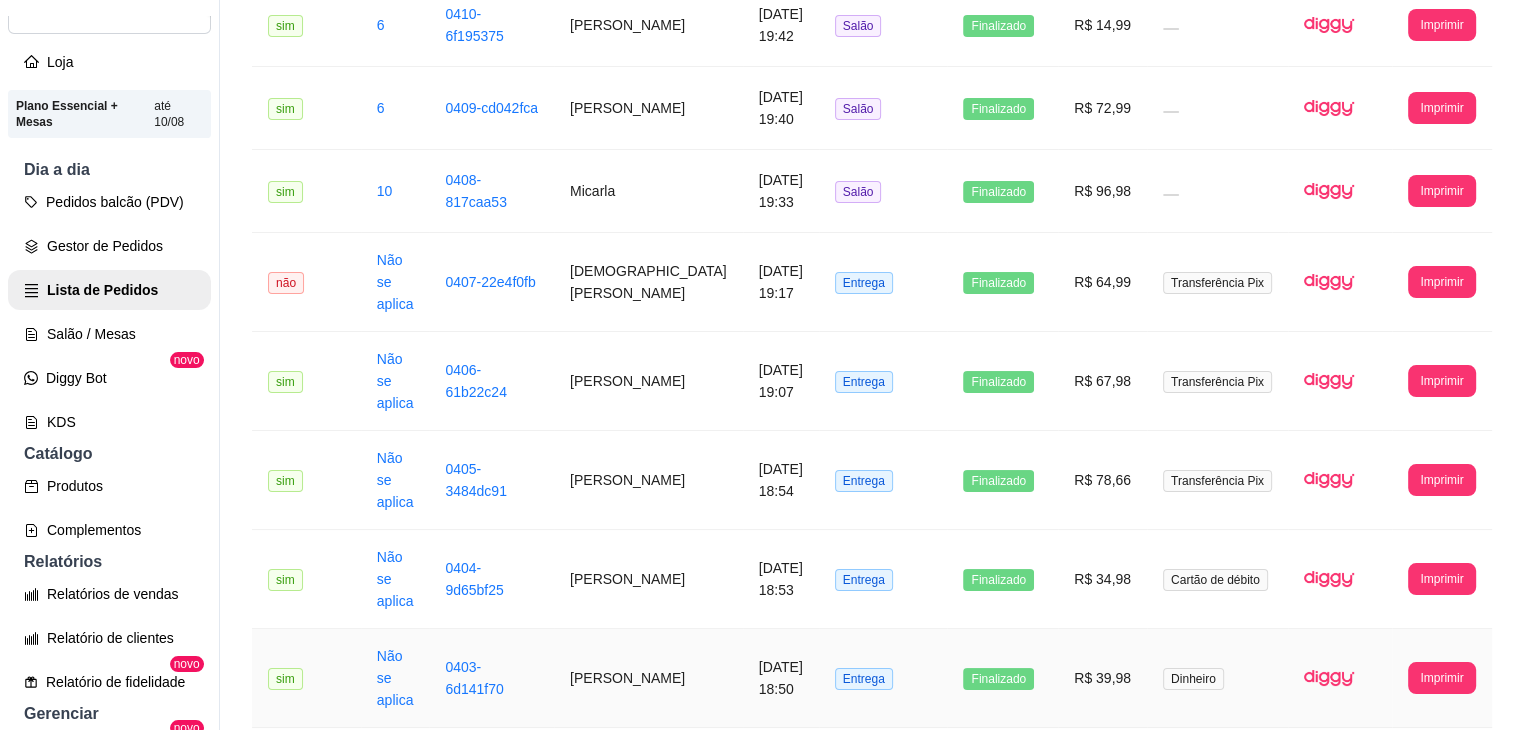 click on "[DATE] 18:50" at bounding box center (781, 678) 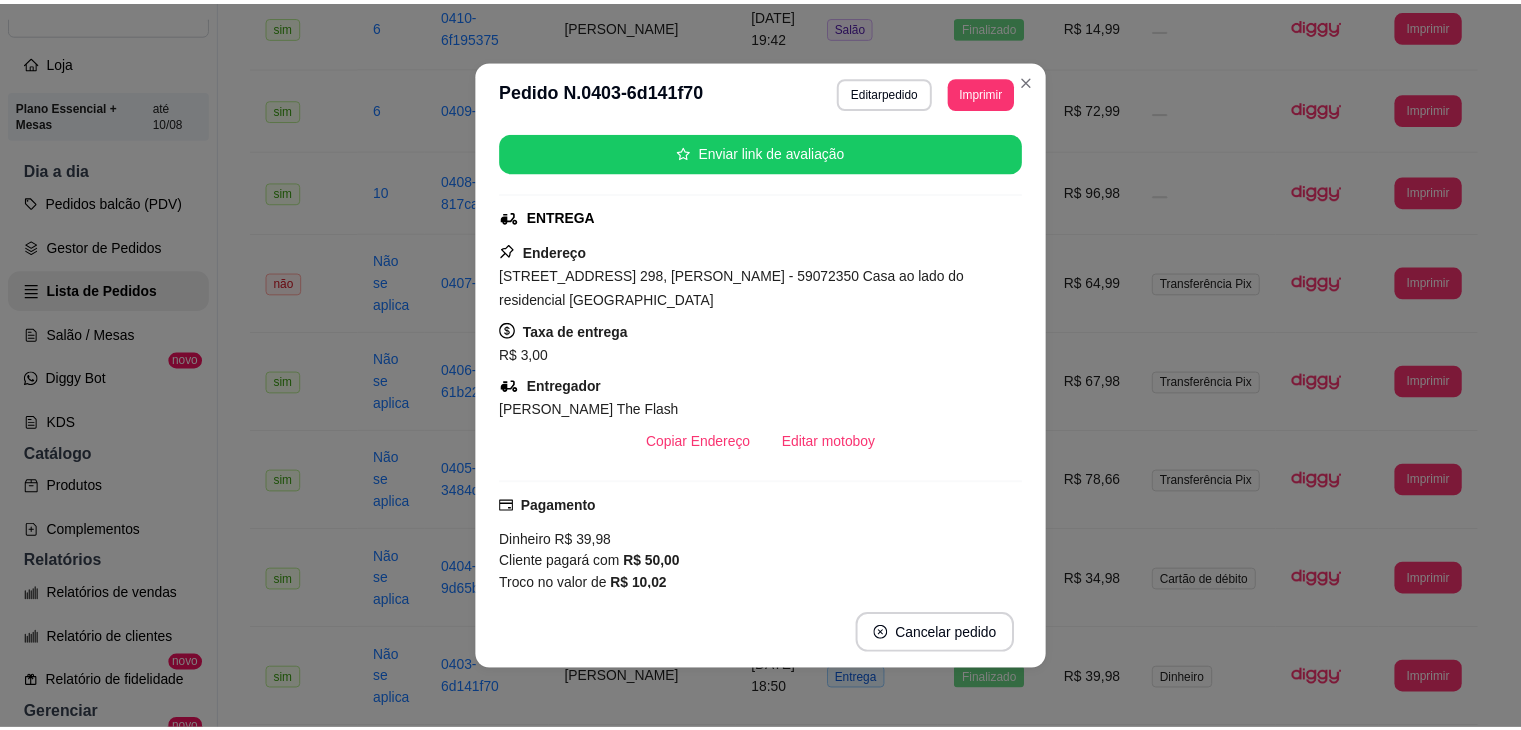 scroll, scrollTop: 300, scrollLeft: 0, axis: vertical 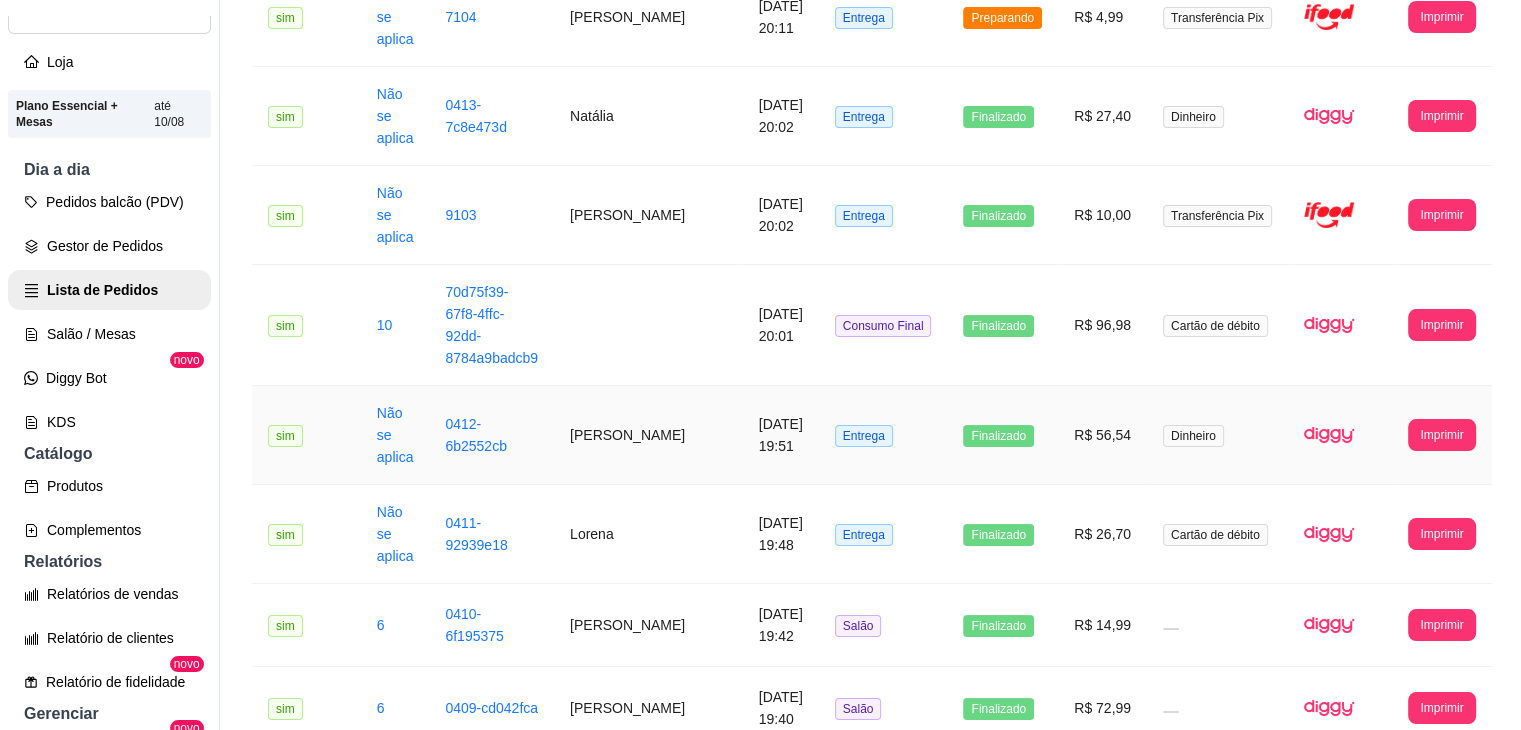 click on "Finalizado" at bounding box center (1002, 435) 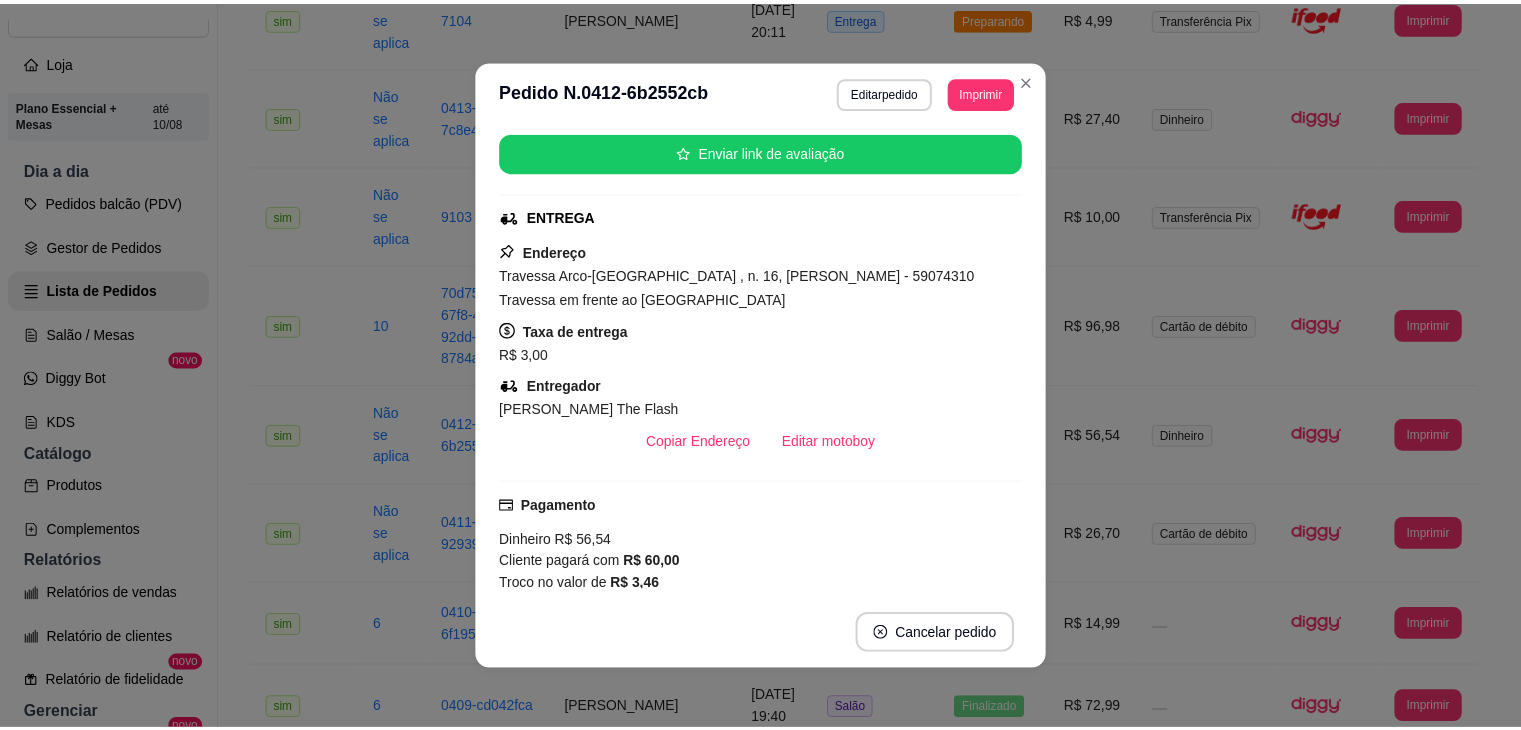 scroll, scrollTop: 300, scrollLeft: 0, axis: vertical 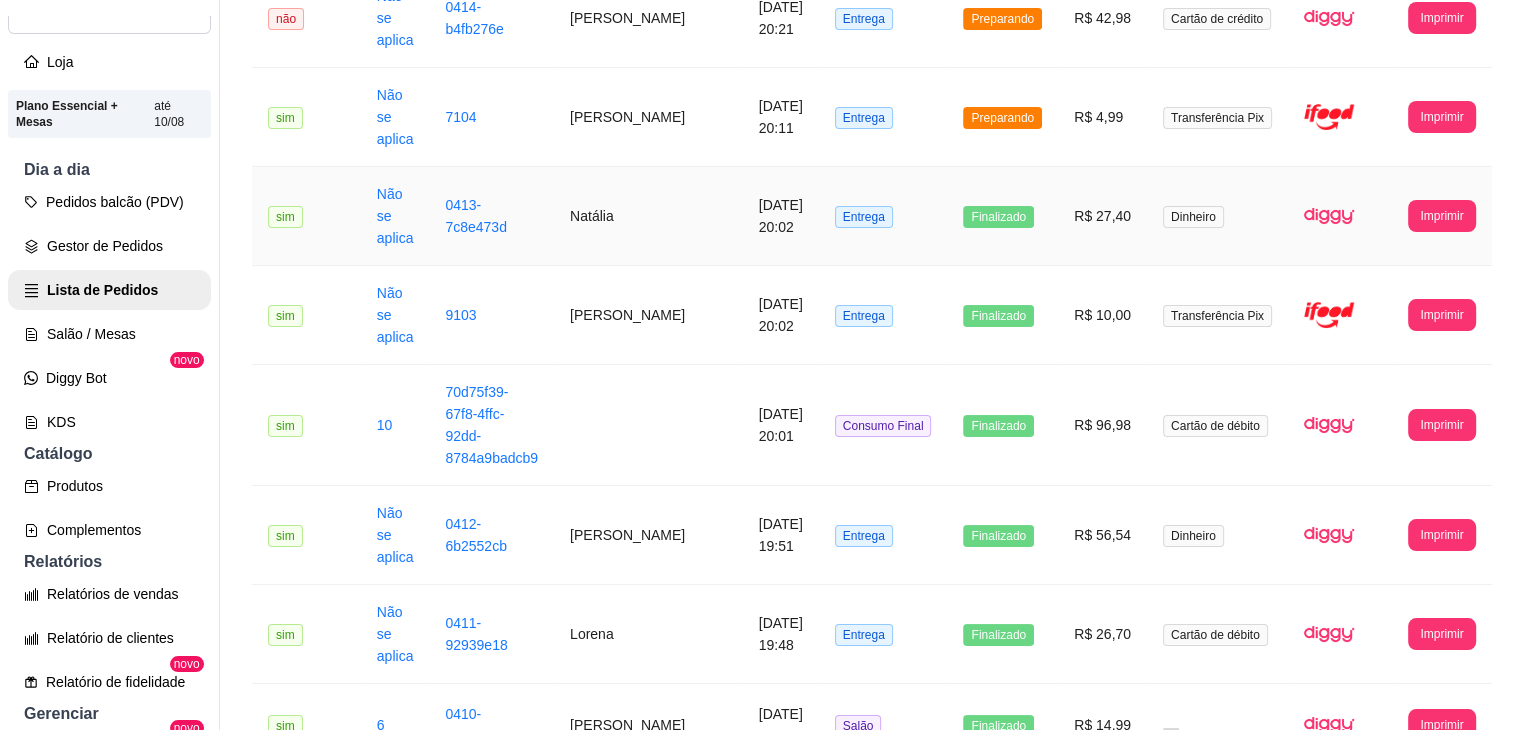 click on "[DATE] 20:02" at bounding box center [781, 216] 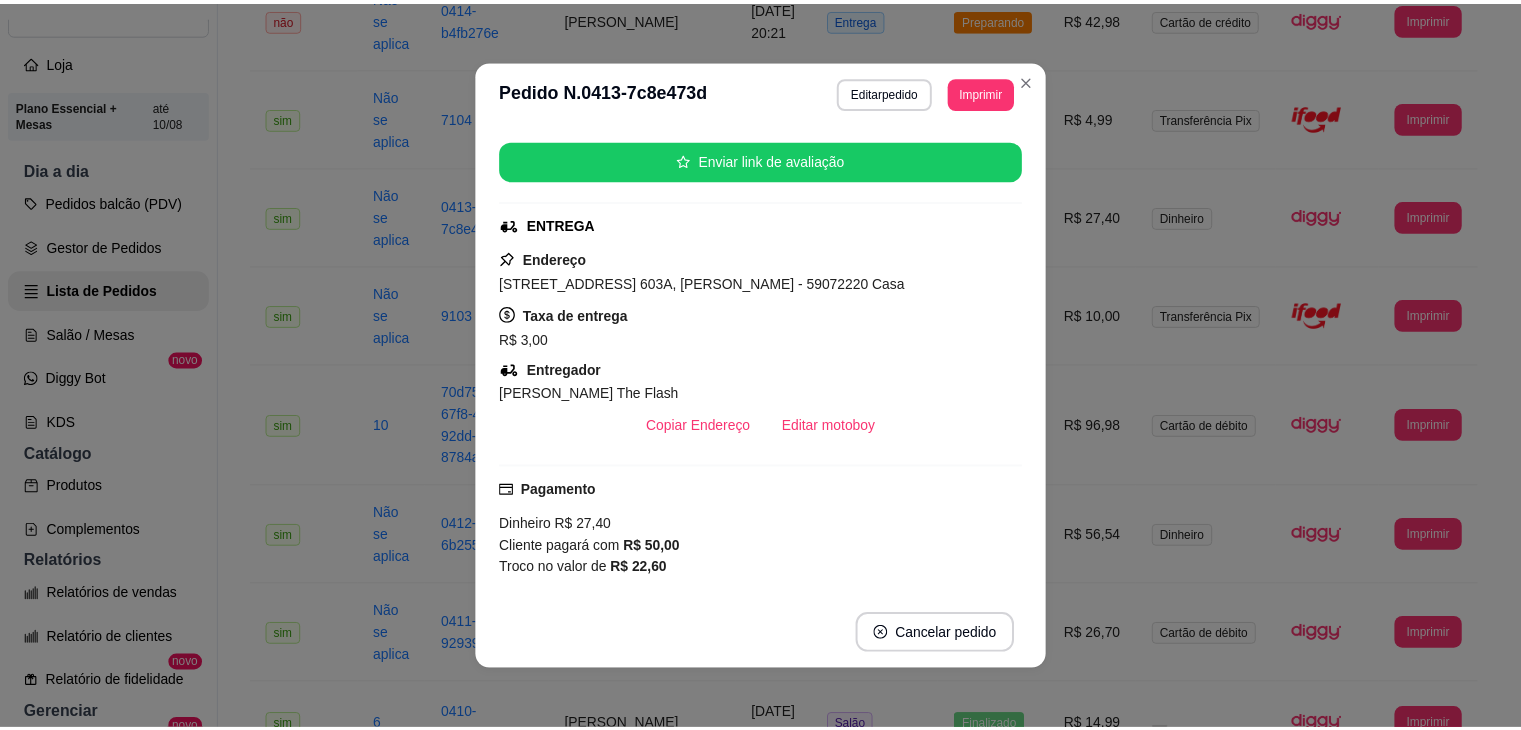 scroll, scrollTop: 200, scrollLeft: 0, axis: vertical 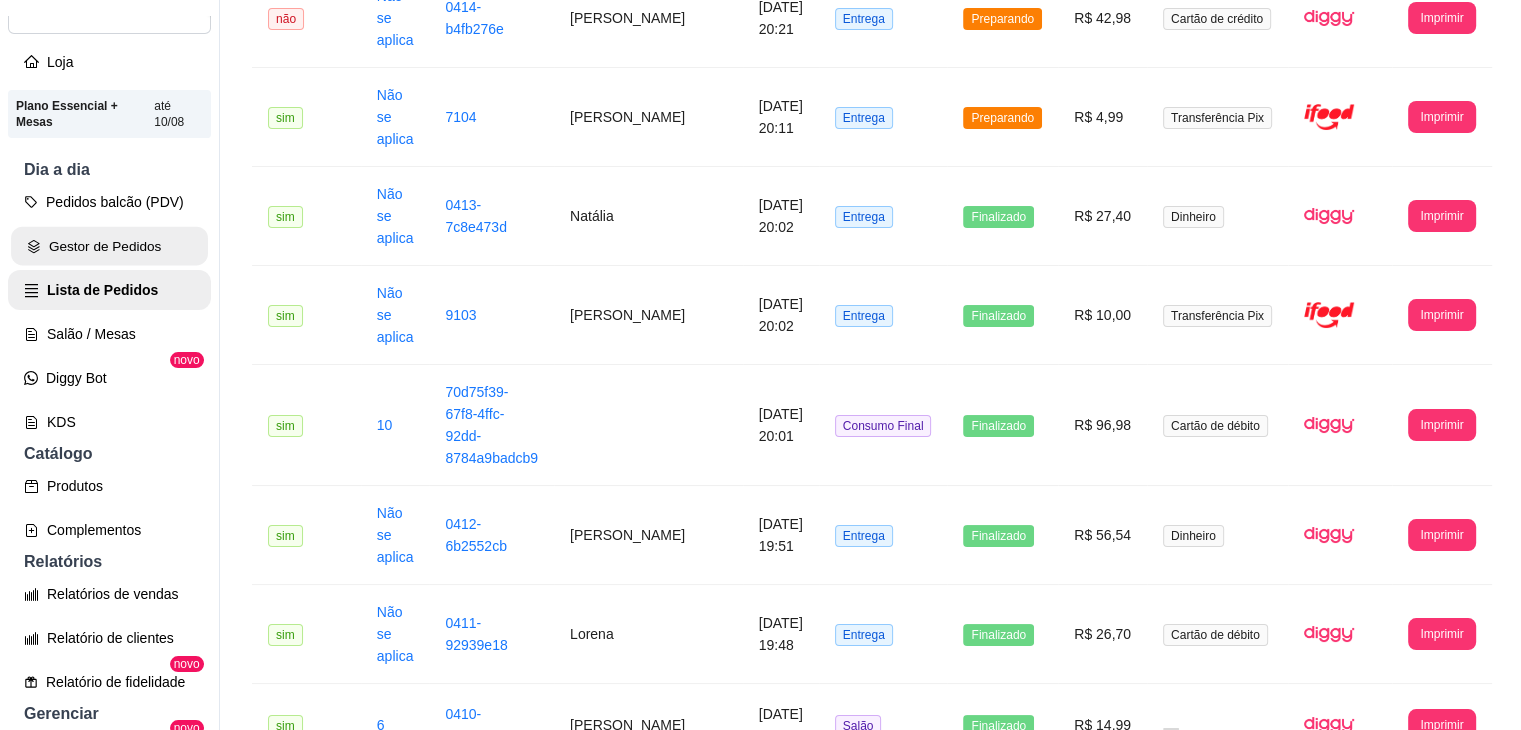 click on "Gestor de Pedidos" at bounding box center (109, 246) 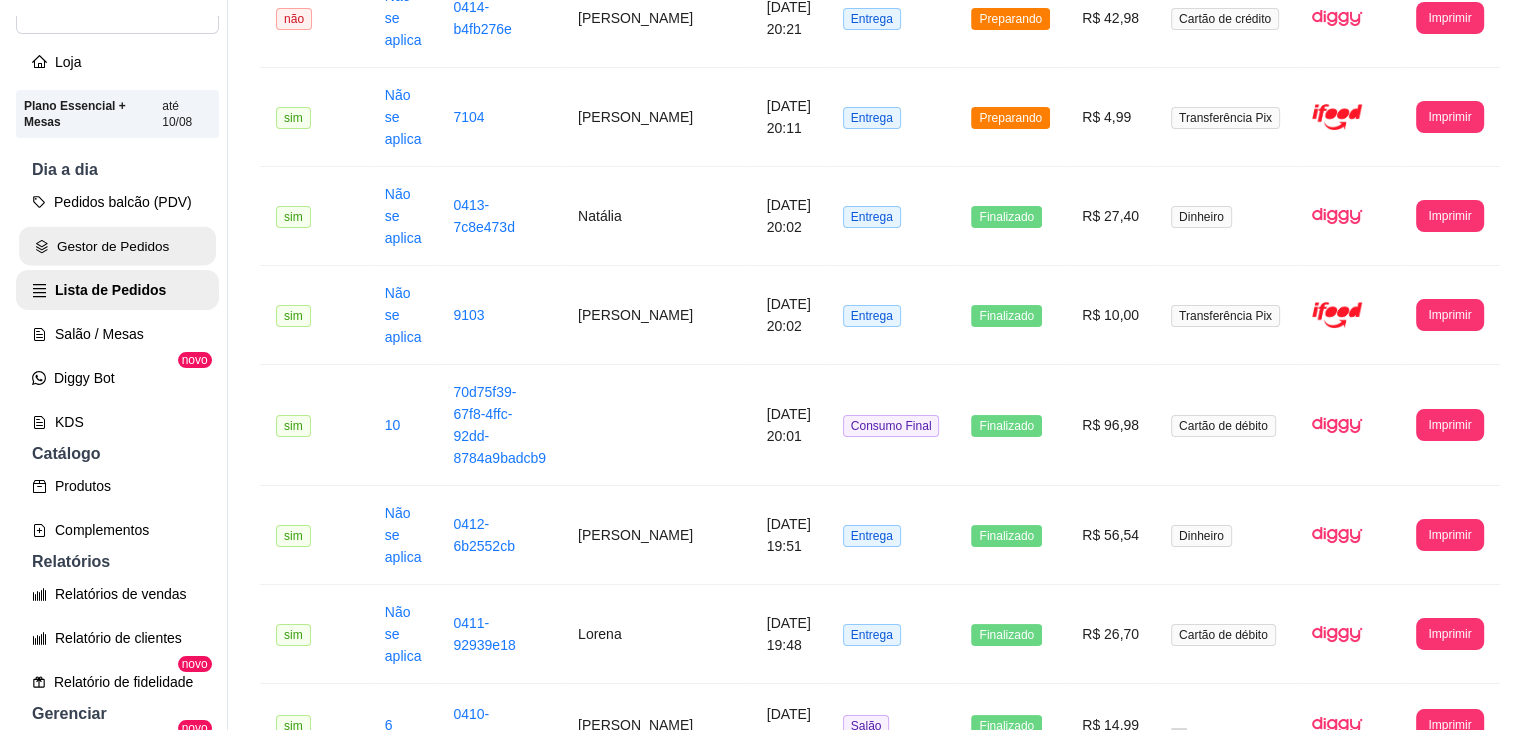 scroll, scrollTop: 0, scrollLeft: 0, axis: both 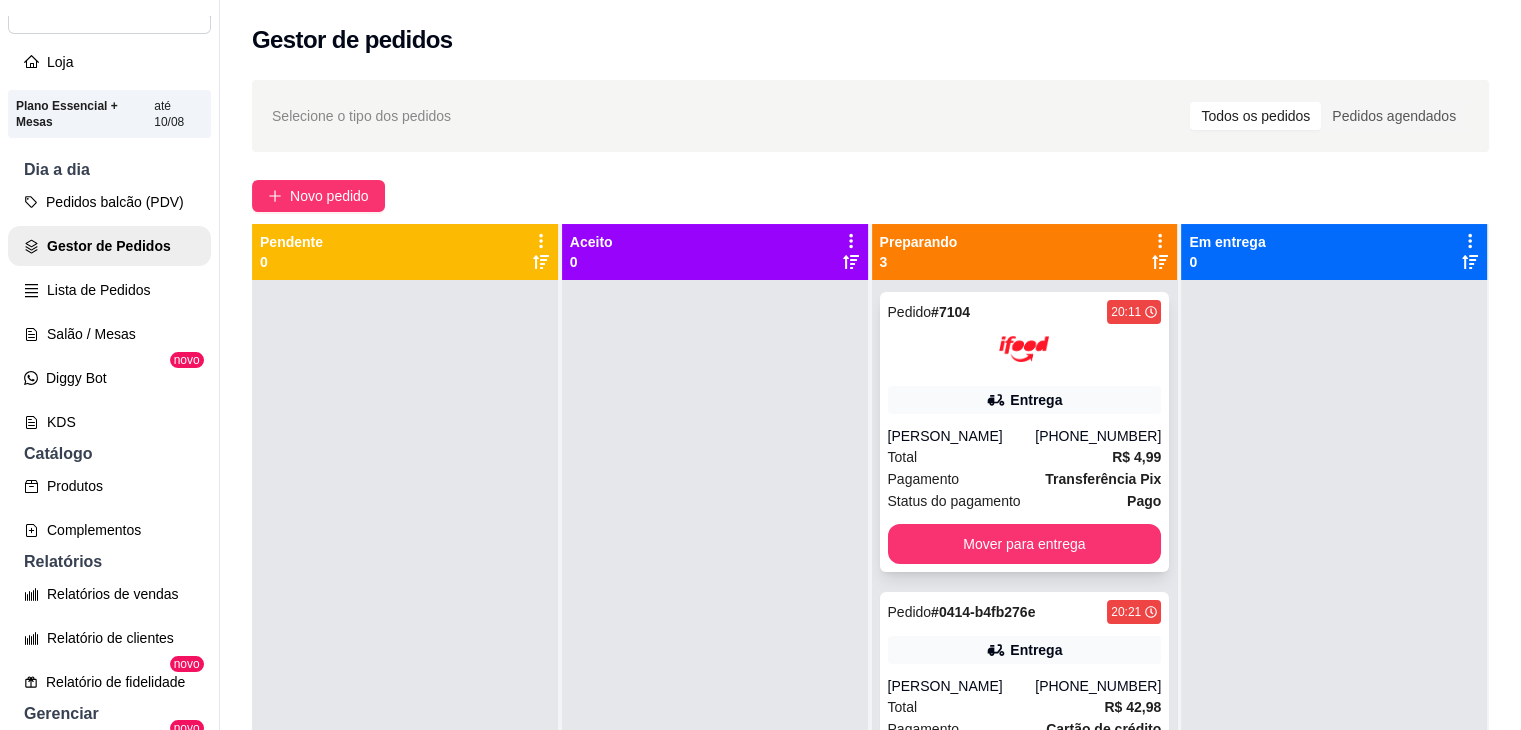 click on "Total R$ 4,99" at bounding box center (1025, 457) 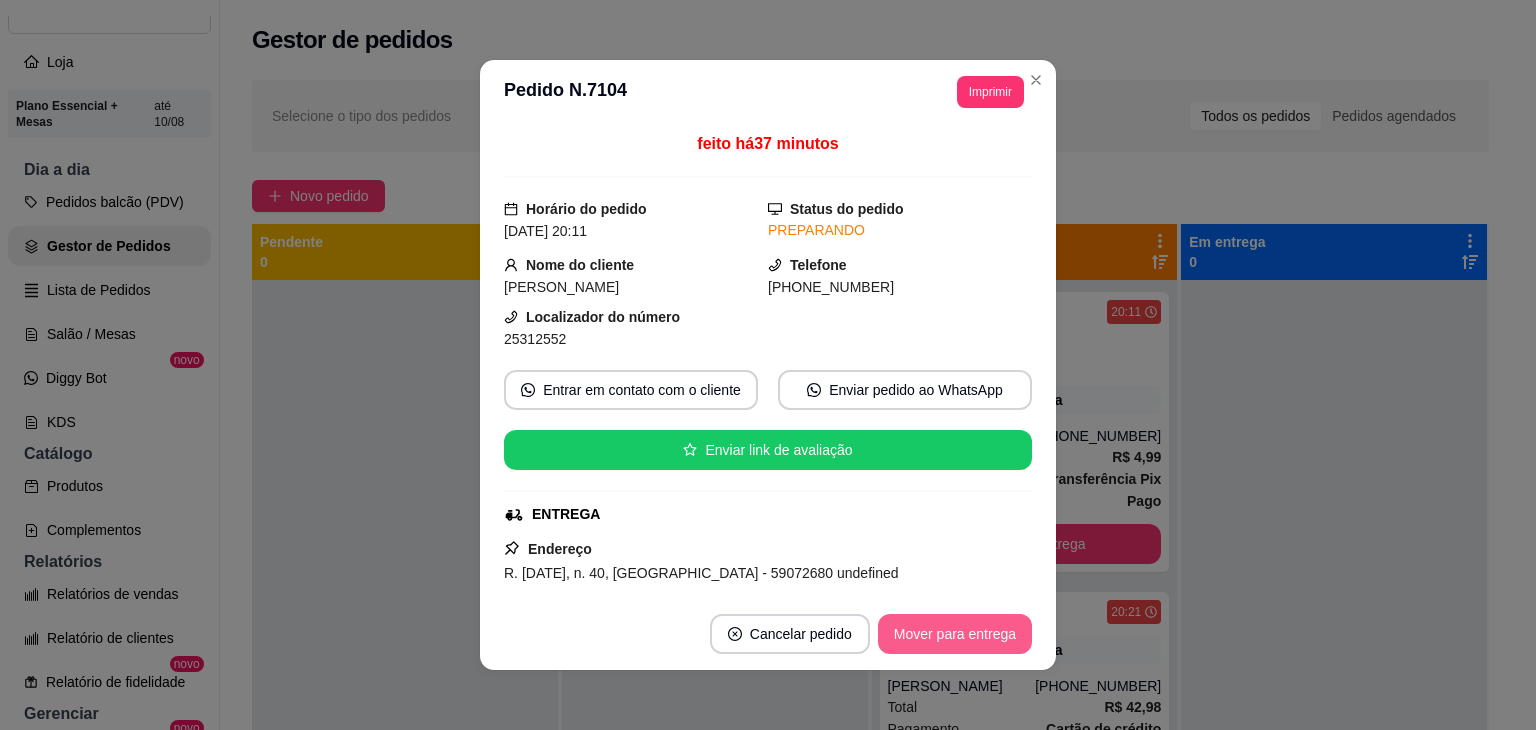 click on "Mover para entrega" at bounding box center [955, 634] 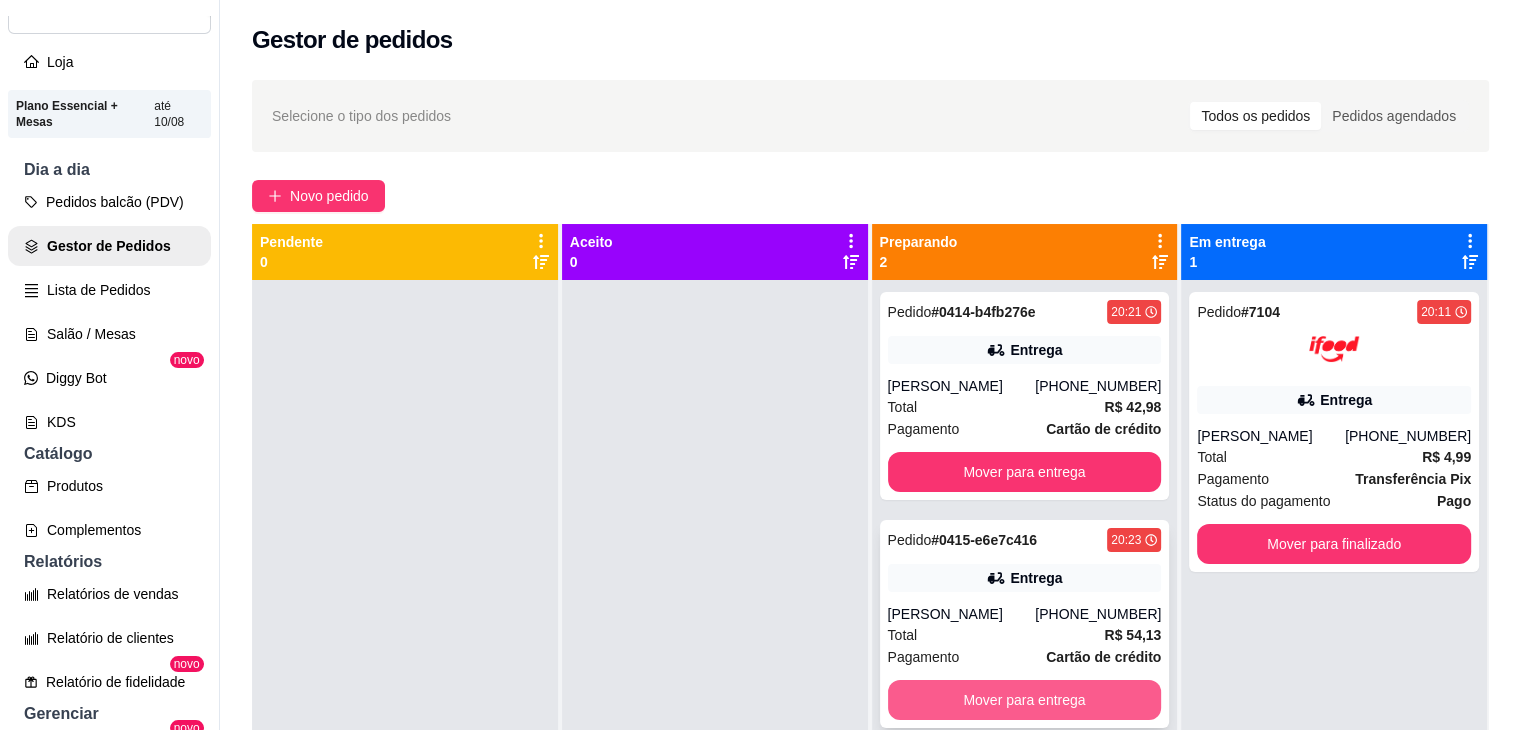 click on "Mover para entrega" at bounding box center [1025, 700] 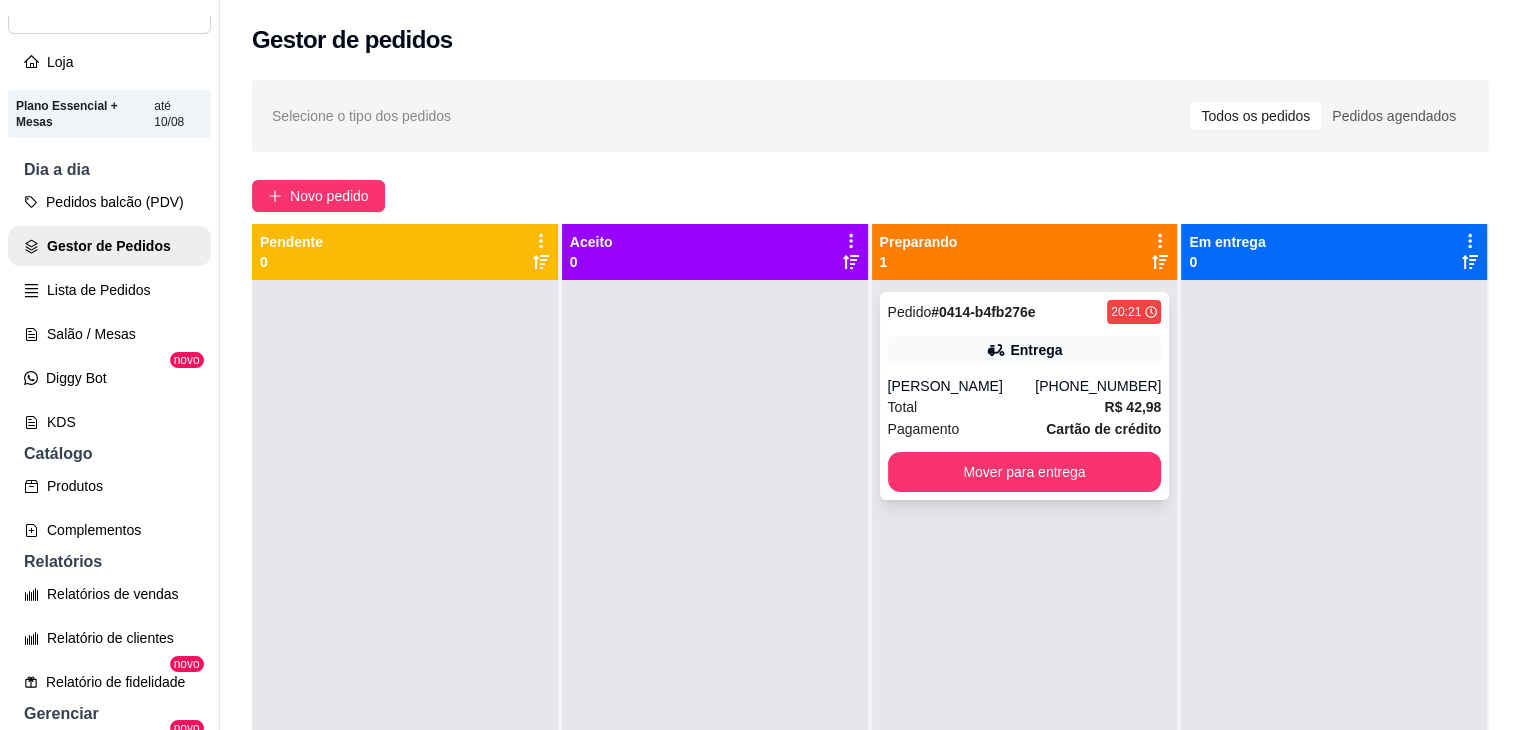click on "[PERSON_NAME]" at bounding box center [962, 386] 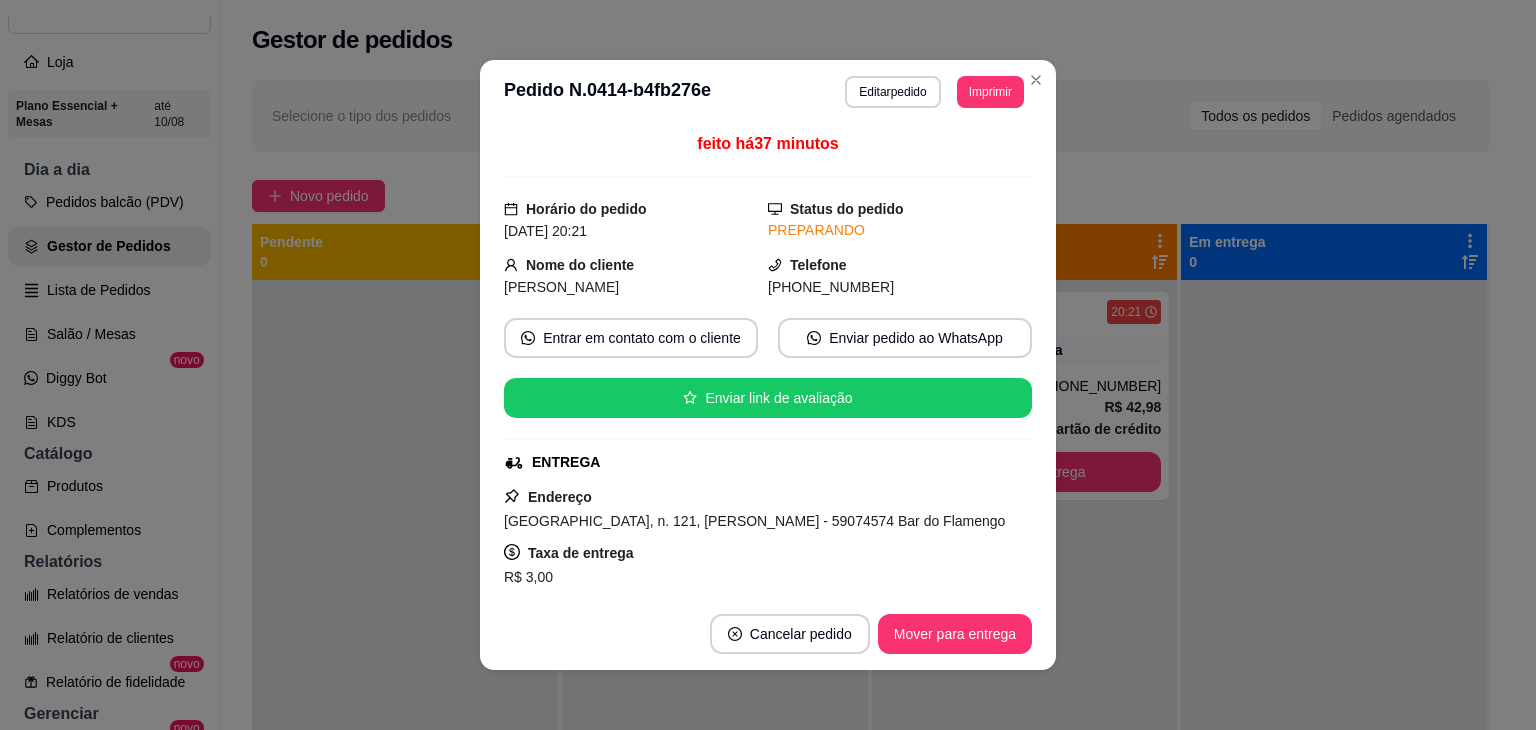 scroll, scrollTop: 200, scrollLeft: 0, axis: vertical 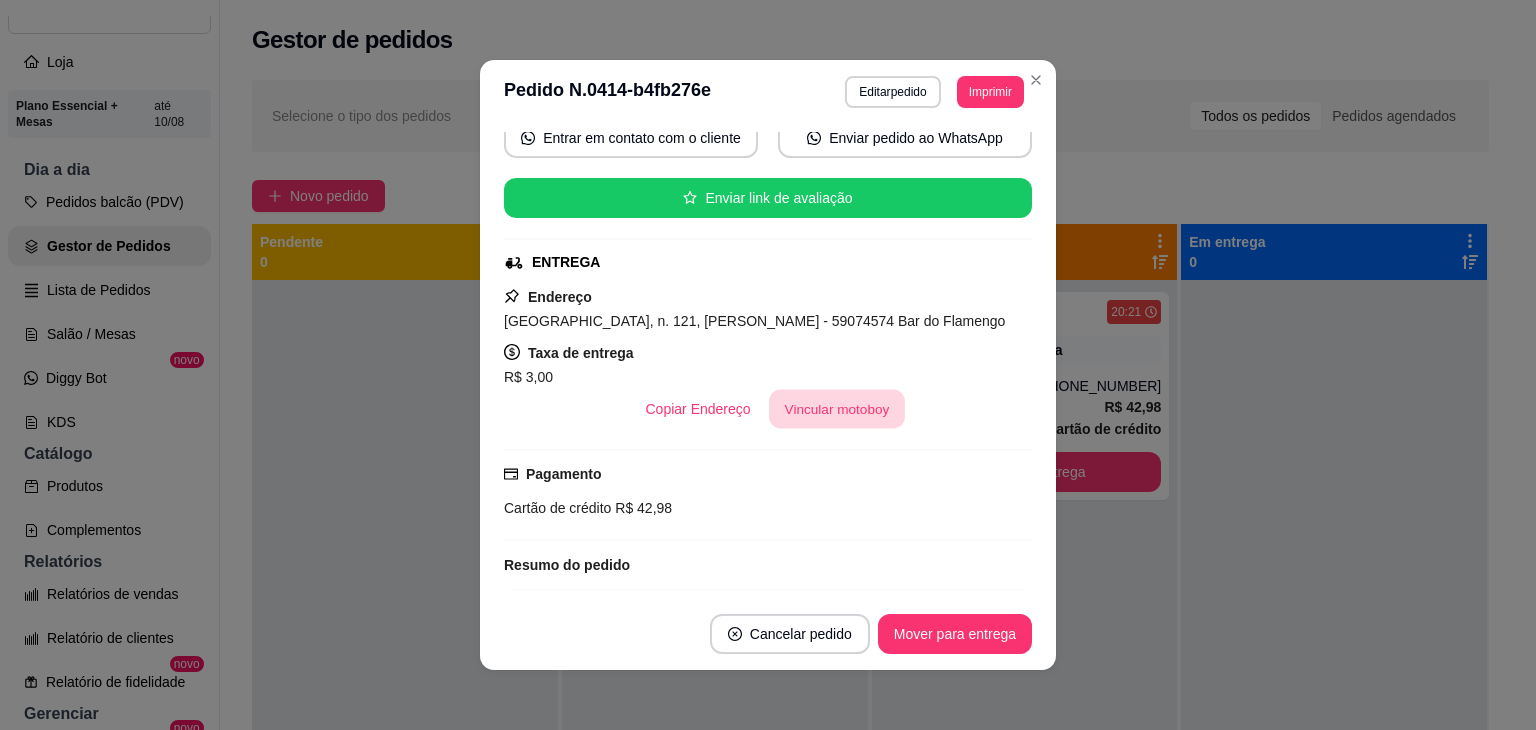 click on "Vincular motoboy" at bounding box center [837, 409] 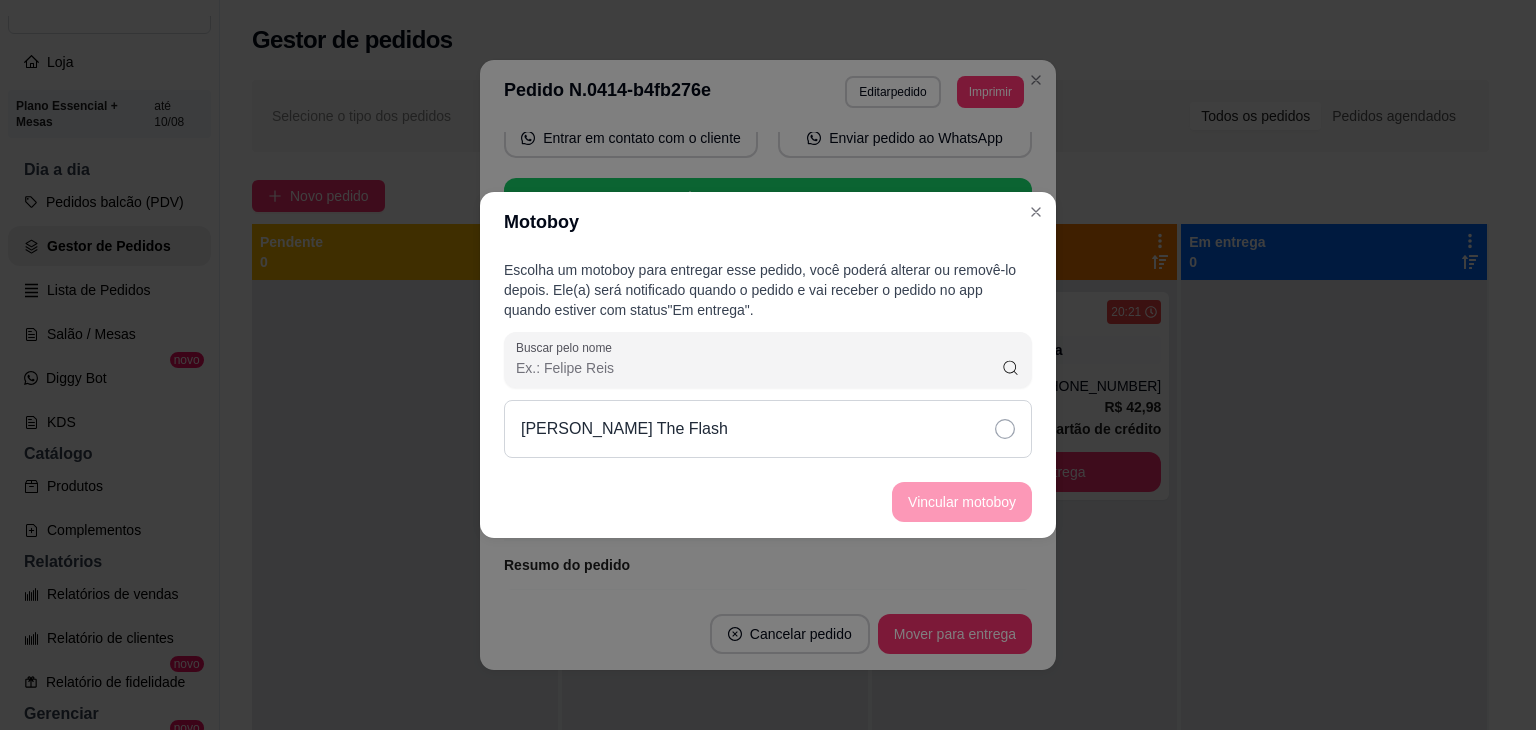 click on "[PERSON_NAME] The Flash" at bounding box center [768, 429] 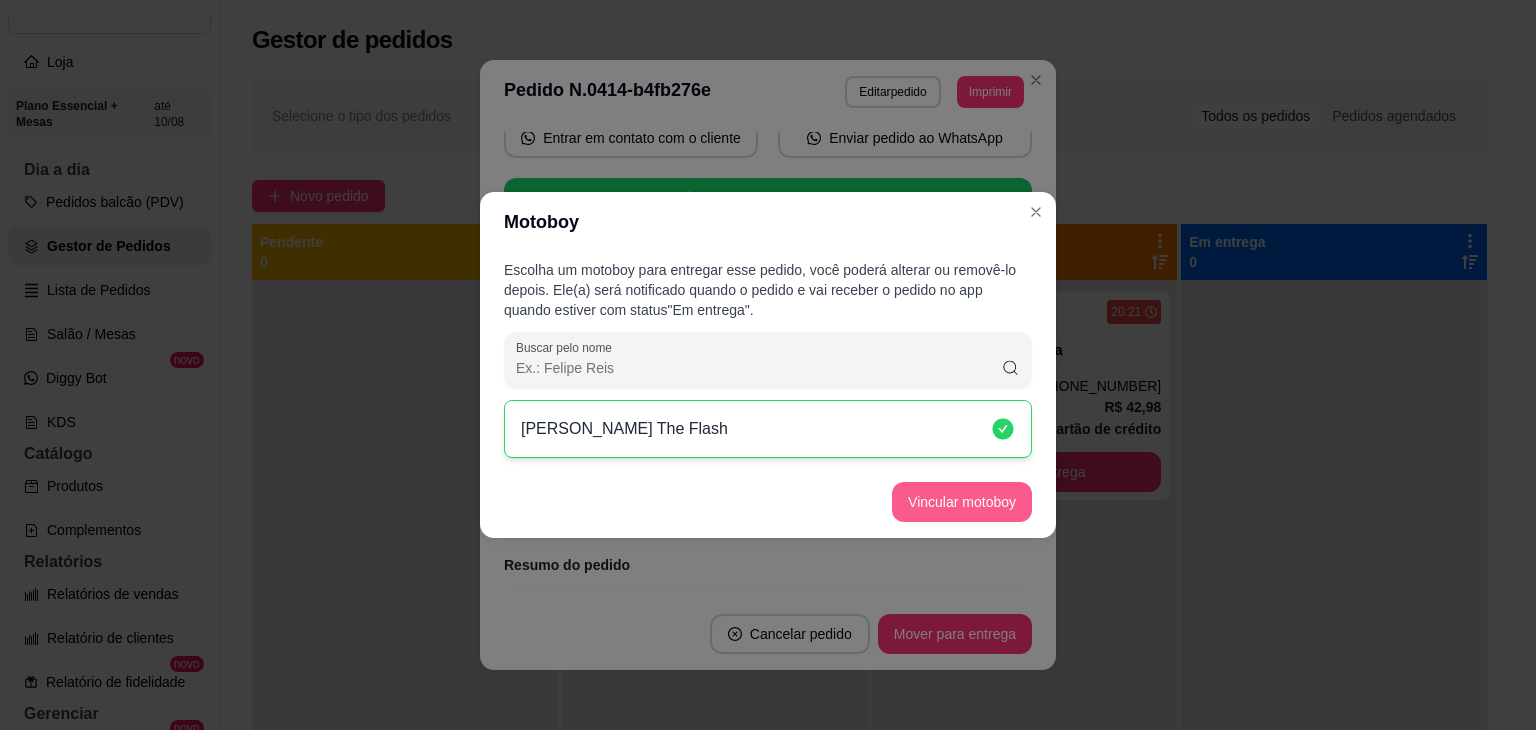 click on "Vincular motoboy" at bounding box center (962, 502) 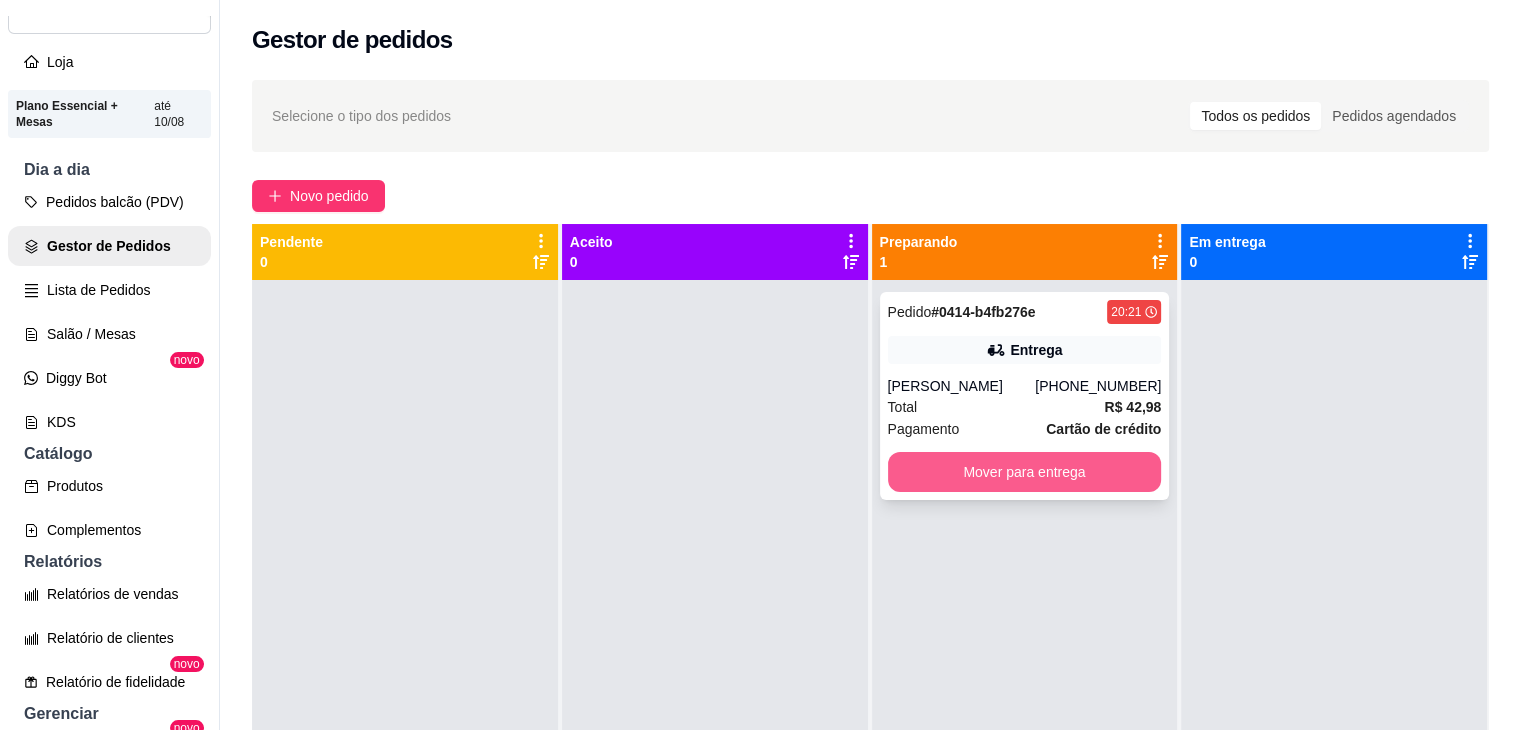 click on "Mover para entrega" at bounding box center (1025, 472) 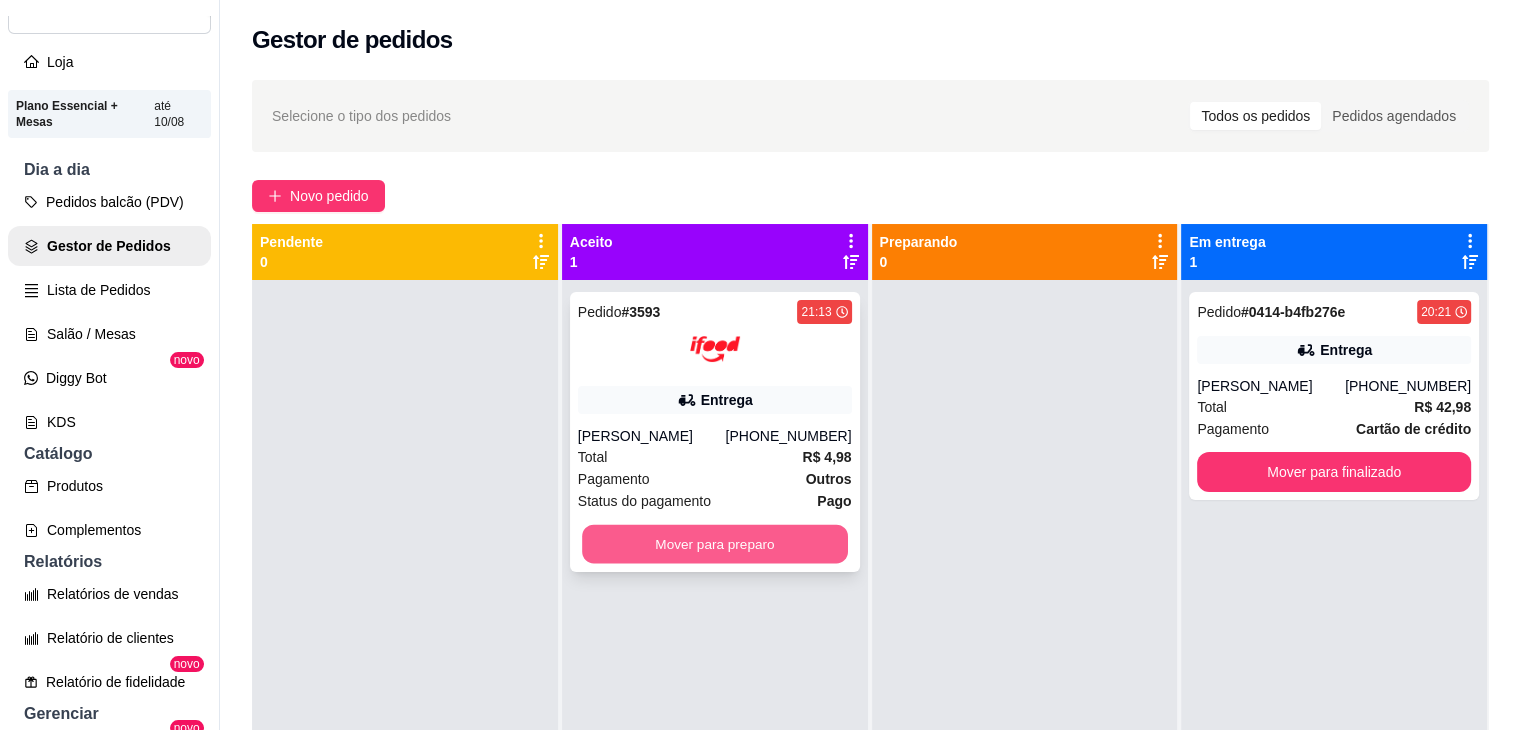 click on "Mover para preparo" at bounding box center (715, 544) 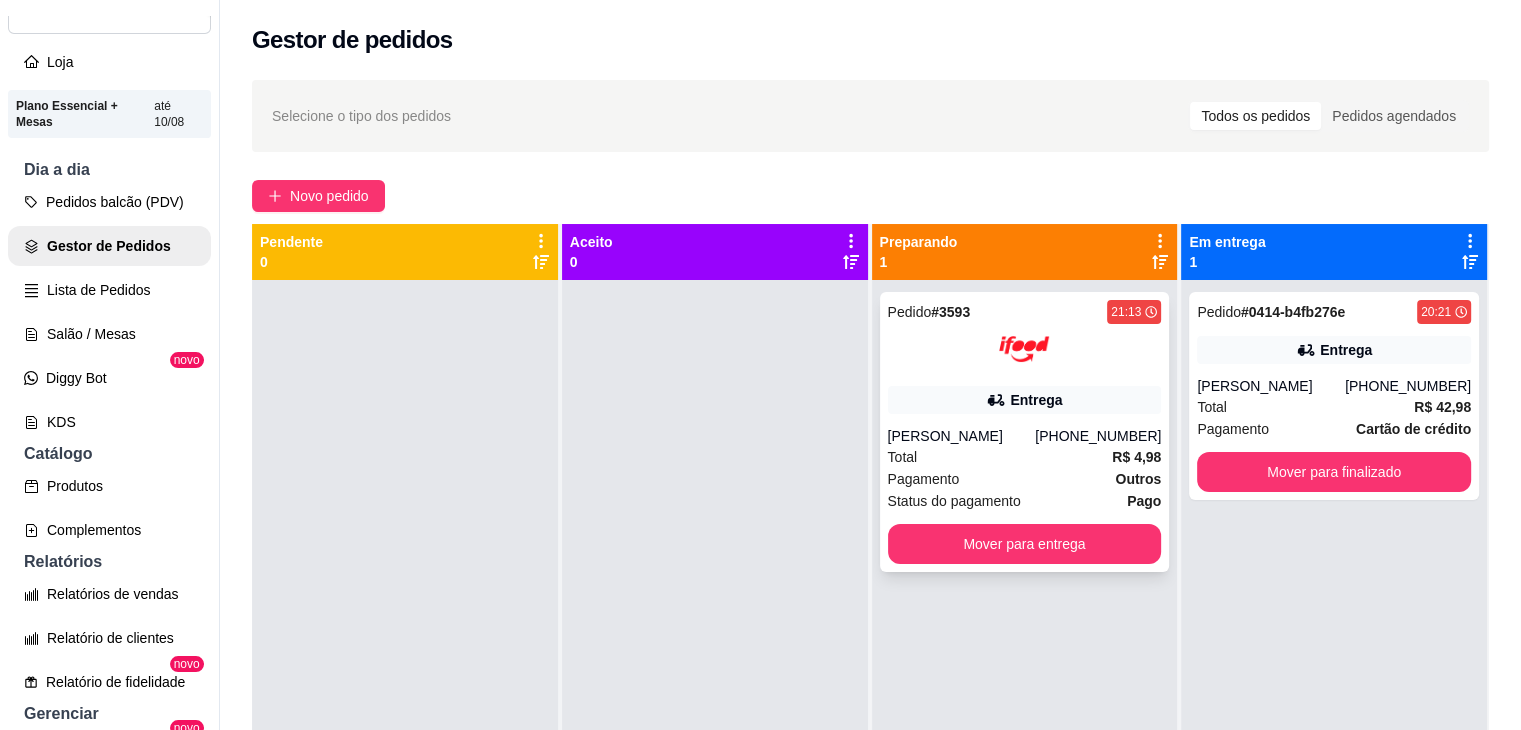 click on "Entrega" at bounding box center (1025, 400) 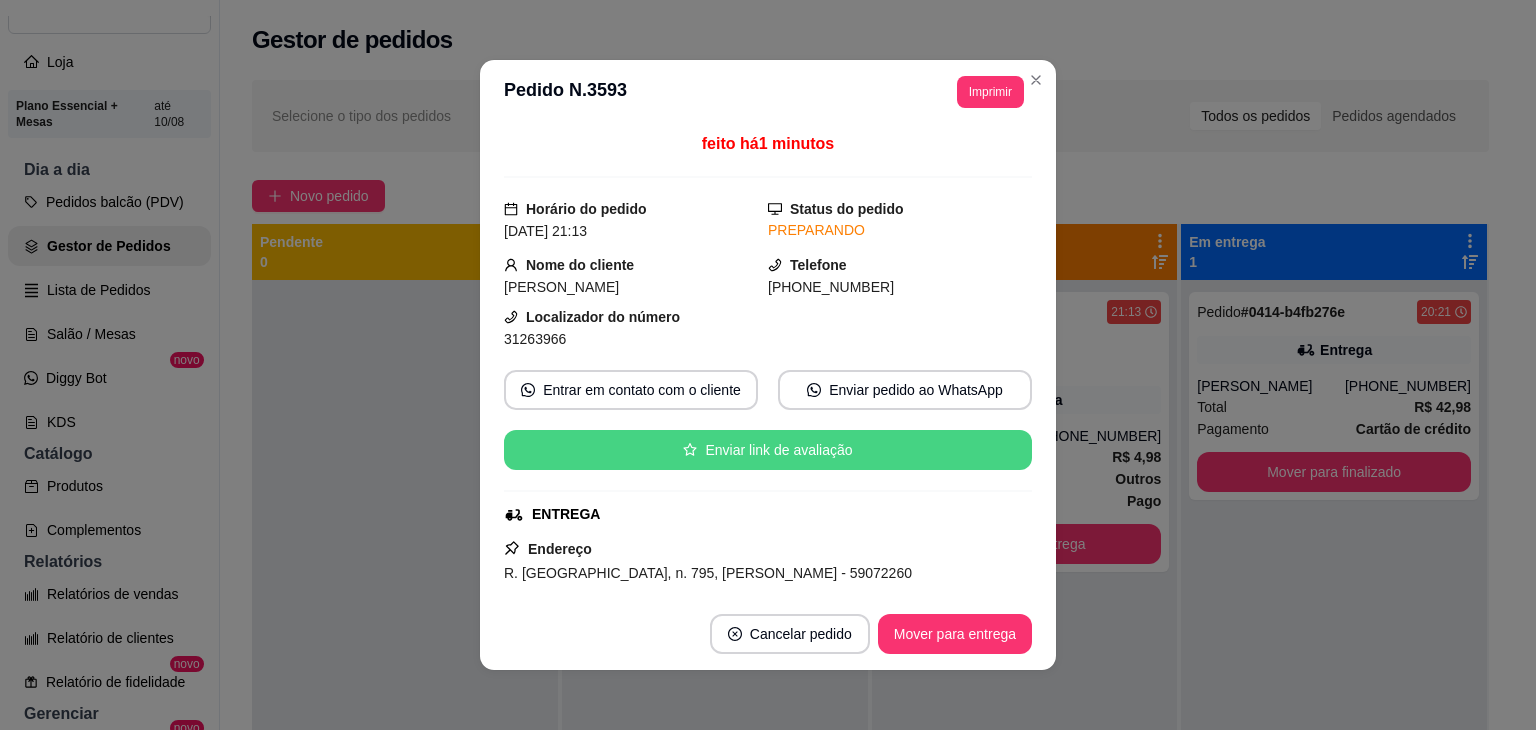 scroll, scrollTop: 200, scrollLeft: 0, axis: vertical 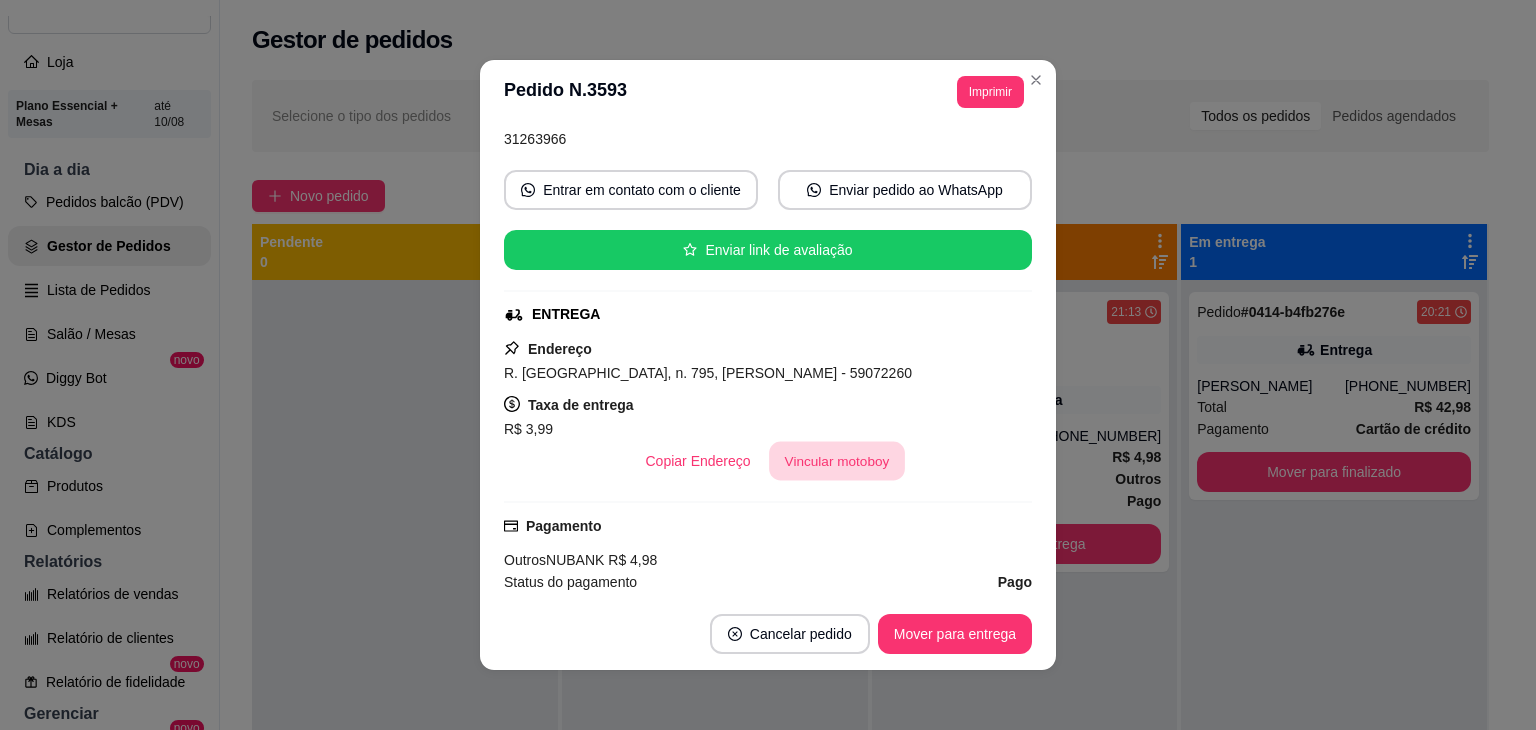 click on "Vincular motoboy" at bounding box center (837, 461) 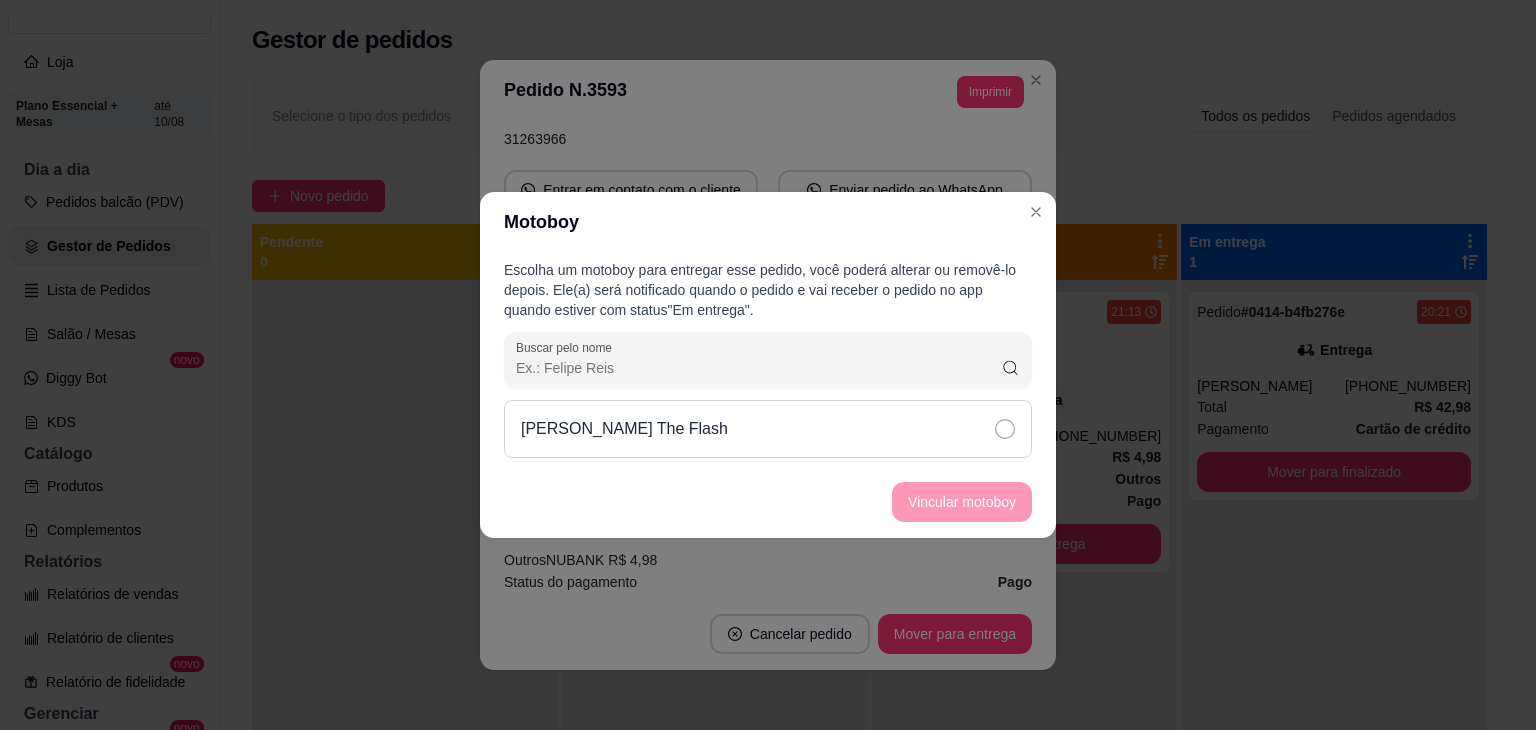 click 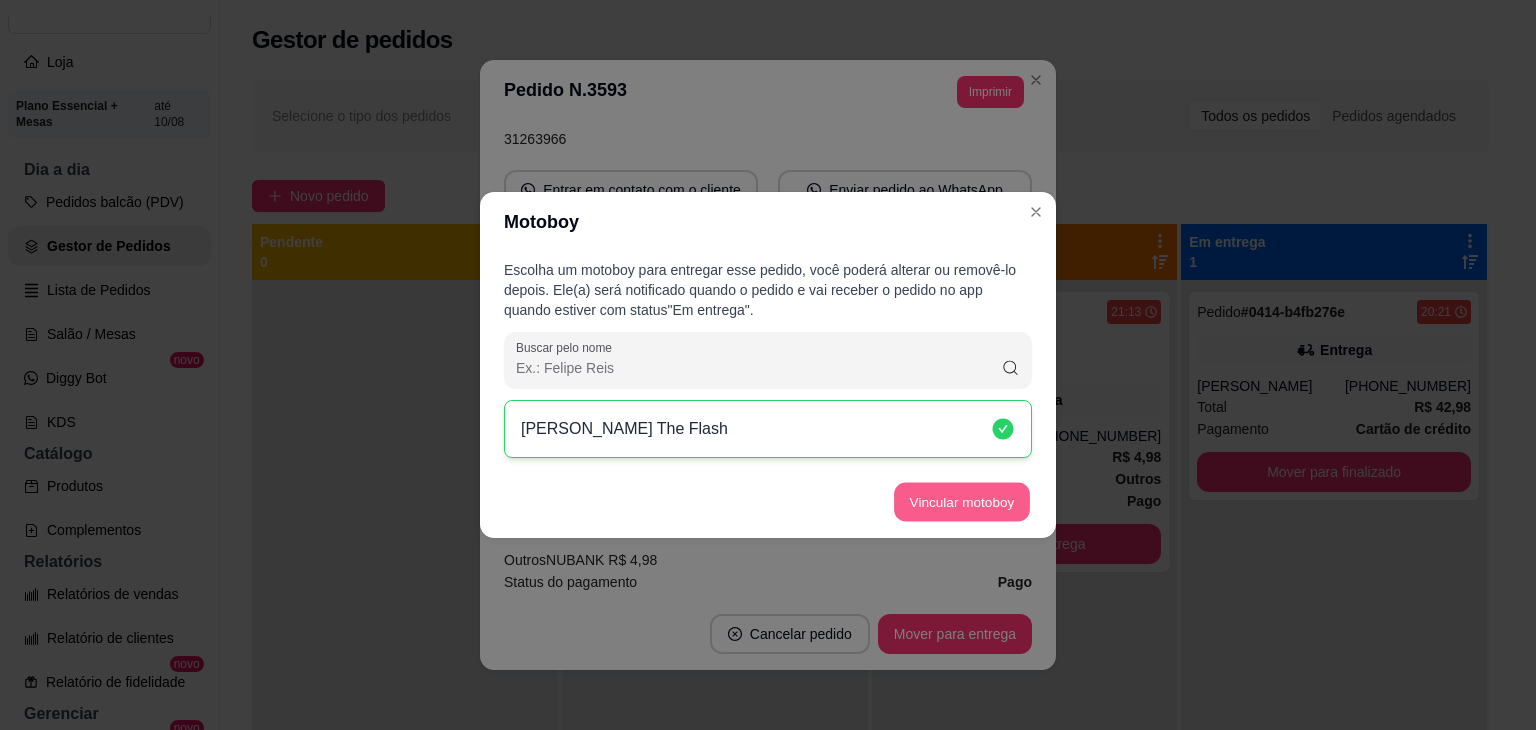 click on "Vincular motoboy" at bounding box center (962, 502) 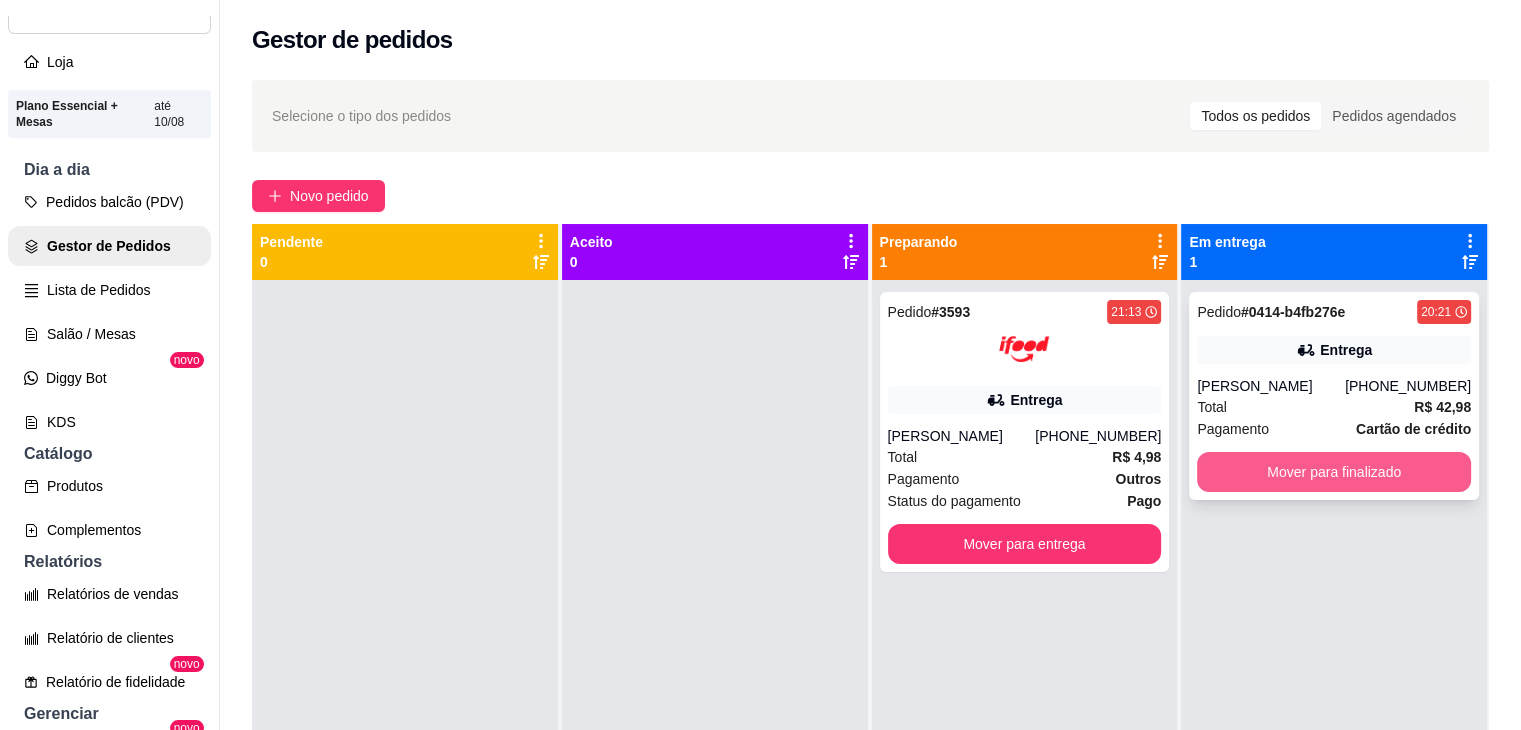 click on "Mover para finalizado" at bounding box center (1334, 472) 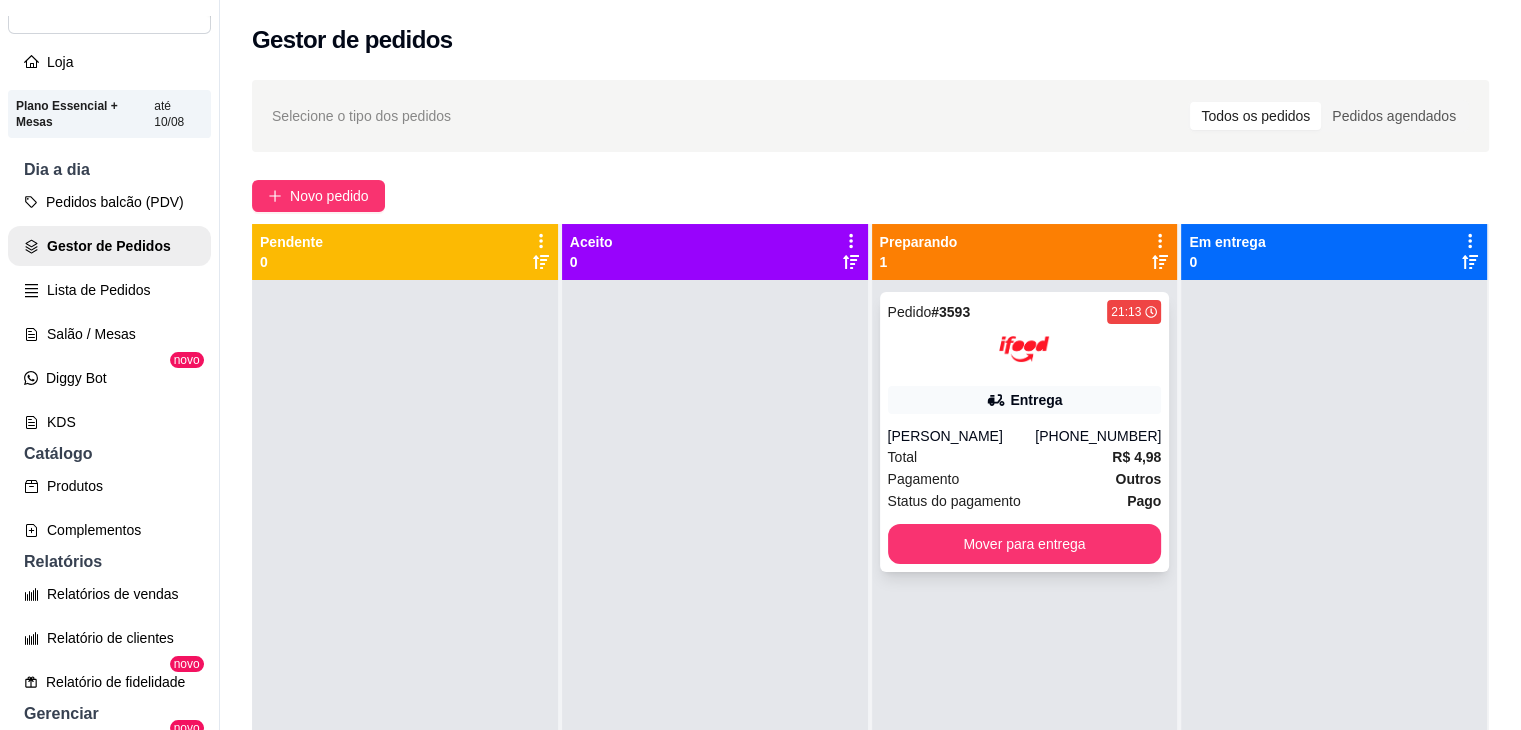 click on "Total R$ 4,98" at bounding box center [1025, 457] 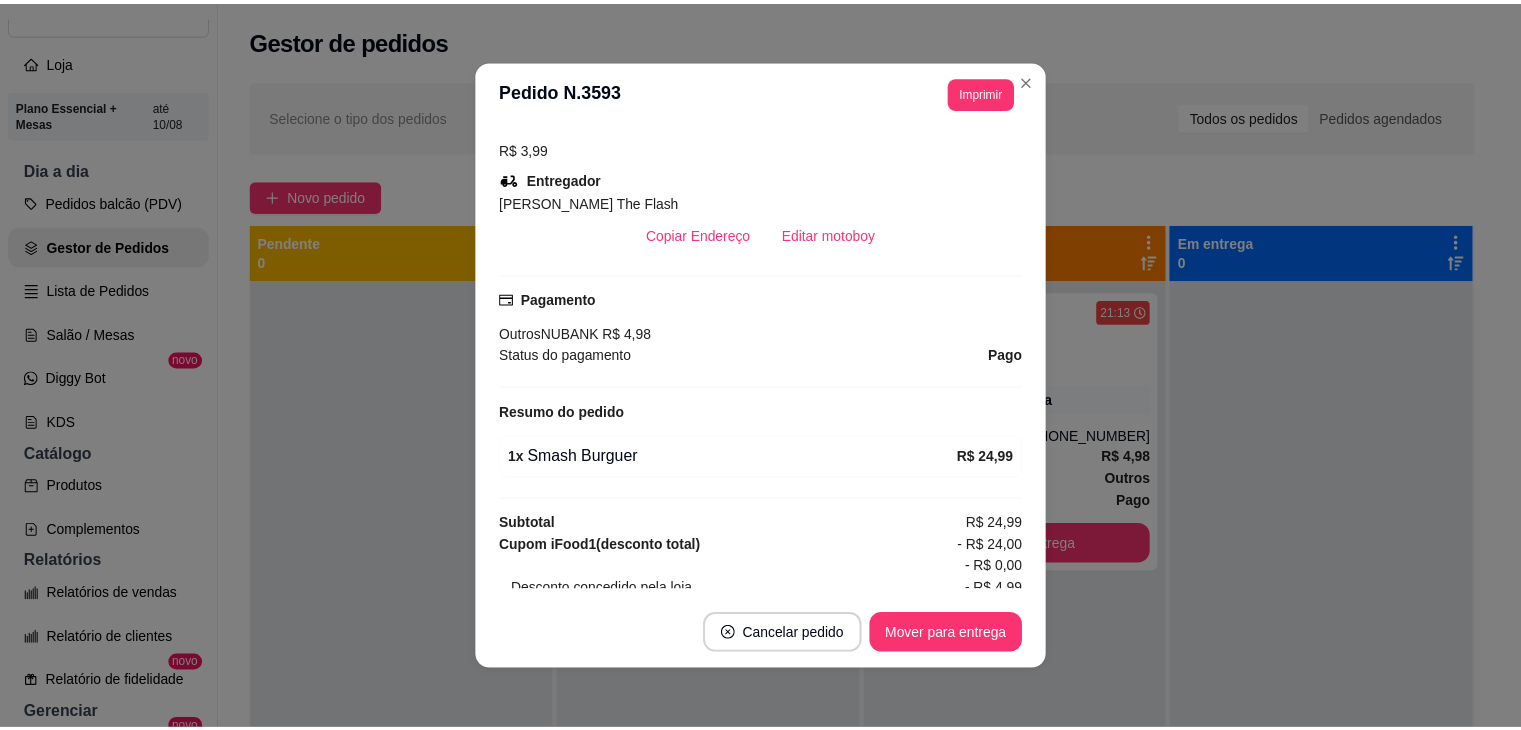 scroll, scrollTop: 476, scrollLeft: 0, axis: vertical 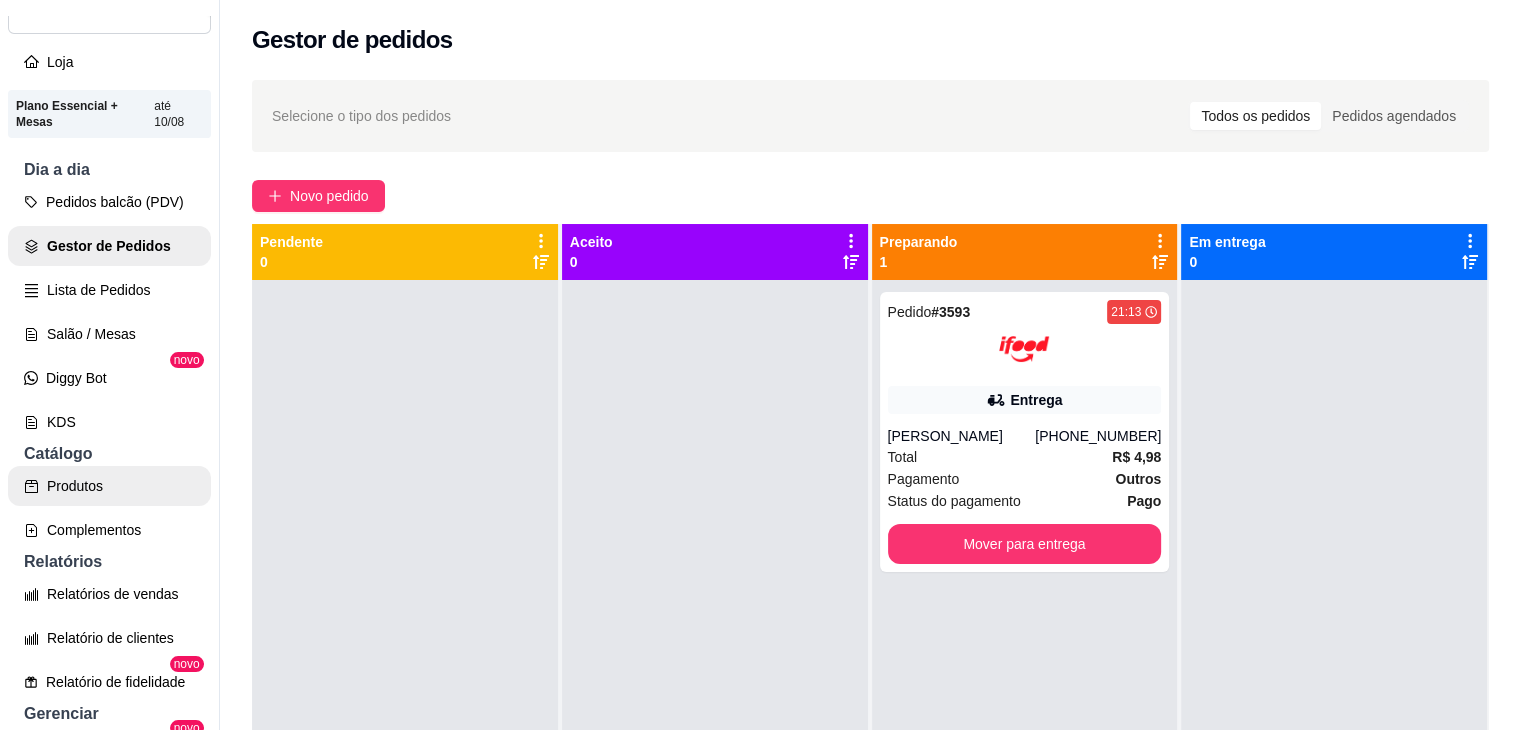 click on "Produtos" at bounding box center (109, 486) 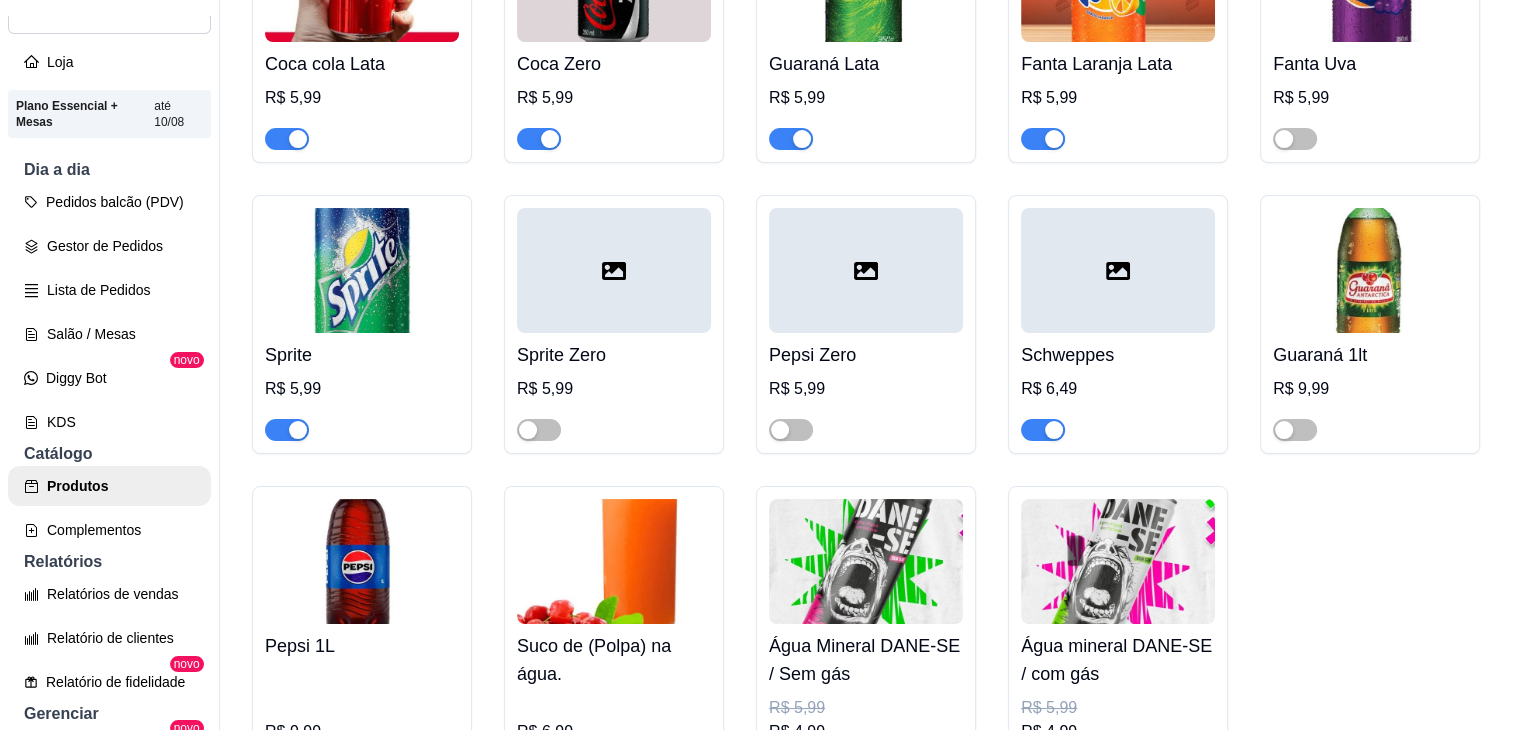 scroll, scrollTop: 7600, scrollLeft: 0, axis: vertical 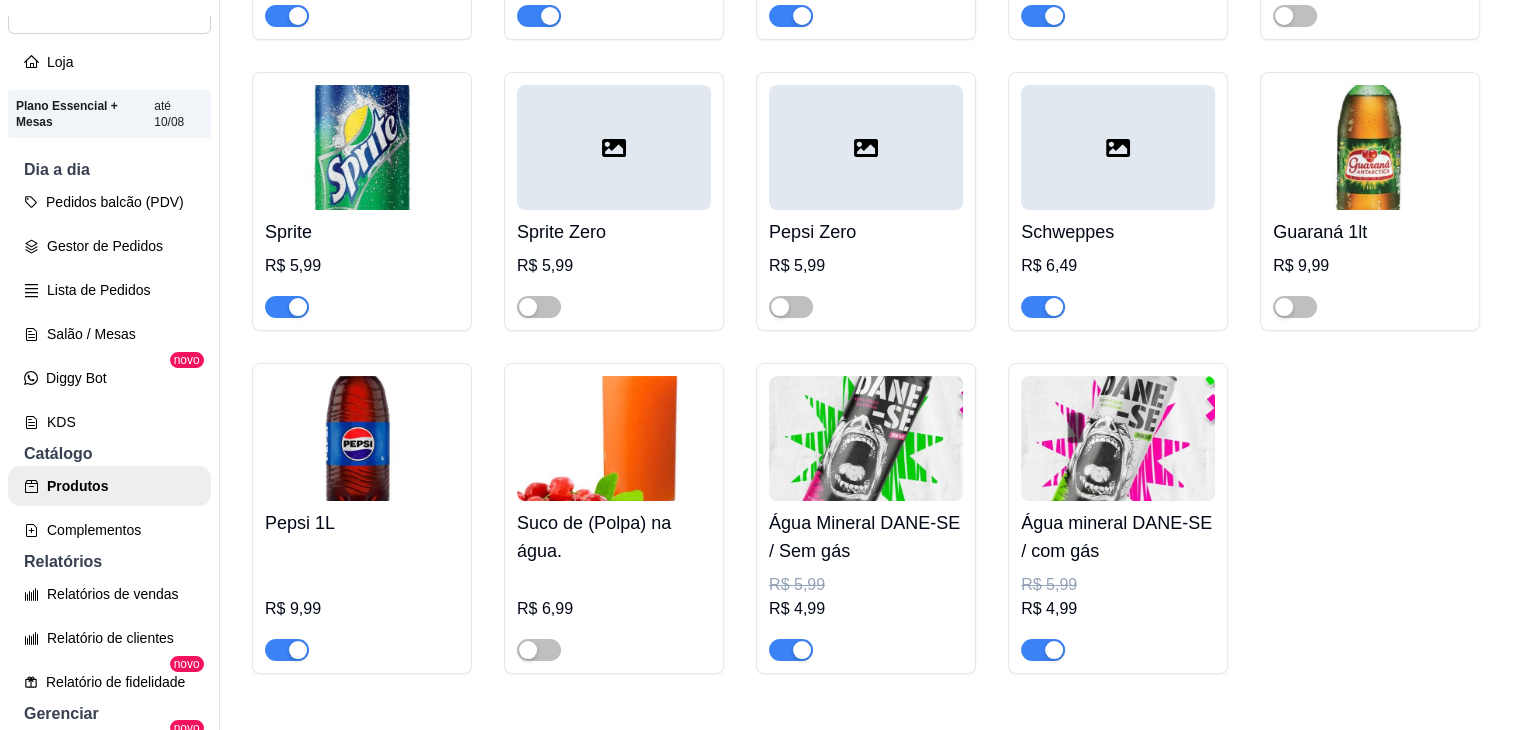 click at bounding box center (1284, -355) 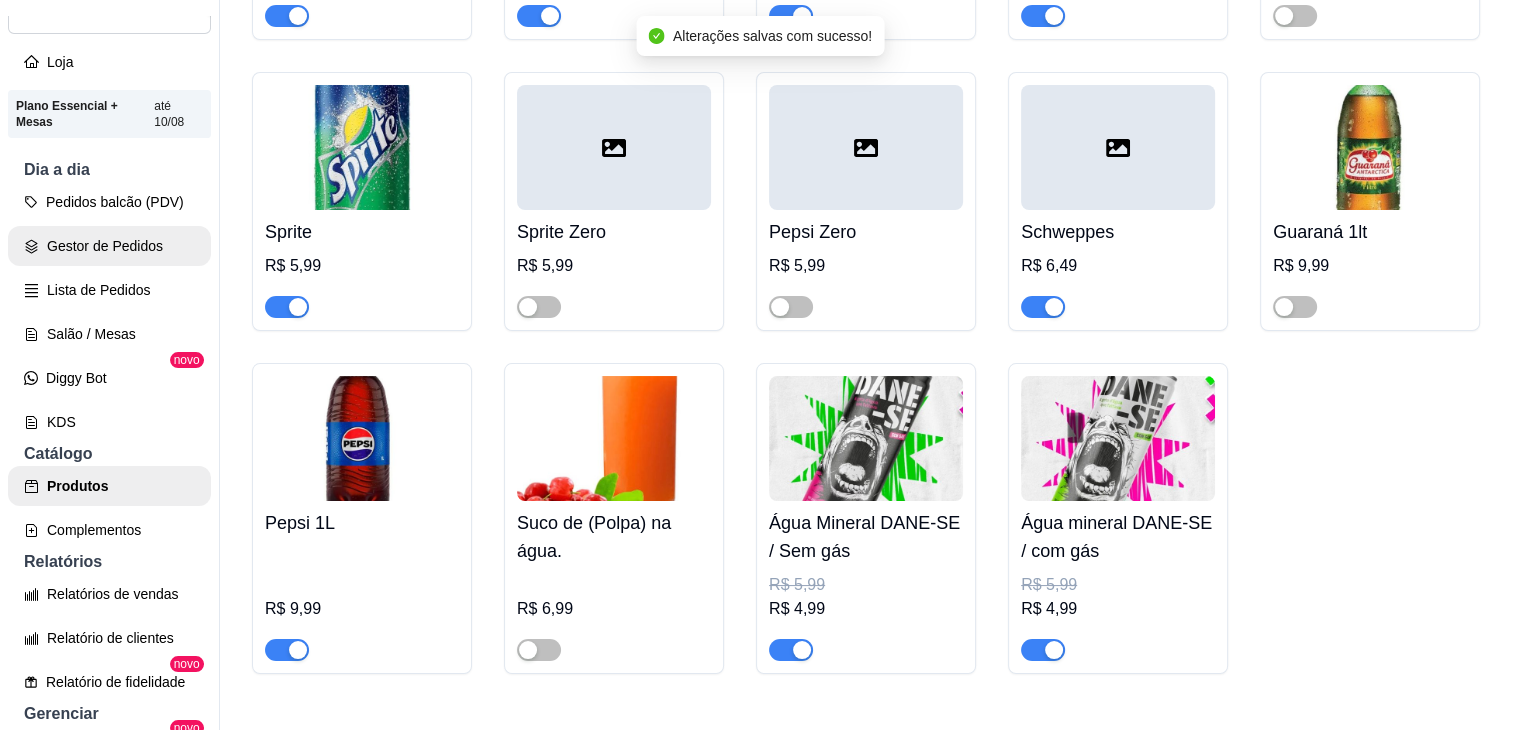 click on "Gestor de Pedidos" at bounding box center (109, 246) 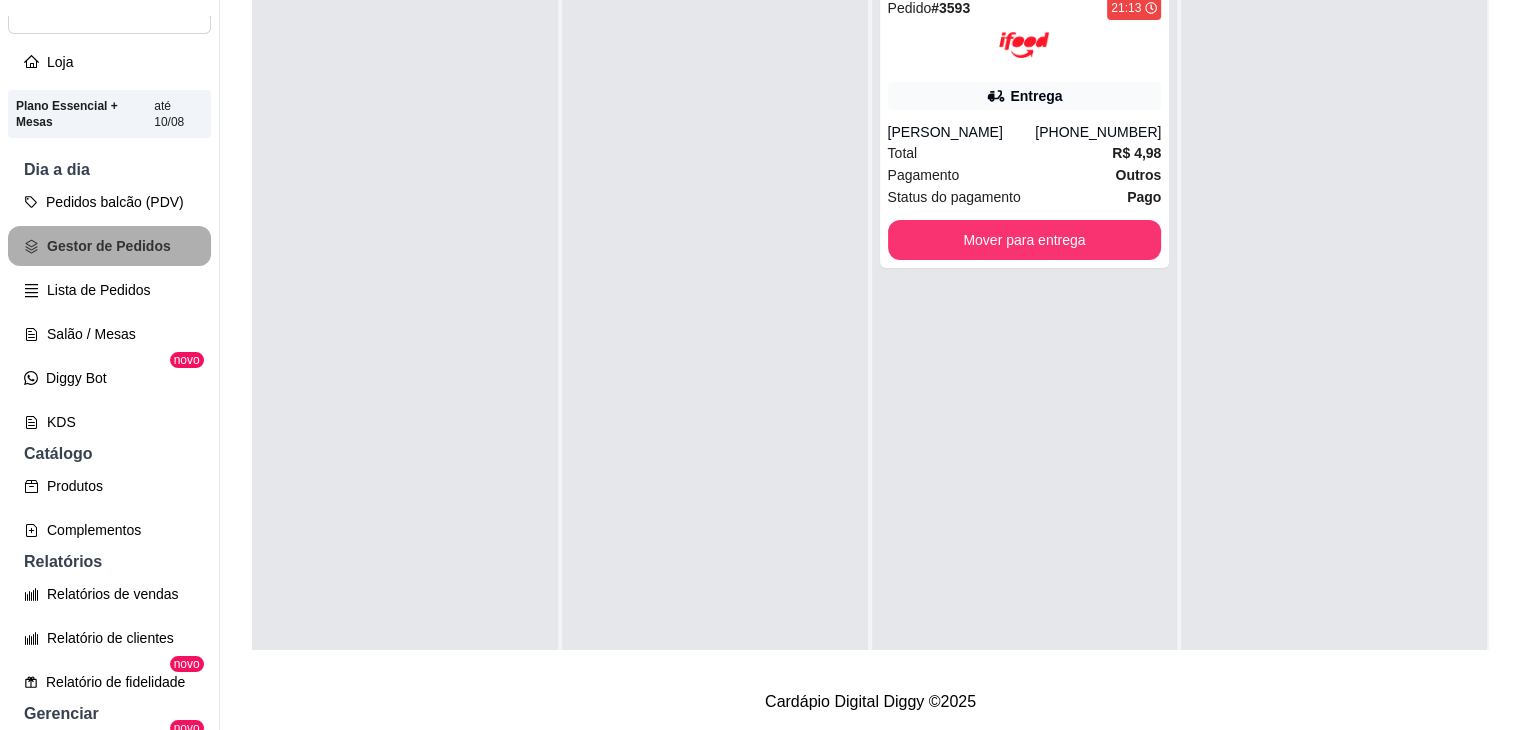scroll, scrollTop: 0, scrollLeft: 0, axis: both 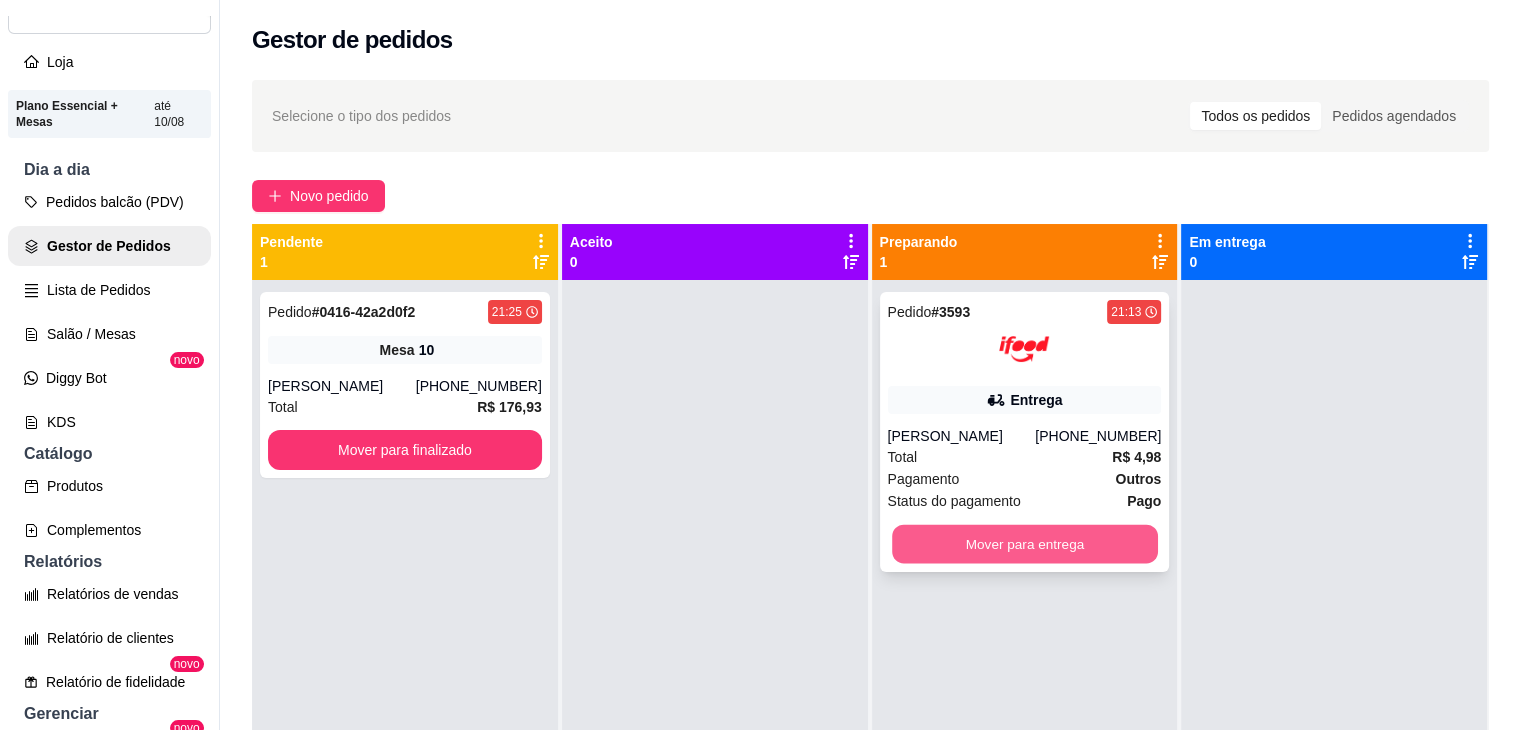 click on "Mover para entrega" at bounding box center (1025, 544) 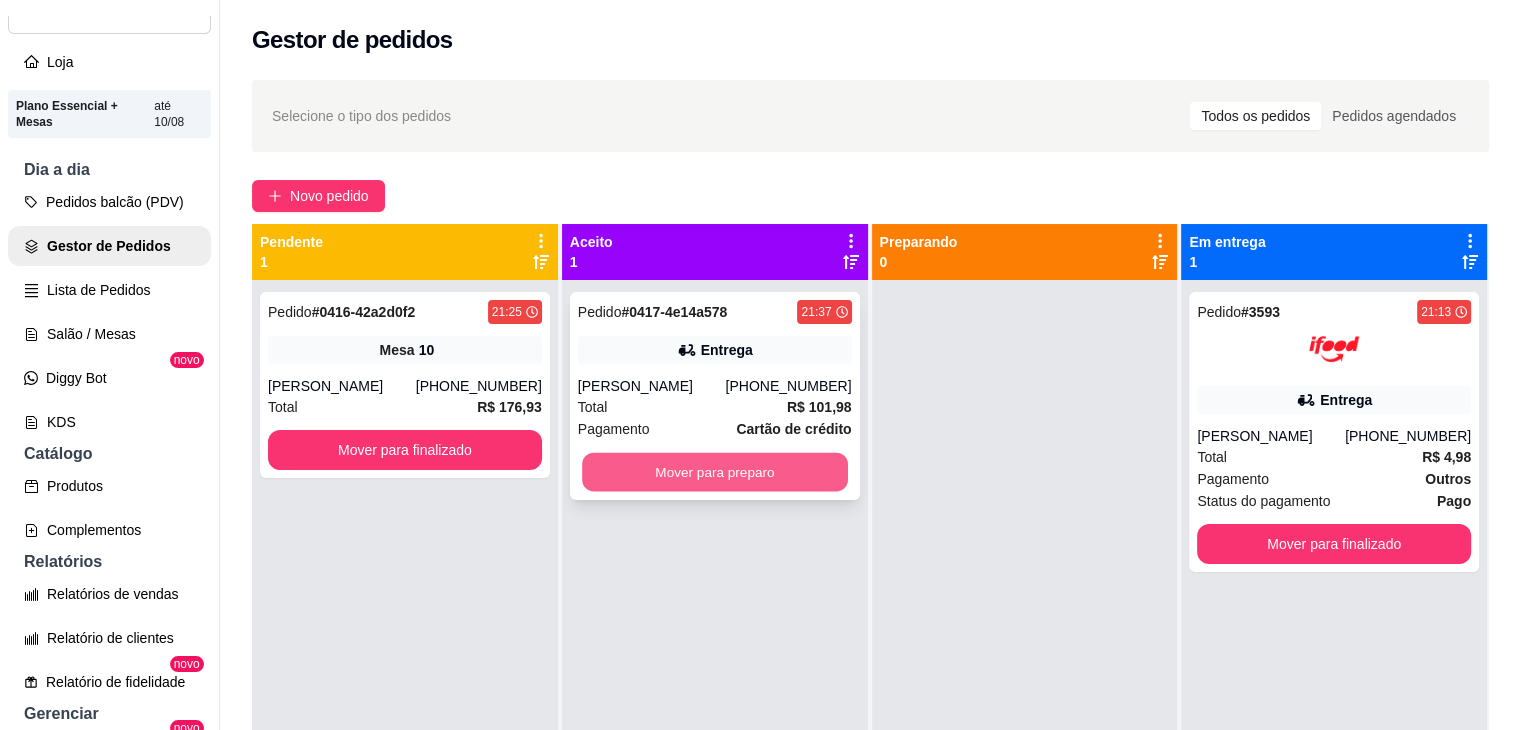 click on "Mover para preparo" at bounding box center [715, 472] 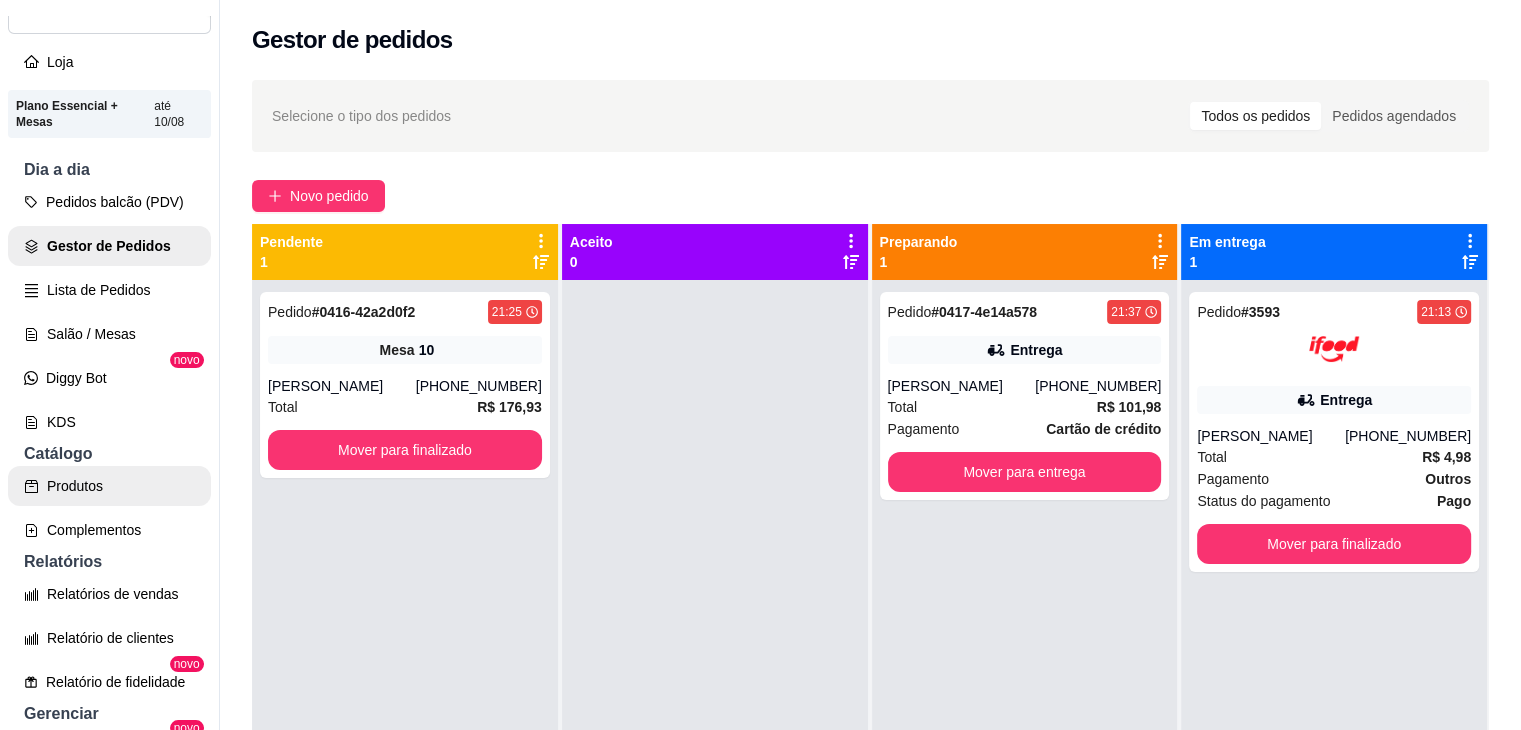 click on "Produtos" at bounding box center [109, 486] 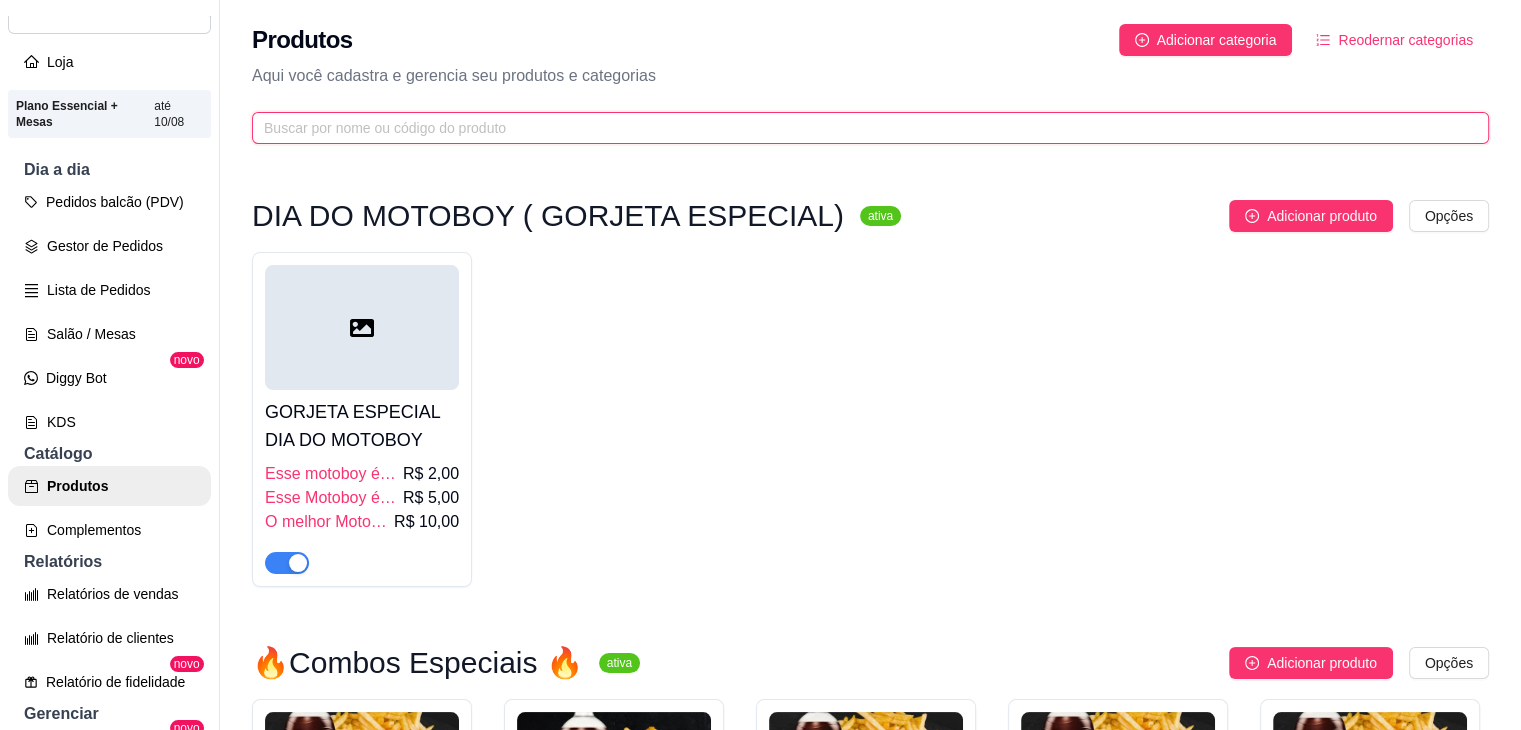 click at bounding box center [862, 128] 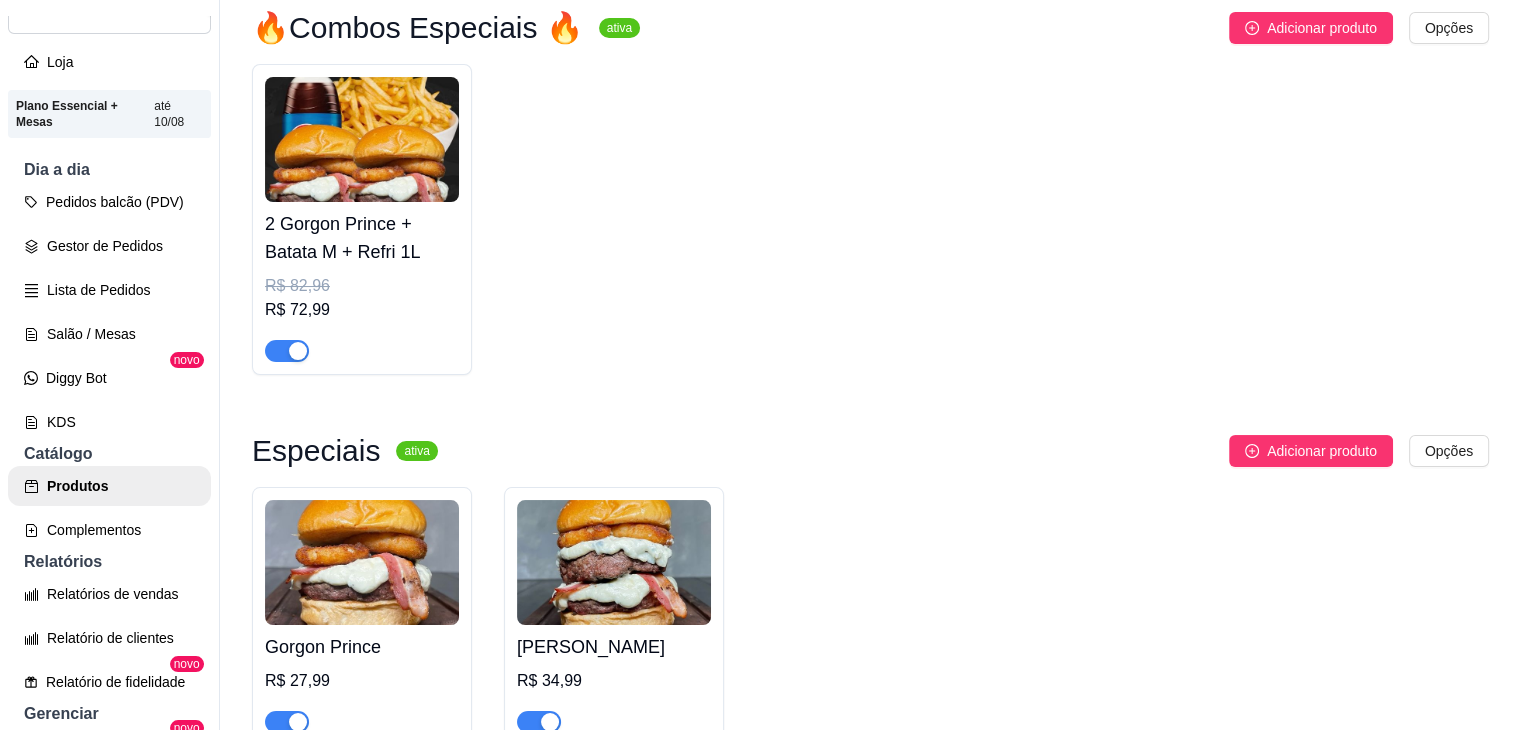 scroll, scrollTop: 200, scrollLeft: 0, axis: vertical 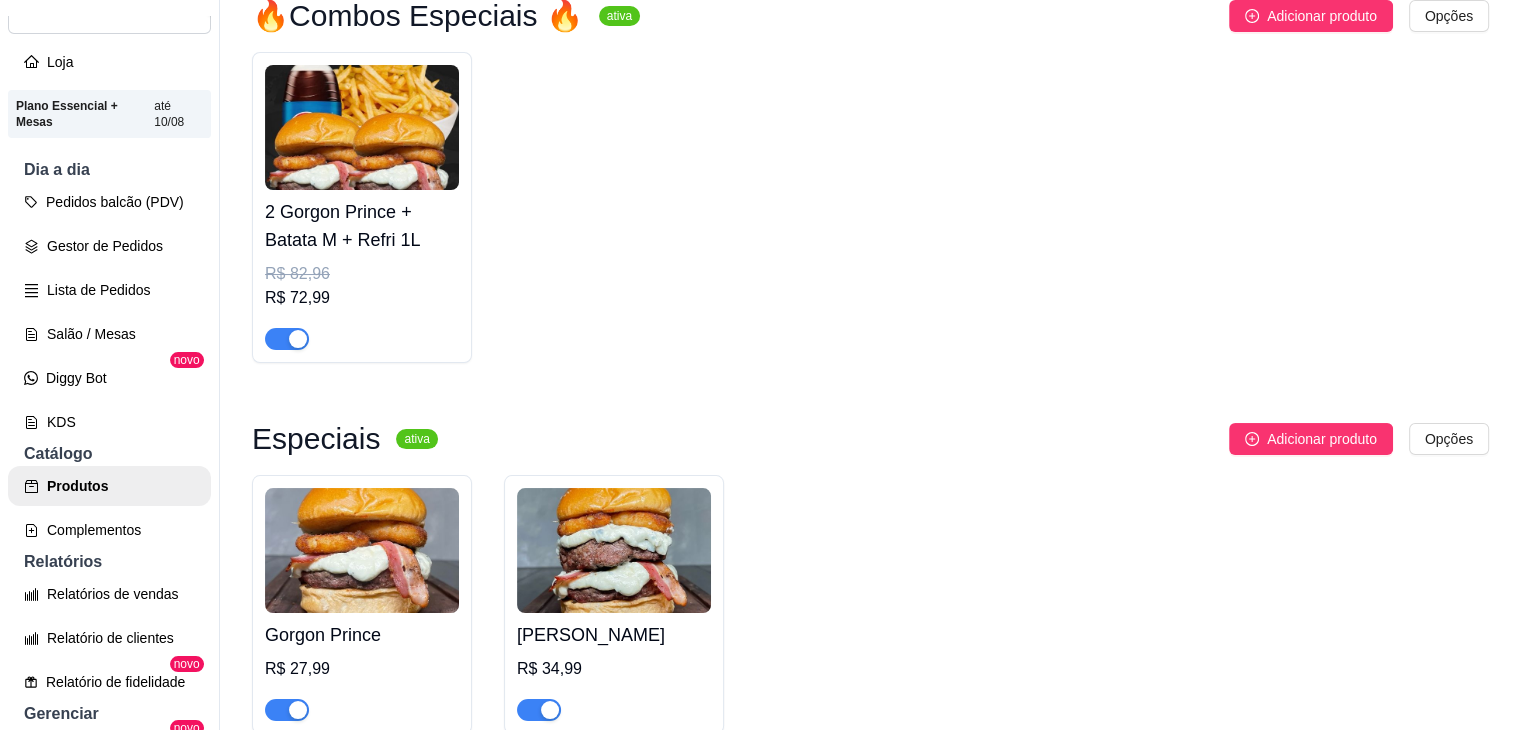 click at bounding box center [298, 339] 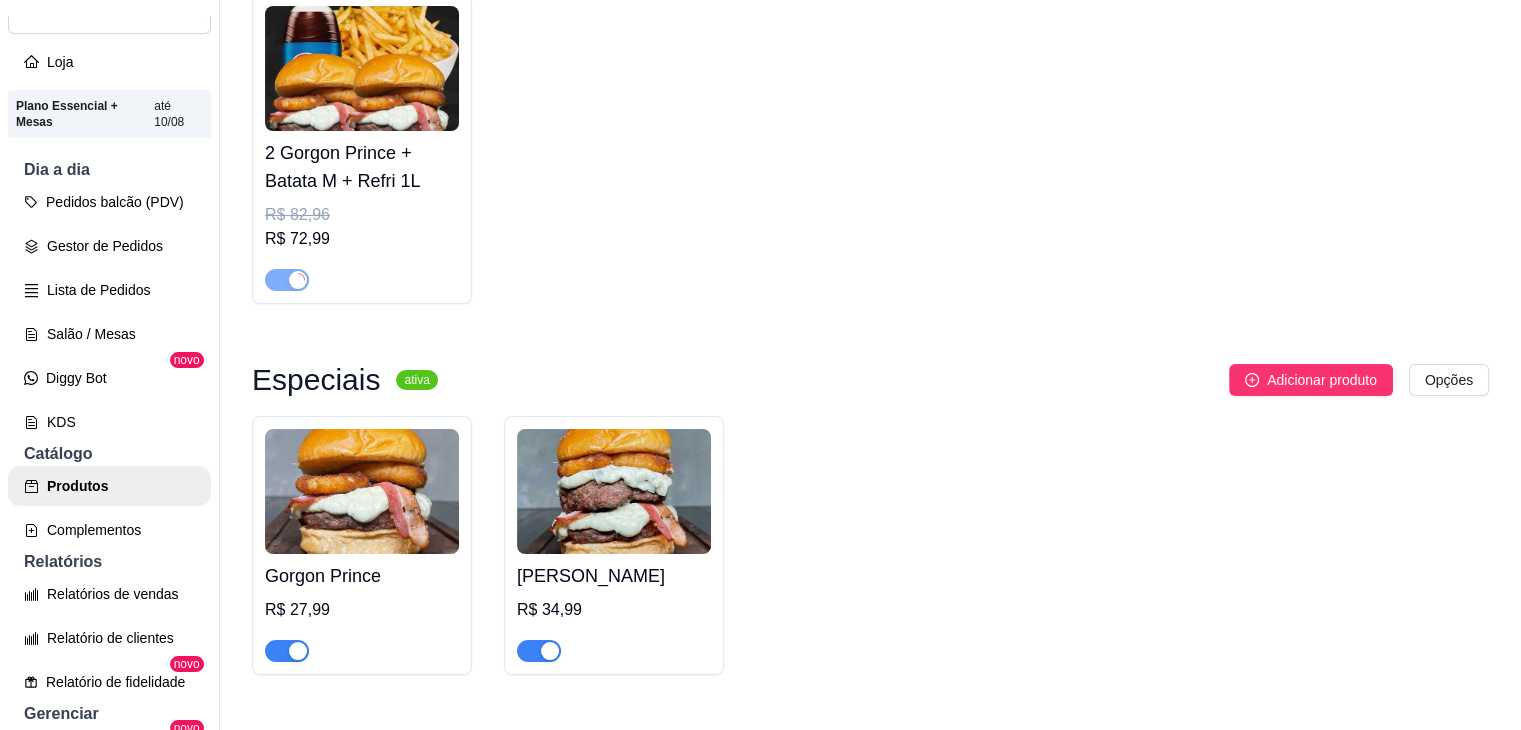 scroll, scrollTop: 321, scrollLeft: 0, axis: vertical 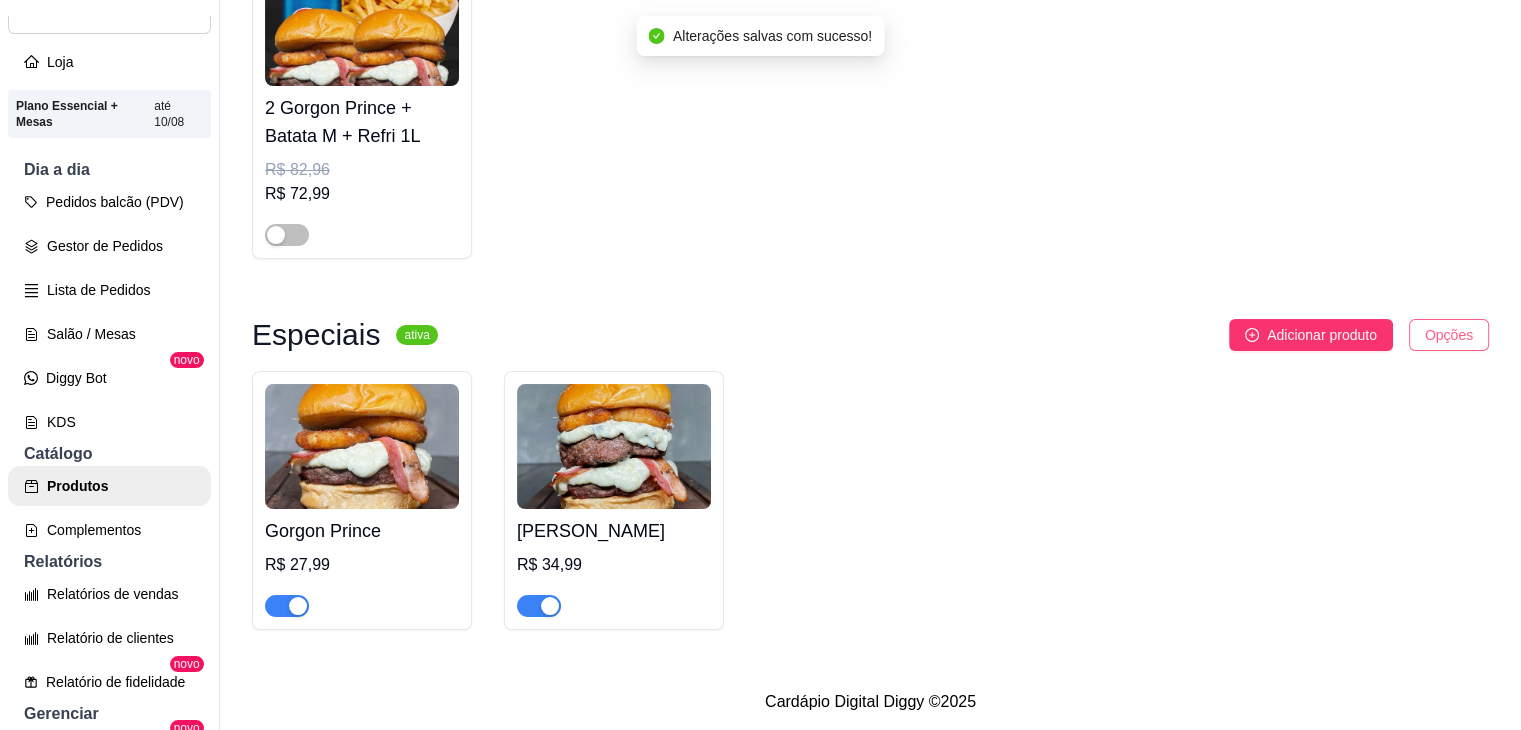 click on "R RESENHAS BURG ... Loja Aberta Loja Plano Essencial + Mesas até 10/08   Dia a dia Pedidos balcão (PDV) Gestor de Pedidos Lista de Pedidos Salão / Mesas Diggy Bot novo KDS Catálogo Produtos Complementos Relatórios Relatórios de vendas Relatório de clientes Relatório de fidelidade novo Gerenciar Entregadores novo Nota Fiscal (NFC-e) Controle de caixa Controle de fiado Cupons Clientes Estoque Configurações Diggy Planos Precisa de ajuda? Sair Produtos Adicionar categoria Reodernar categorias Aqui você cadastra e gerencia seu produtos e categorias gorgo 🔥Combos Especiais 🔥 ativa Adicionar produto Opções 2 Gorgon Prince + Batata M + Refri 1L   R$ 82,96 R$ 72,99 Especiais ativa Adicionar produto Opções Gorgon Prince   R$ 27,99 Gorgon King   R$ 34,99 Cardápio Digital Diggy © 2025 Alterações salvas com sucesso!" at bounding box center (760, 365) 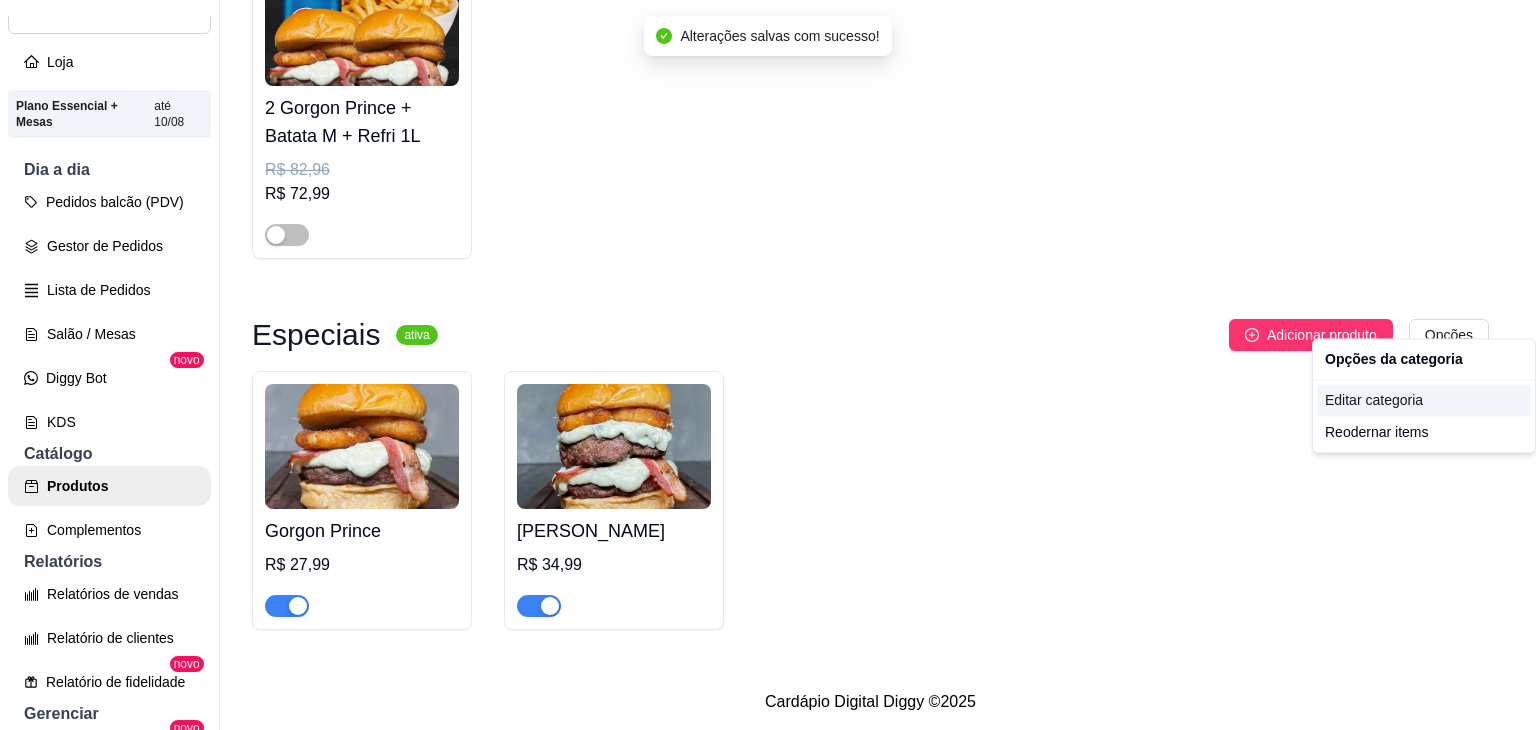 click on "Editar categoria" at bounding box center [1424, 400] 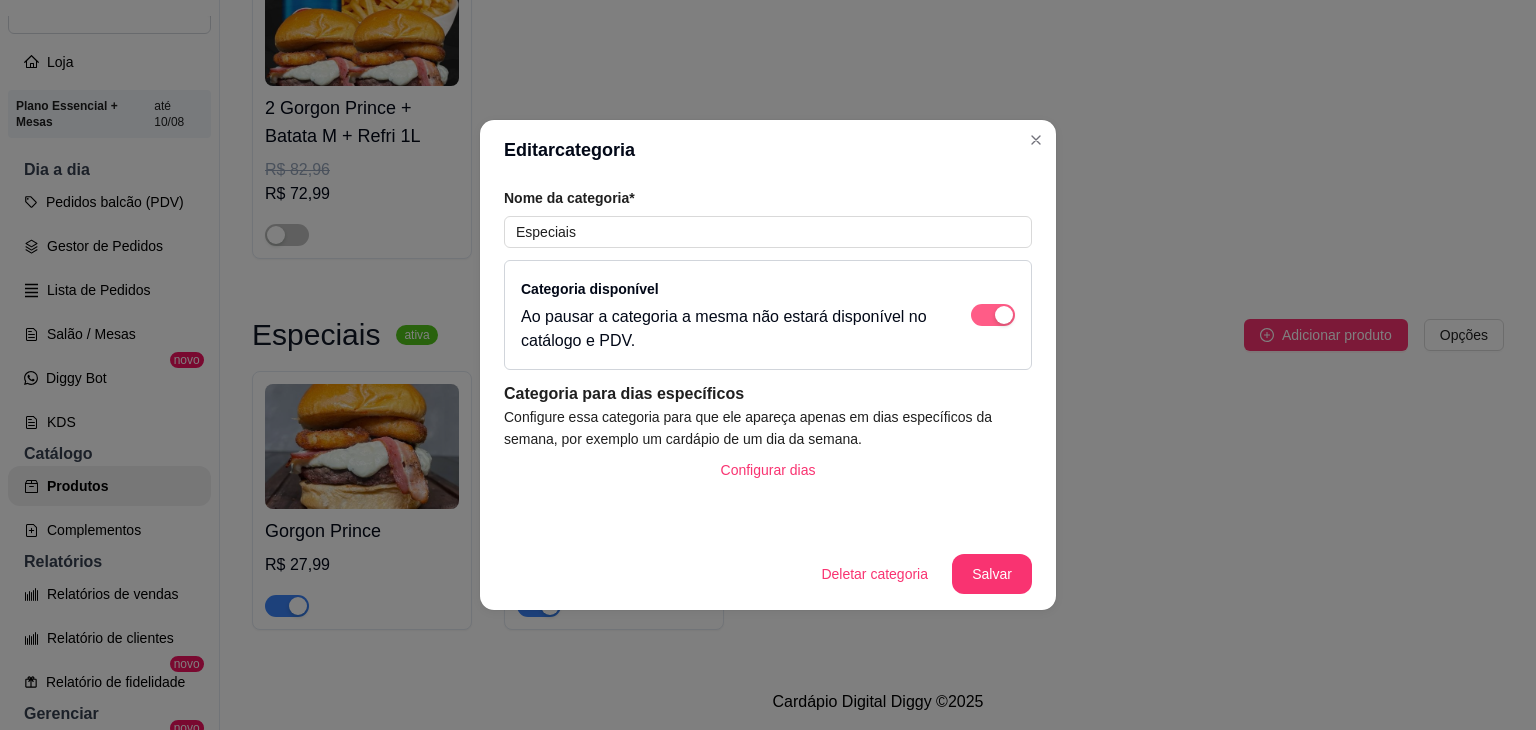 click at bounding box center (993, 315) 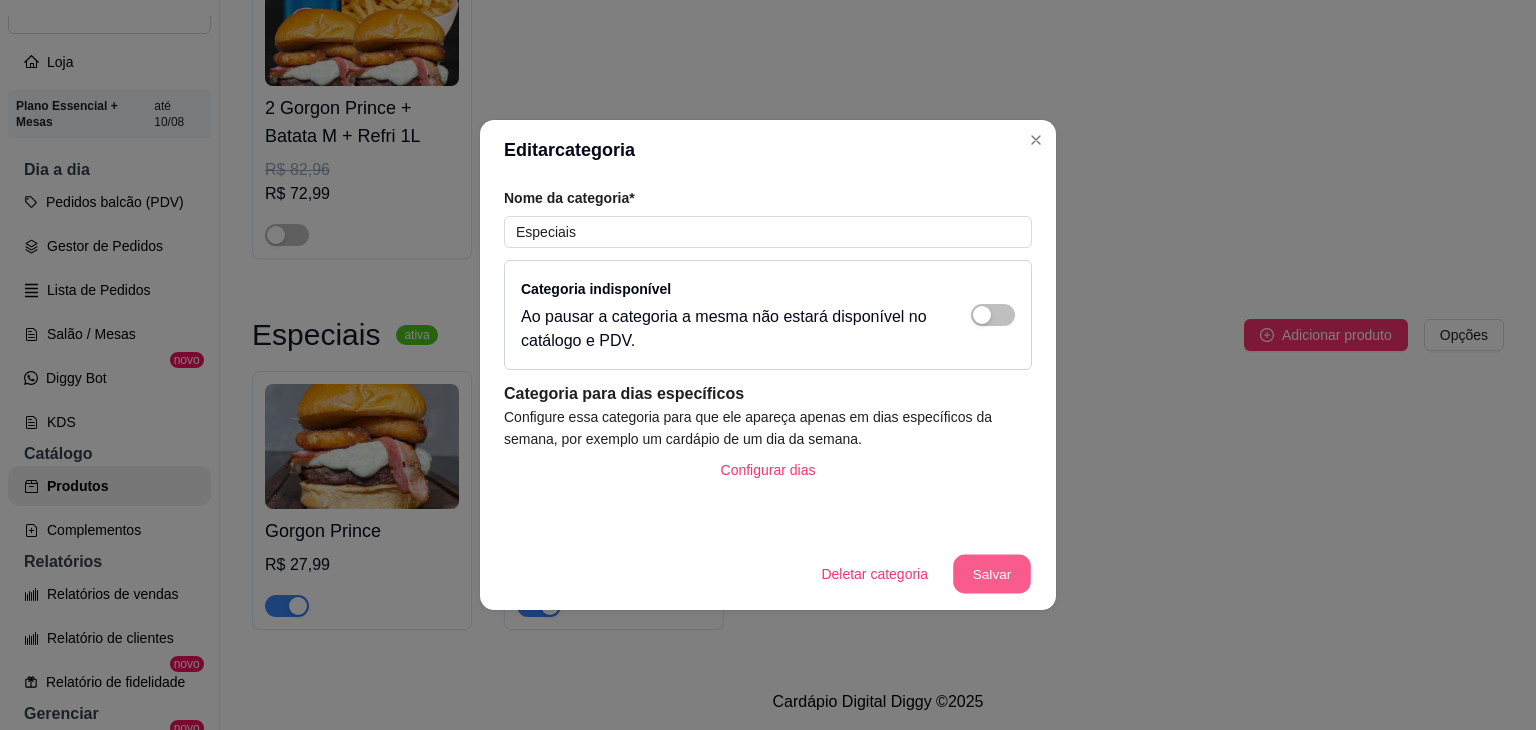 click on "Salvar" at bounding box center [992, 574] 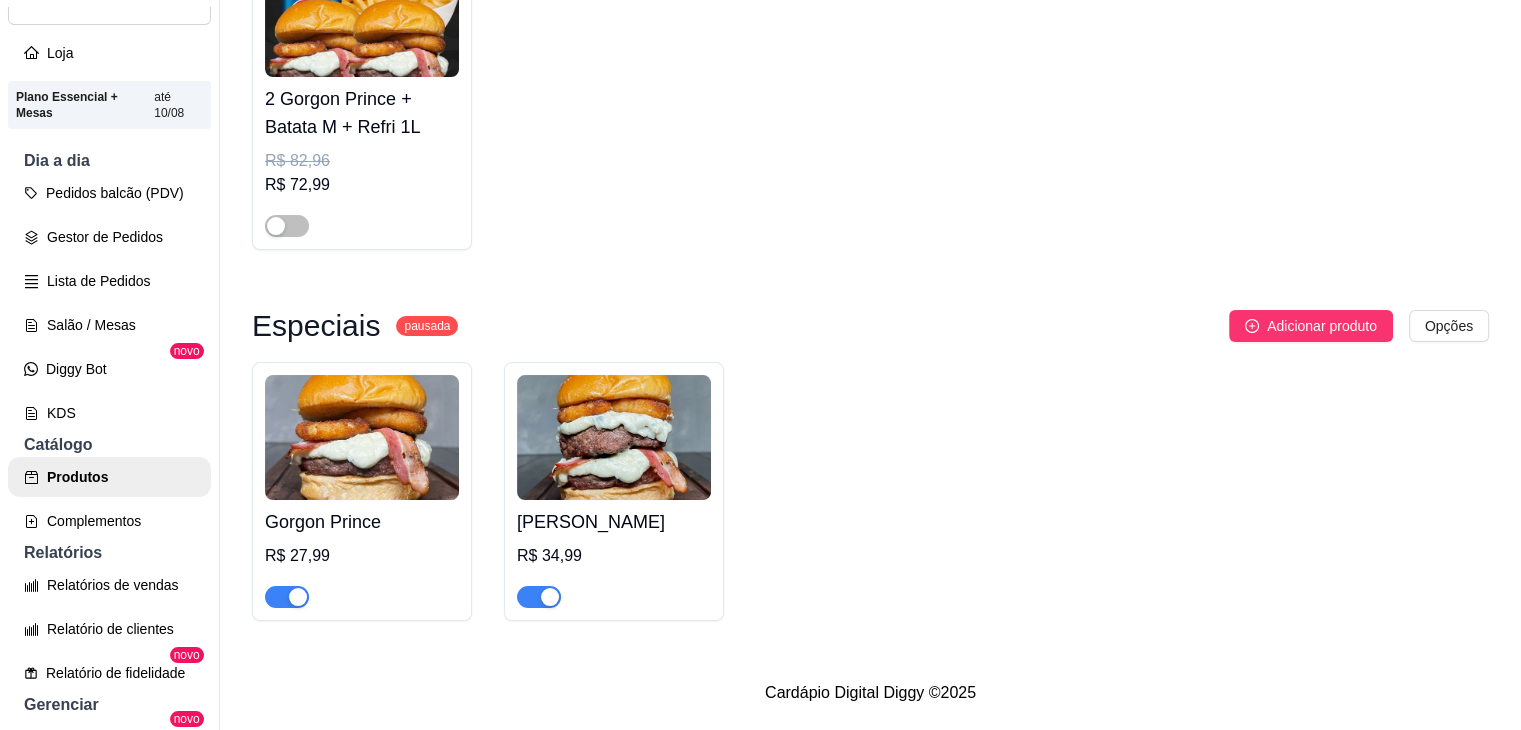 scroll, scrollTop: 0, scrollLeft: 0, axis: both 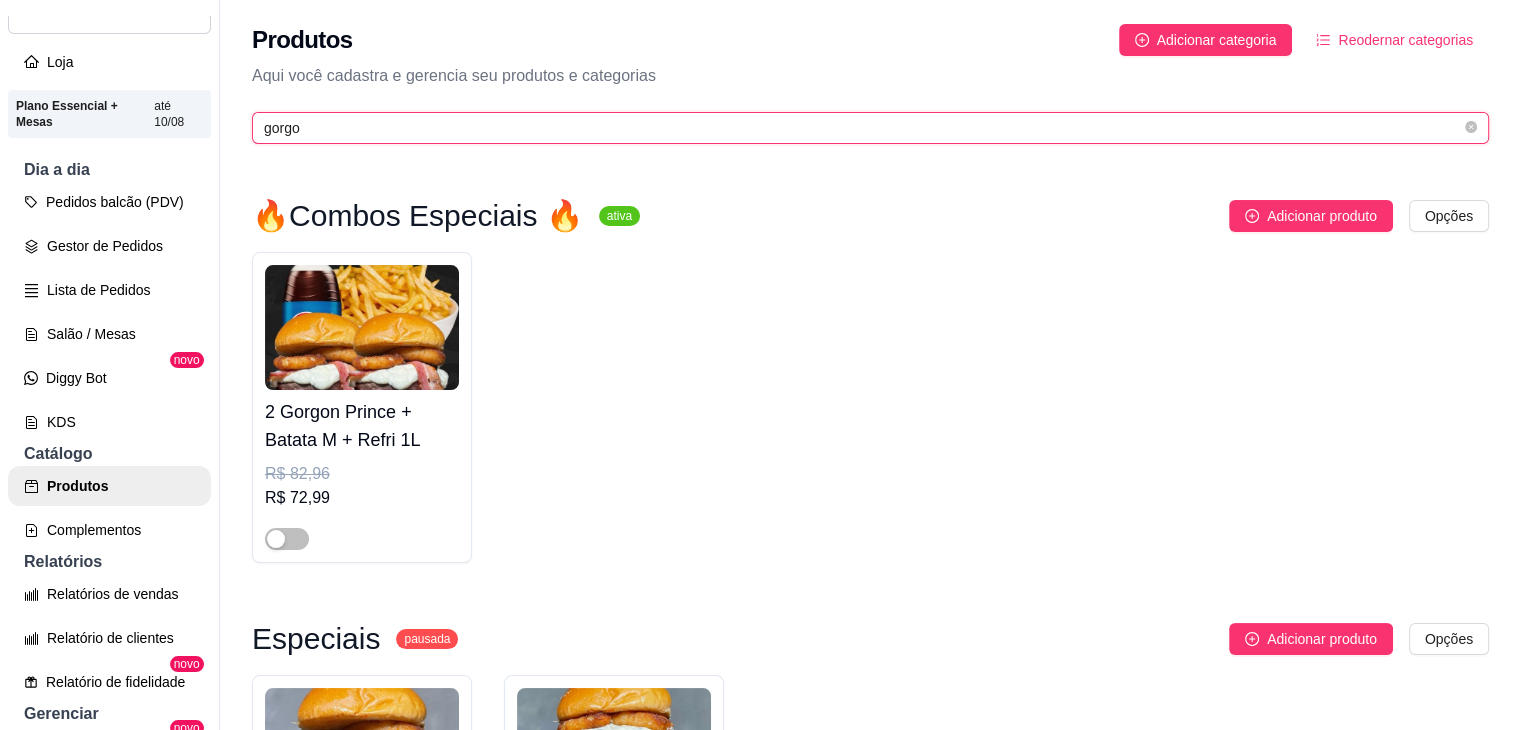 drag, startPoint x: 346, startPoint y: 129, endPoint x: 238, endPoint y: 121, distance: 108.29589 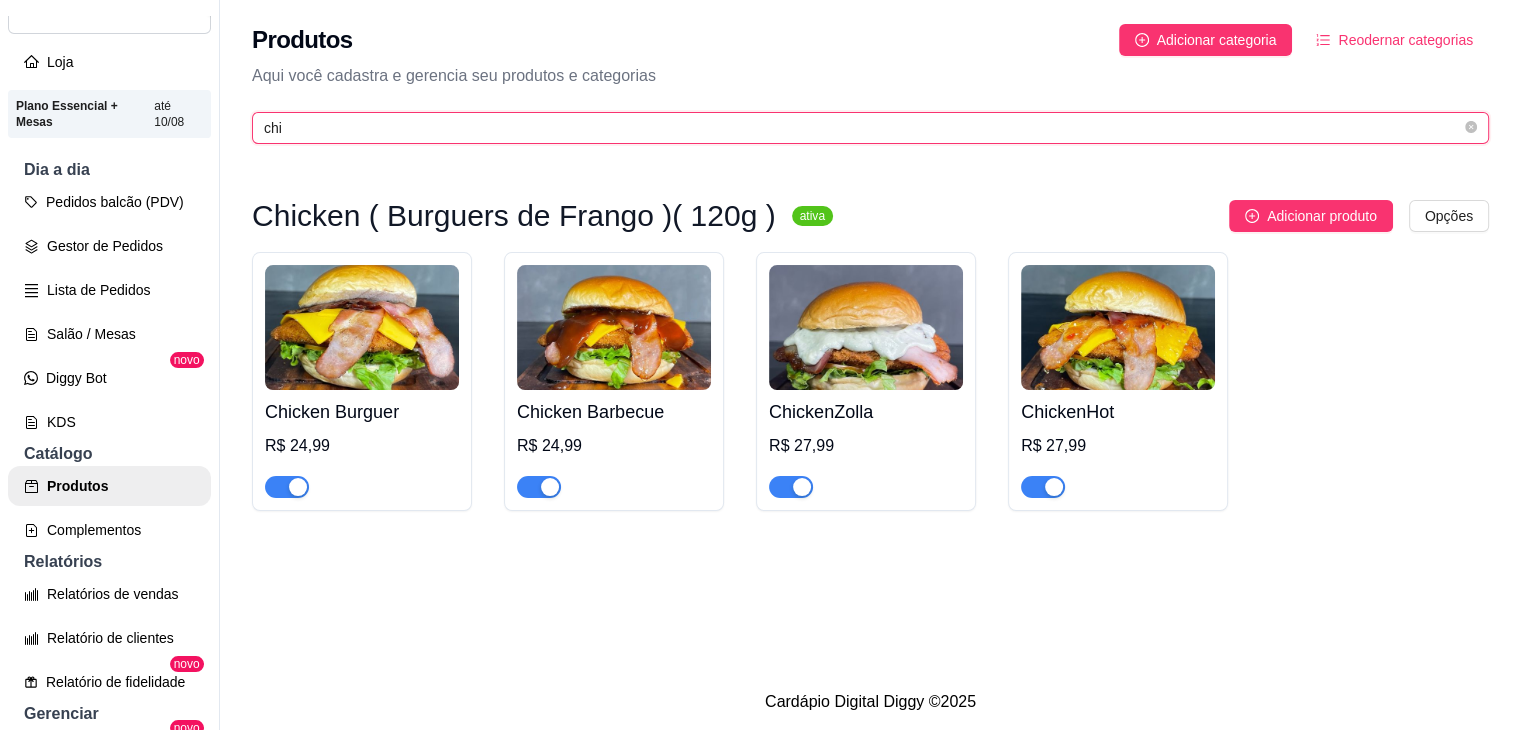 type on "chi" 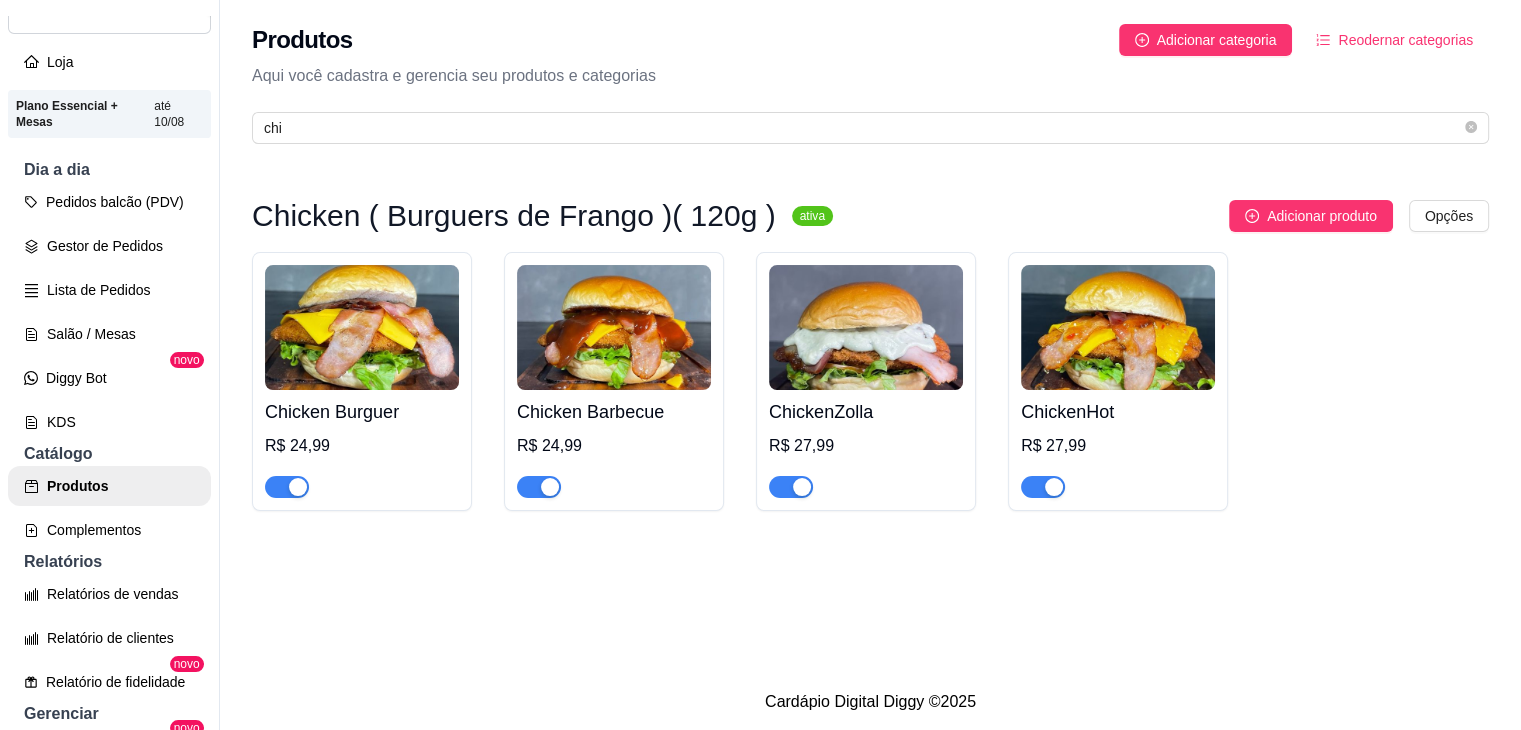 click at bounding box center (791, 487) 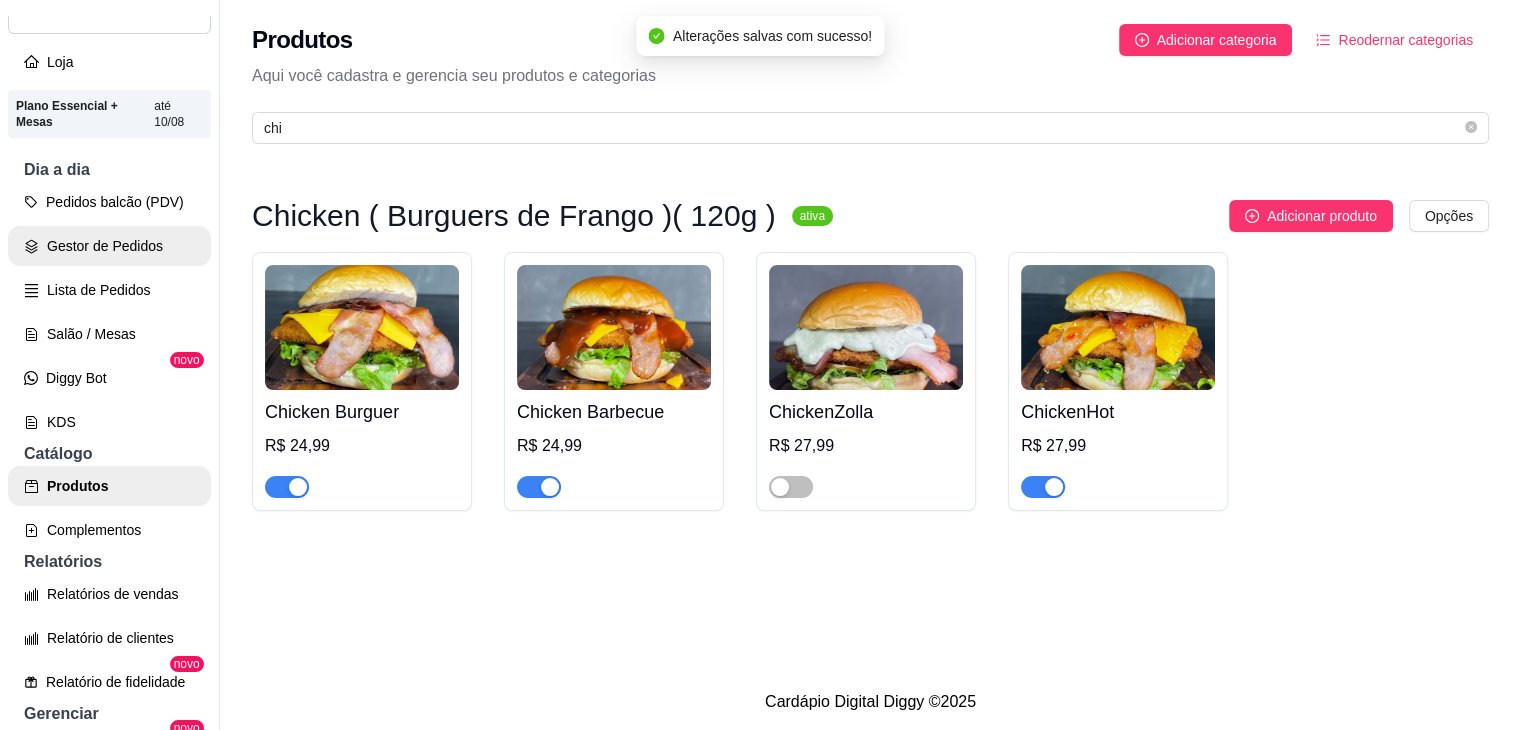 click on "Gestor de Pedidos" at bounding box center (109, 246) 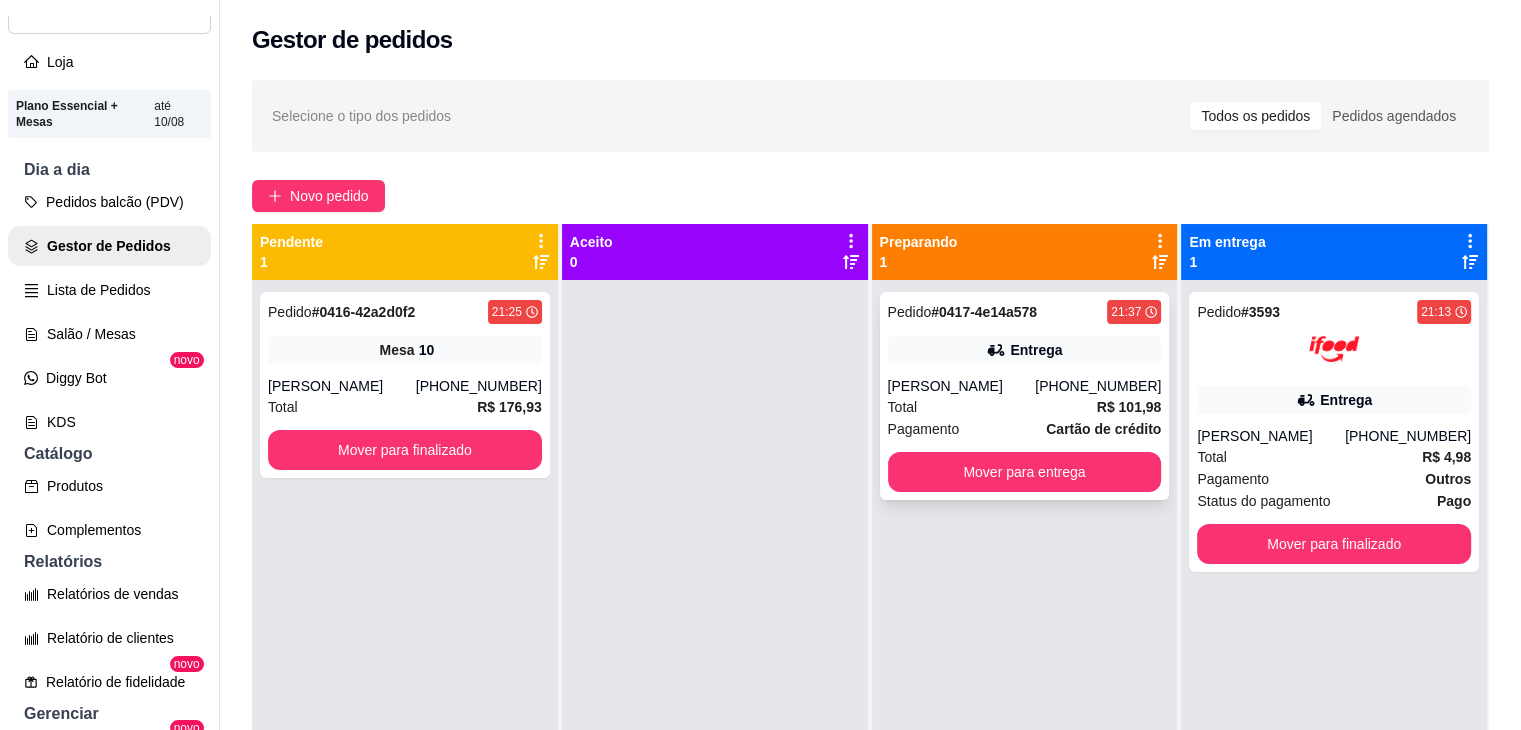 click on "[PERSON_NAME]" at bounding box center (962, 386) 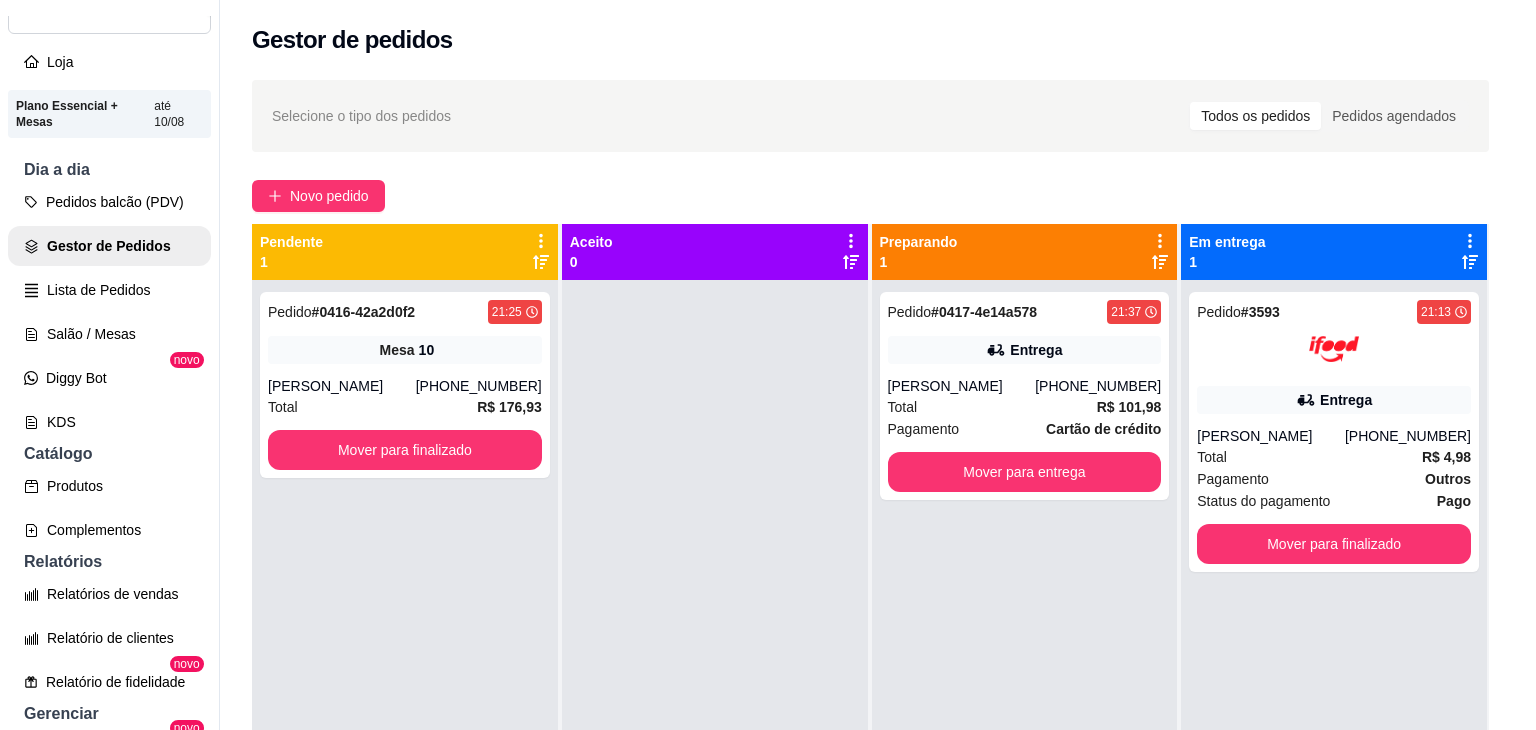 scroll, scrollTop: 300, scrollLeft: 0, axis: vertical 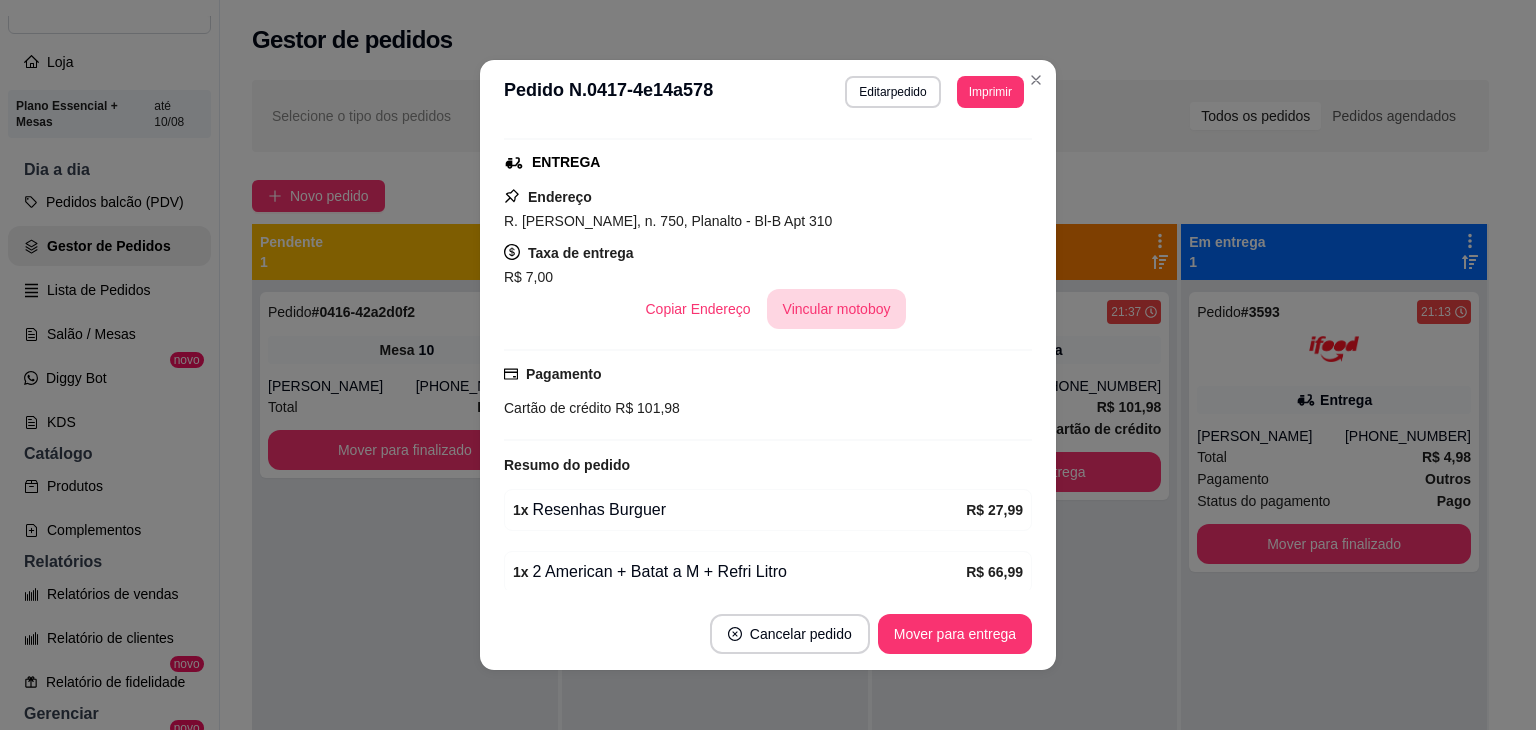 click on "Vincular motoboy" at bounding box center (837, 309) 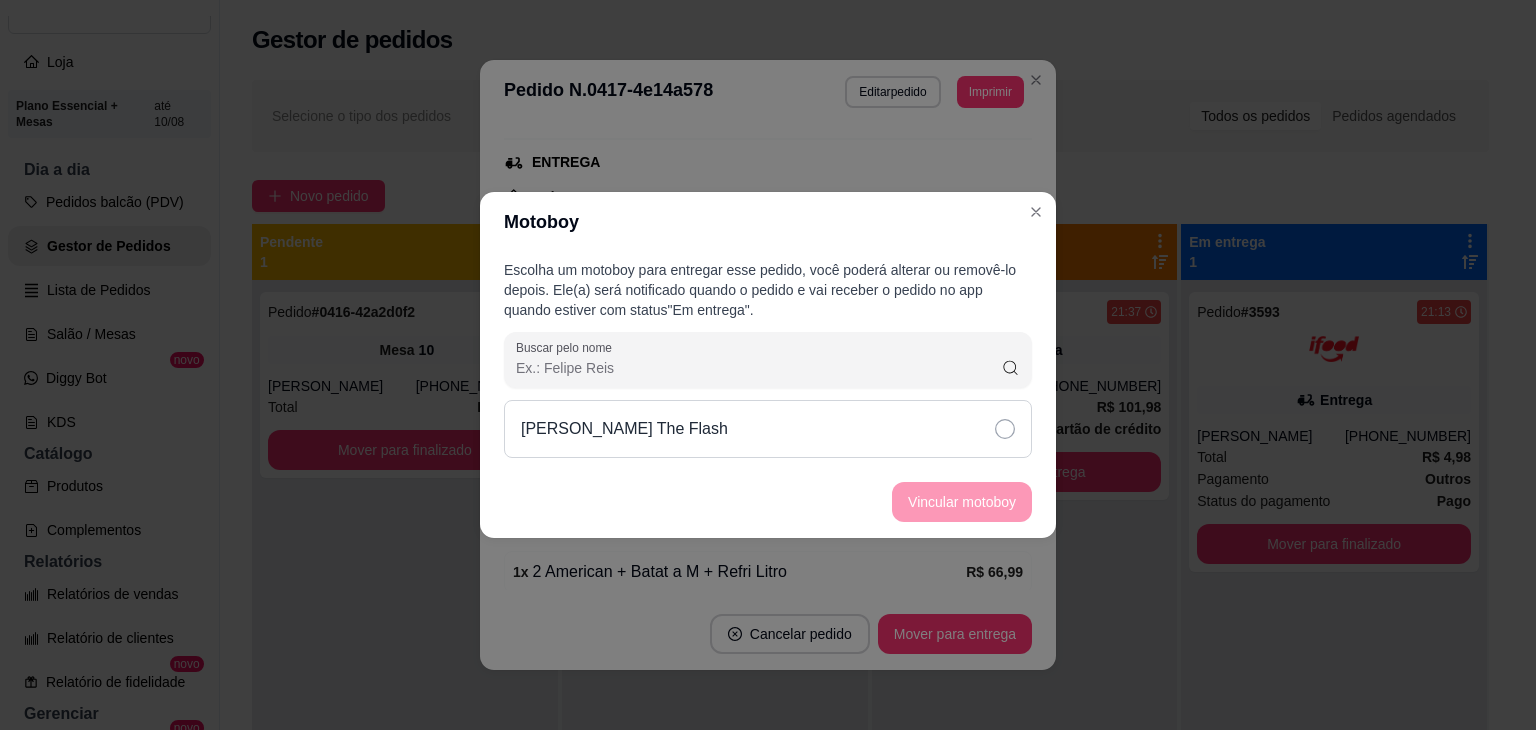 click on "[PERSON_NAME] The Flash" at bounding box center (768, 429) 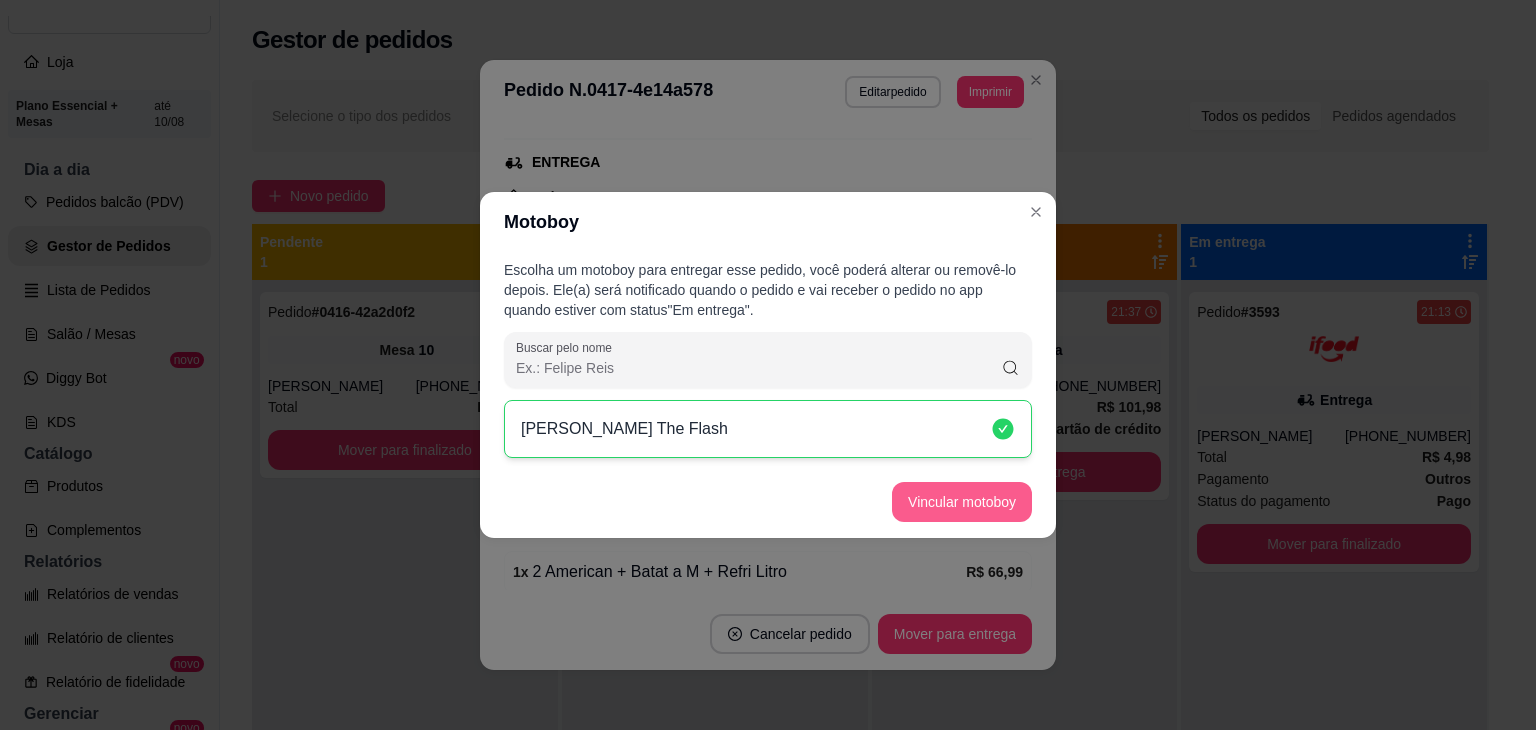 click on "Vincular motoboy" at bounding box center (962, 502) 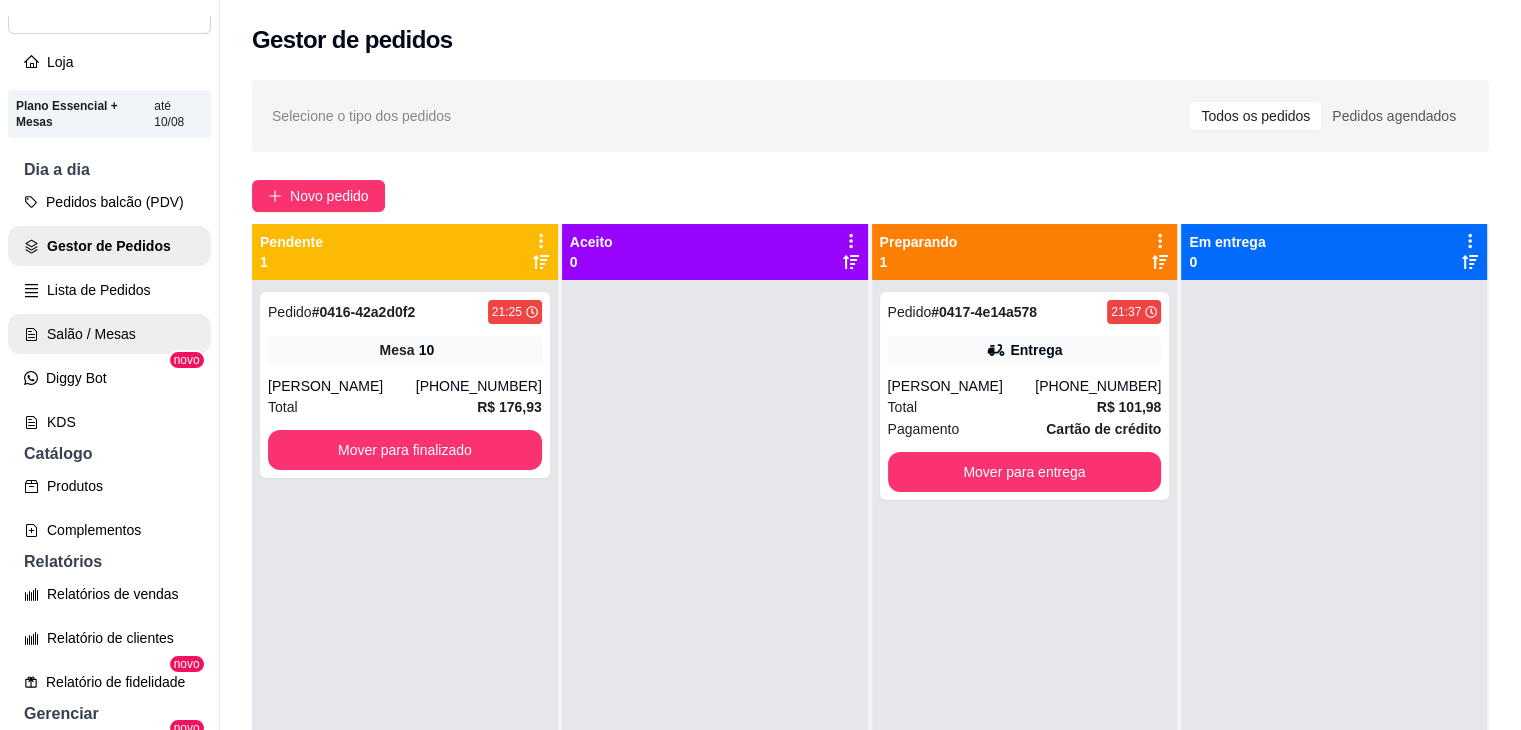 click on "Salão / Mesas" at bounding box center [109, 334] 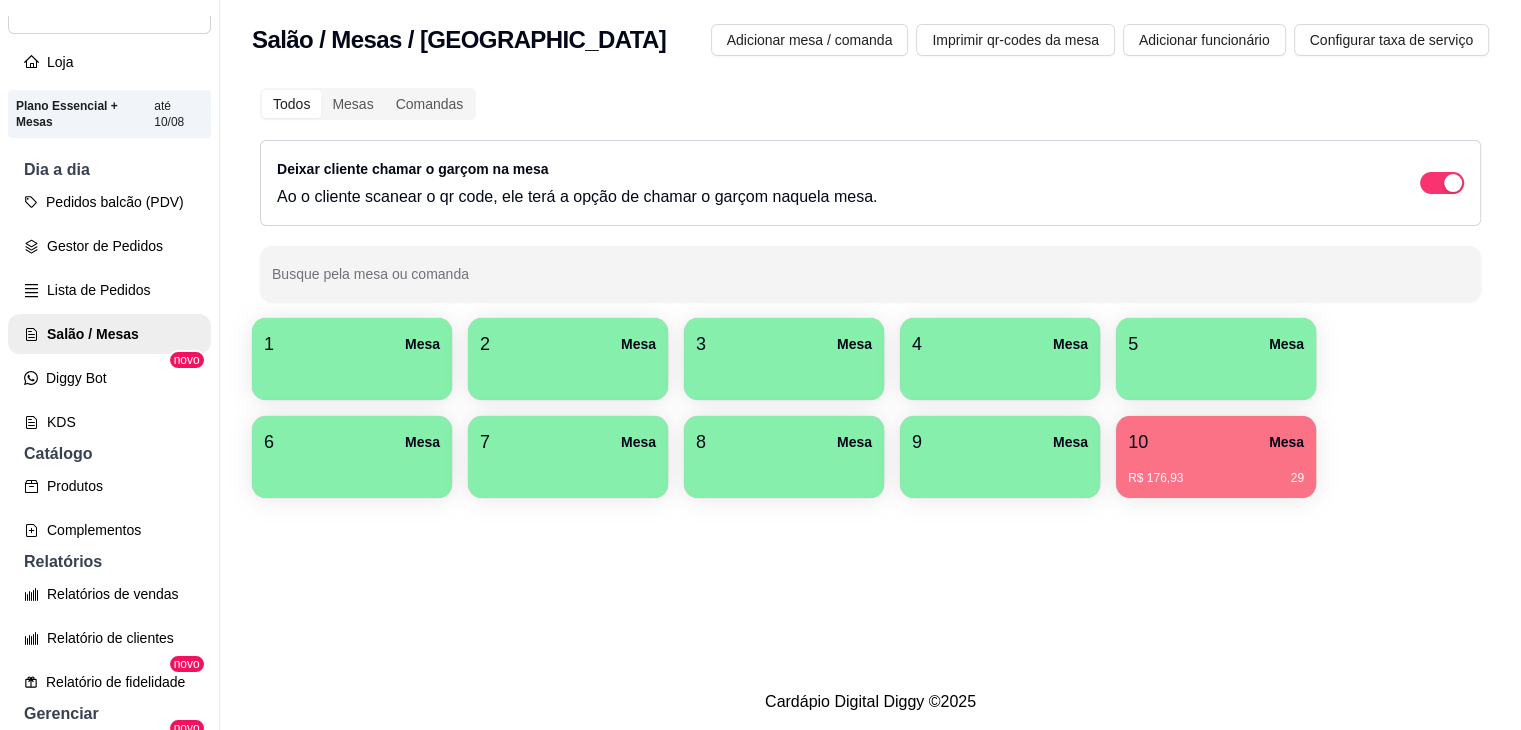 click on "R$ 176,93 29" at bounding box center [1216, 471] 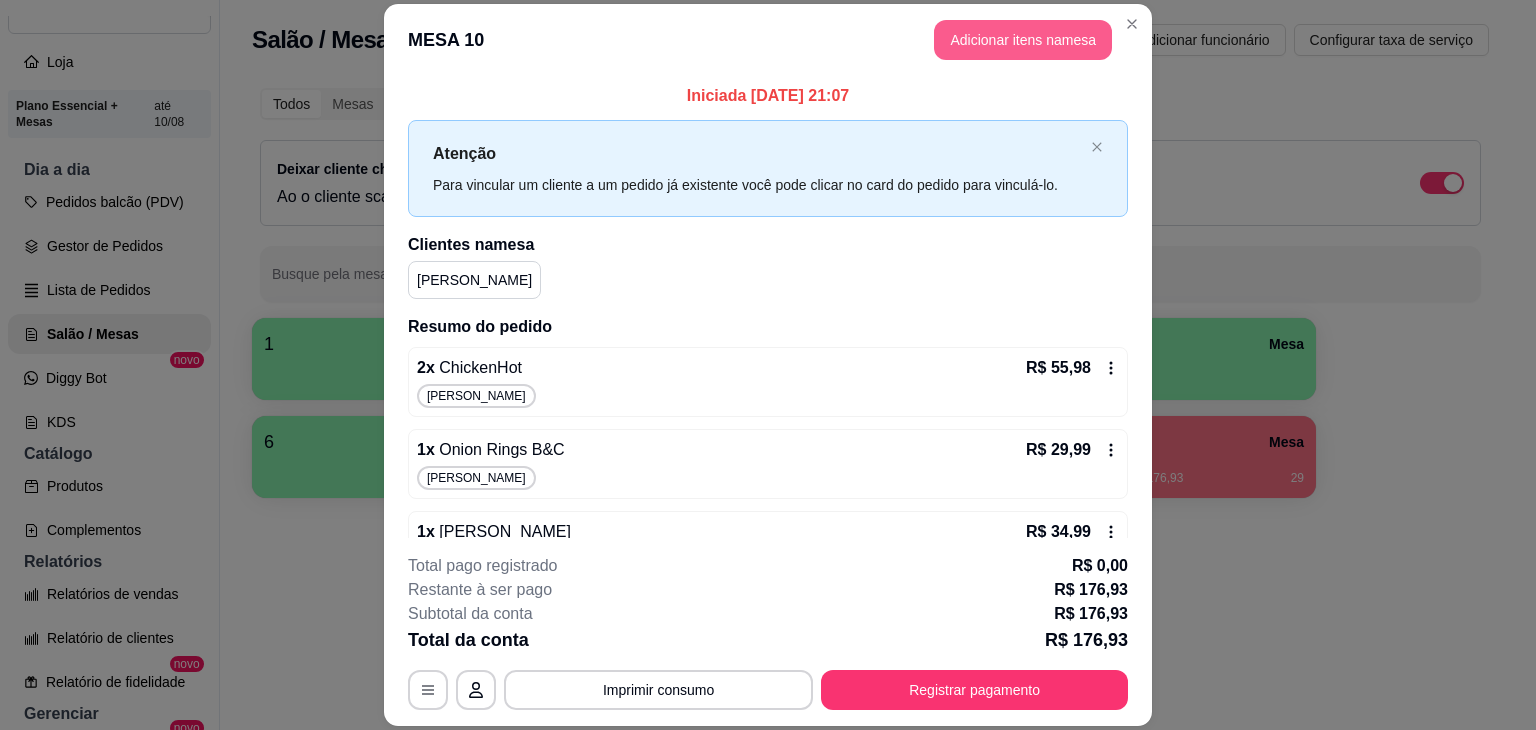click on "Adicionar itens na  mesa" at bounding box center [1023, 40] 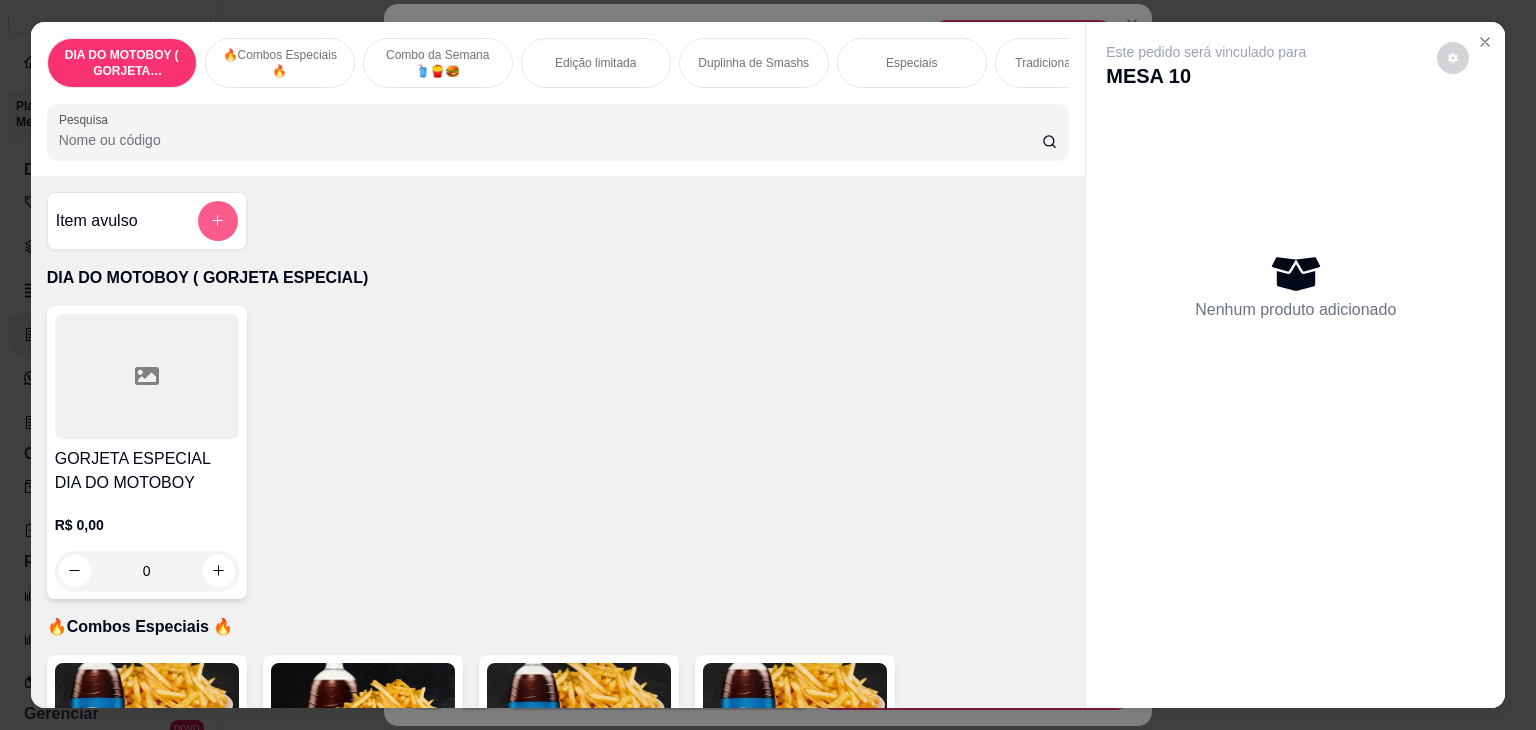 click 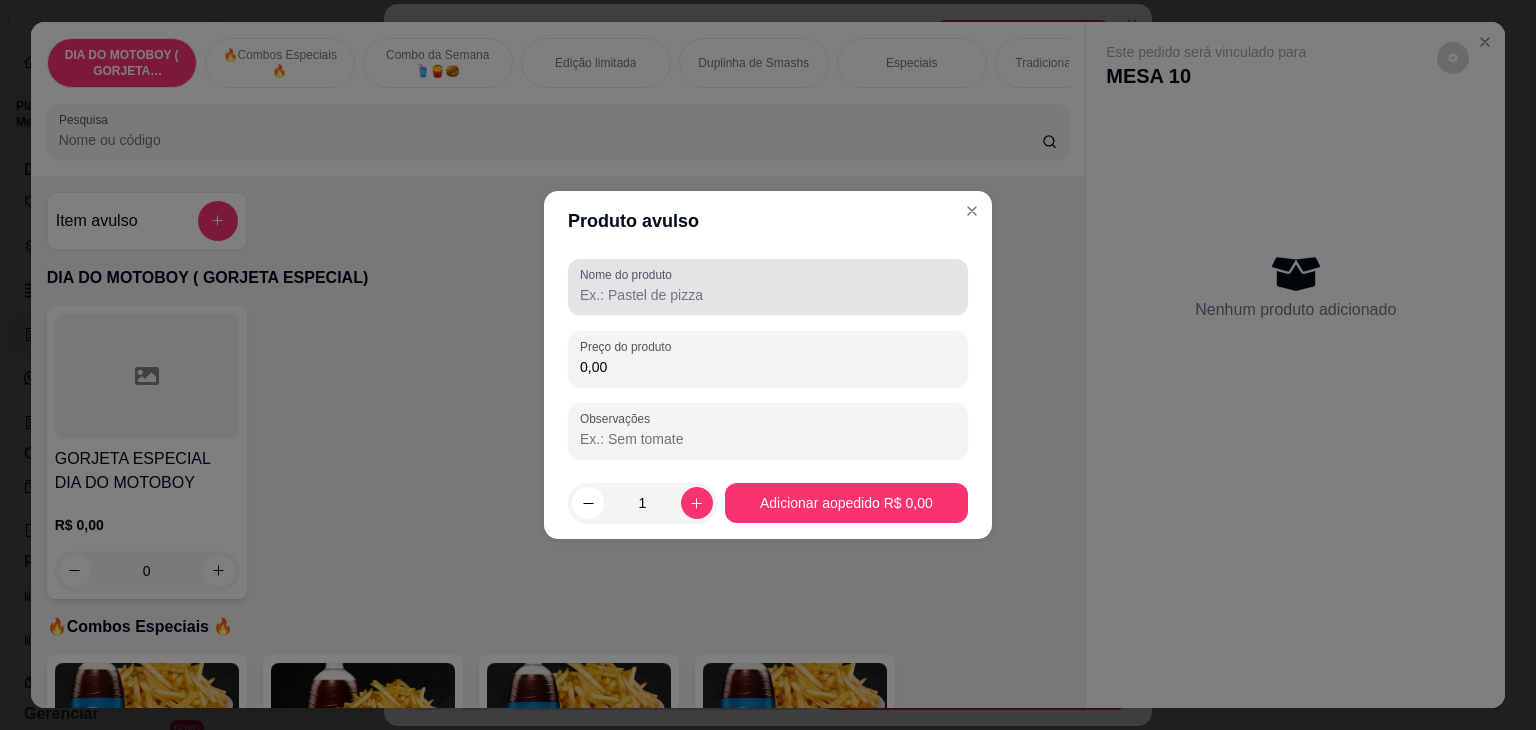 click on "Nome do produto" at bounding box center (768, 287) 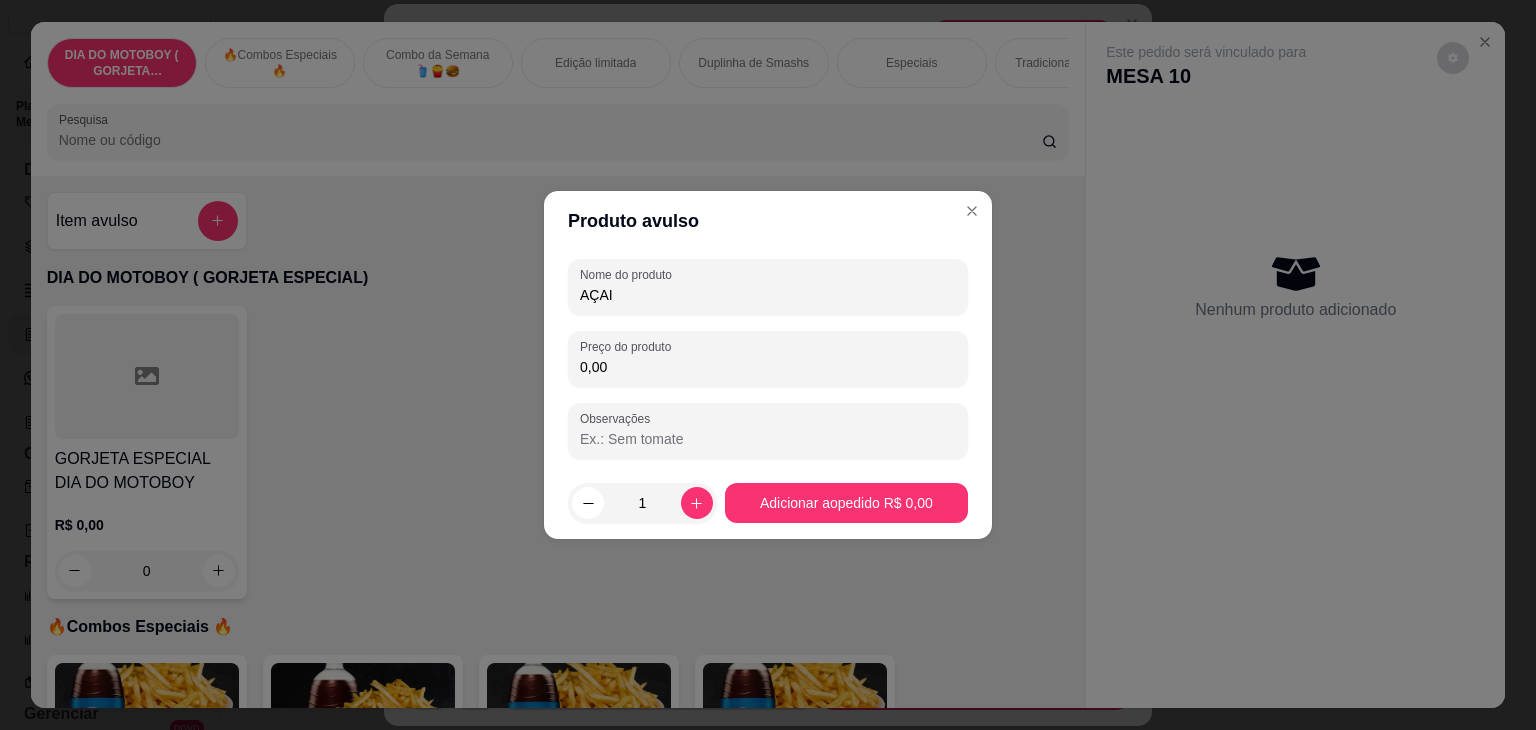 type on "AÇAI" 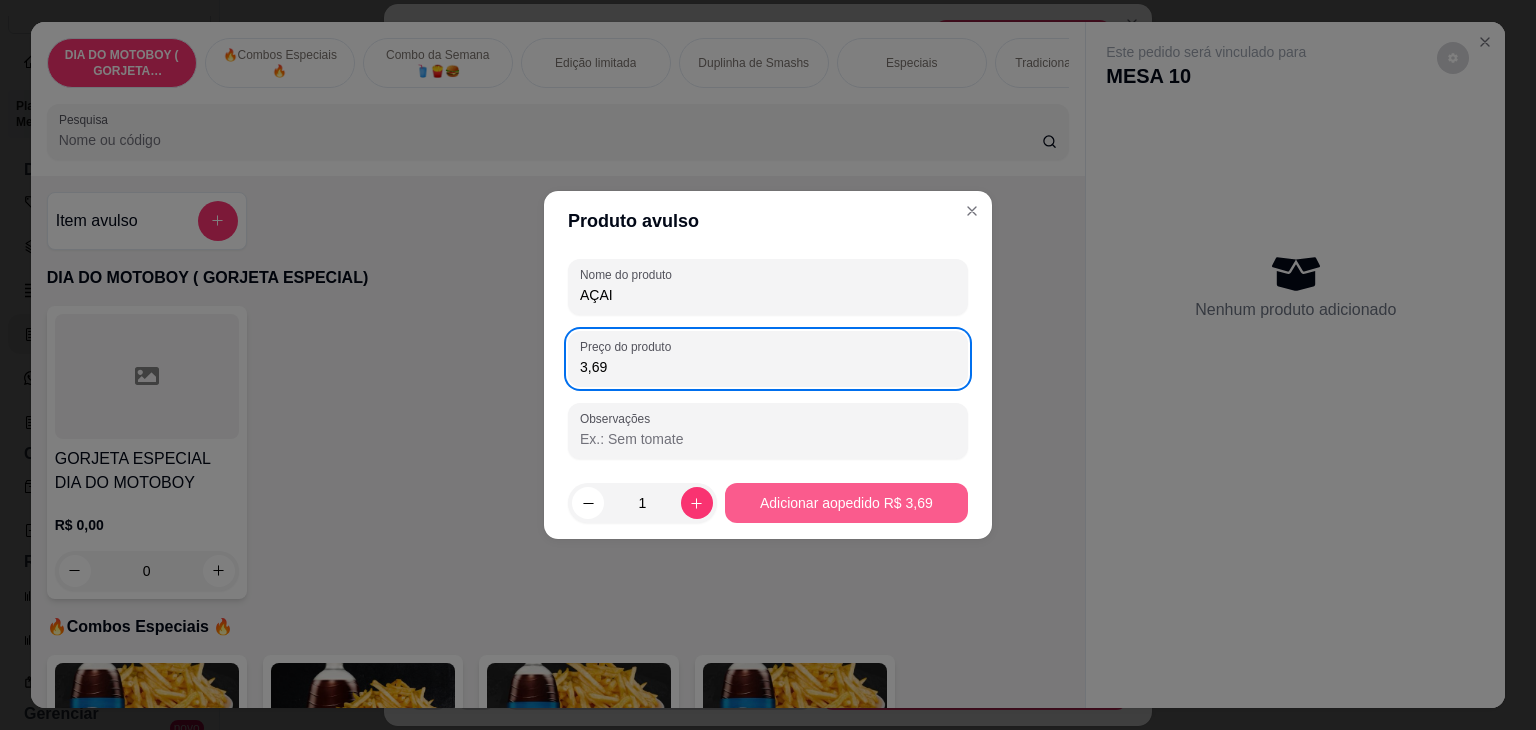 type on "3,69" 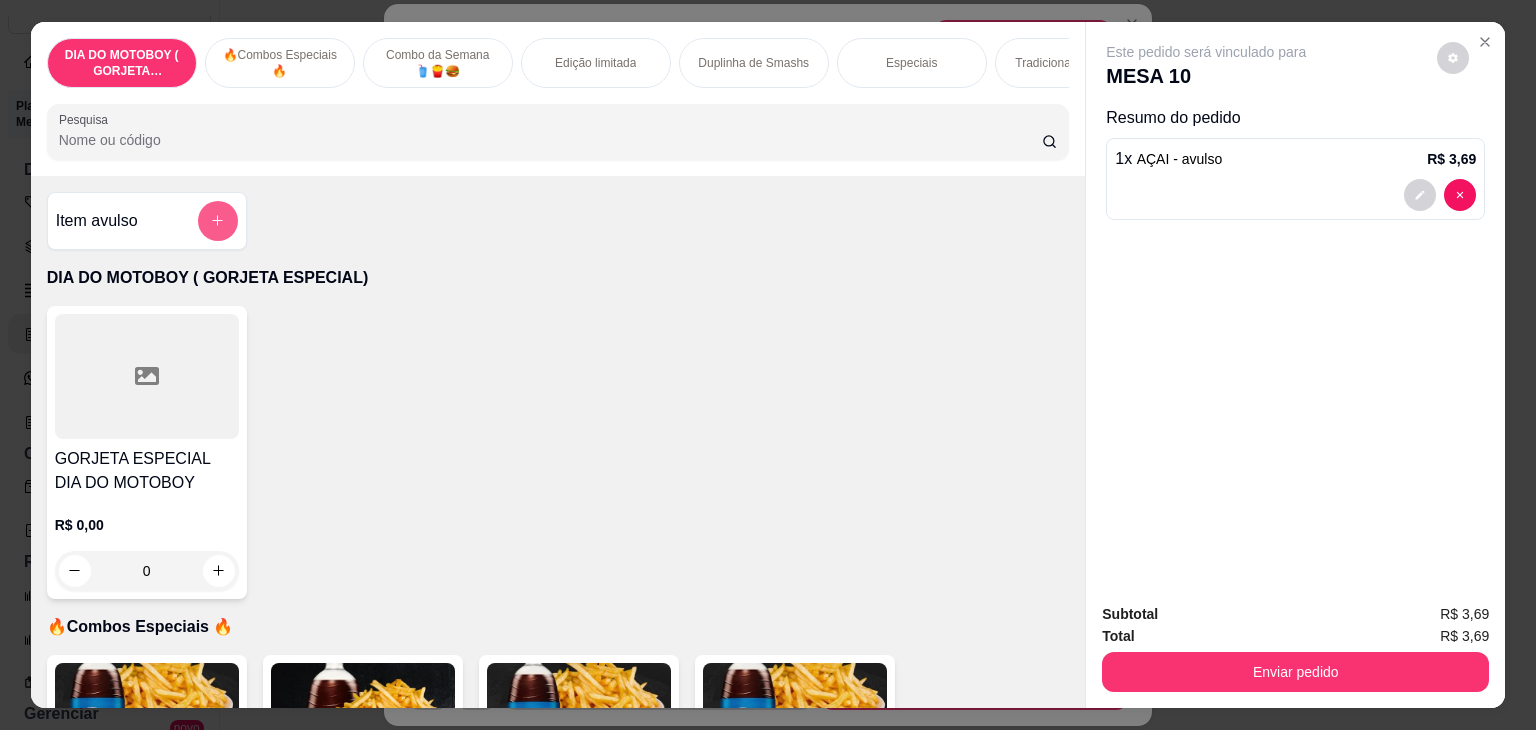click 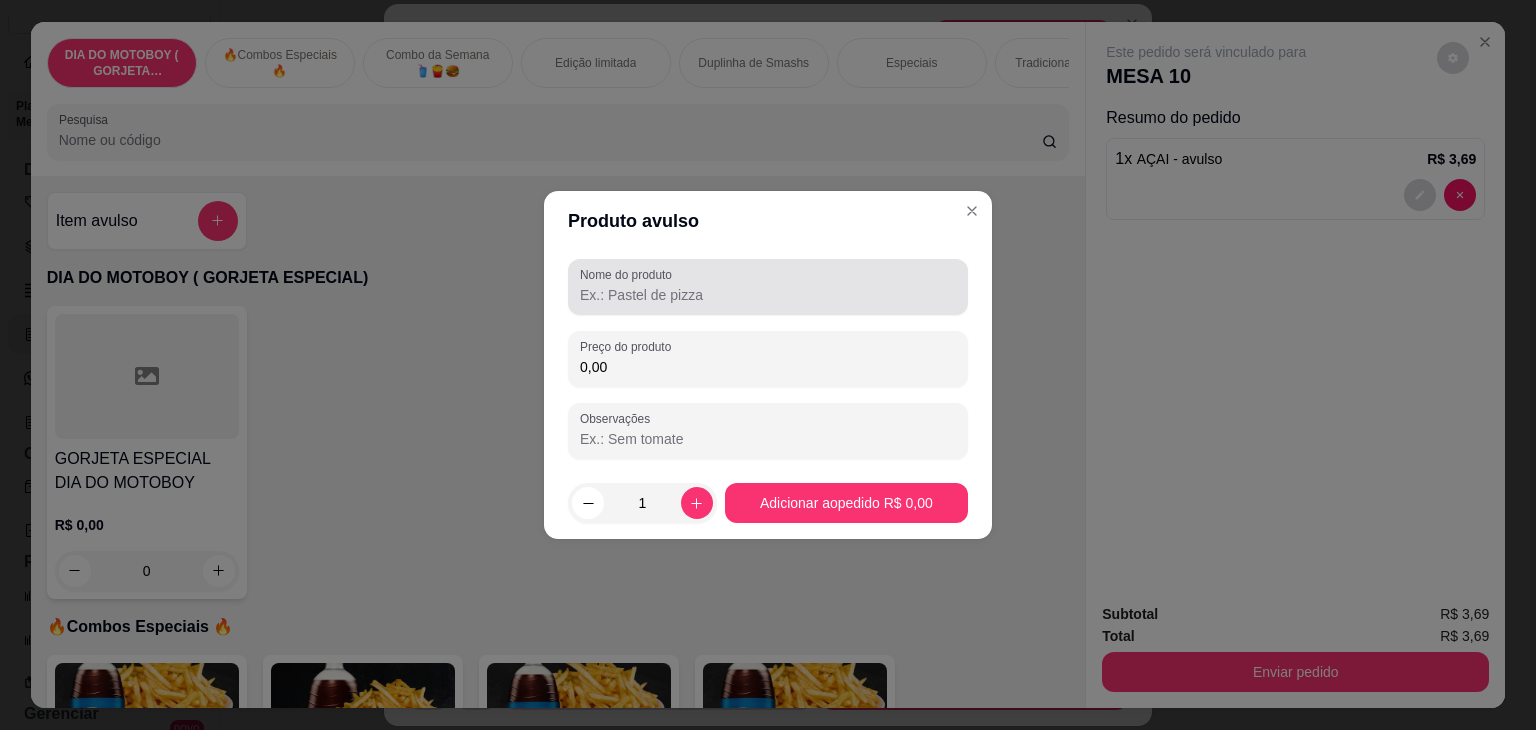 click on "Nome do produto" at bounding box center (629, 274) 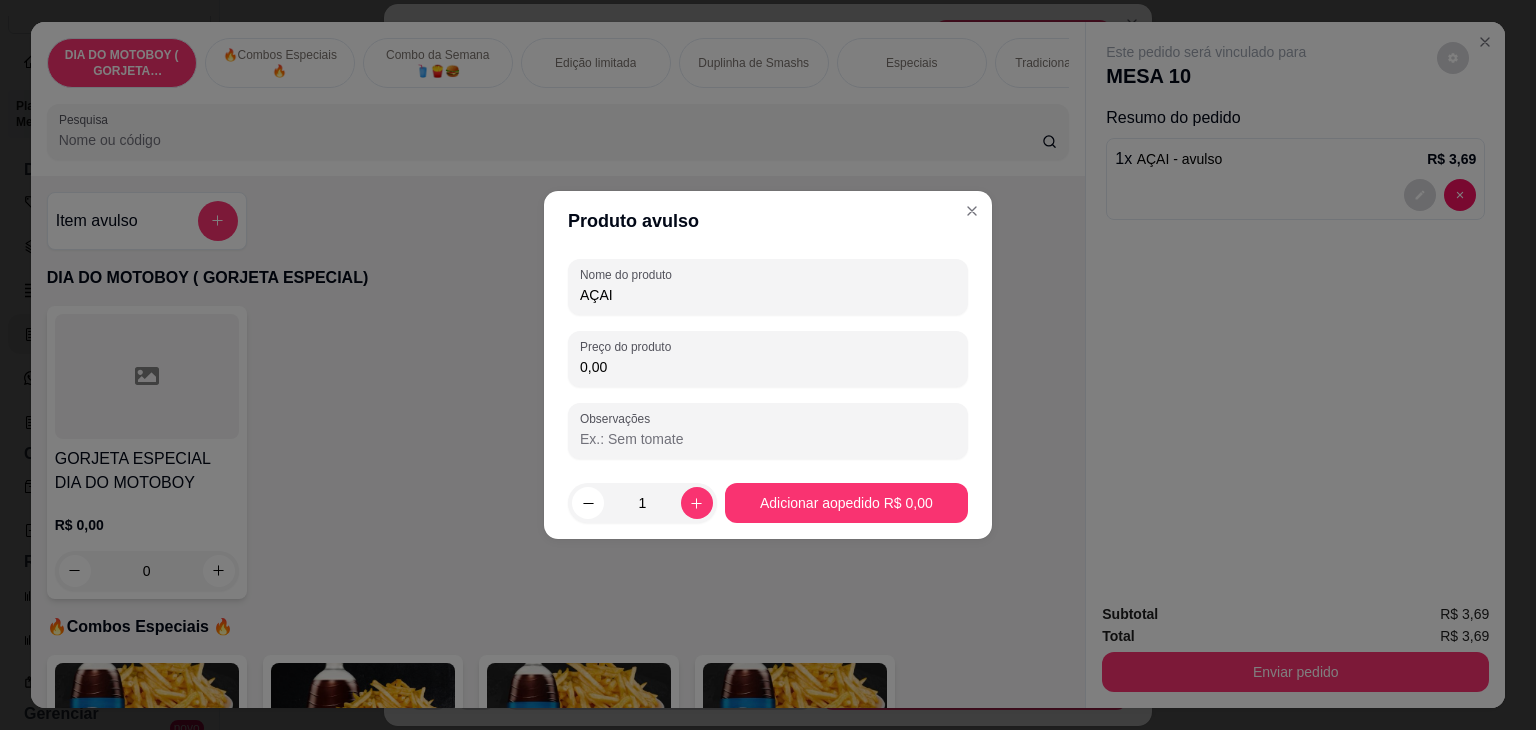 type on "AÇAI" 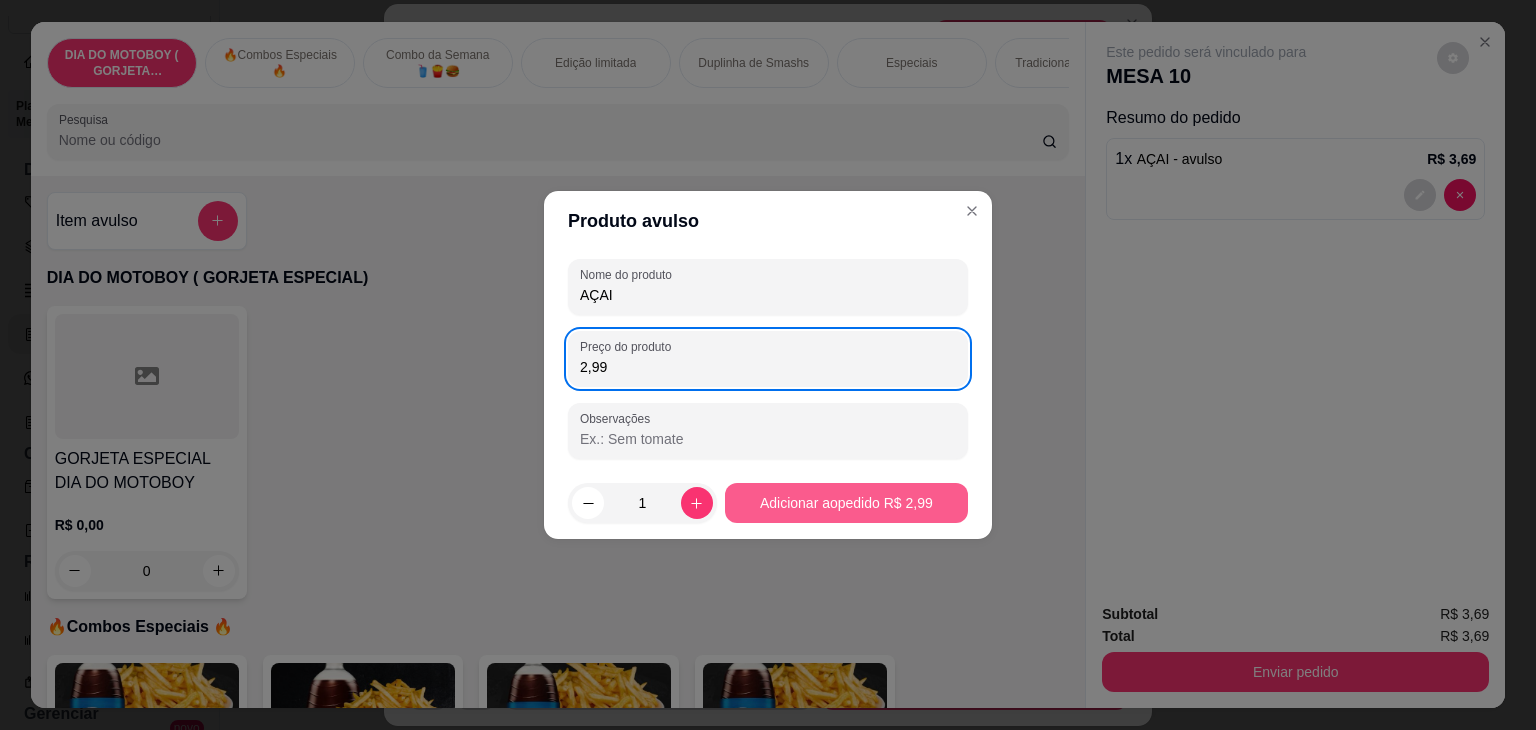 type on "2,99" 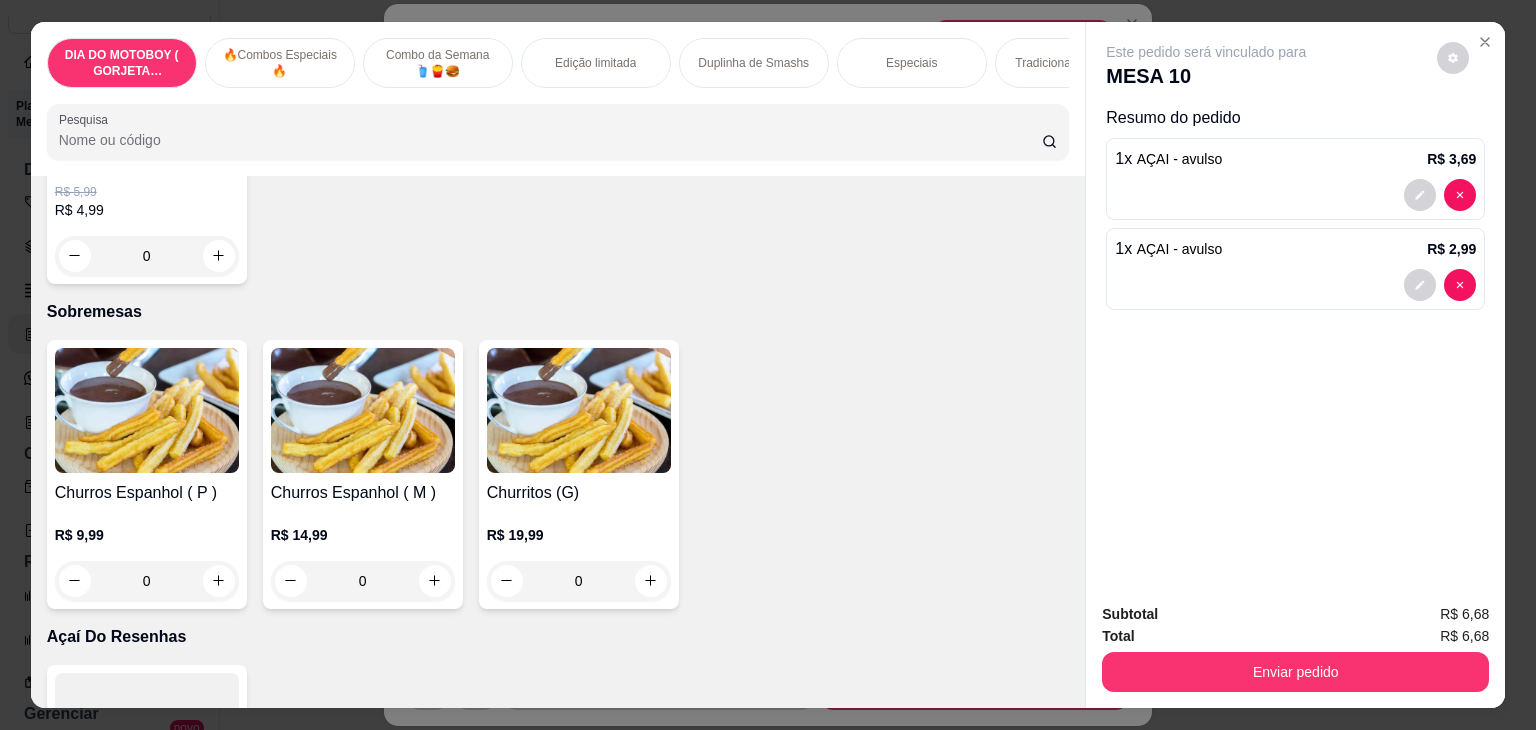 scroll, scrollTop: 7982, scrollLeft: 0, axis: vertical 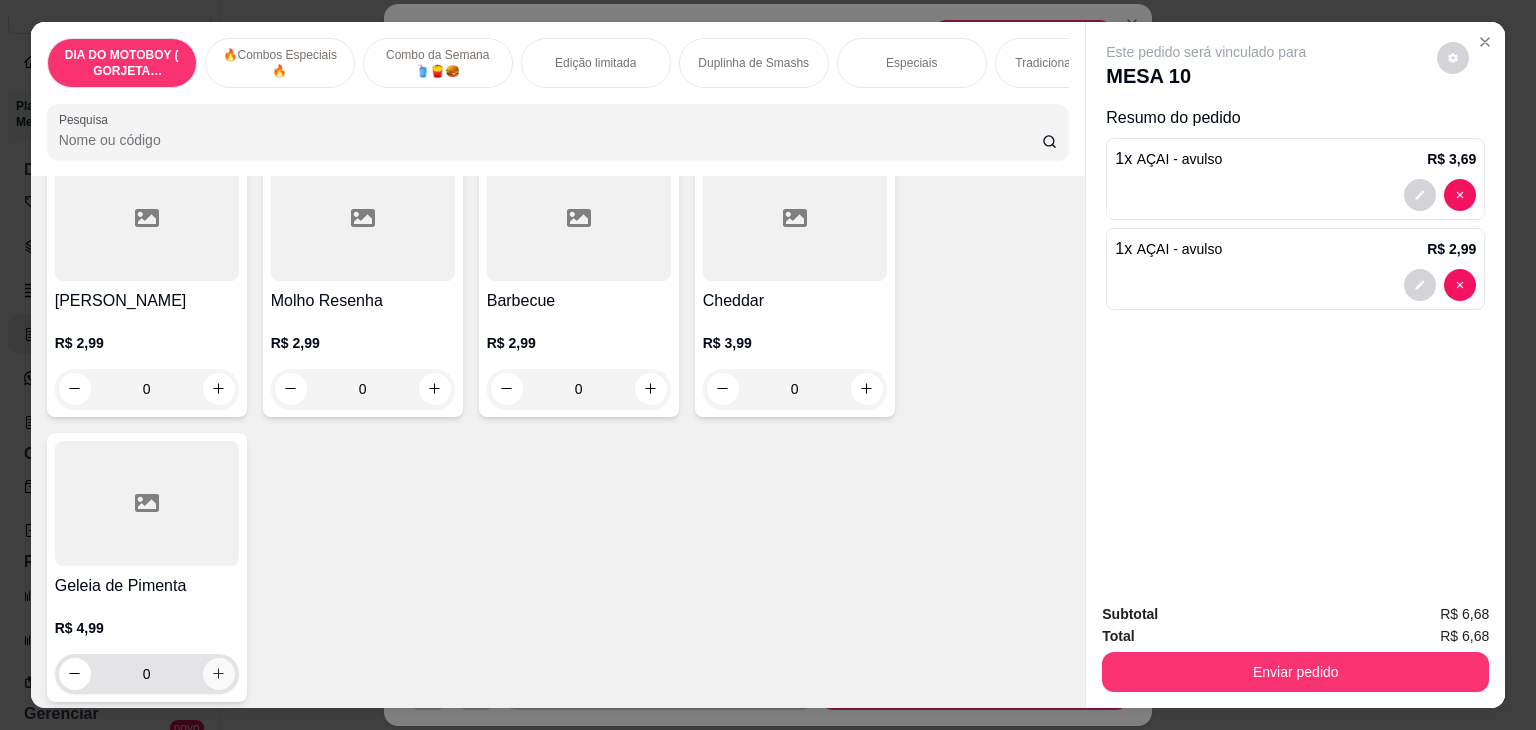 click 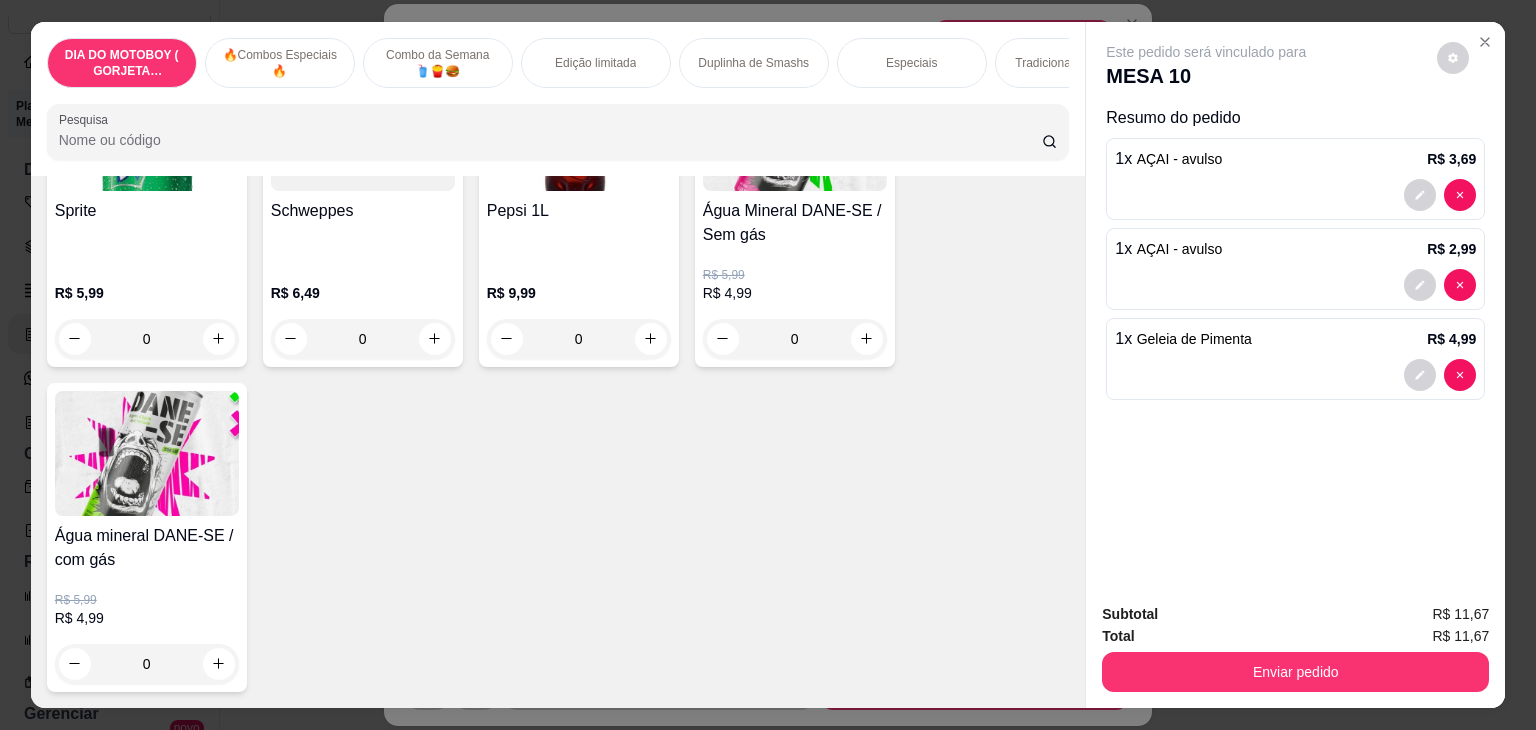 scroll, scrollTop: 6682, scrollLeft: 0, axis: vertical 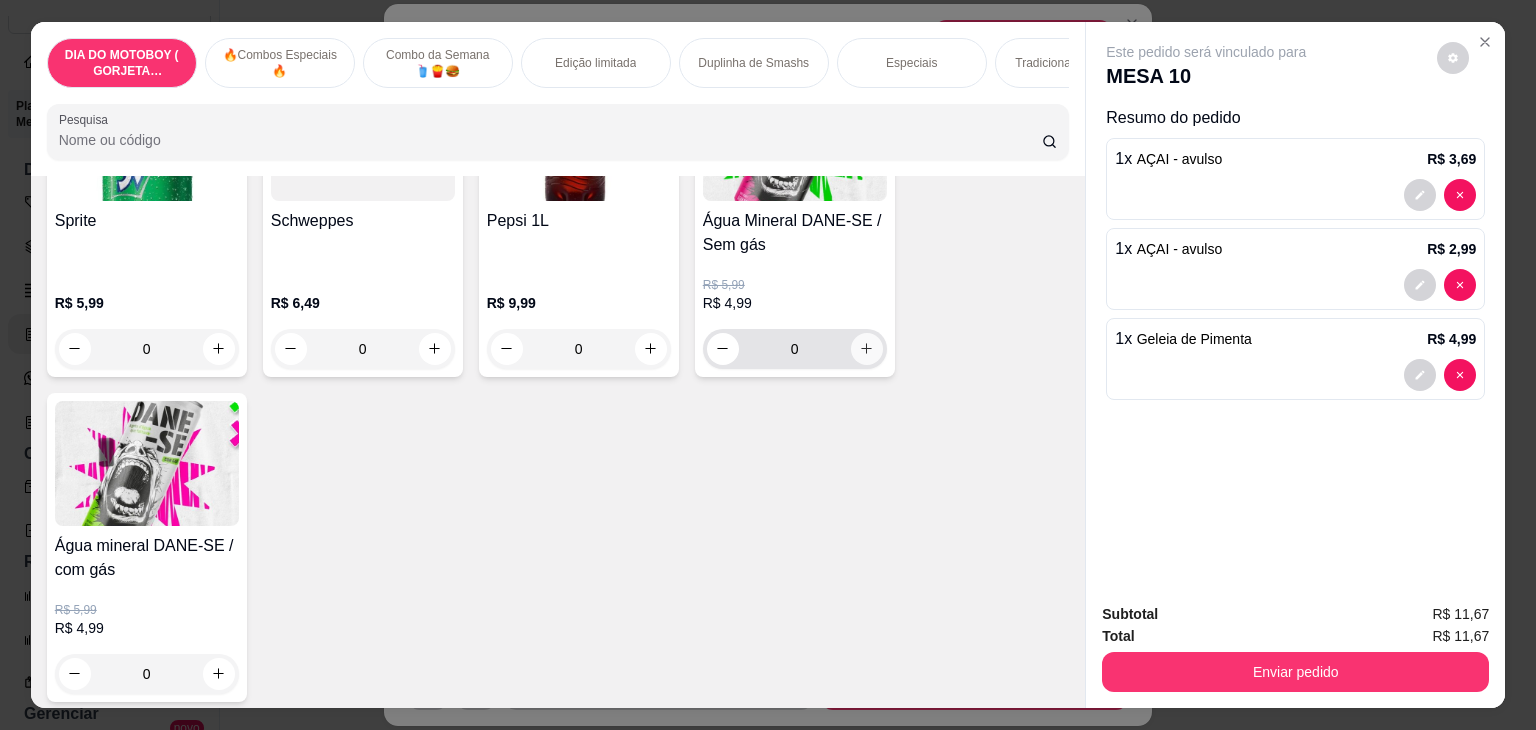 click 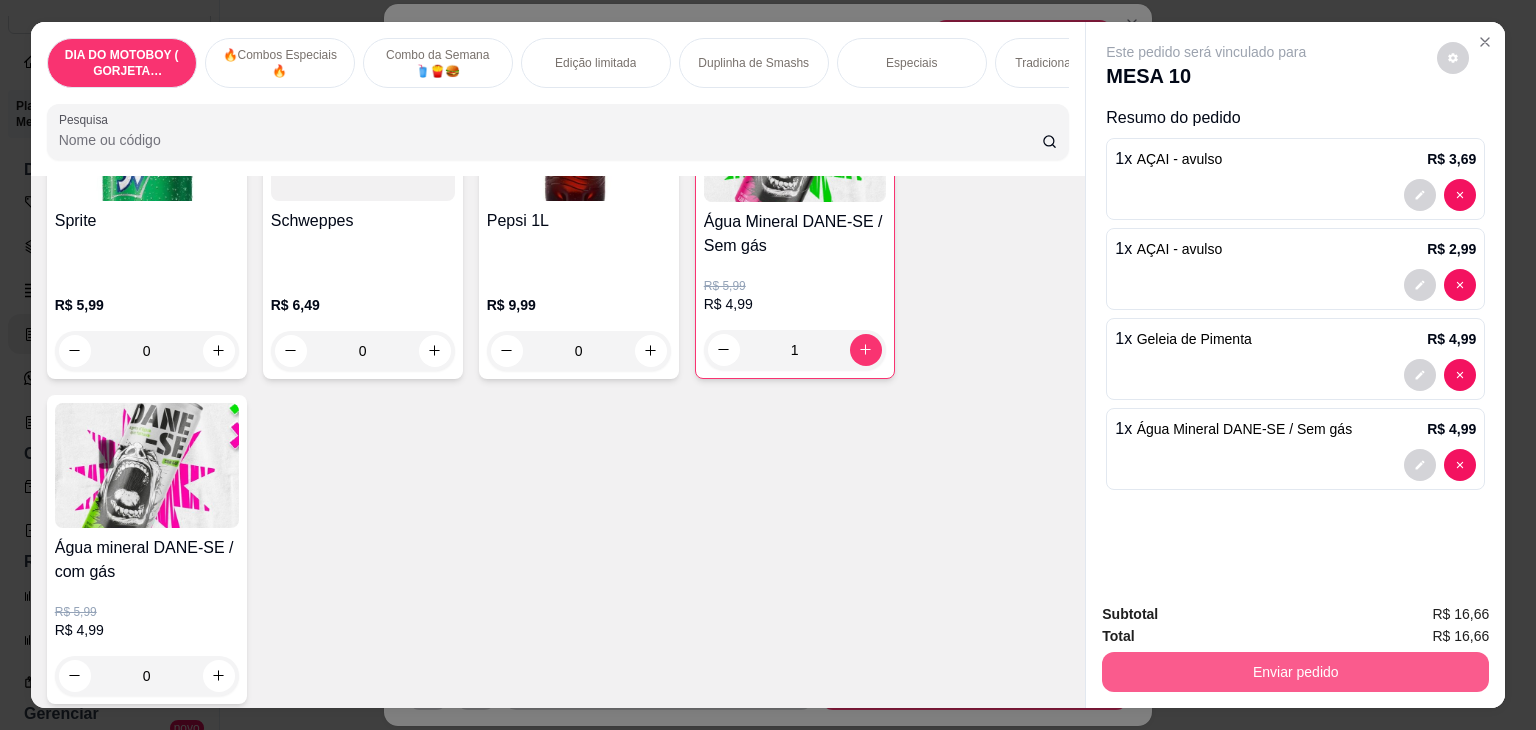 click on "Enviar pedido" at bounding box center [1295, 672] 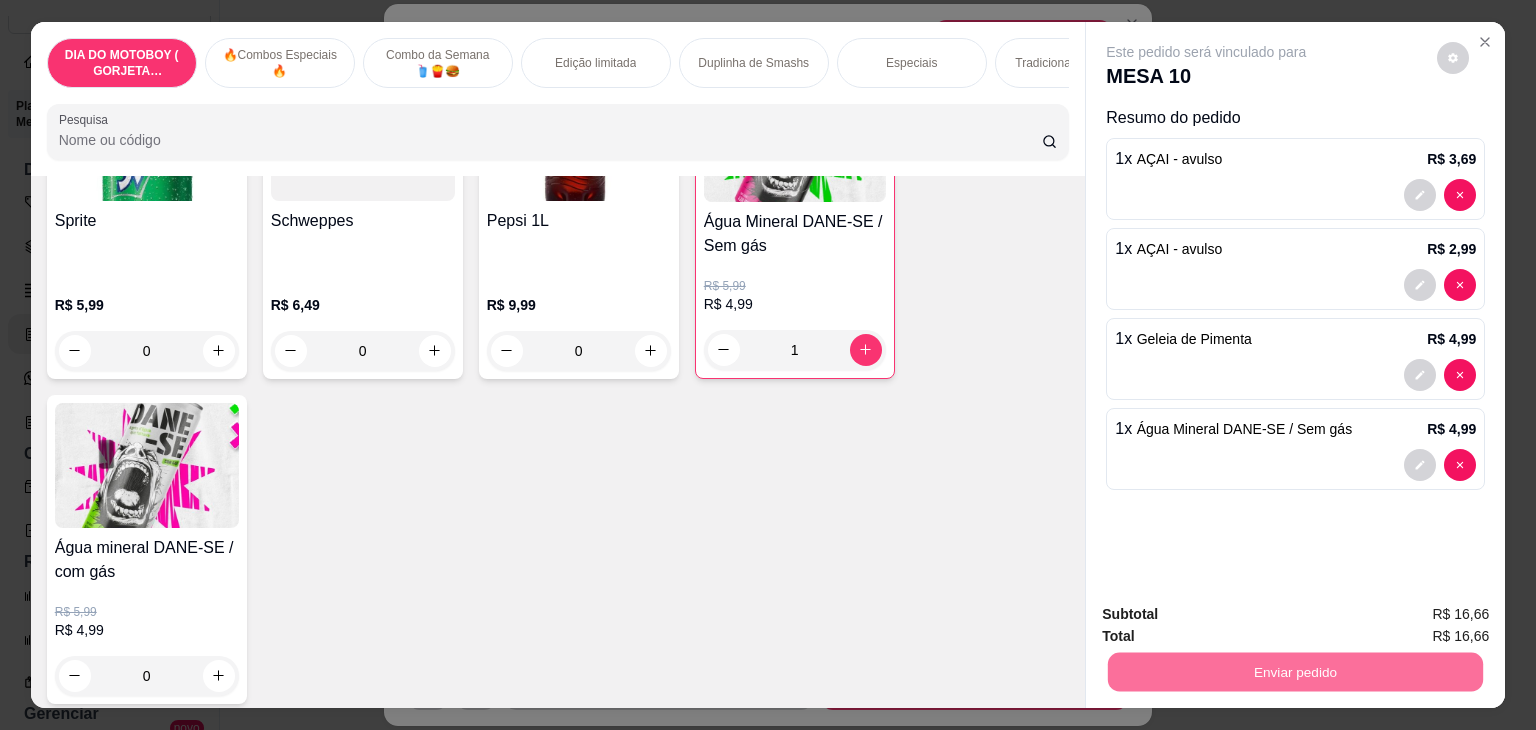 click on "Não registrar e enviar pedido" at bounding box center [1229, 615] 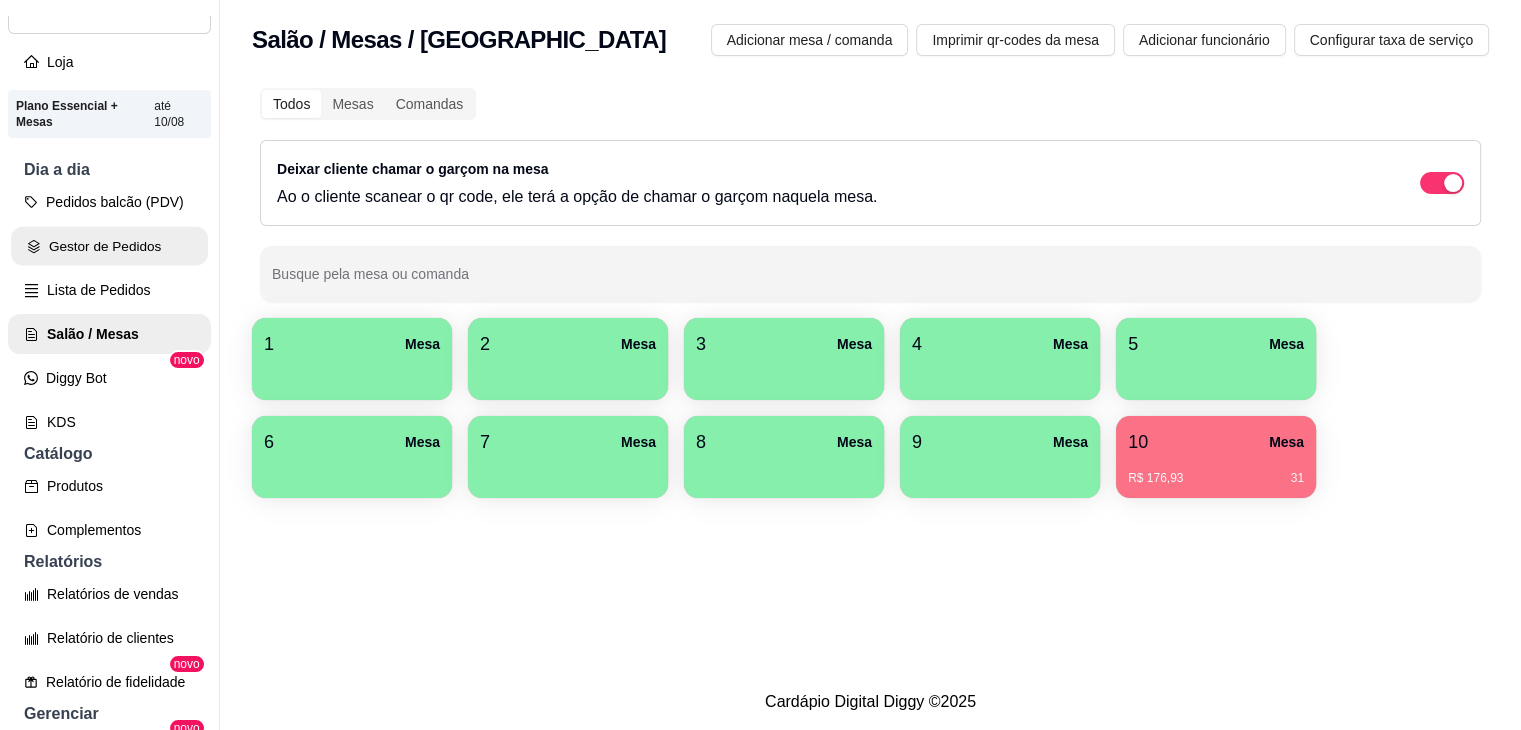 click on "Gestor de Pedidos" at bounding box center [109, 246] 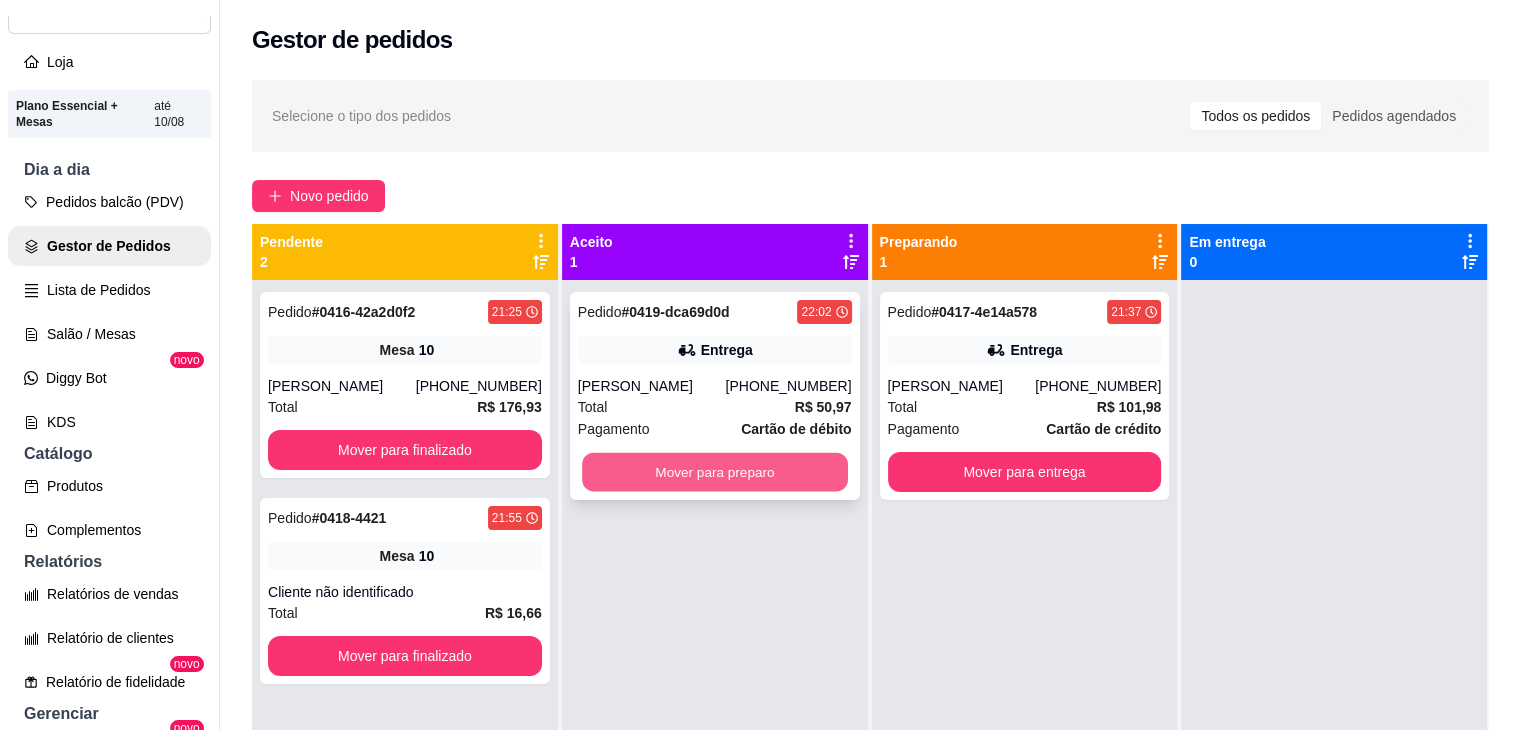 click on "Mover para preparo" at bounding box center [715, 472] 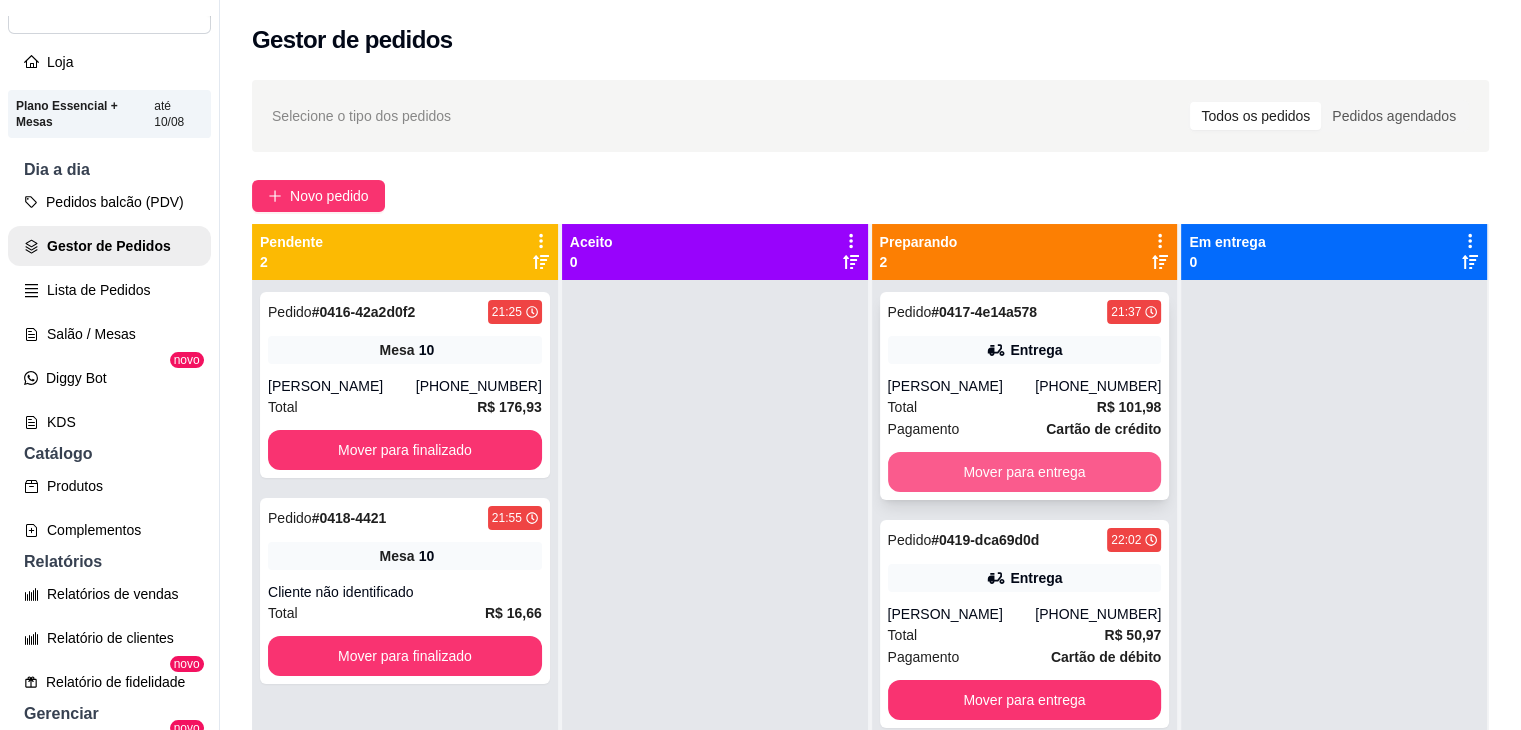 click on "Mover para entrega" at bounding box center (1025, 472) 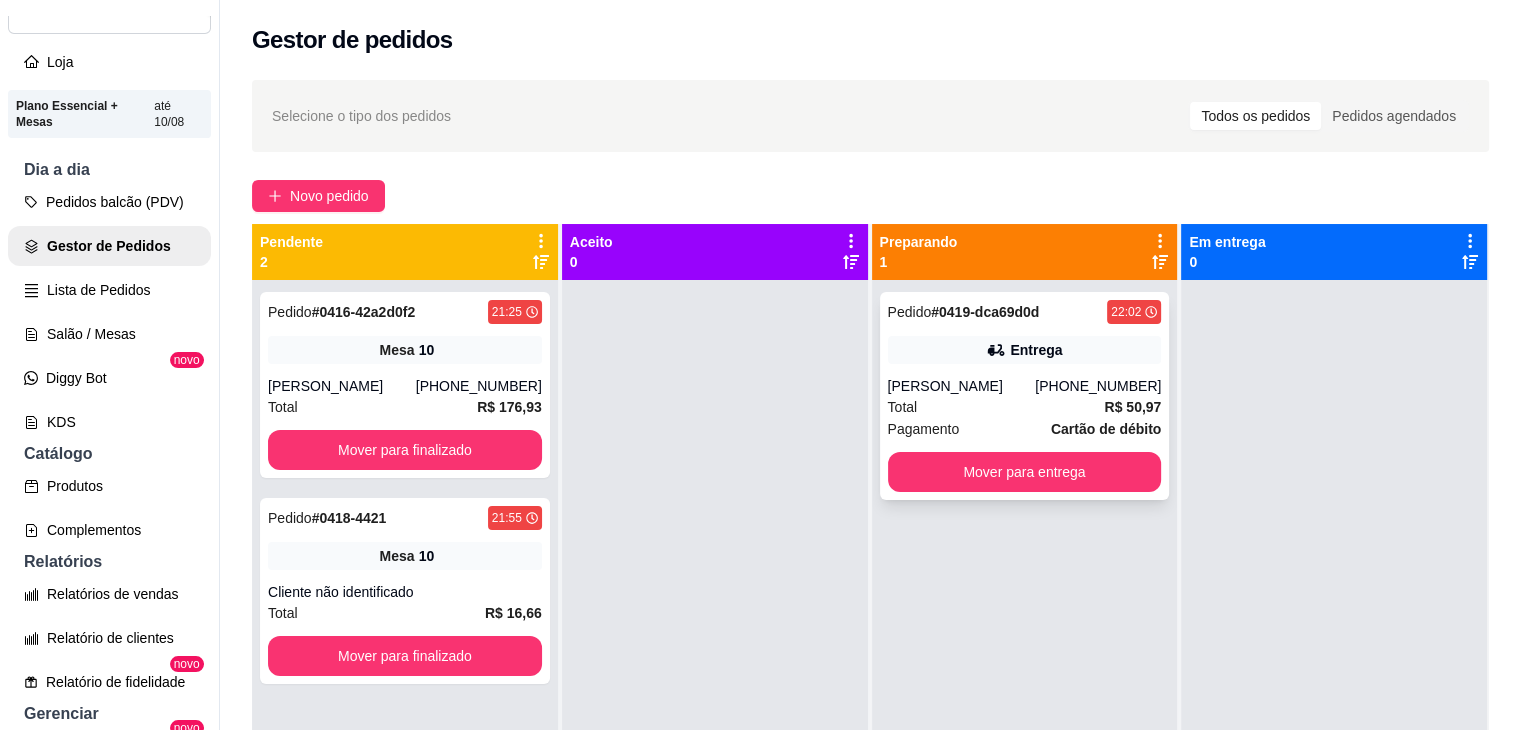 click on "[PERSON_NAME]" at bounding box center (962, 386) 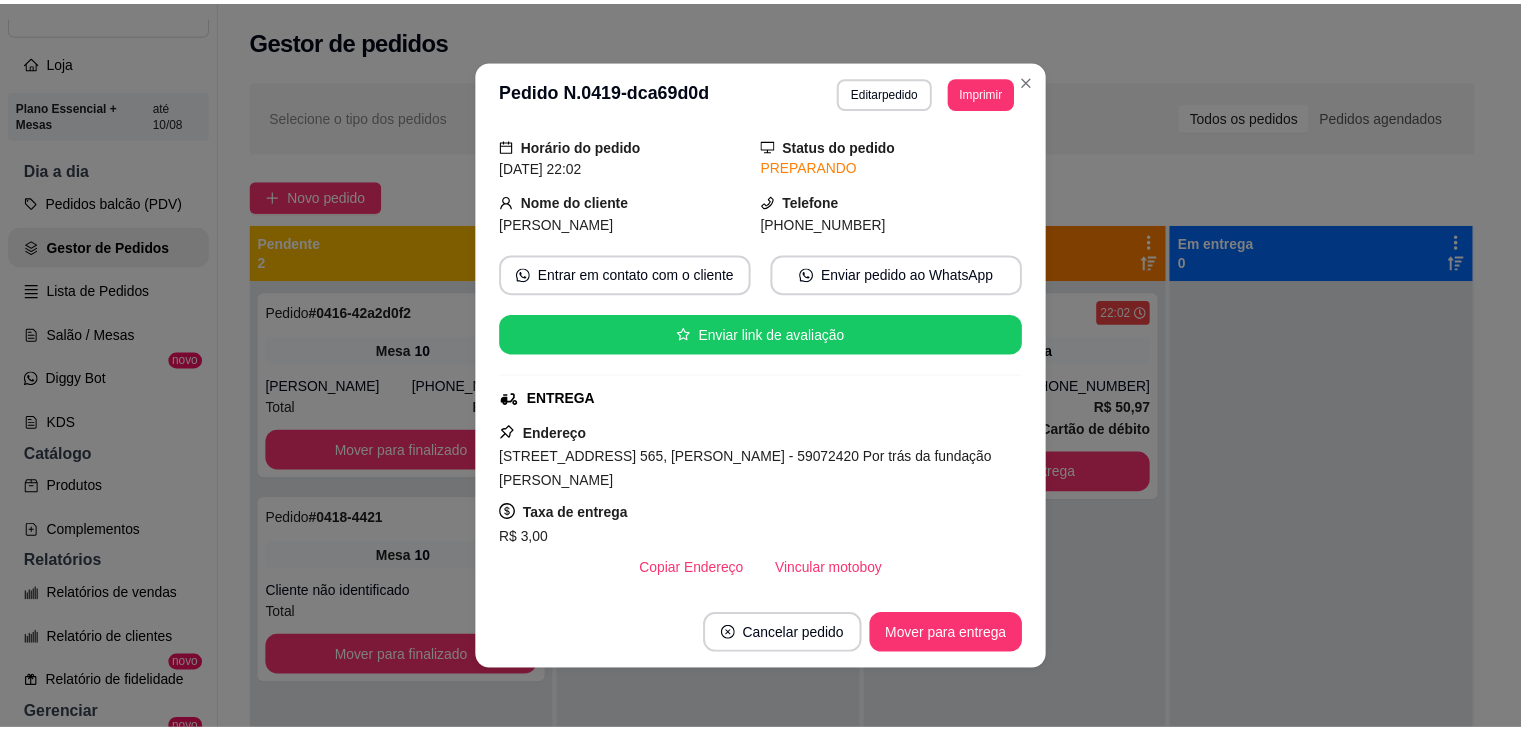 scroll, scrollTop: 100, scrollLeft: 0, axis: vertical 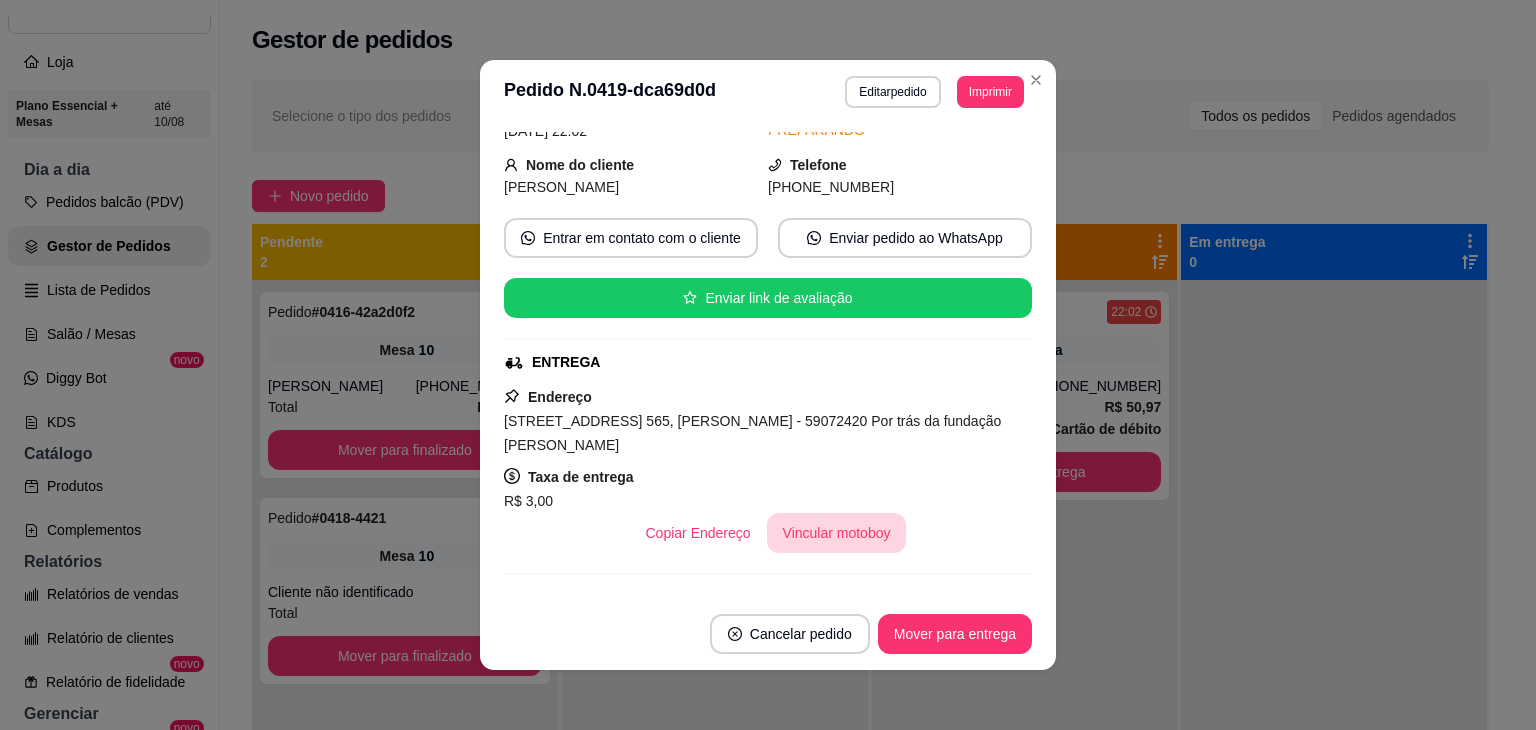 click on "Vincular motoboy" at bounding box center [837, 533] 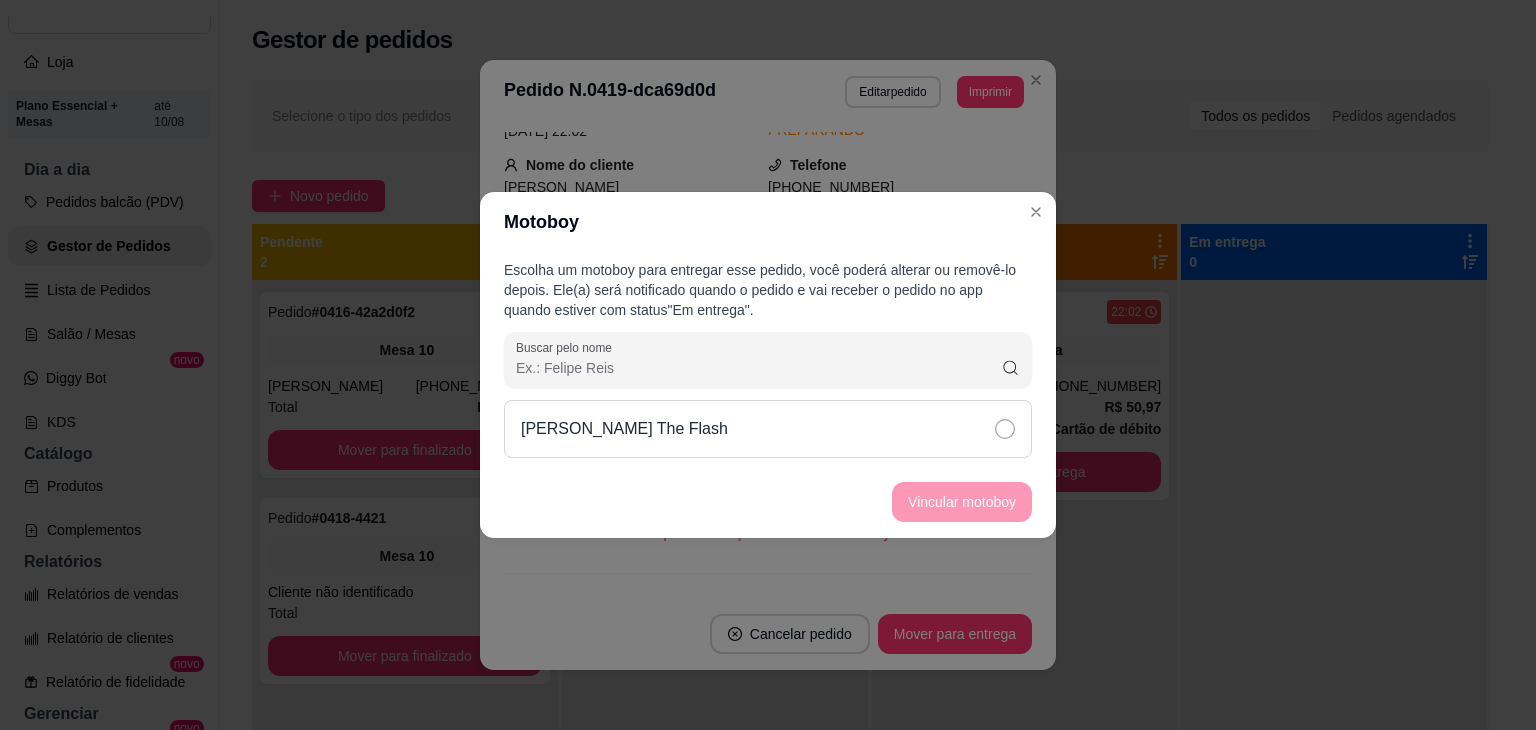 click on "[PERSON_NAME] The Flash" at bounding box center (768, 429) 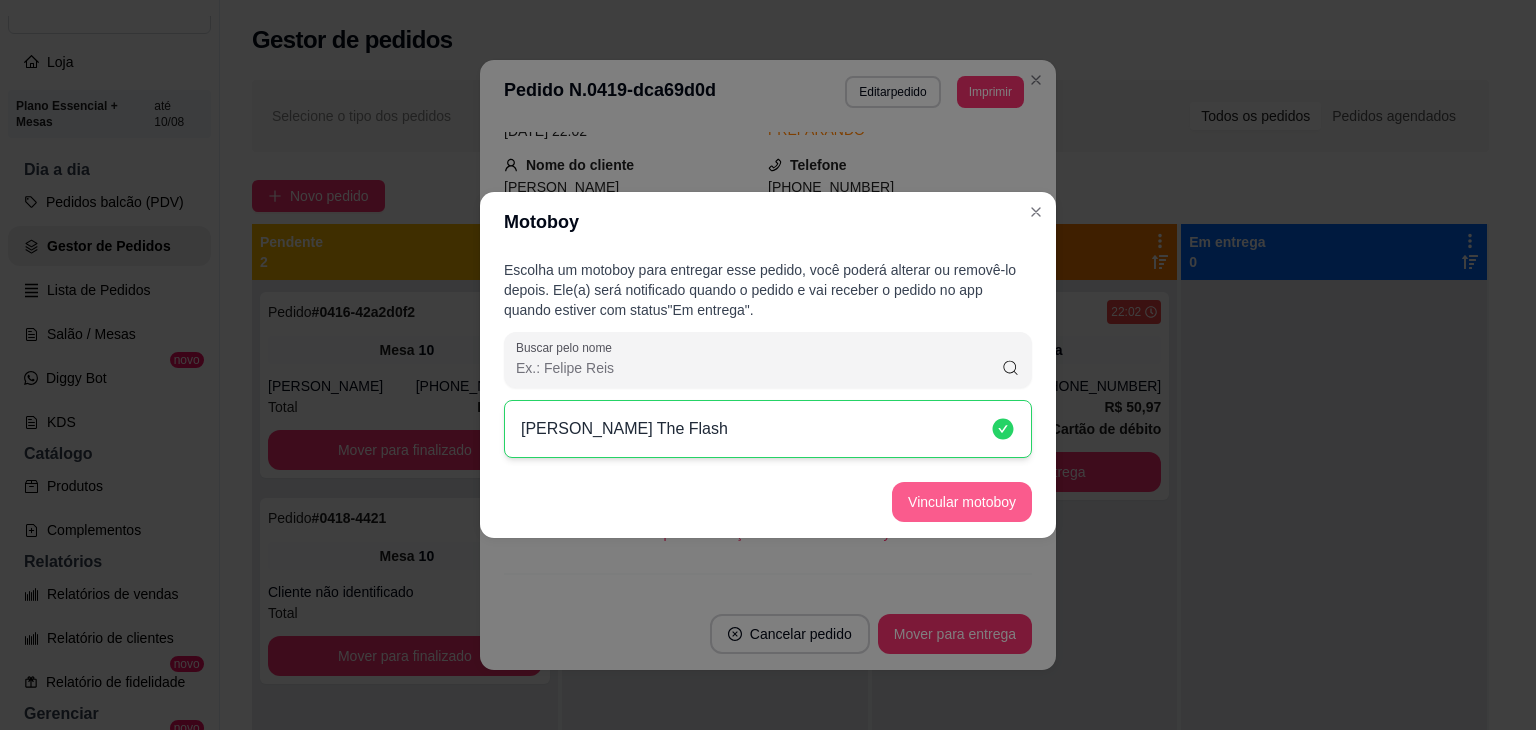 click on "Vincular motoboy" at bounding box center (962, 502) 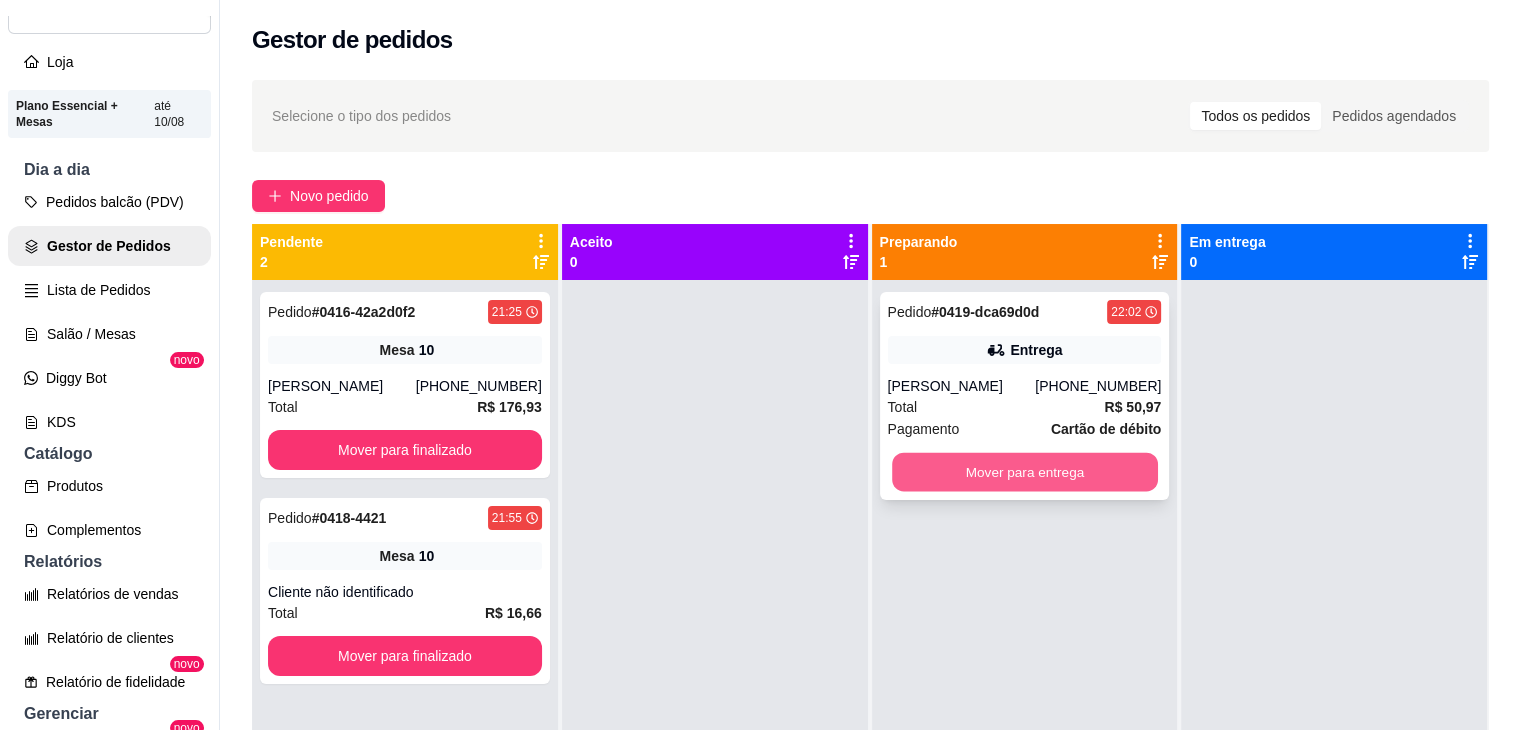 click on "Mover para entrega" at bounding box center (1025, 472) 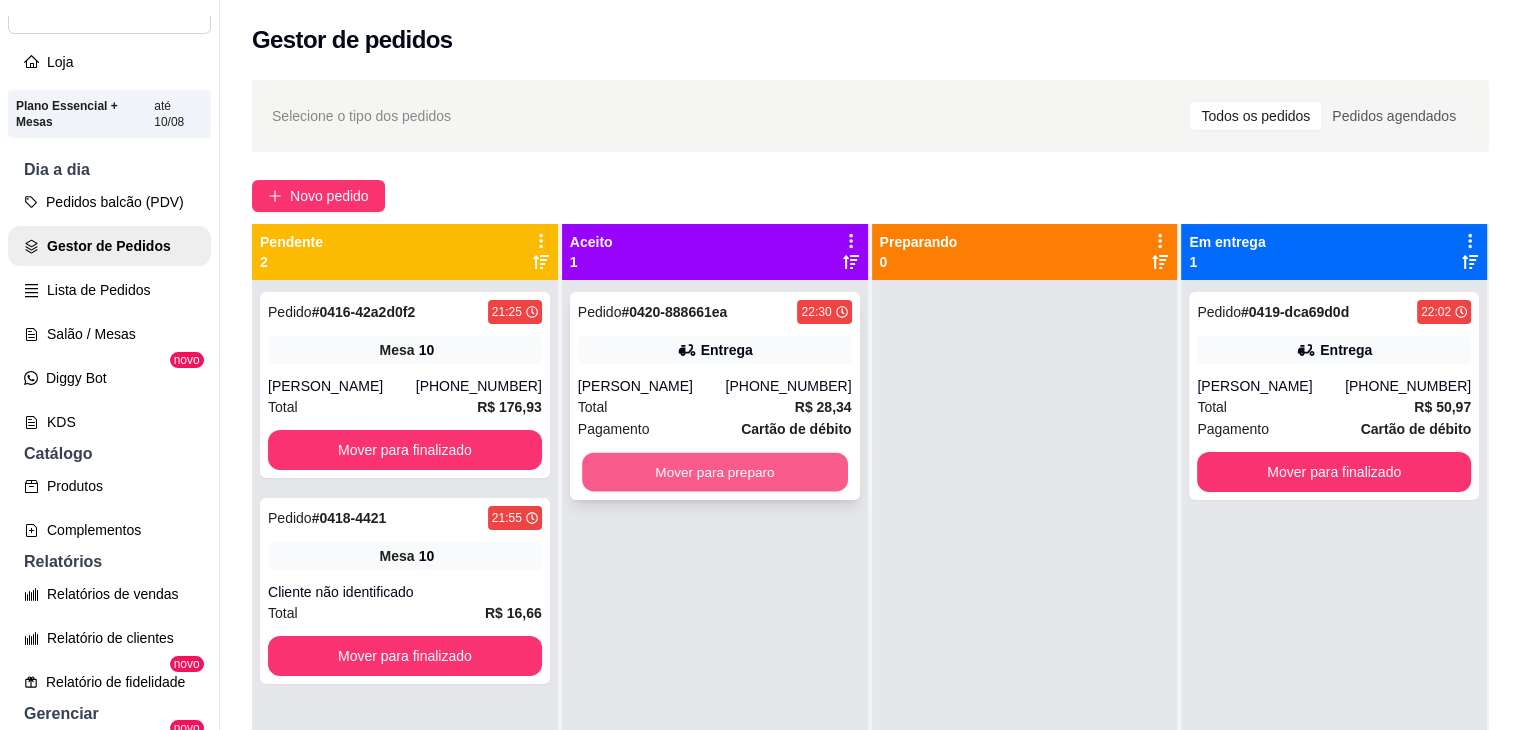 click on "Mover para preparo" at bounding box center (715, 472) 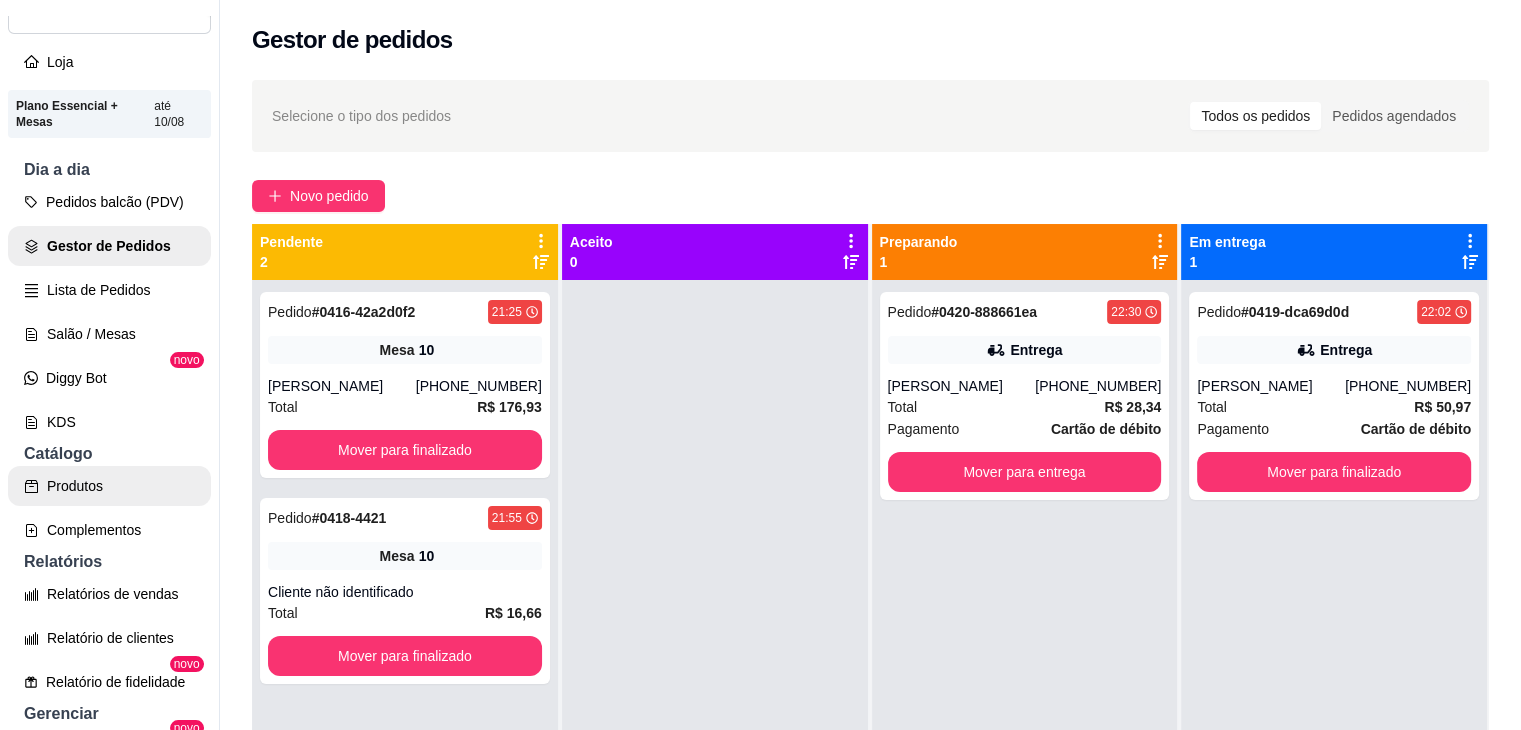 click on "Produtos" at bounding box center (109, 486) 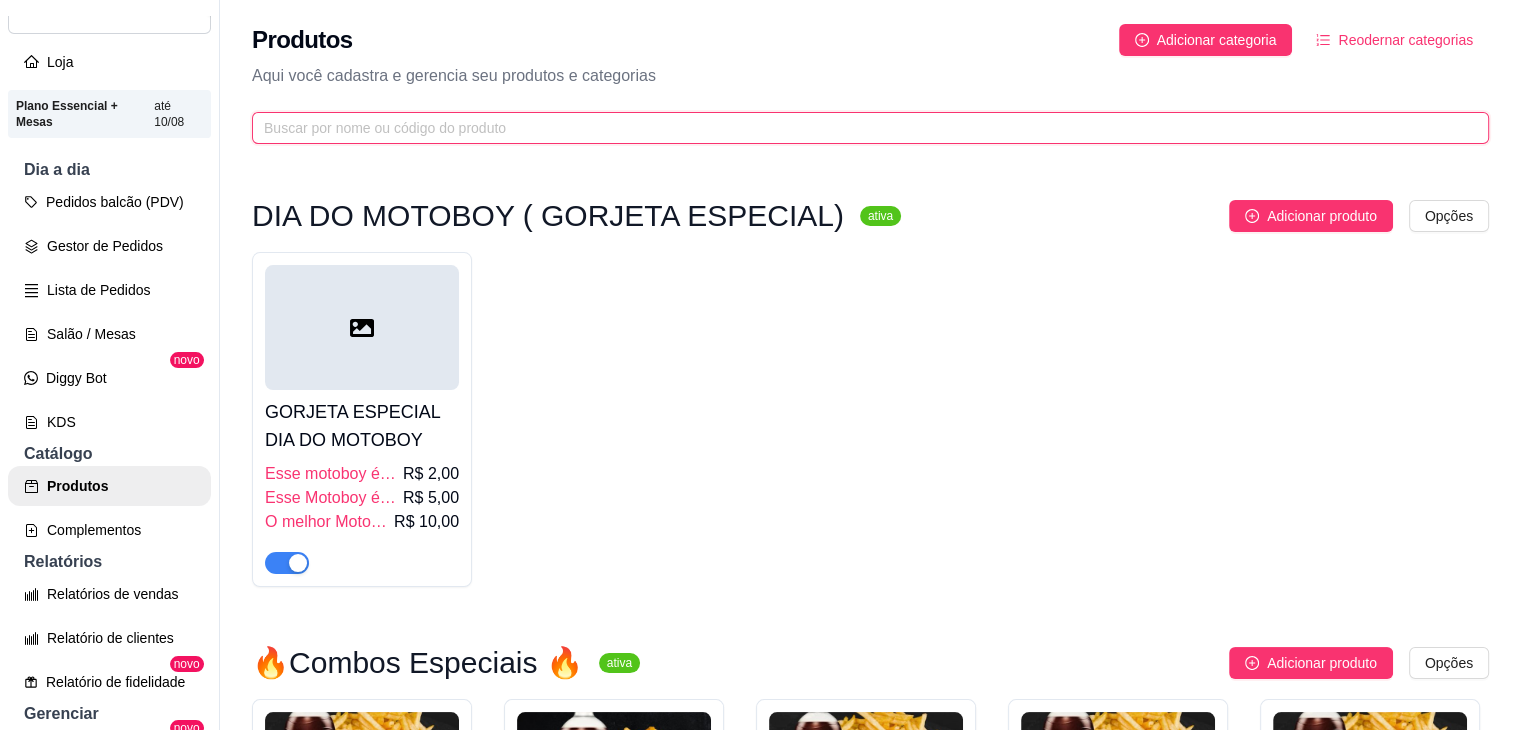 click at bounding box center (862, 128) 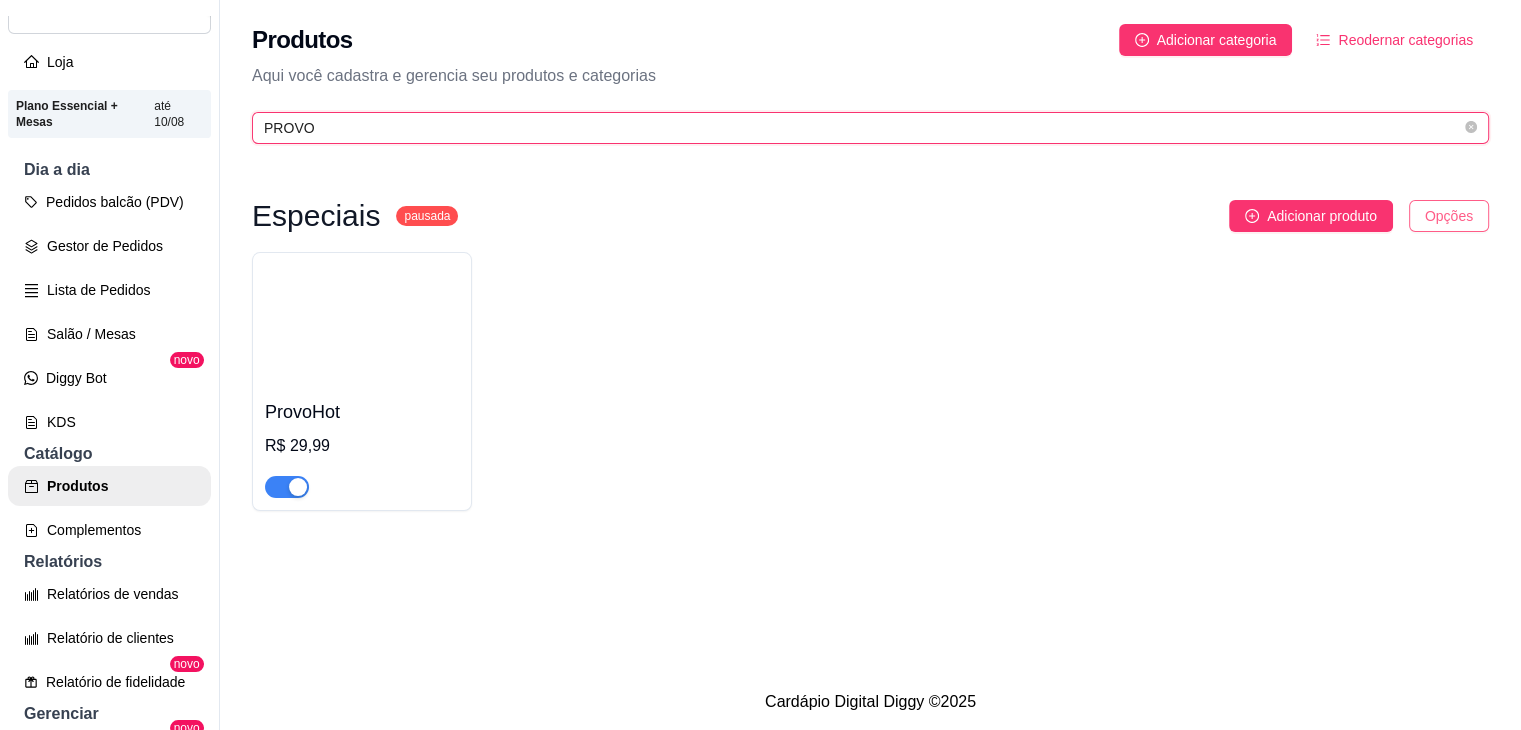 type on "PROVO" 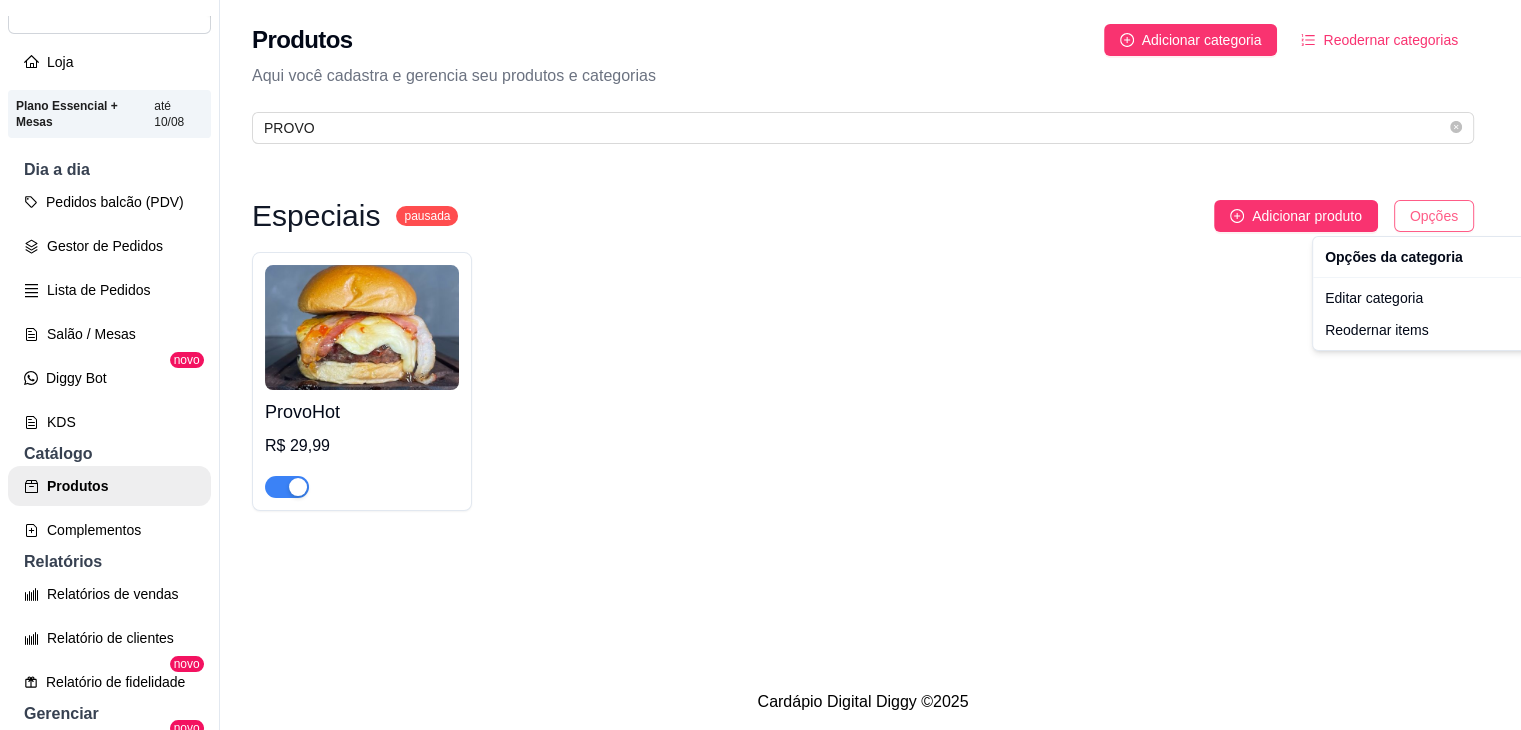 click on "R RESENHAS BURG ... Loja Aberta Loja Plano Essencial + Mesas até 10/08   Dia a dia Pedidos balcão (PDV) Gestor de Pedidos Lista de Pedidos Salão / Mesas Diggy Bot novo KDS Catálogo Produtos Complementos Relatórios Relatórios de vendas Relatório de clientes Relatório de fidelidade novo Gerenciar Entregadores novo Nota Fiscal (NFC-e) Controle de caixa Controle de fiado Cupons Clientes Estoque Configurações Diggy Planos Precisa de ajuda? Sair Produtos Adicionar categoria Reodernar categorias Aqui você cadastra e gerencia seu produtos e categorias PROVO Especiais pausada Adicionar produto Opções ProvoHot   R$ 29,99 Cardápio Digital Diggy © 2025 Opções da categoria Editar categoria Reodernar items" at bounding box center (760, 365) 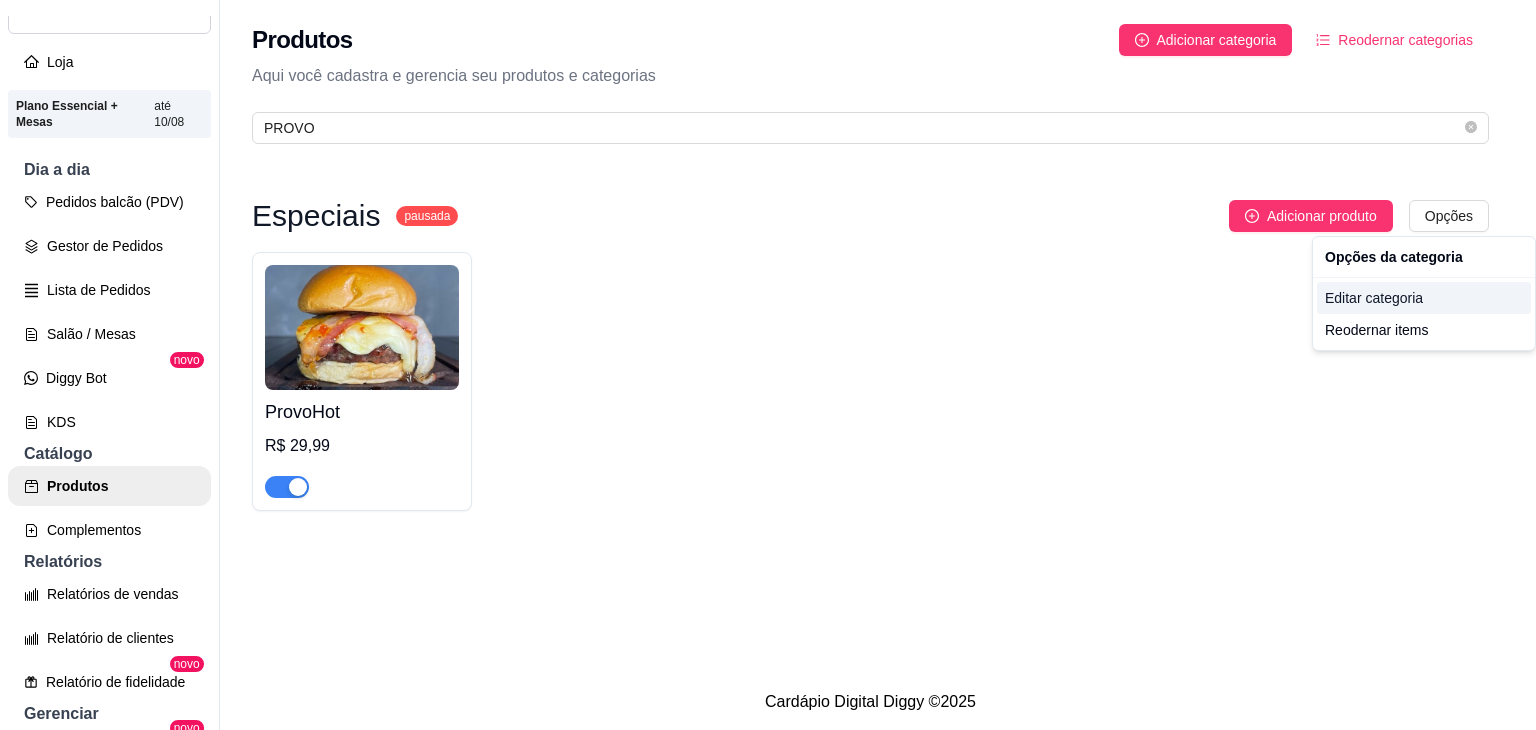 click on "Editar categoria" at bounding box center [1424, 298] 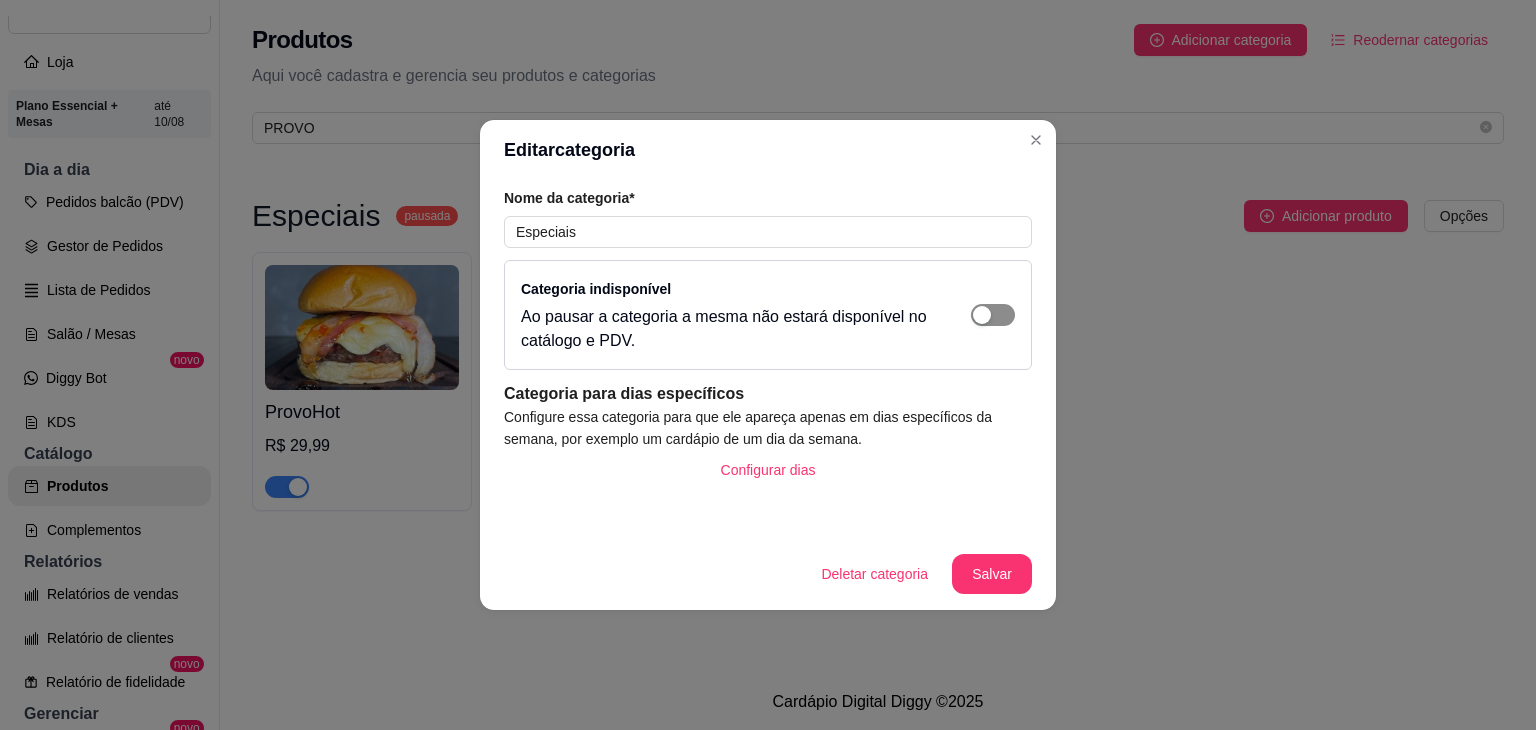 click at bounding box center [982, 315] 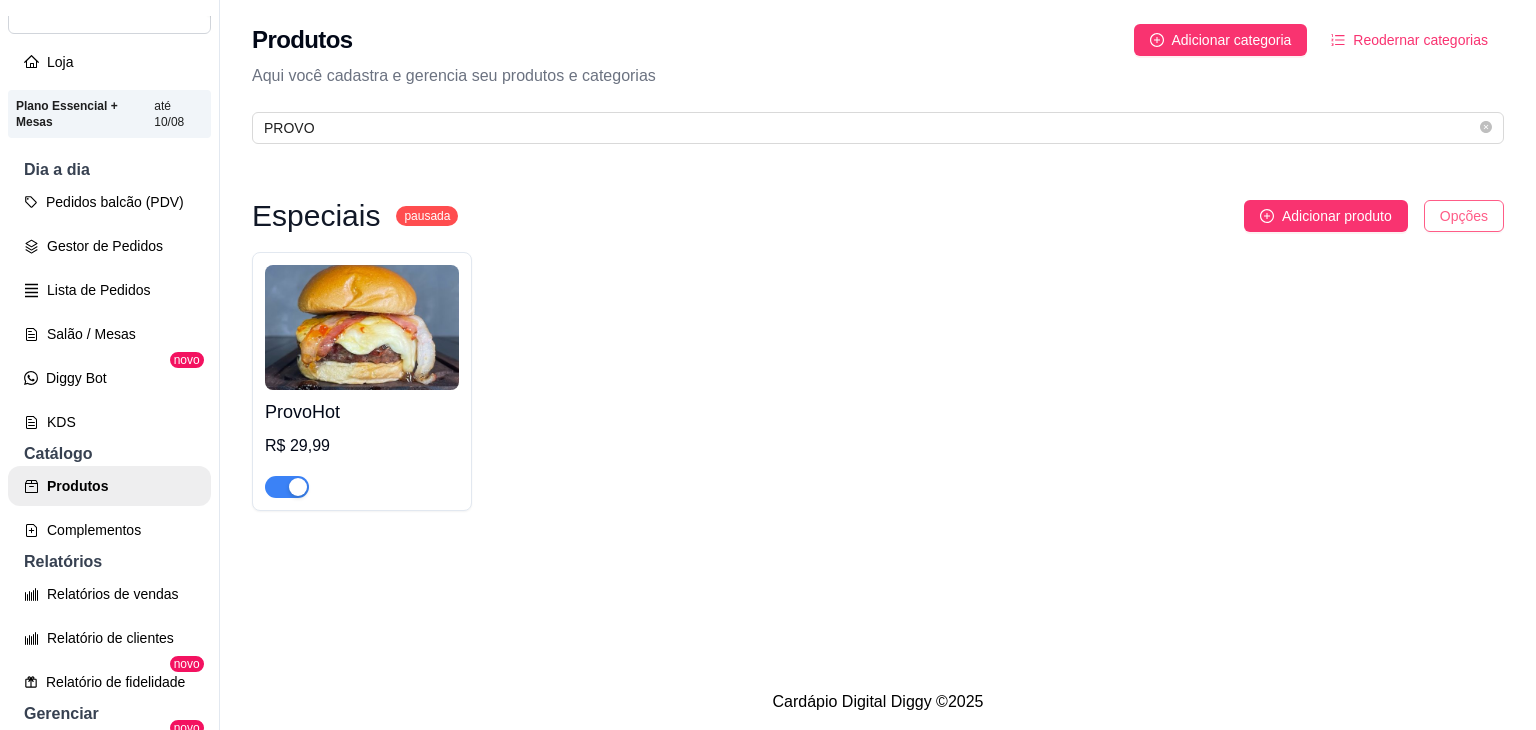 click on "R RESENHAS BURG ... Loja Aberta Loja Plano Essencial + Mesas até 10/08   Dia a dia Pedidos balcão (PDV) Gestor de Pedidos Lista de Pedidos Salão / Mesas Diggy Bot novo KDS Catálogo Produtos Complementos Relatórios Relatórios de vendas Relatório de clientes Relatório de fidelidade novo Gerenciar Entregadores novo Nota Fiscal (NFC-e) Controle de caixa Controle de fiado Cupons Clientes Estoque Configurações Diggy Planos Precisa de ajuda? Sair Produtos Adicionar categoria Reodernar categorias Aqui você cadastra e gerencia seu produtos e categorias PROVO Especiais pausada Adicionar produto Opções ProvoHot   R$ 29,99 Cardápio Digital Diggy © 2025" at bounding box center (768, 365) 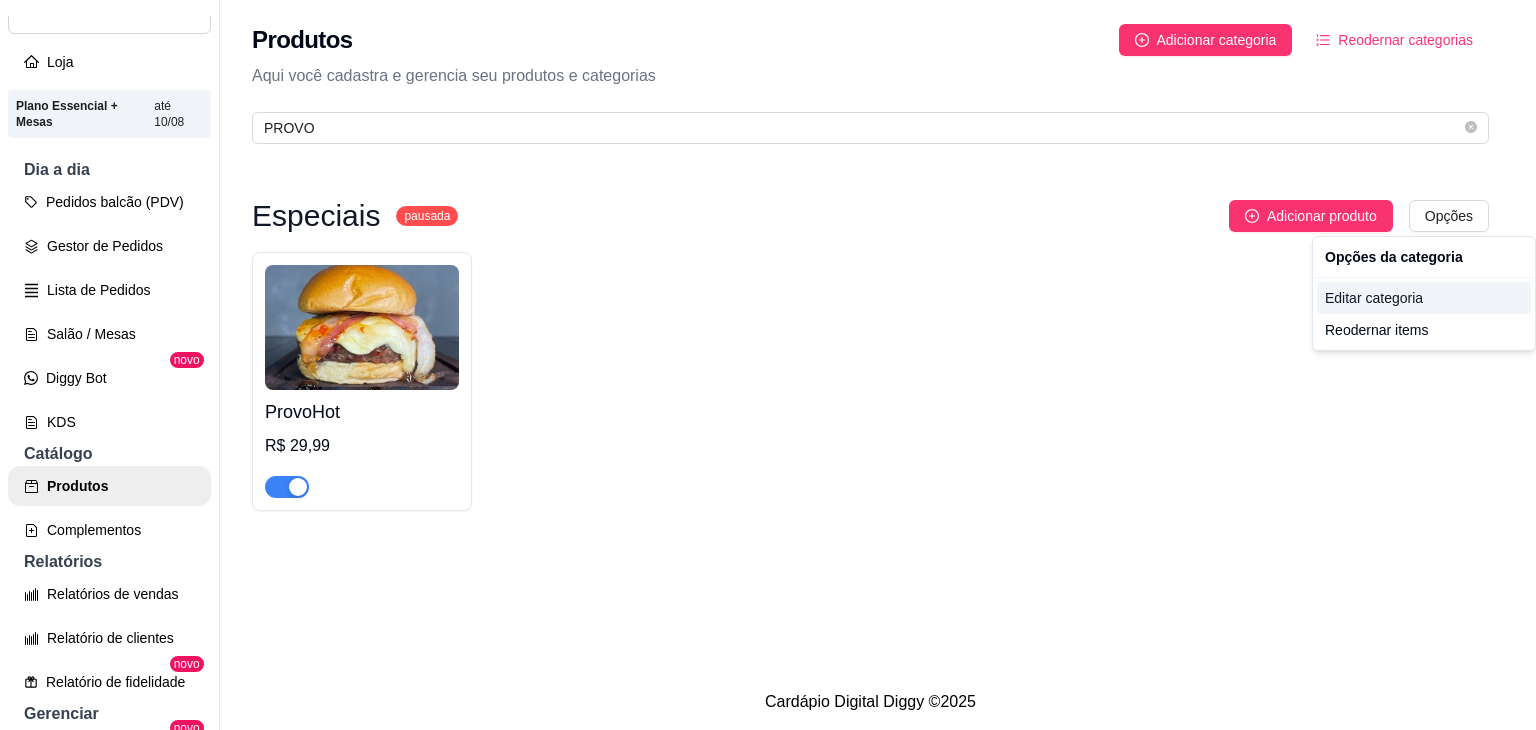 click on "Editar categoria" at bounding box center (1424, 298) 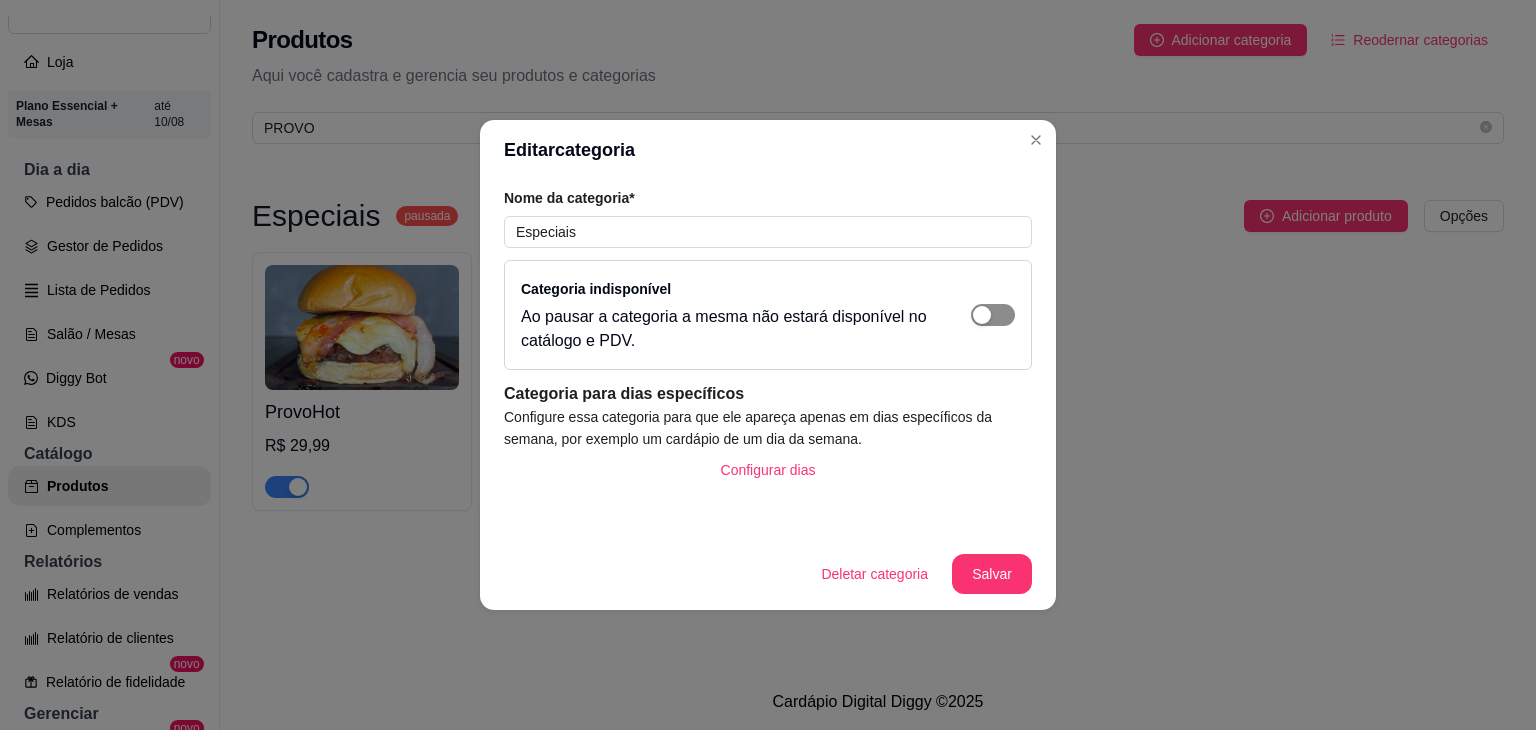 click at bounding box center [993, 315] 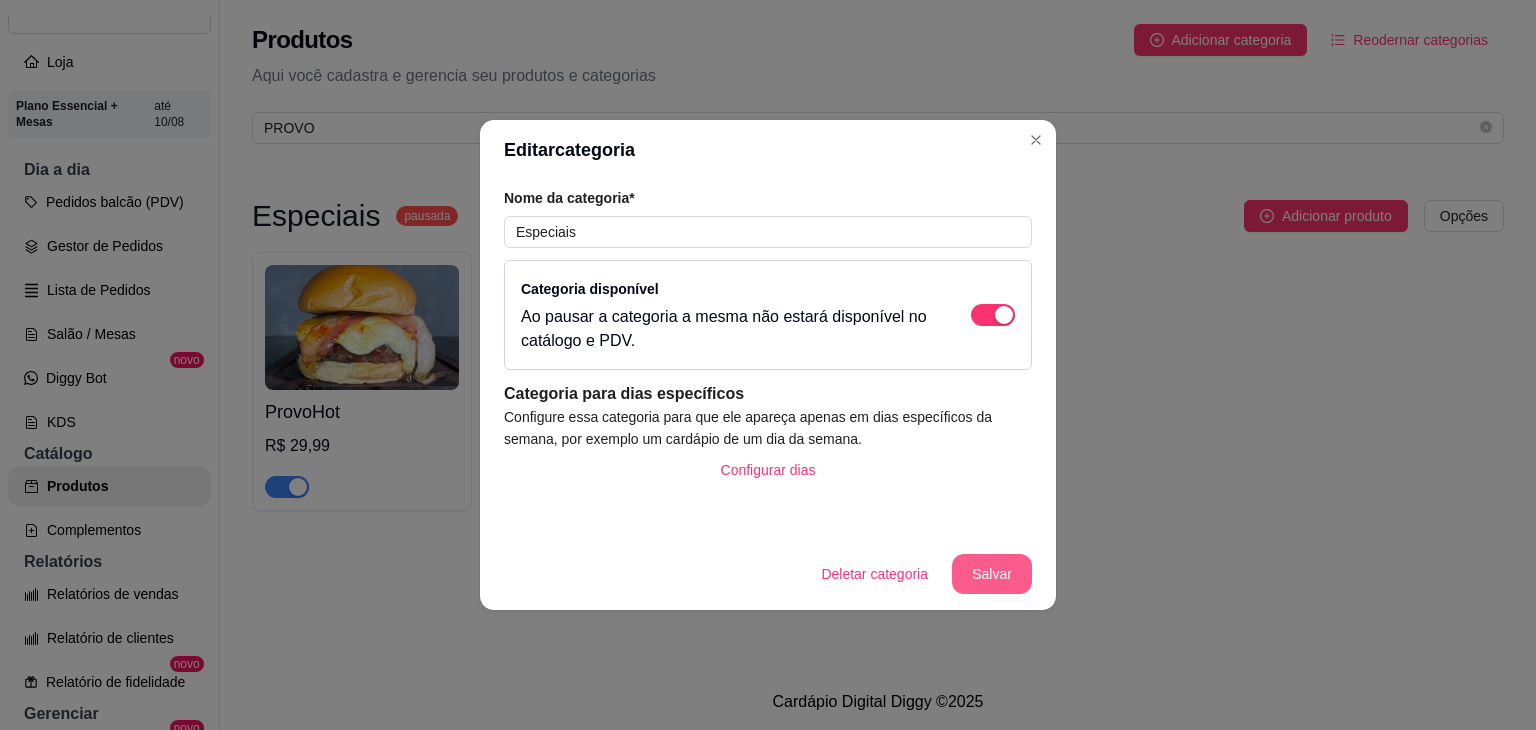 click on "Salvar" at bounding box center [992, 574] 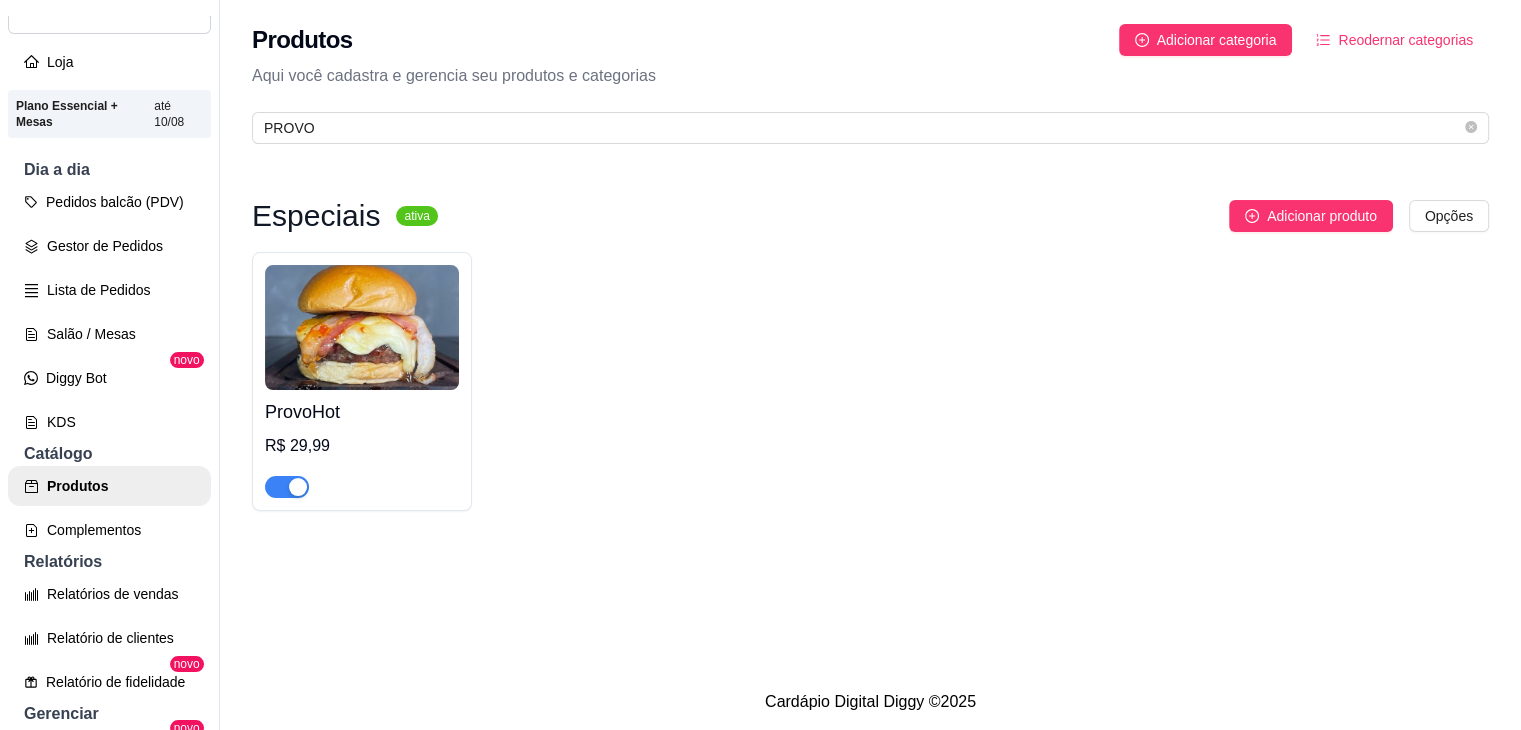 click on "Gestor de Pedidos" at bounding box center [109, 246] 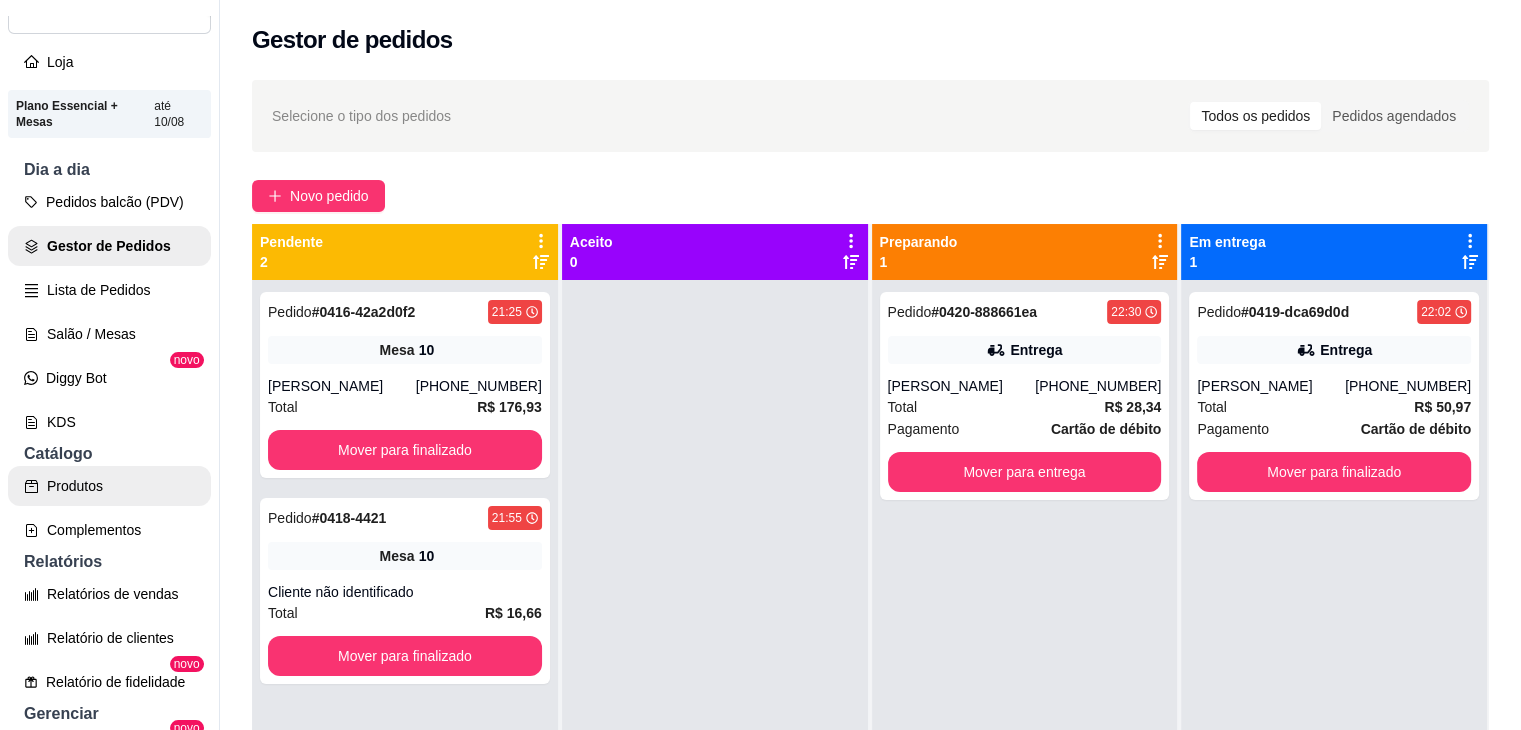 click on "Produtos" at bounding box center (109, 486) 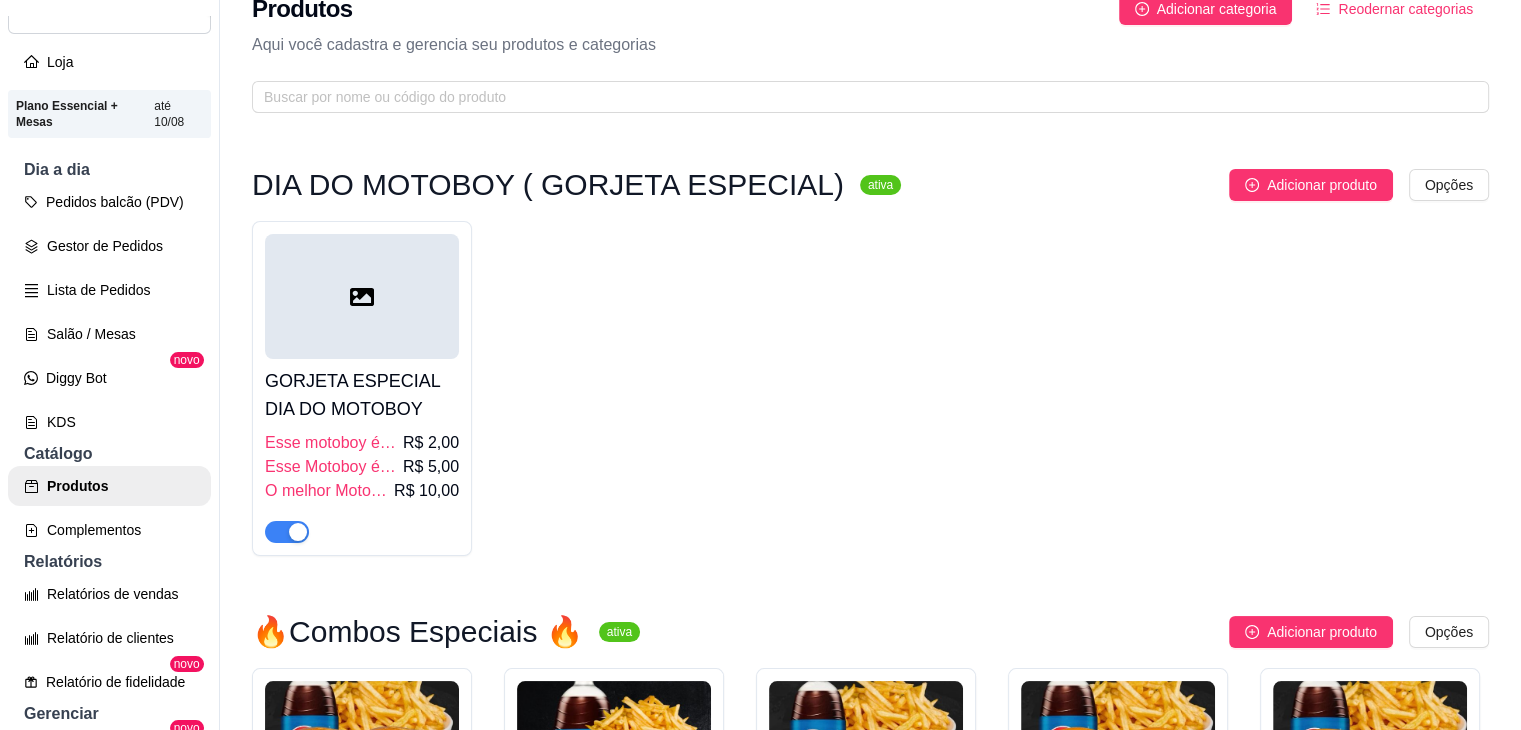 scroll, scrollTop: 0, scrollLeft: 0, axis: both 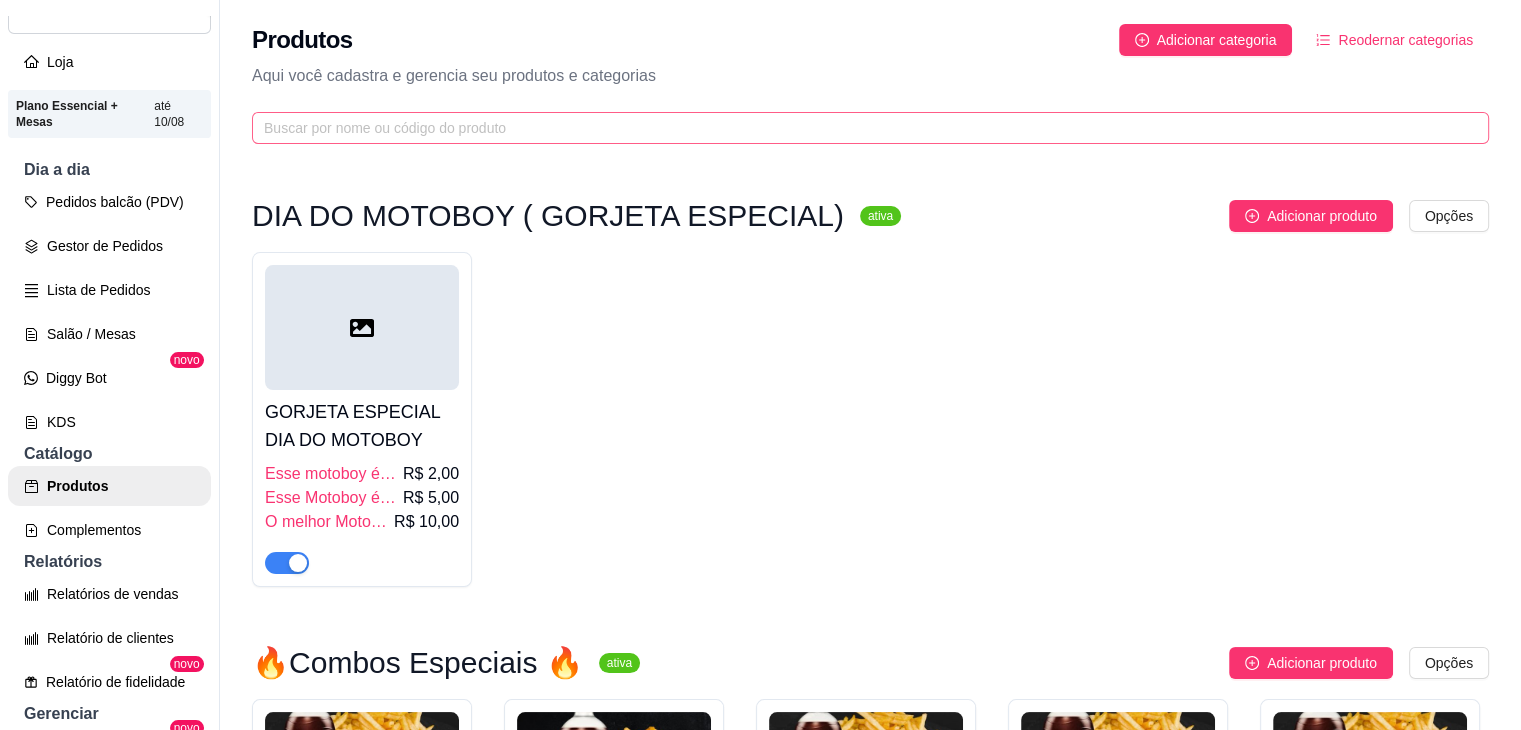 click at bounding box center (870, 128) 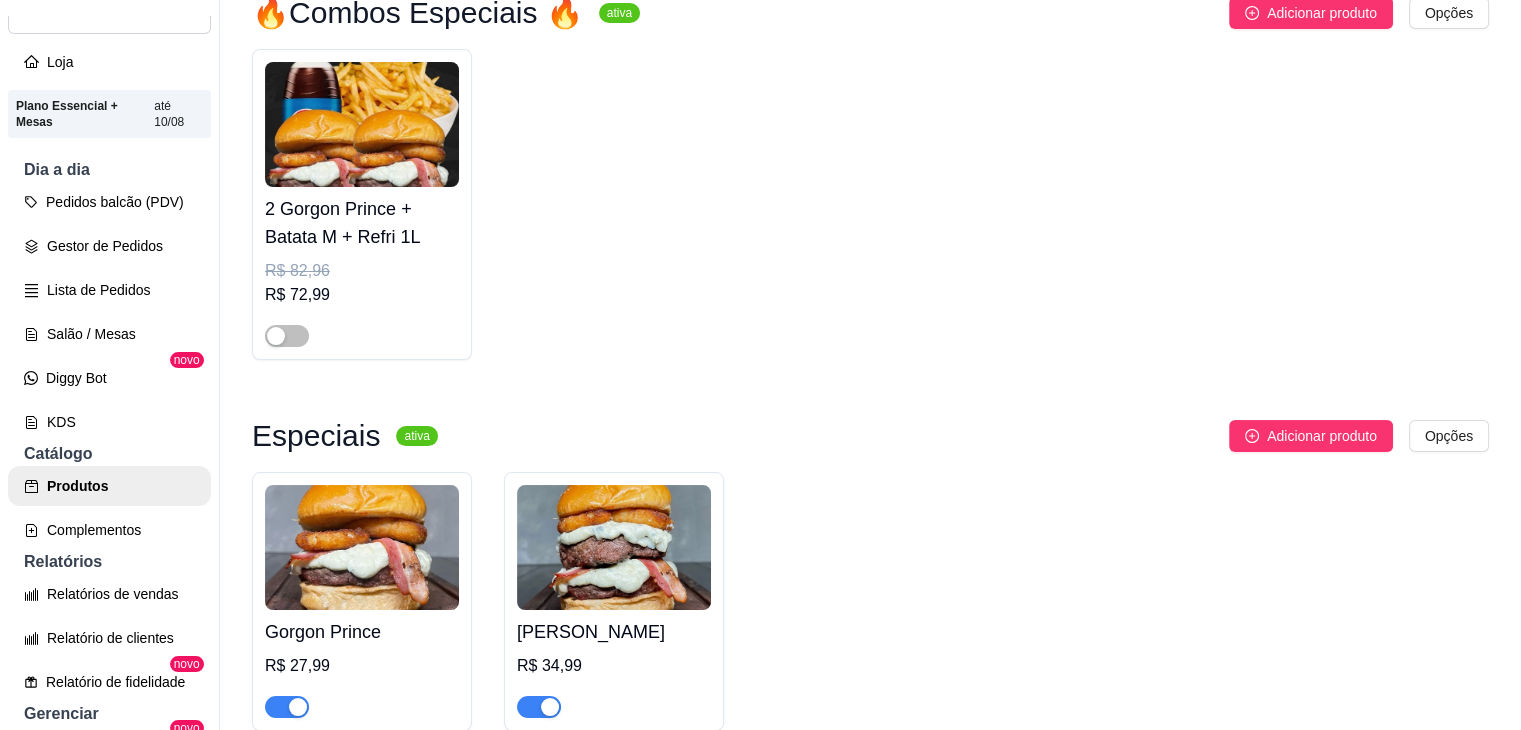 scroll, scrollTop: 321, scrollLeft: 0, axis: vertical 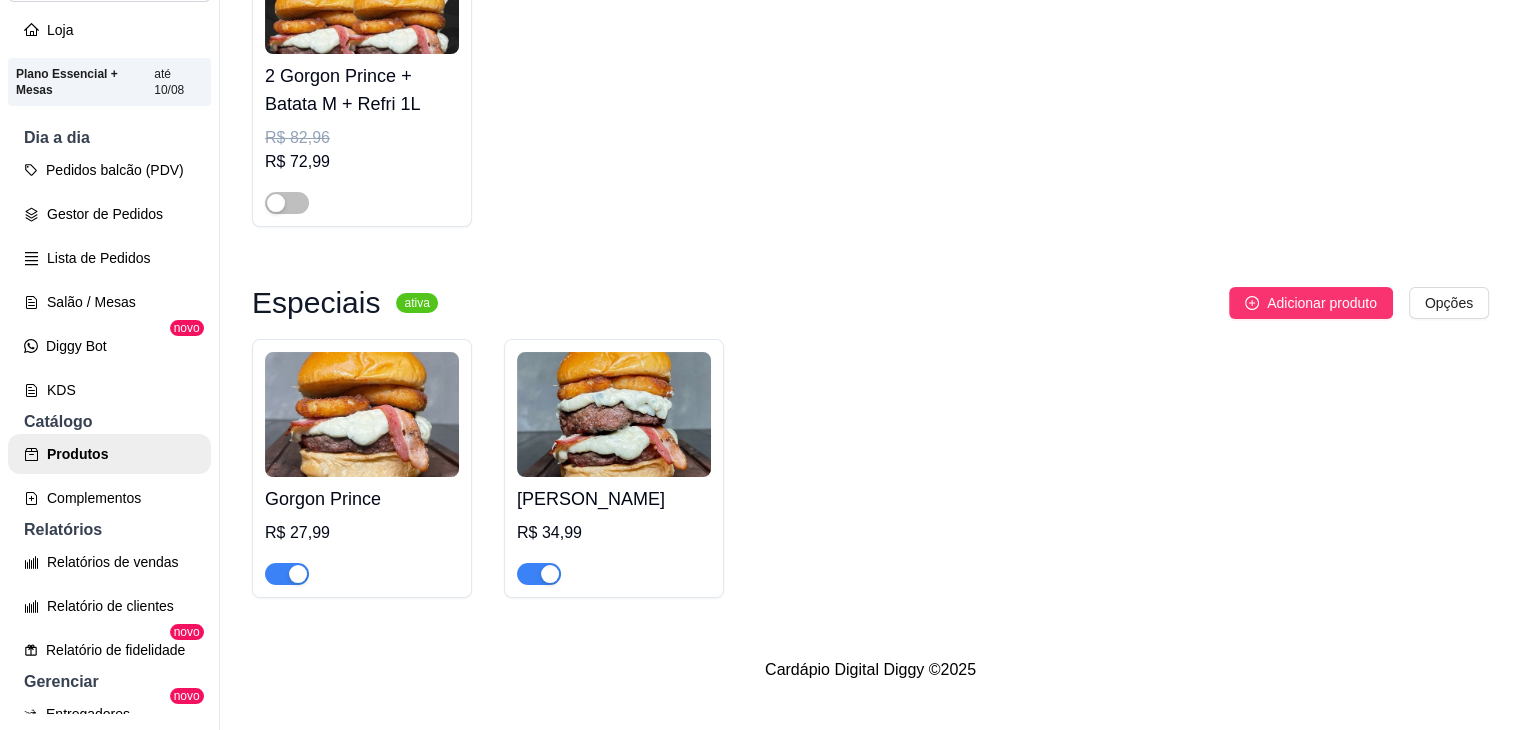click at bounding box center (287, 574) 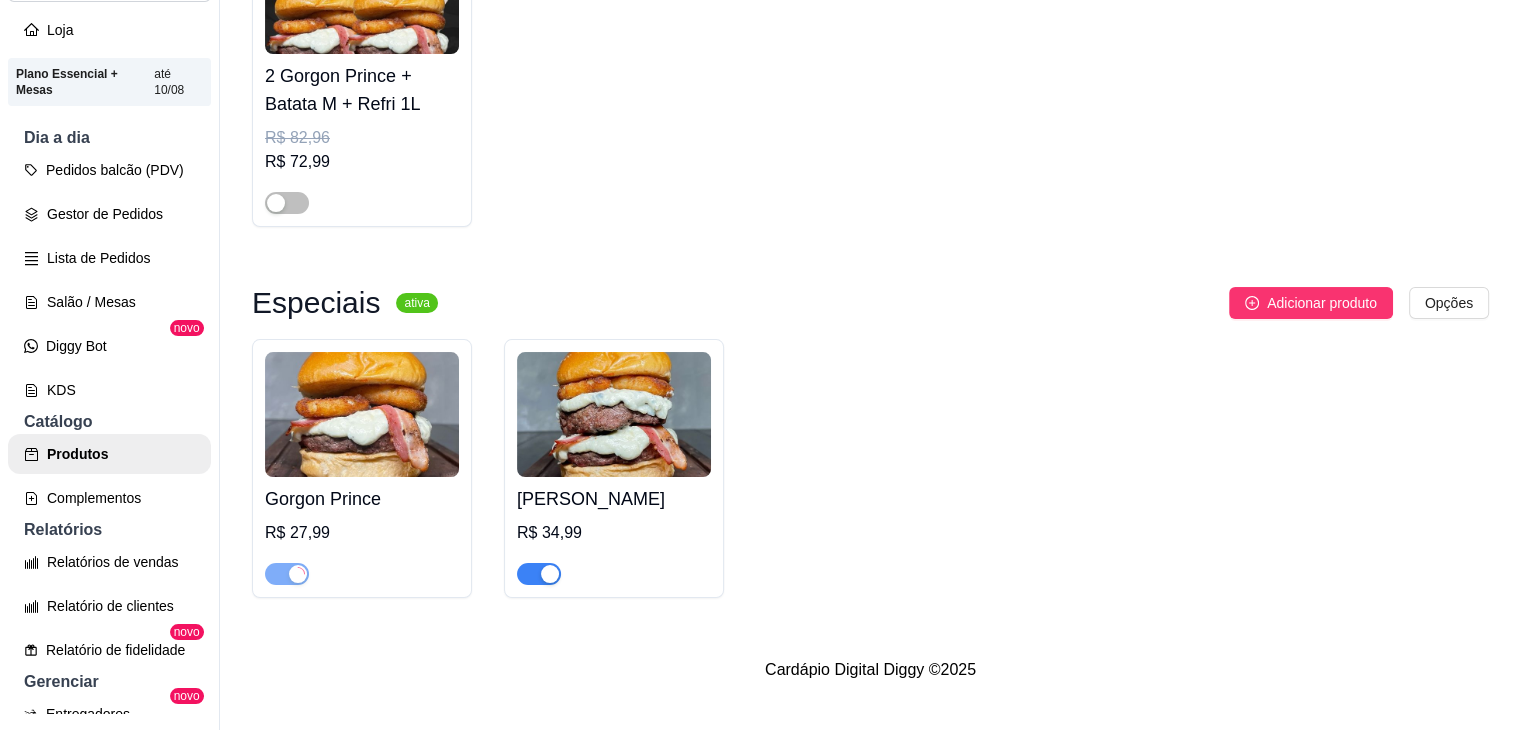 click at bounding box center [550, 574] 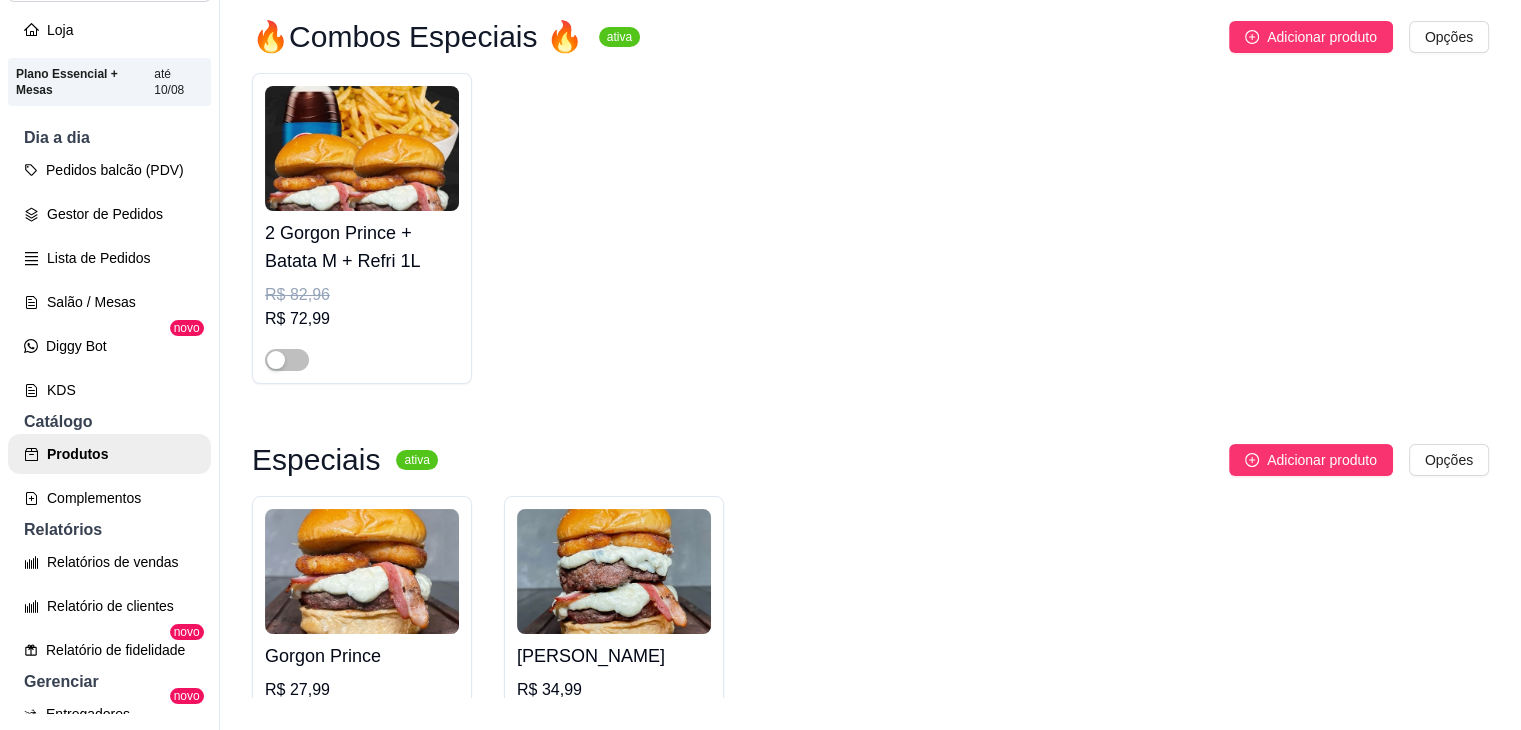scroll, scrollTop: 0, scrollLeft: 0, axis: both 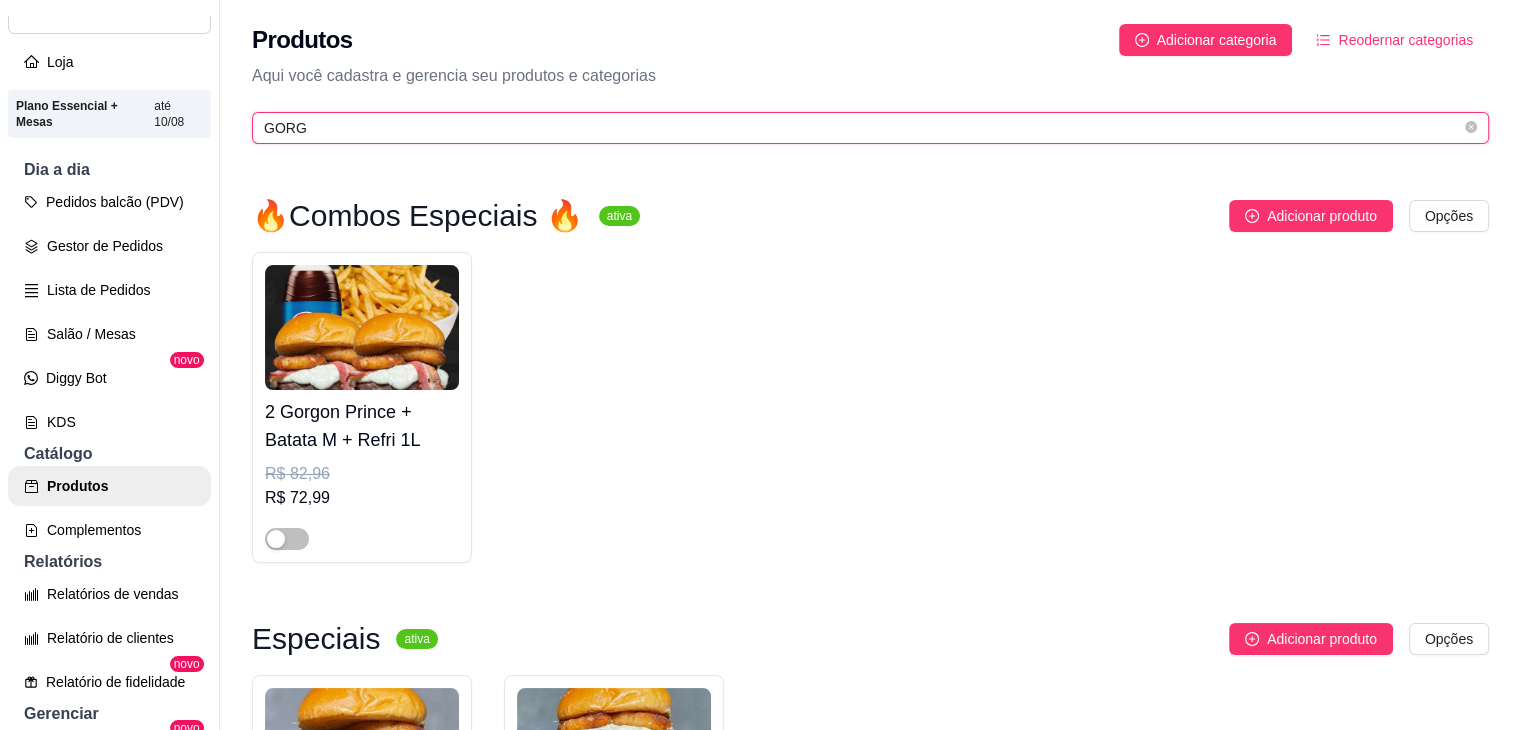 drag, startPoint x: 353, startPoint y: 118, endPoint x: 205, endPoint y: 118, distance: 148 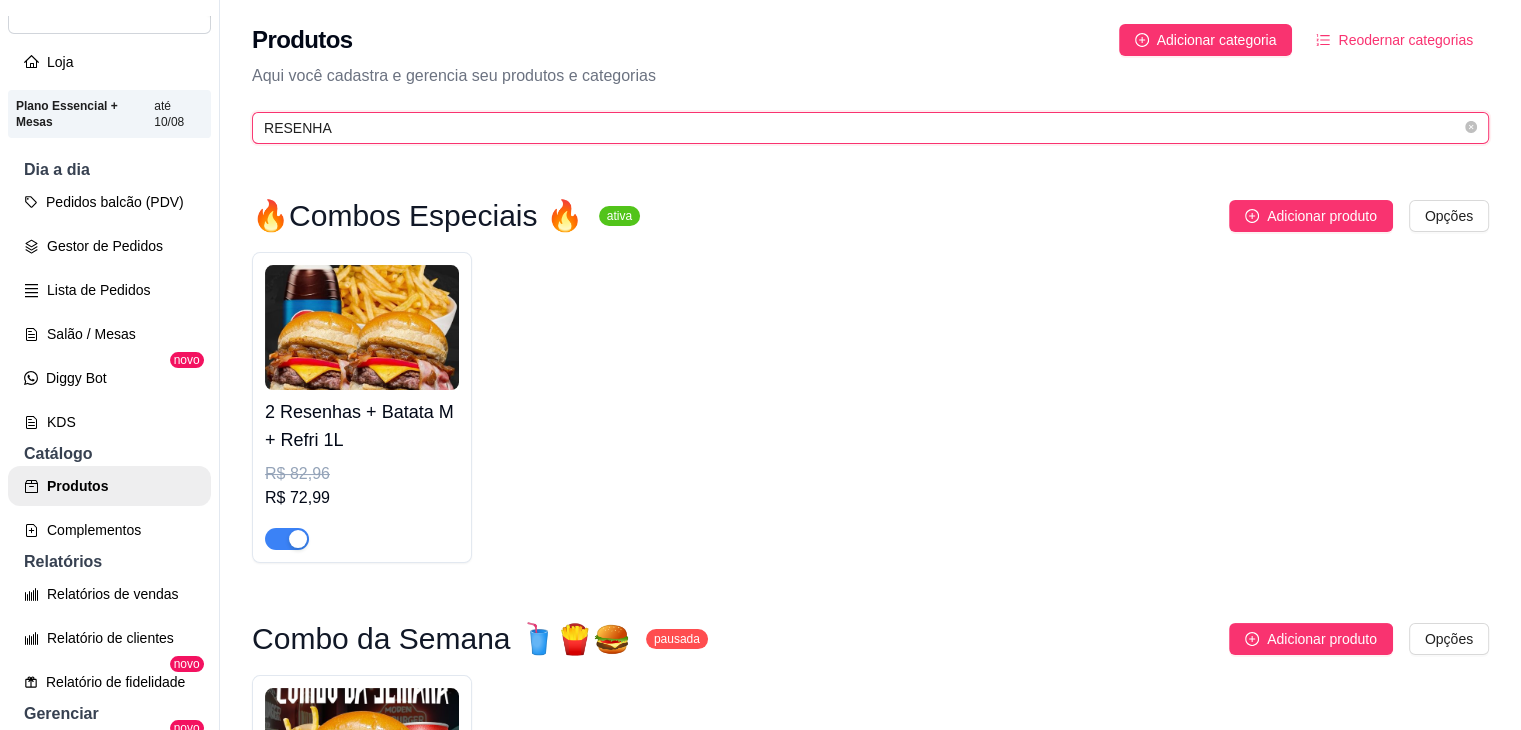 type on "RESENHAS" 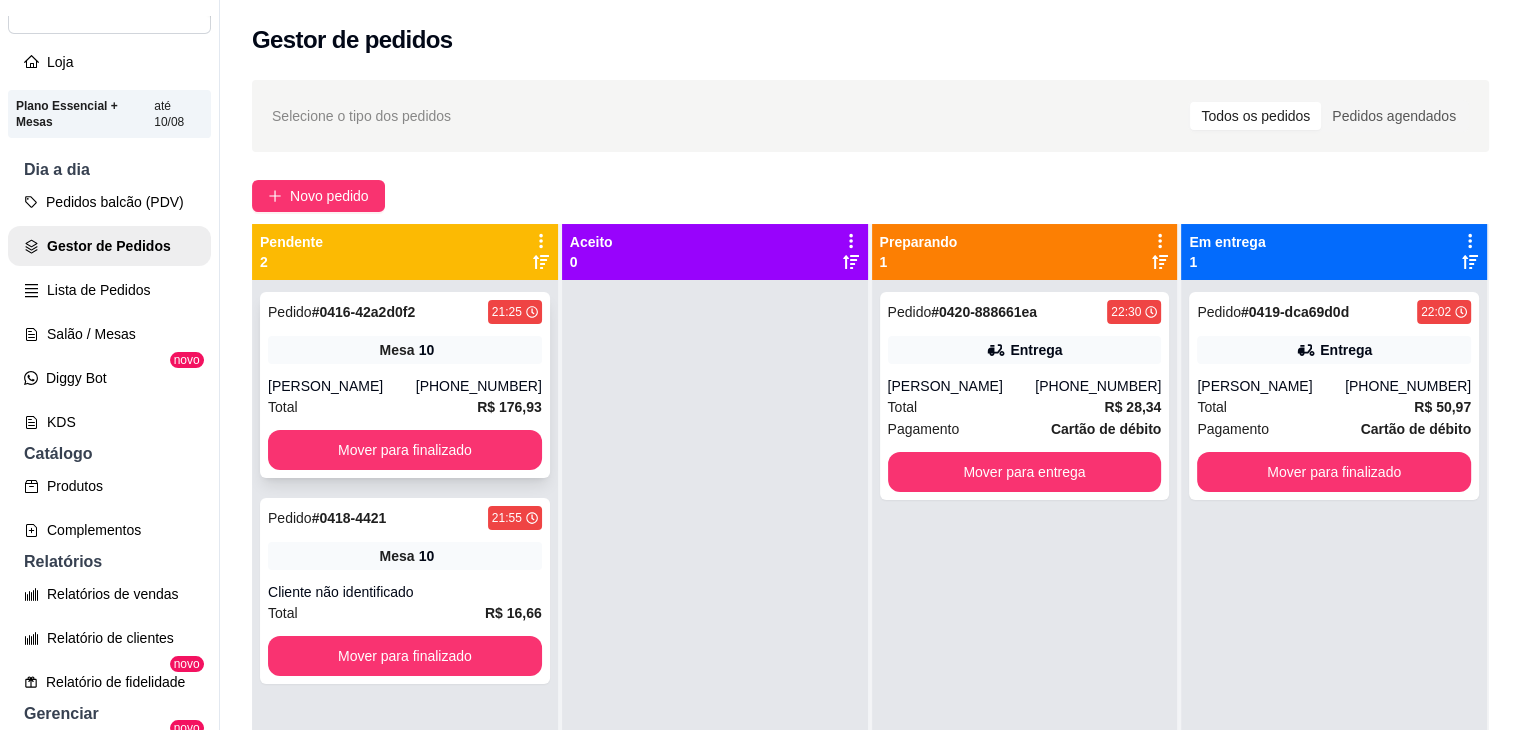 scroll, scrollTop: 56, scrollLeft: 0, axis: vertical 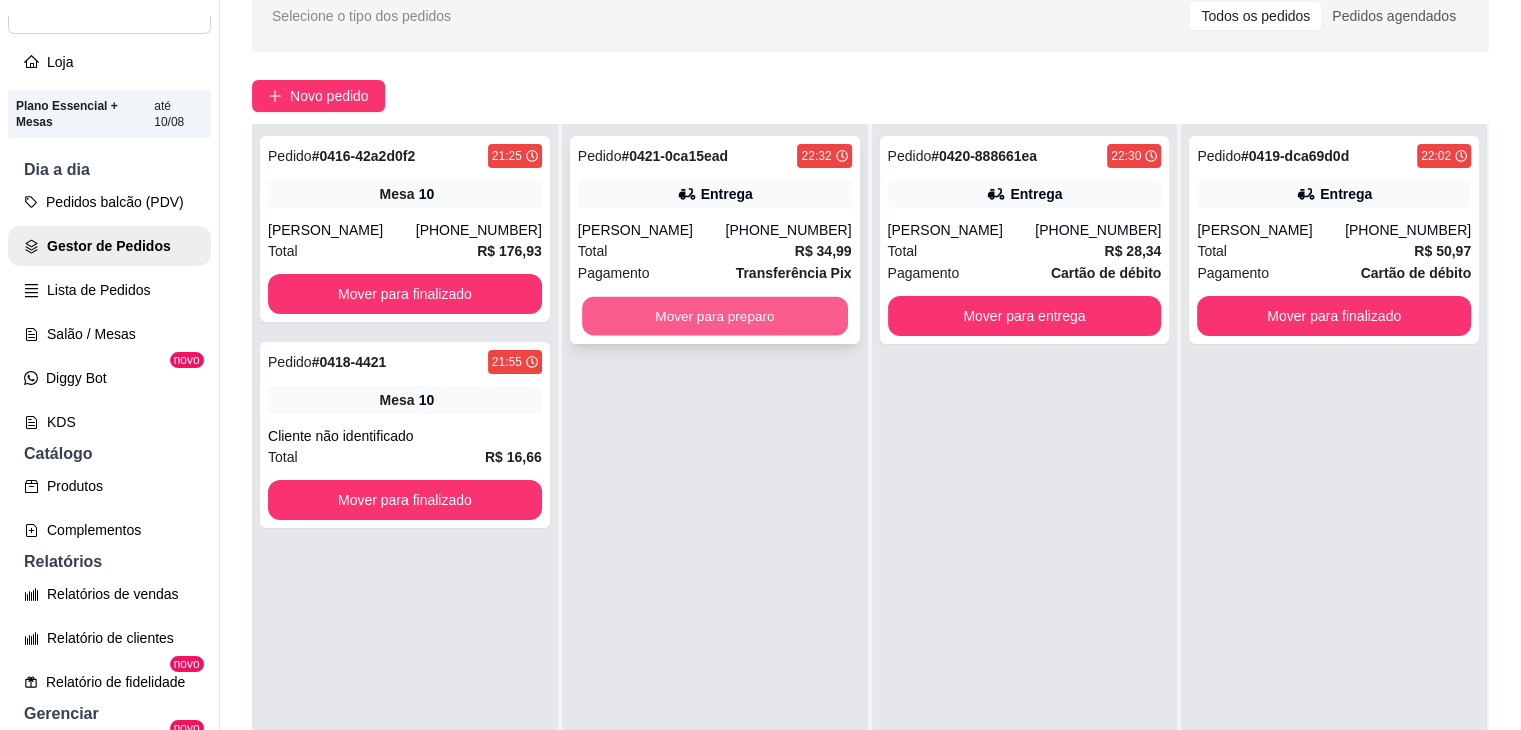click on "Mover para preparo" at bounding box center (715, 316) 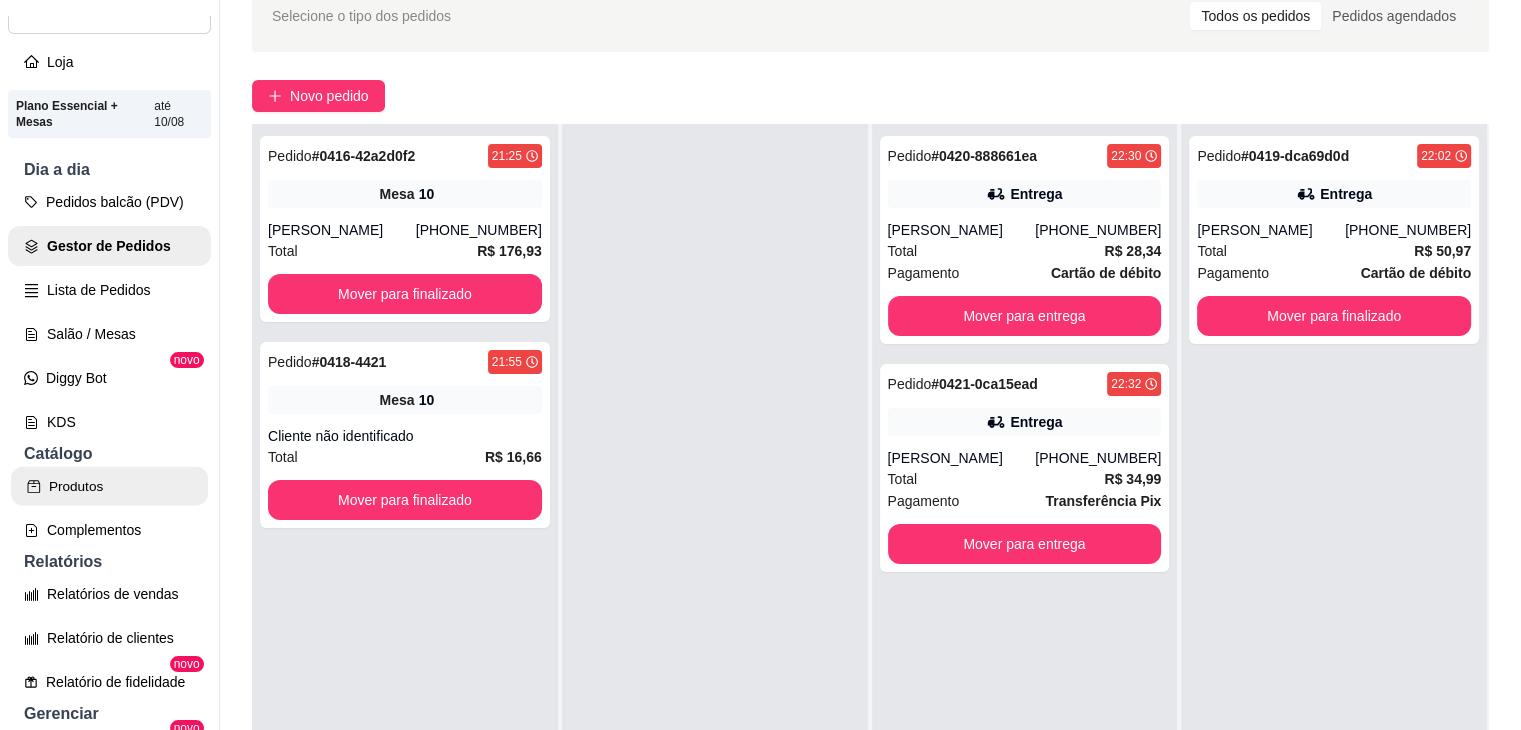 click on "Produtos" at bounding box center (109, 486) 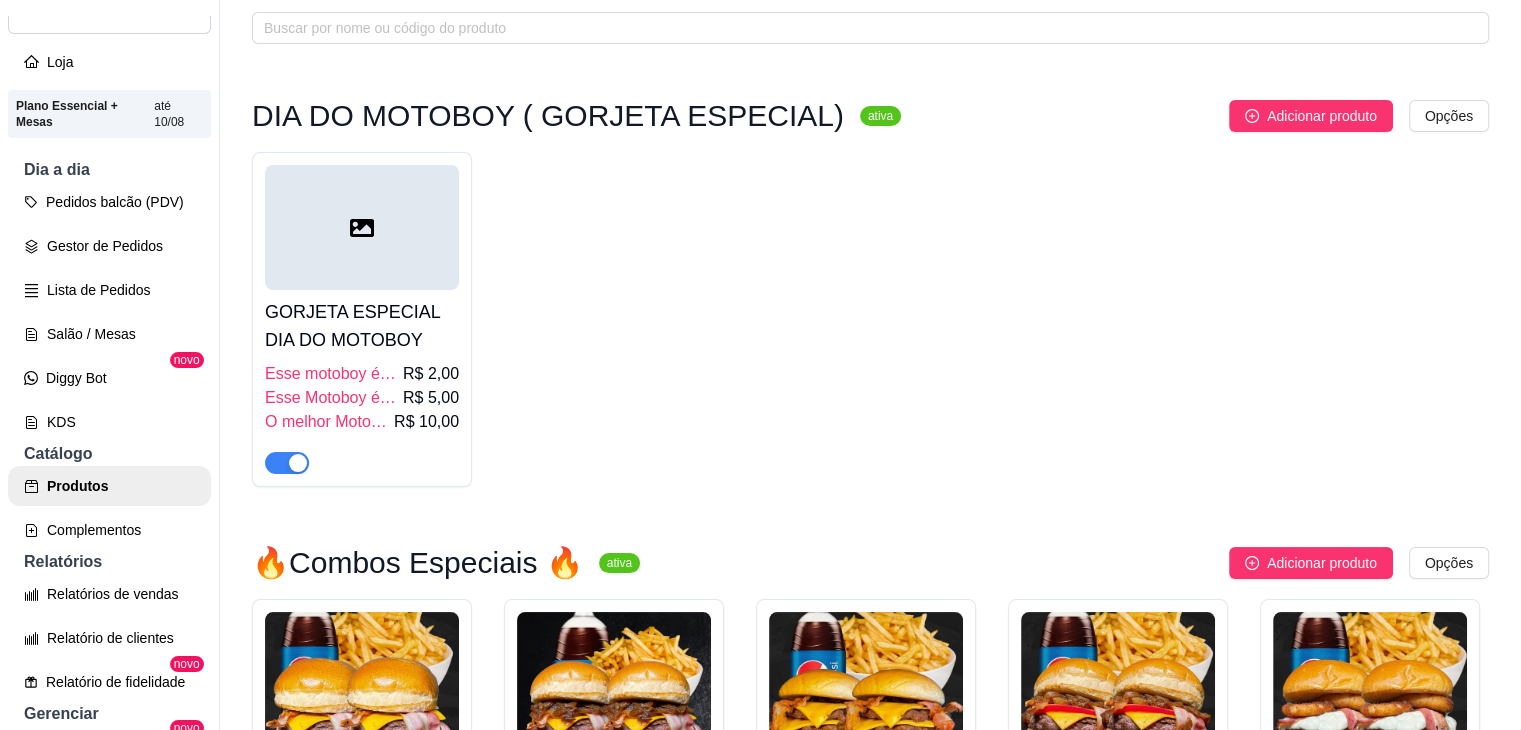 scroll, scrollTop: 0, scrollLeft: 0, axis: both 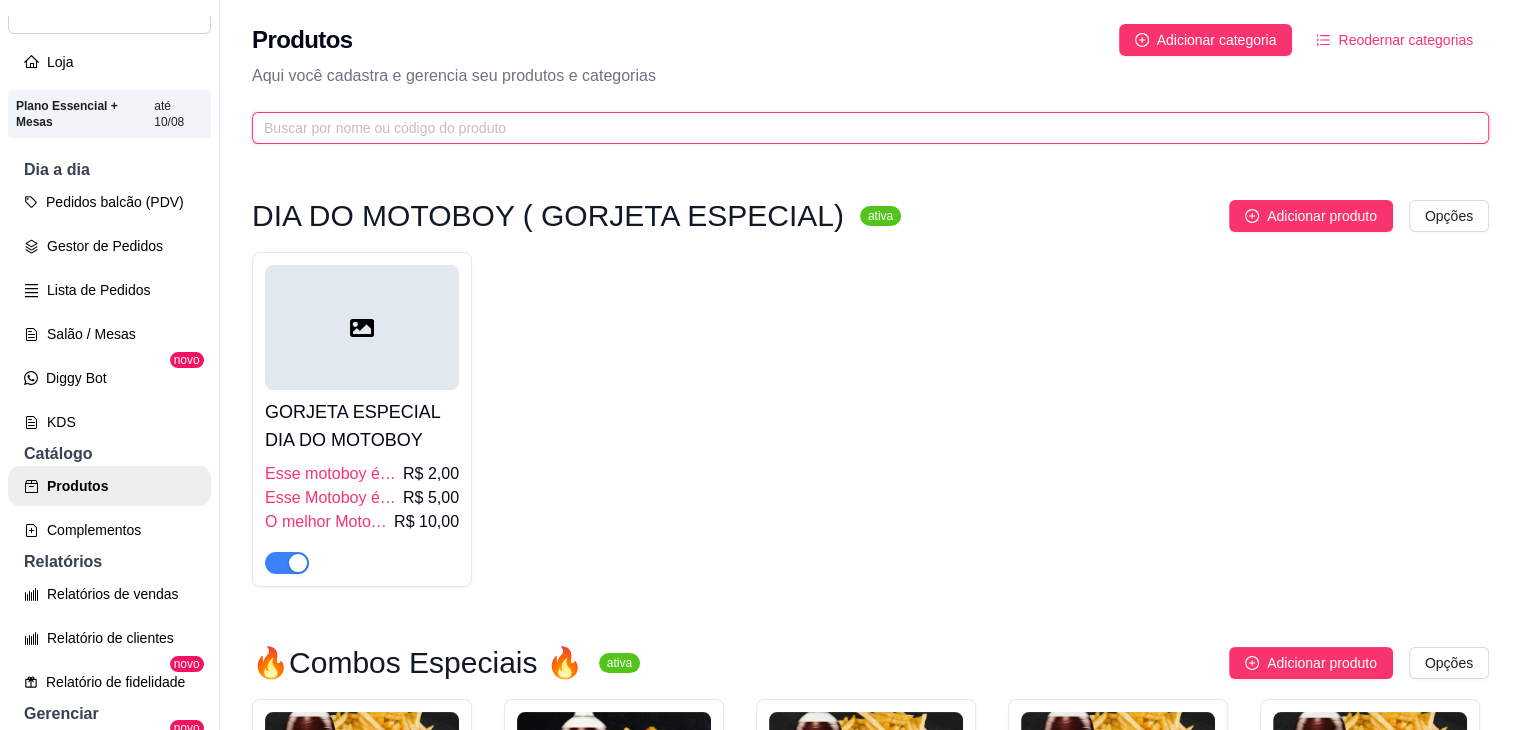 click at bounding box center (862, 128) 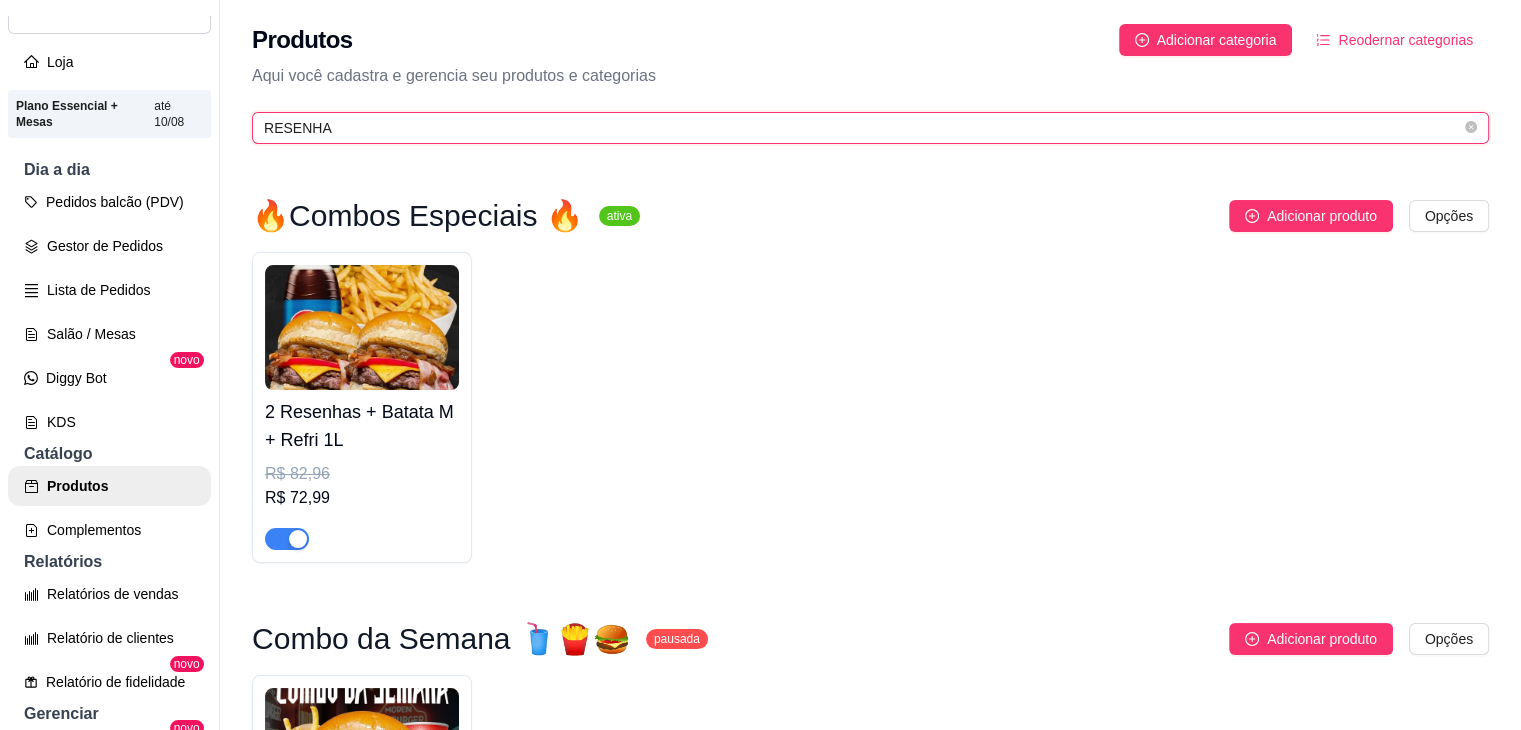 type on "RESENHAS" 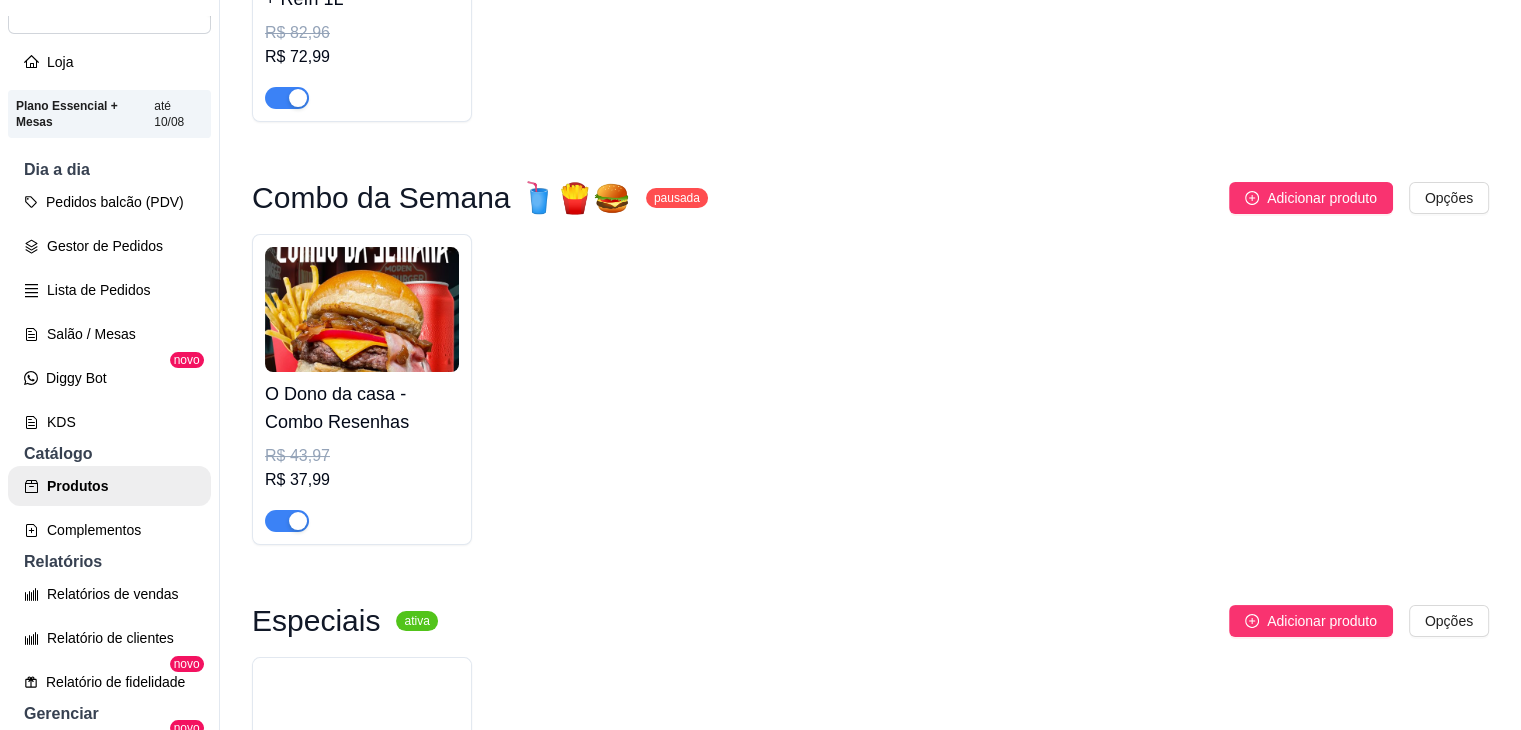 scroll, scrollTop: 0, scrollLeft: 0, axis: both 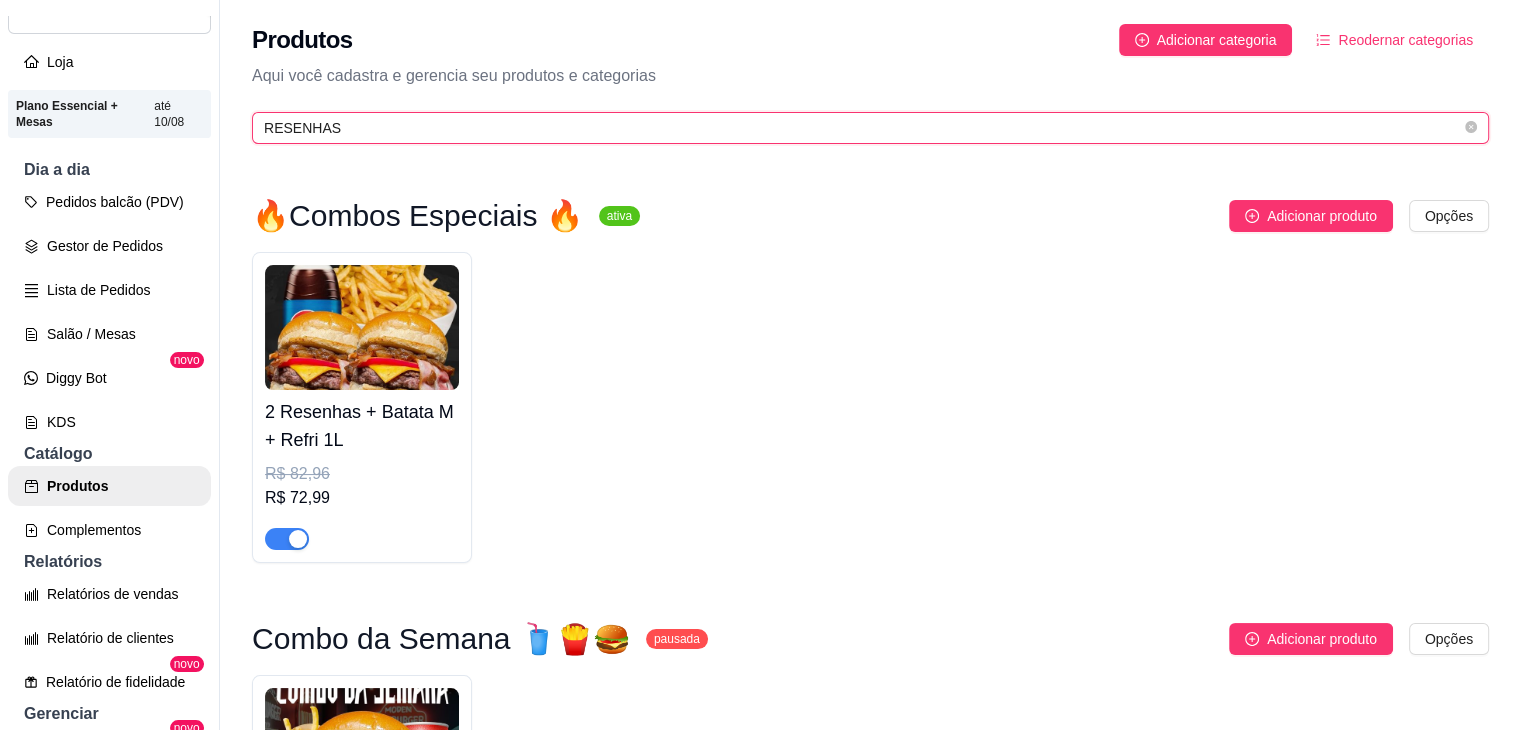 drag, startPoint x: 359, startPoint y: 120, endPoint x: 216, endPoint y: 140, distance: 144.39183 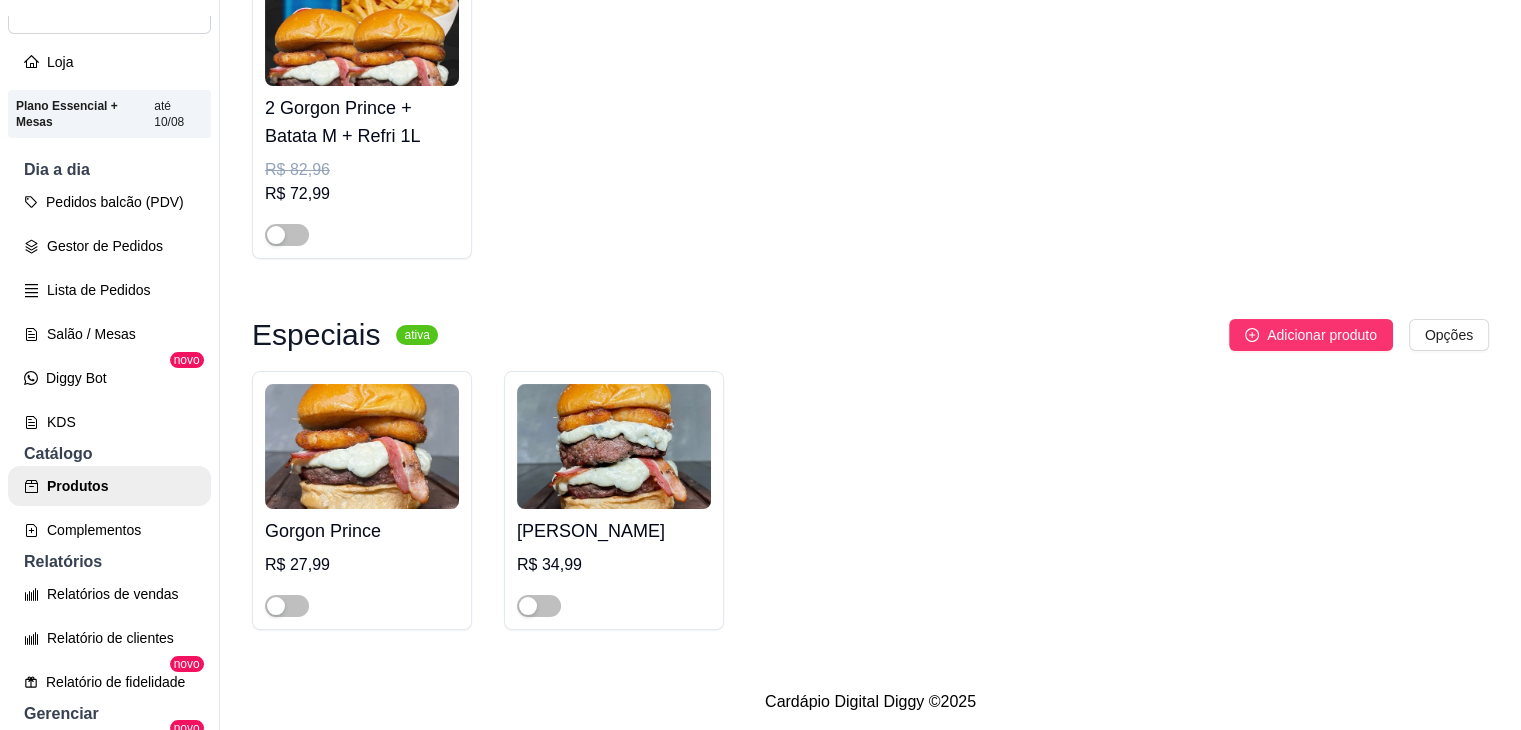scroll, scrollTop: 321, scrollLeft: 0, axis: vertical 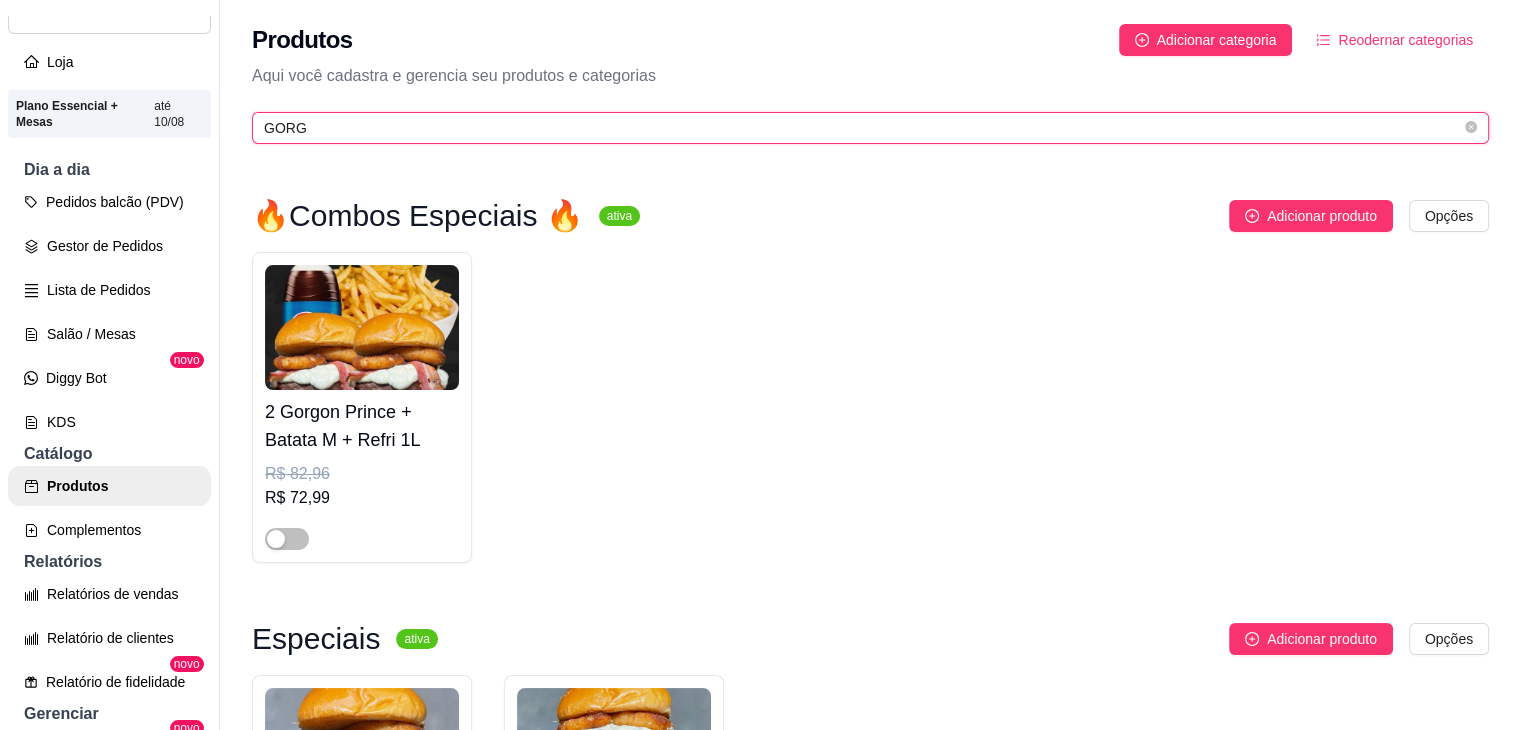 drag, startPoint x: 365, startPoint y: 121, endPoint x: 231, endPoint y: 127, distance: 134.13426 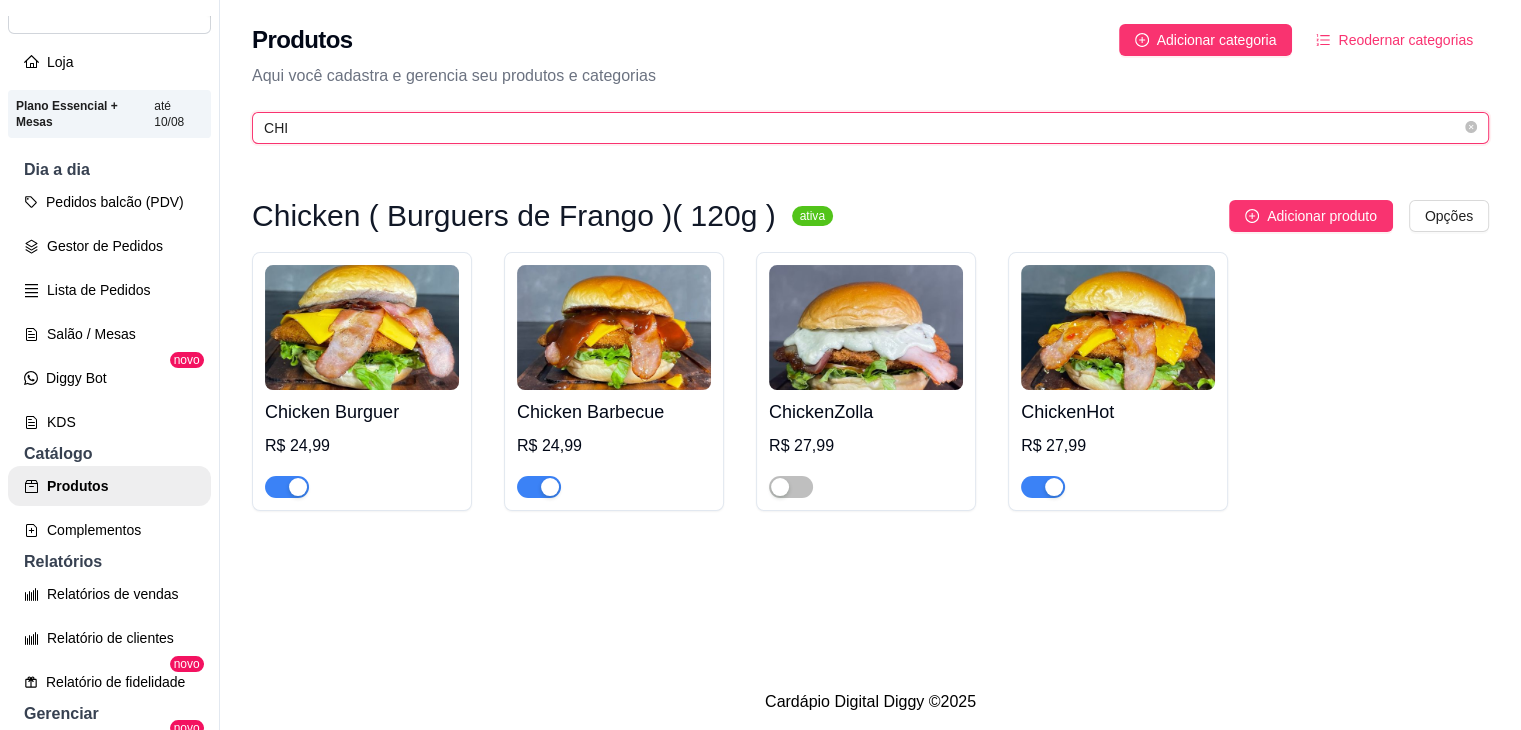 type on "CHI" 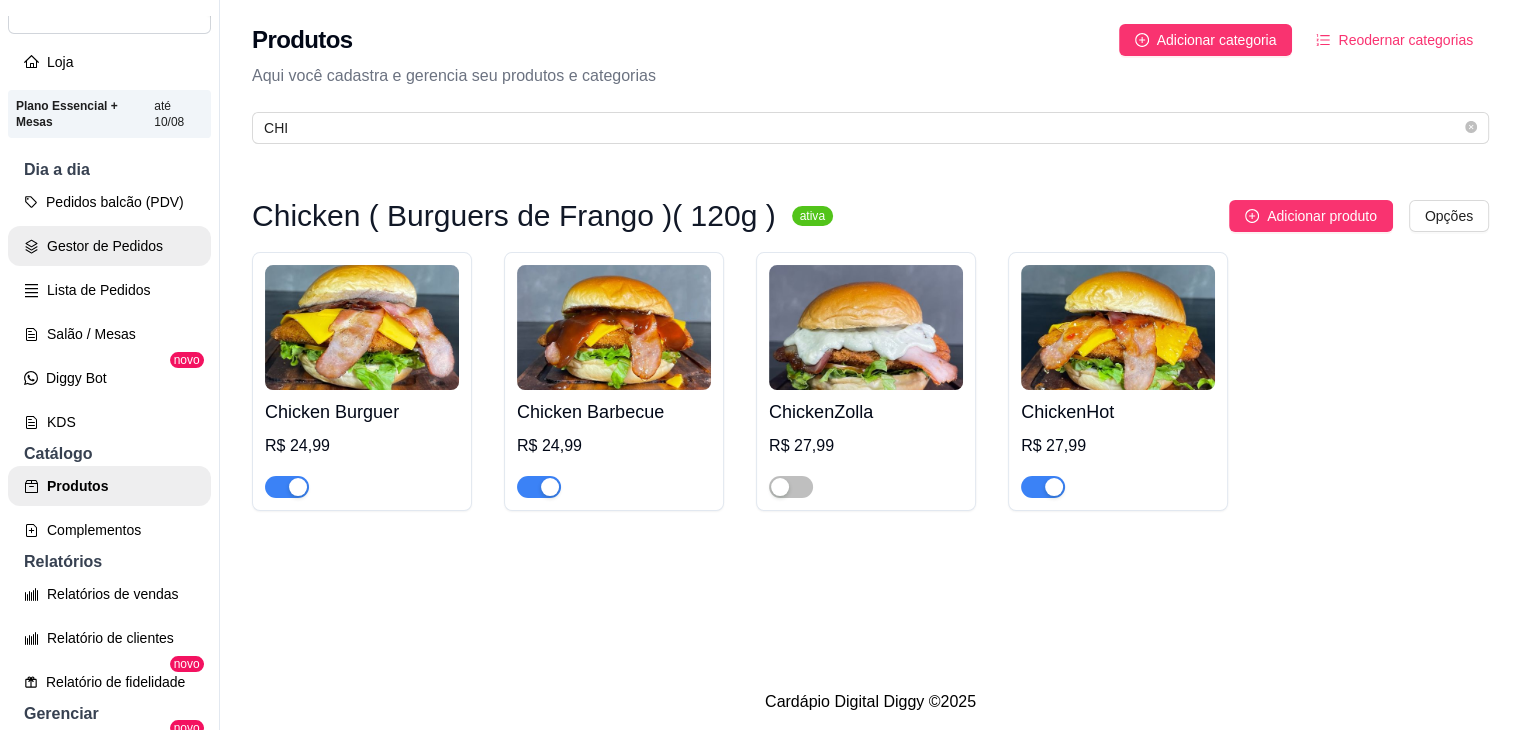 click on "Gestor de Pedidos" at bounding box center [109, 246] 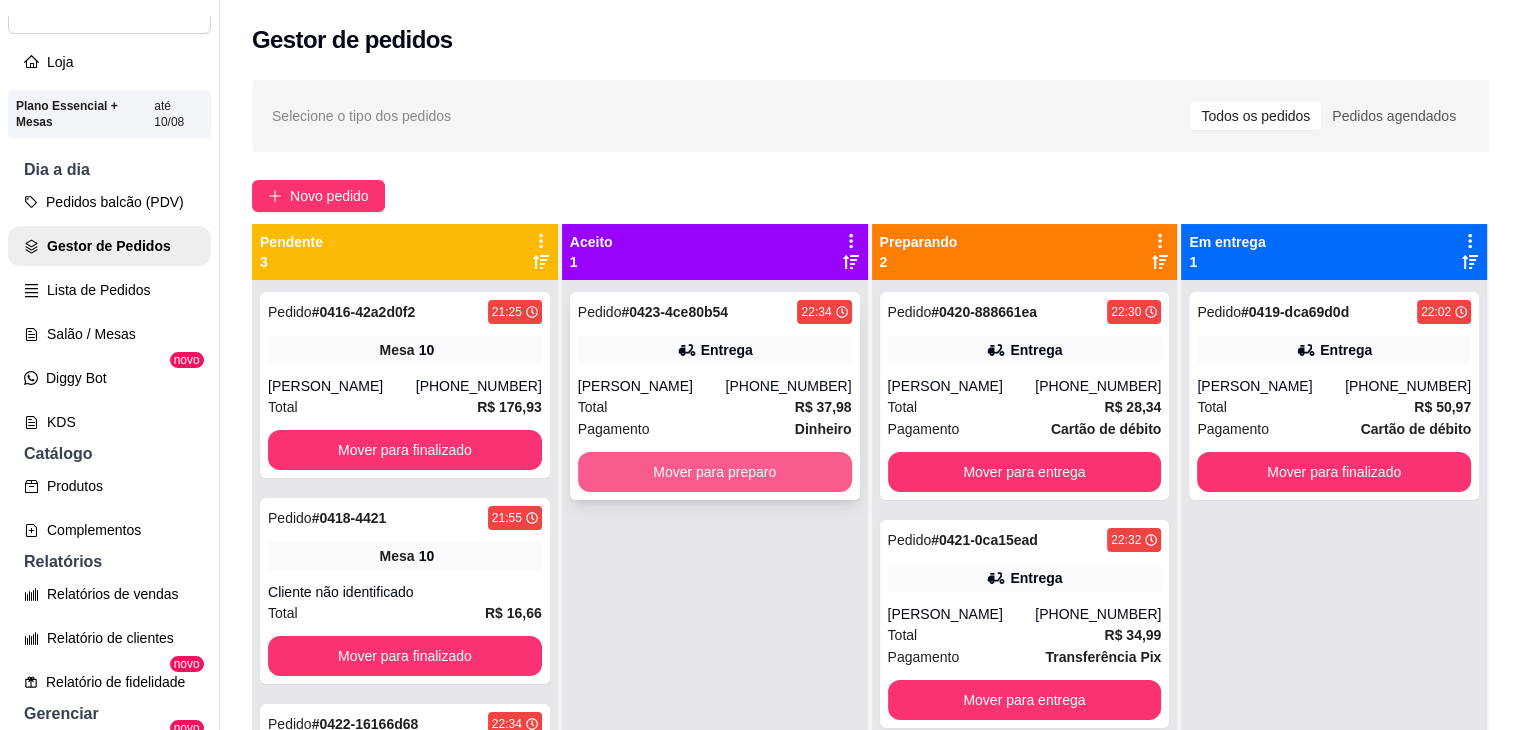 click on "Mover para preparo" at bounding box center (715, 472) 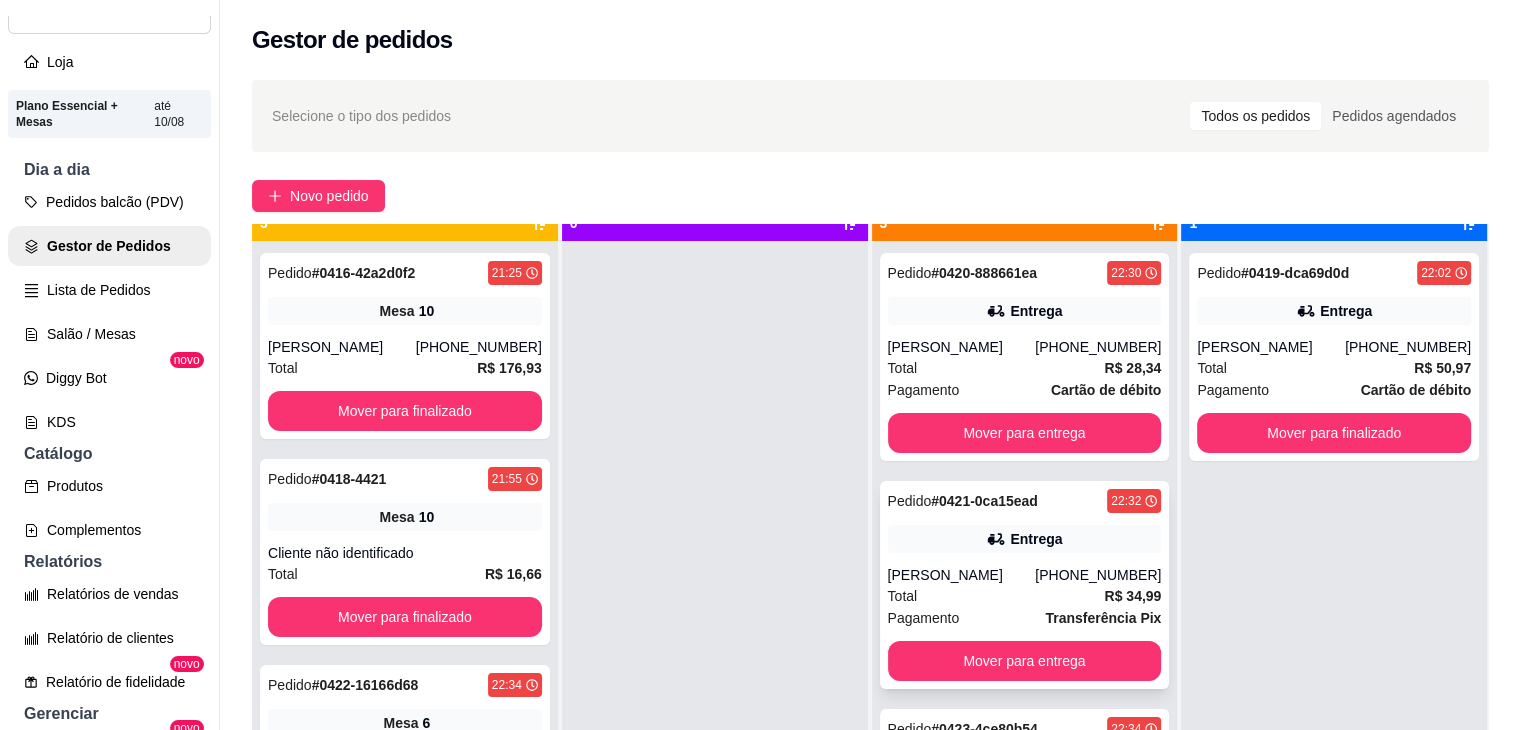 scroll, scrollTop: 56, scrollLeft: 0, axis: vertical 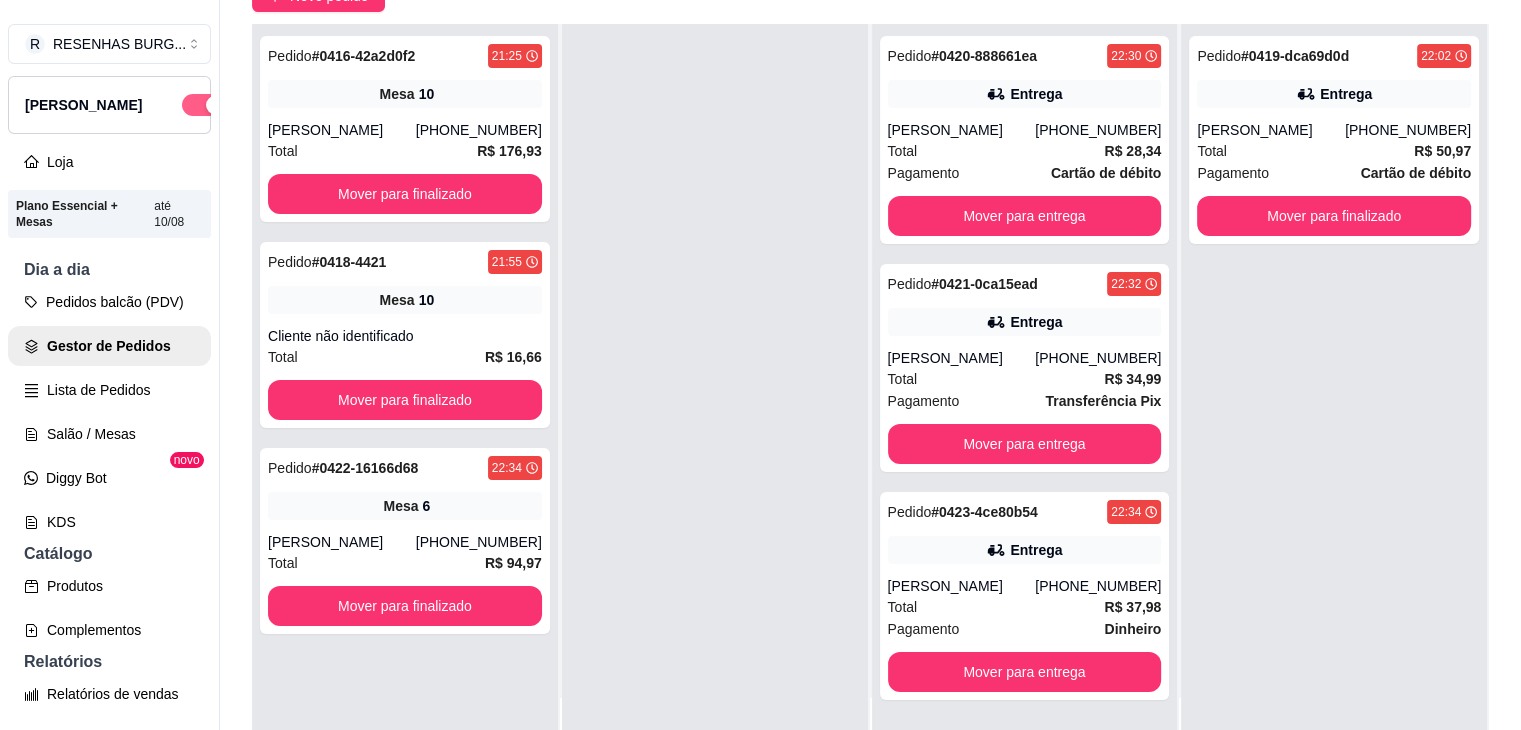 click at bounding box center [215, 105] 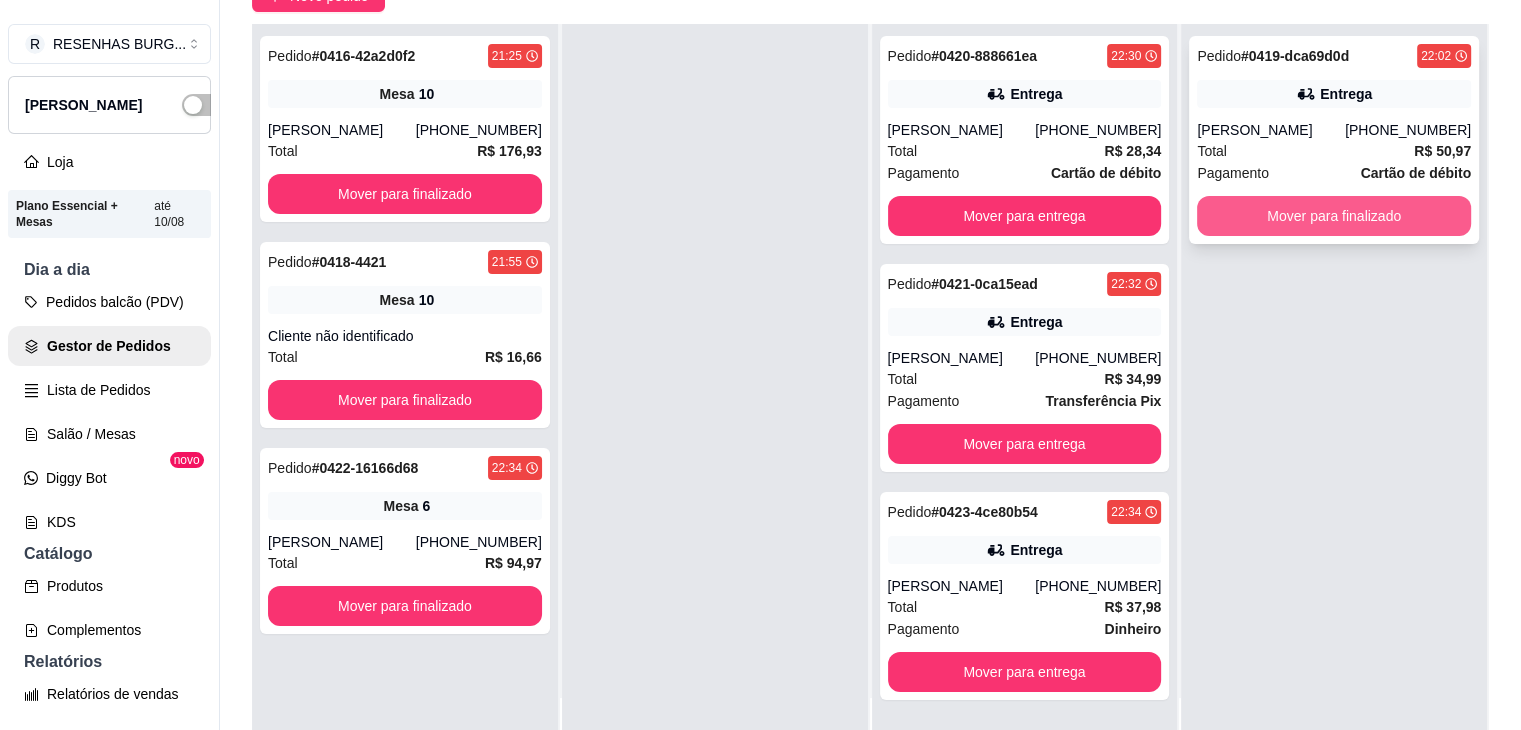 click on "Mover para finalizado" at bounding box center [1334, 216] 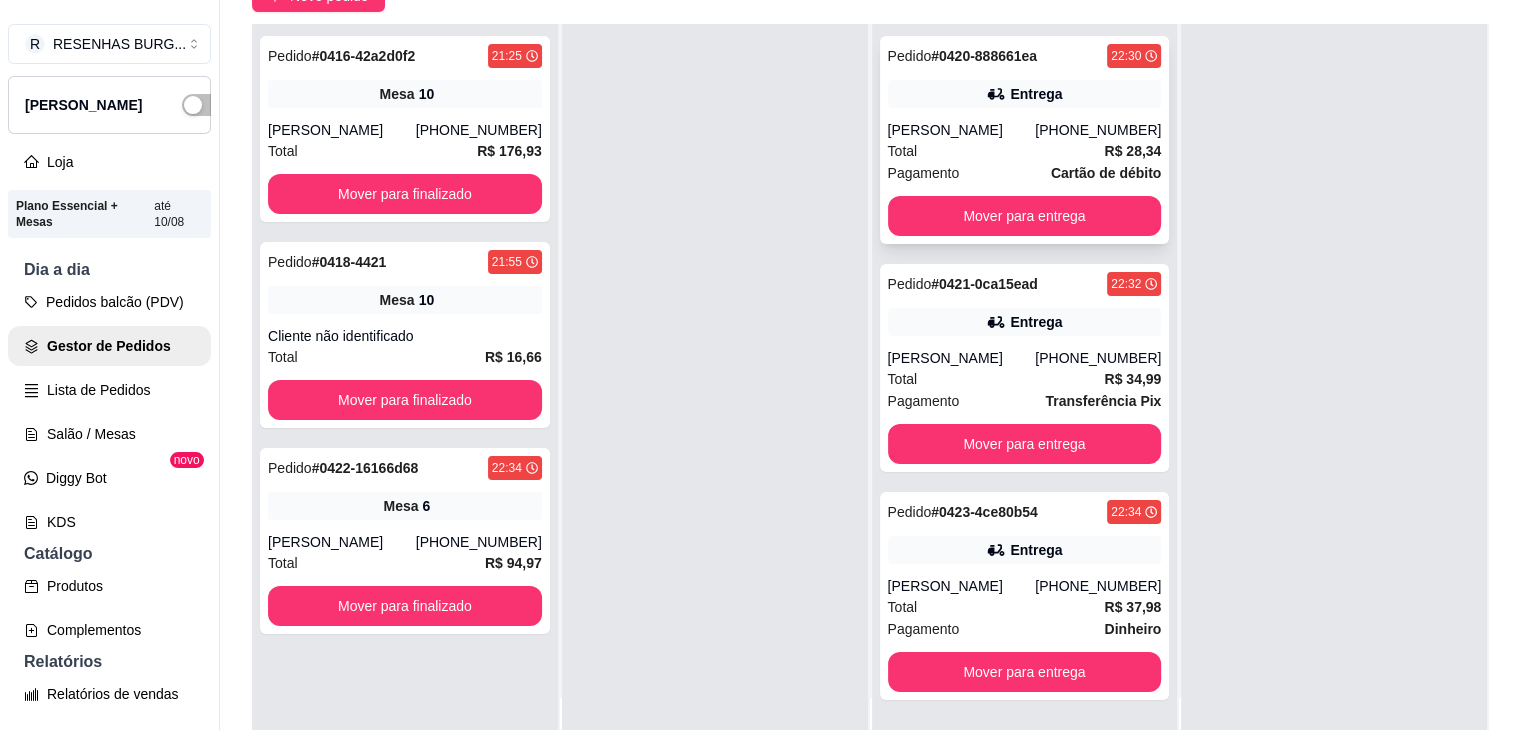 click on "Pedido  # 0420-888661ea 22:30 Entrega [PERSON_NAME]  [PHONE_NUMBER] Total R$ 28,34 Pagamento Cartão de débito Mover para entrega" at bounding box center (1025, 140) 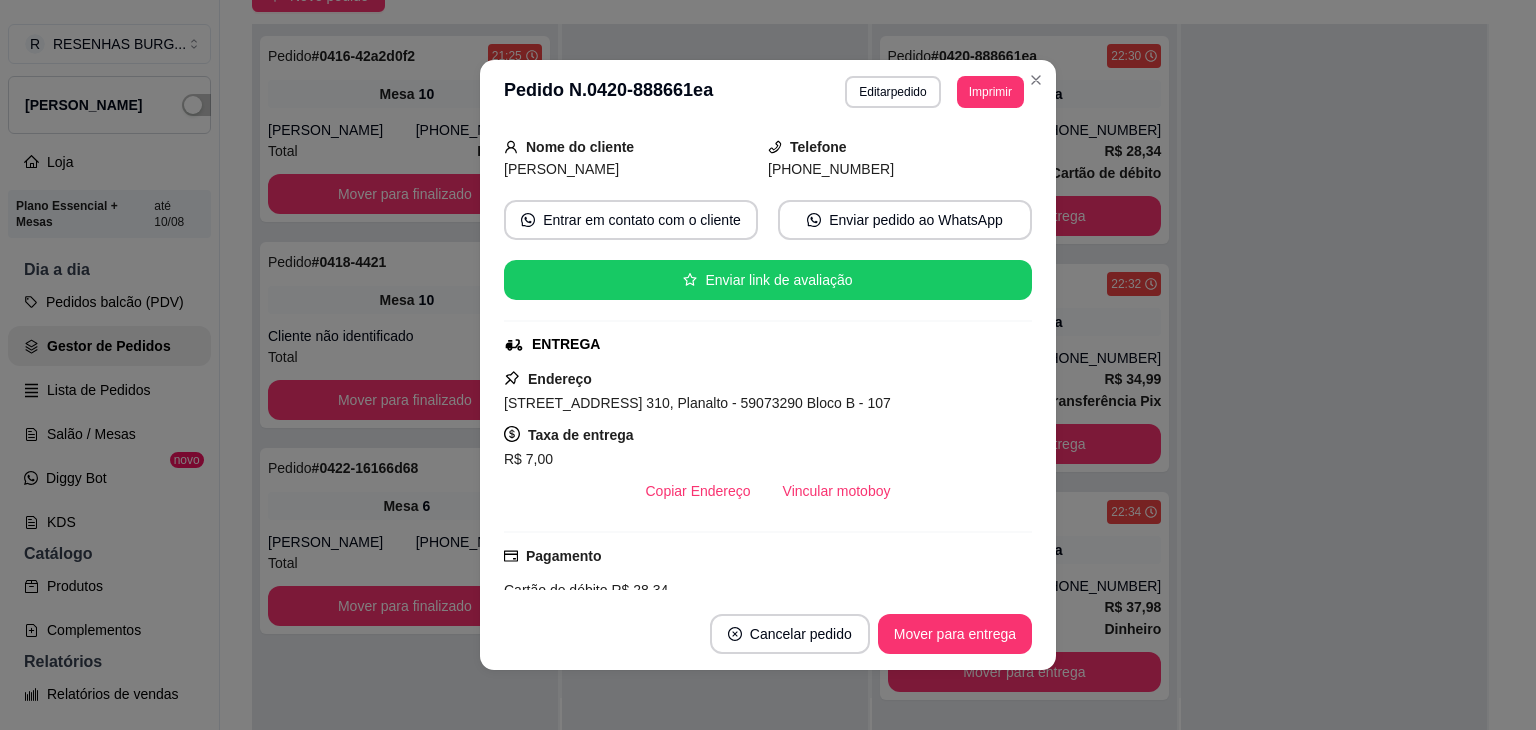 scroll, scrollTop: 200, scrollLeft: 0, axis: vertical 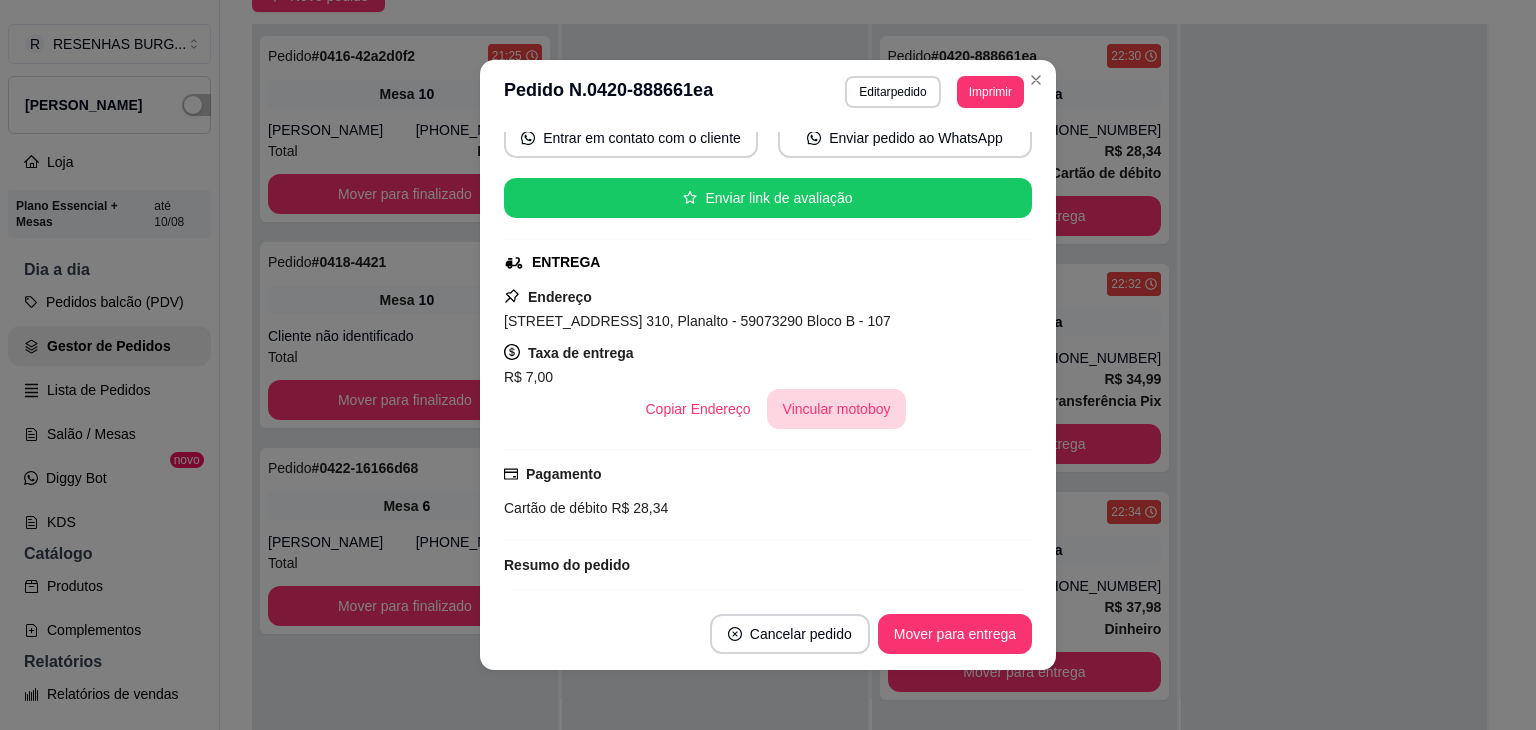 click on "Vincular motoboy" at bounding box center [837, 409] 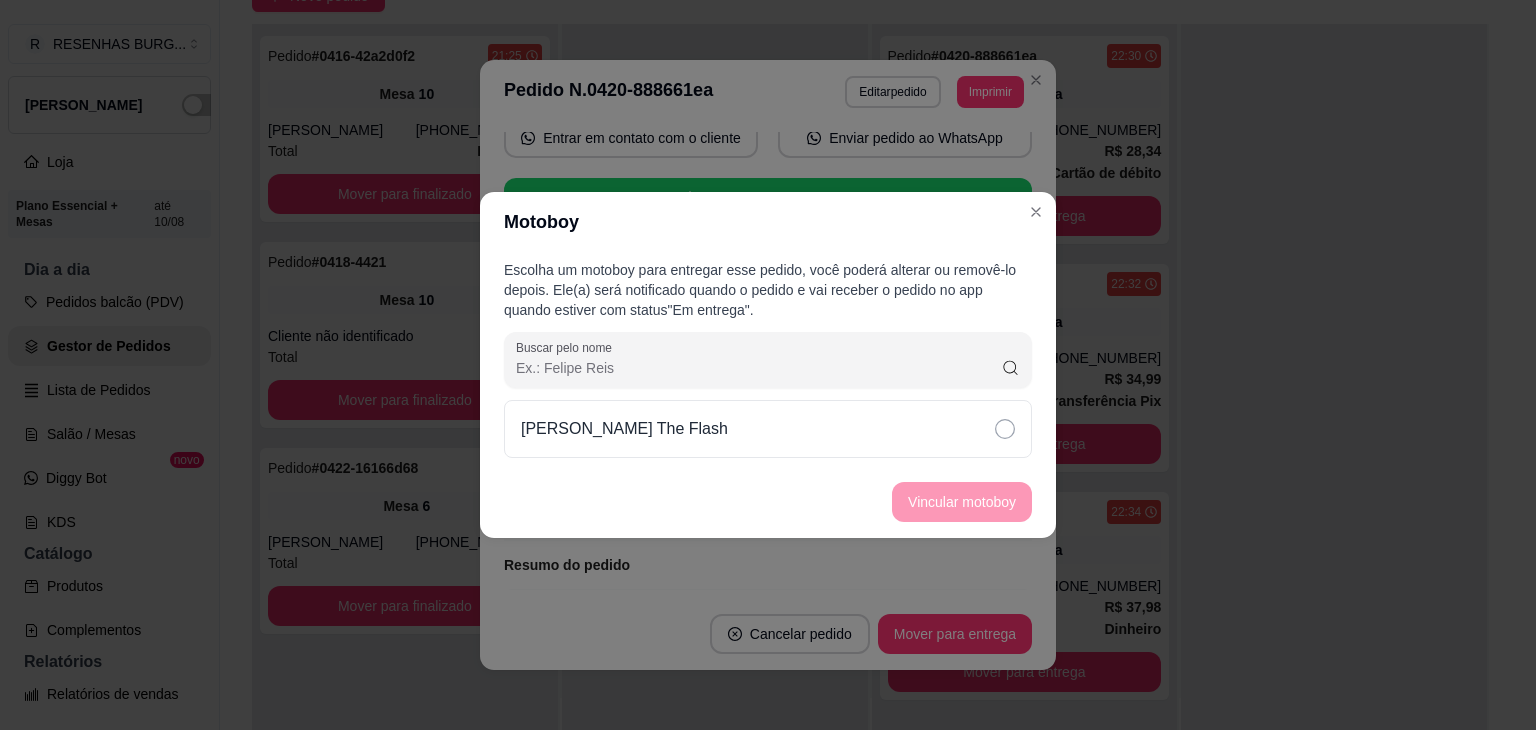 click 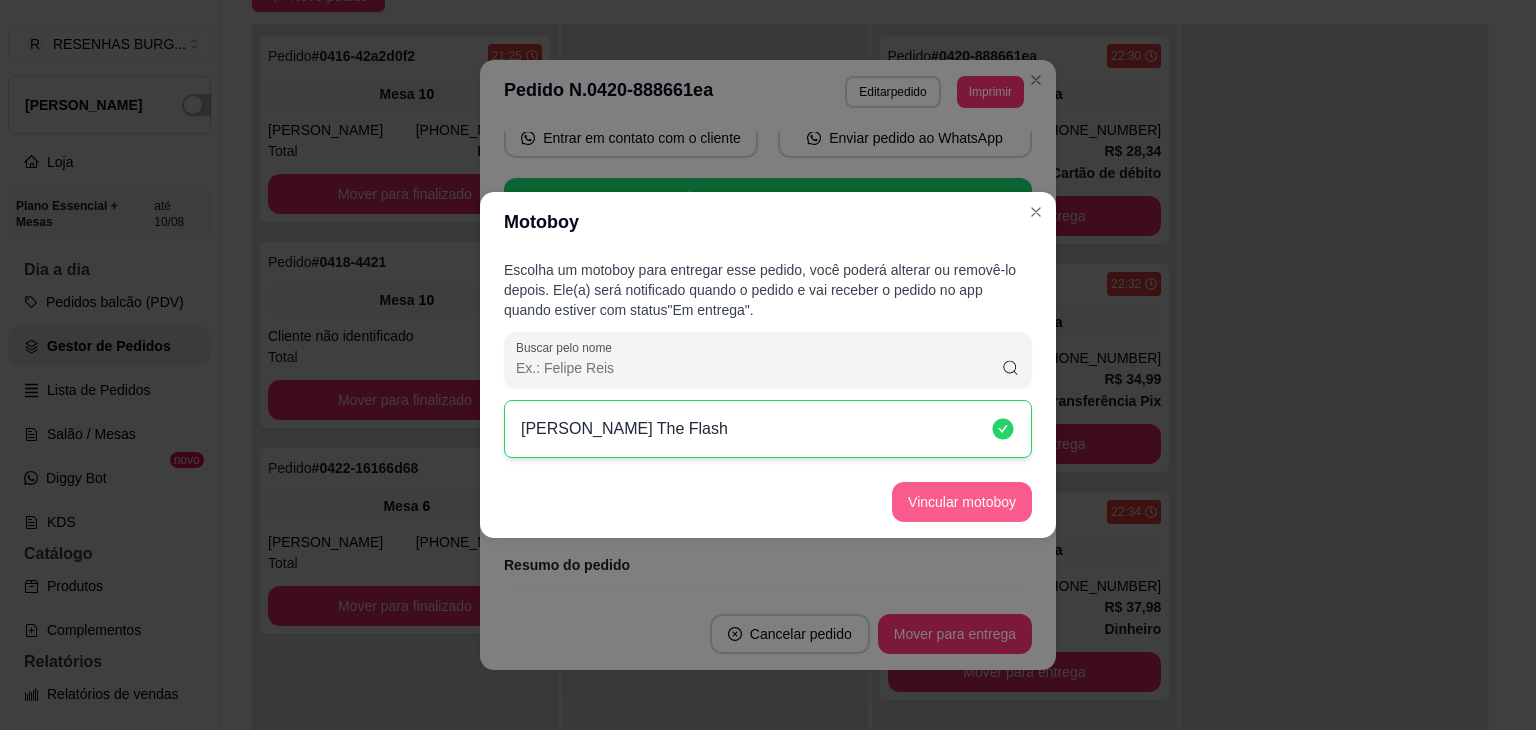 click on "Vincular motoboy" at bounding box center (962, 502) 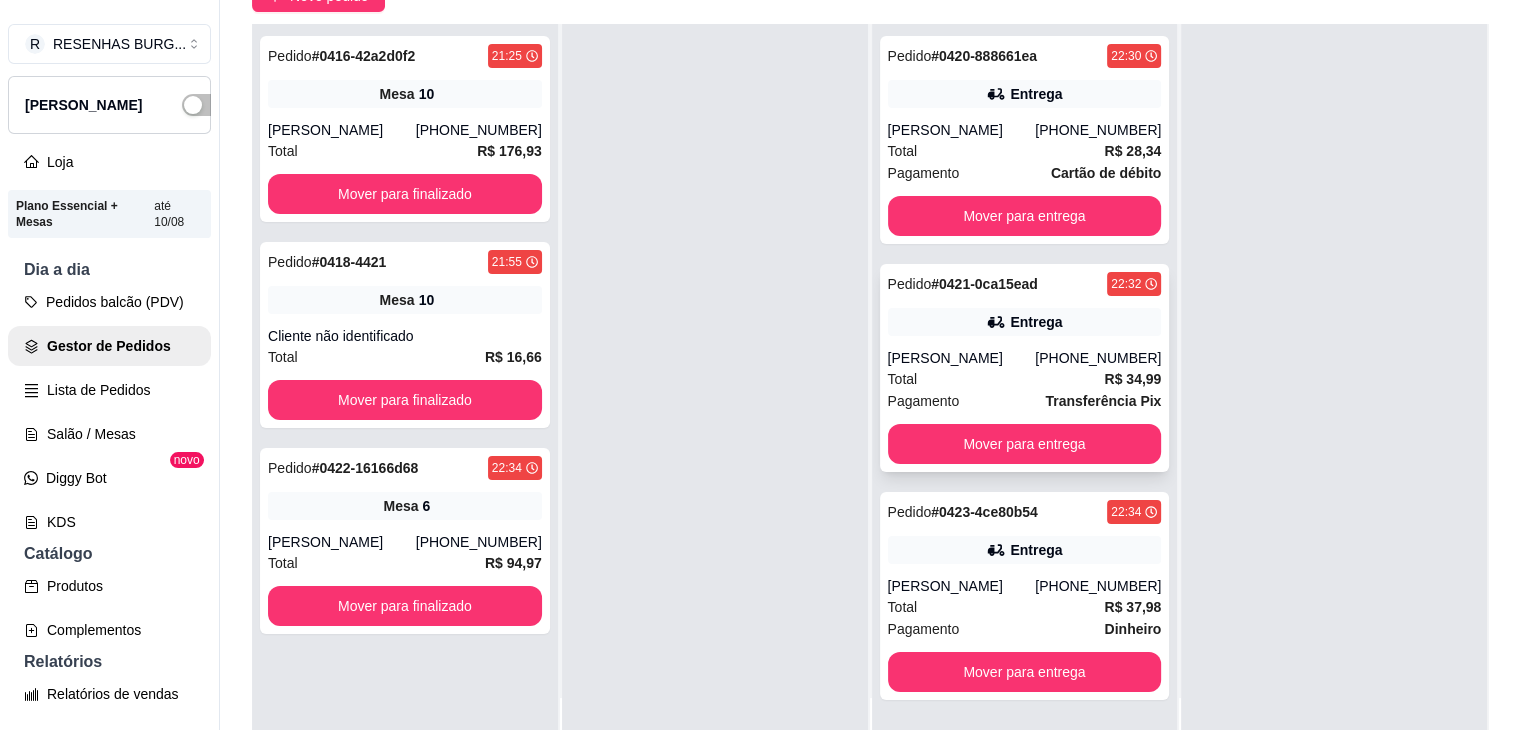 click on "Pedido  # 0421-0ca15ead 22:32 Entrega [PERSON_NAME]  [PHONE_NUMBER] Total R$ 34,99 Pagamento Transferência Pix Mover para entrega" at bounding box center [1025, 368] 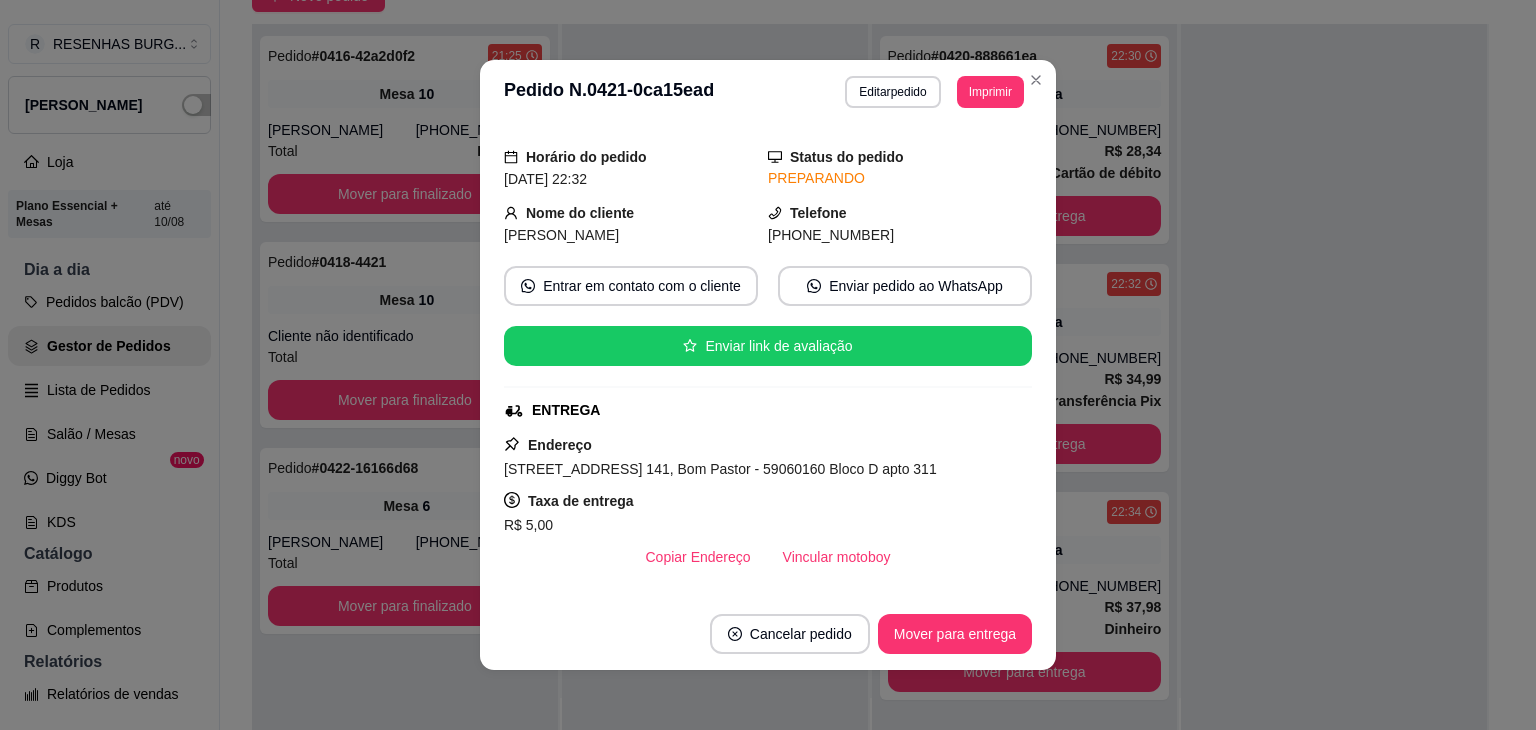 scroll, scrollTop: 200, scrollLeft: 0, axis: vertical 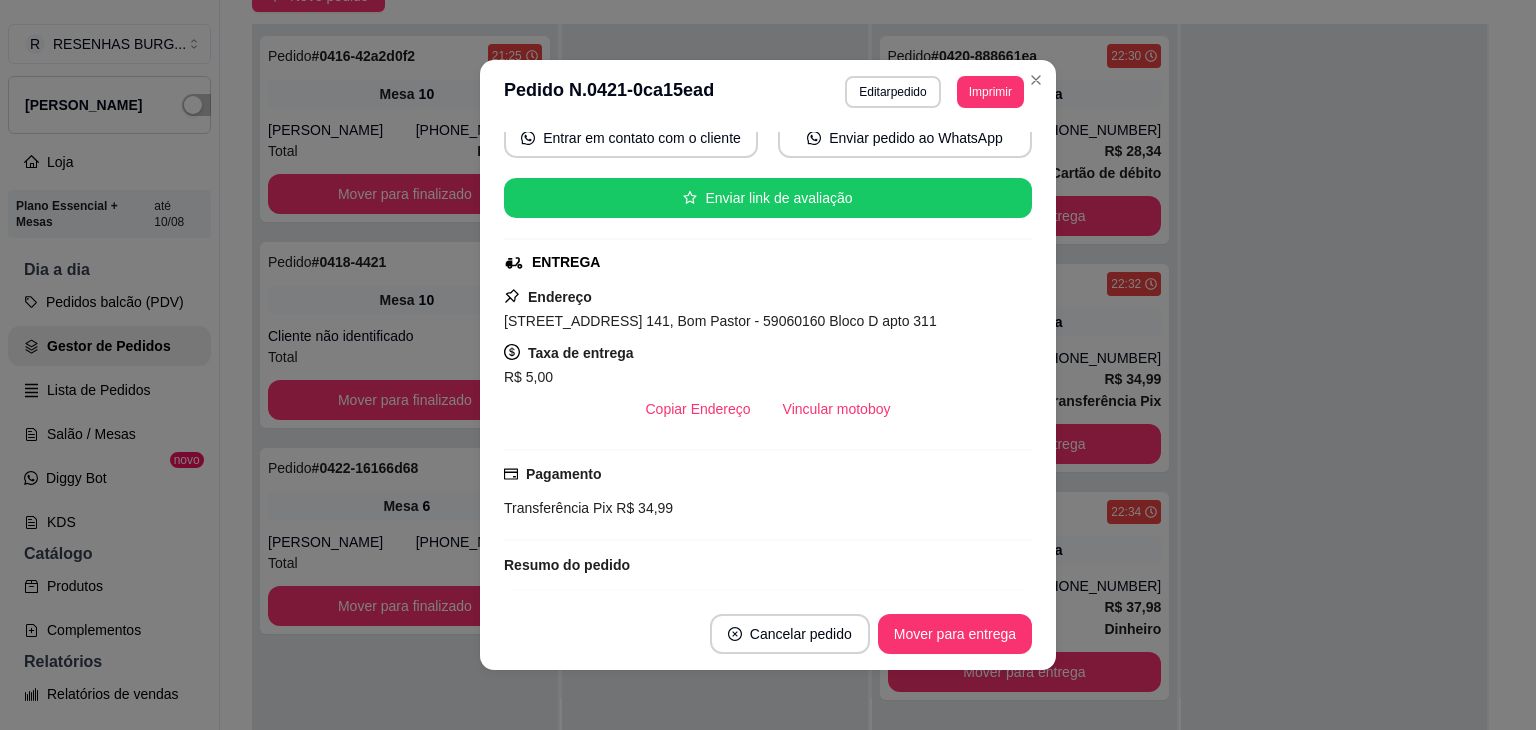 click on "Vincular motoboy" at bounding box center [837, 409] 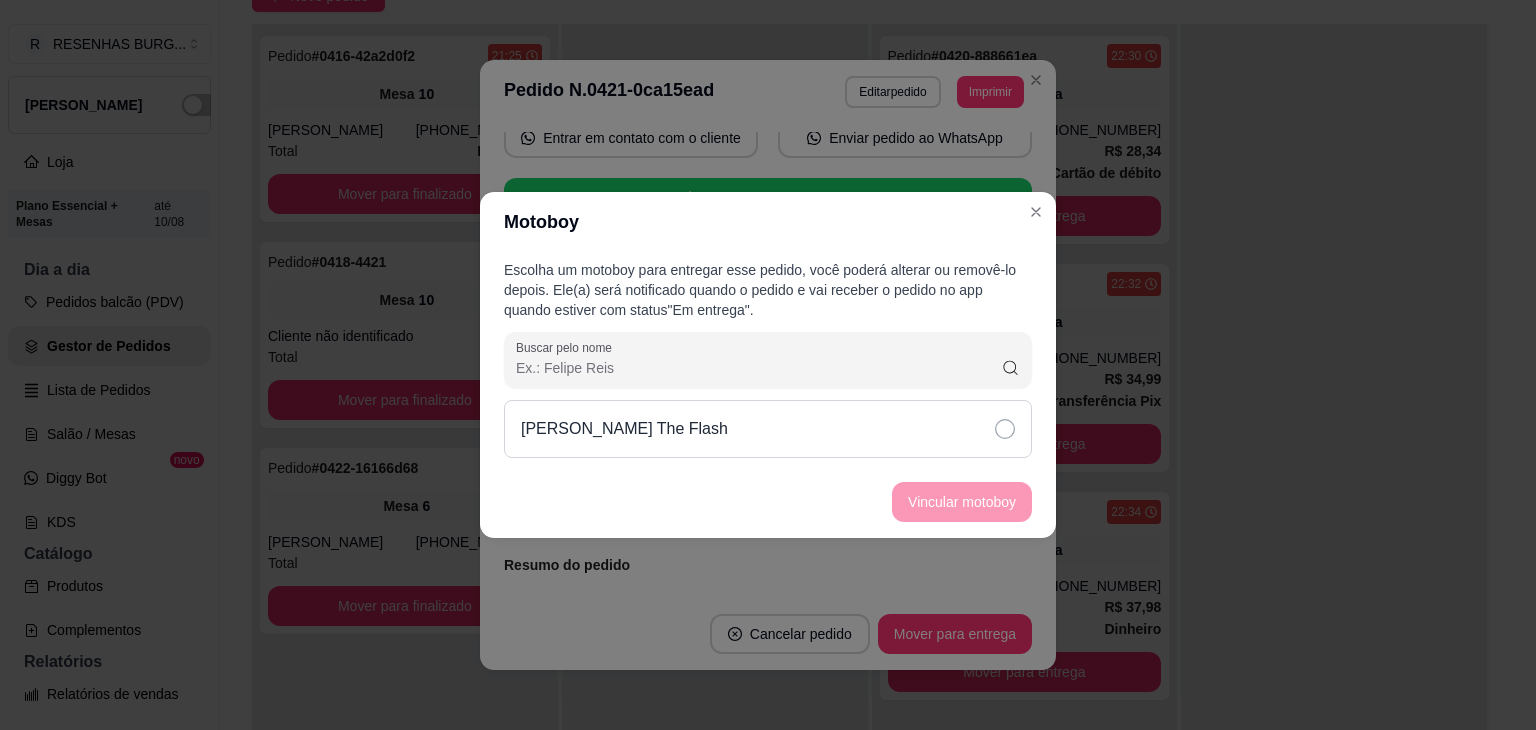 click on "[PERSON_NAME] The Flash" at bounding box center [768, 429] 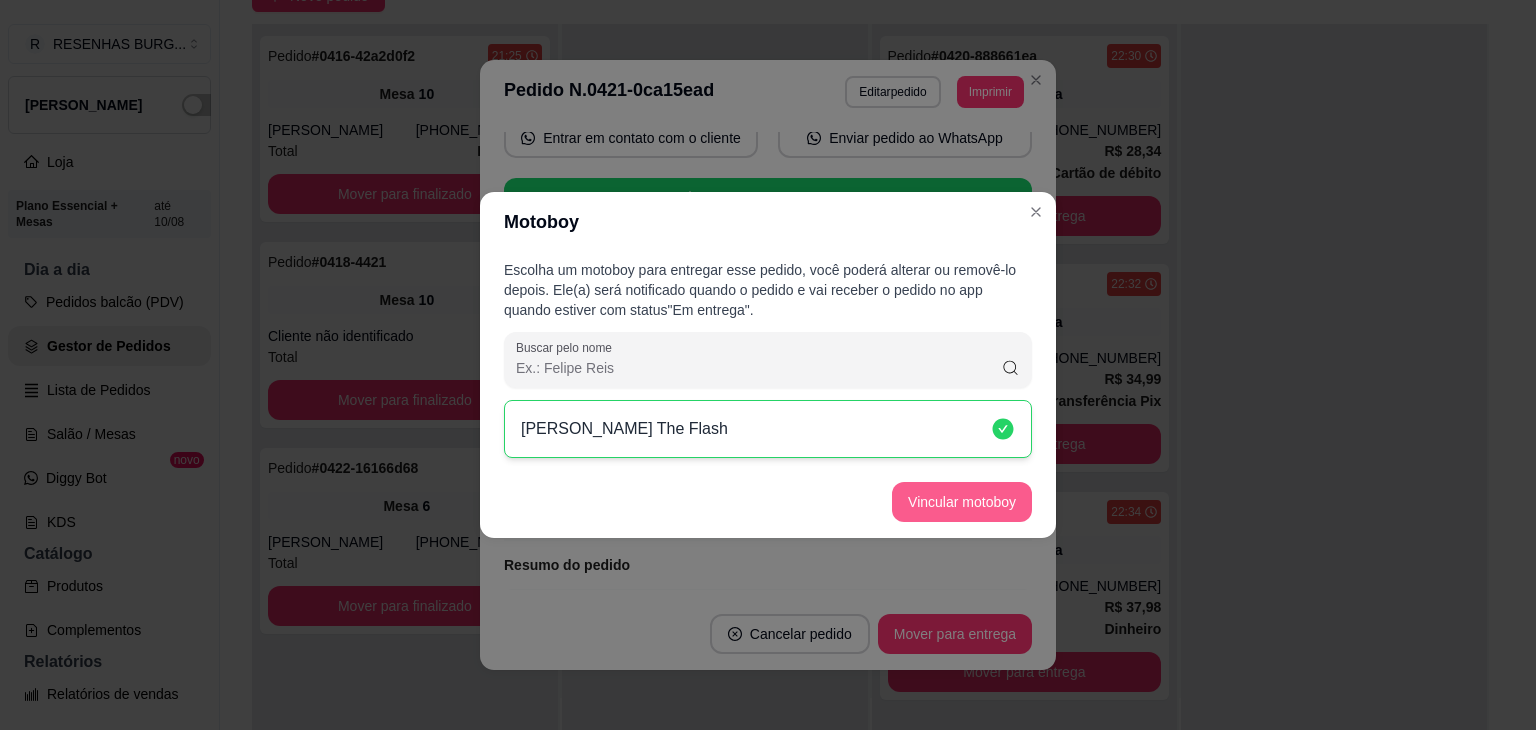 click on "Vincular motoboy" at bounding box center [962, 502] 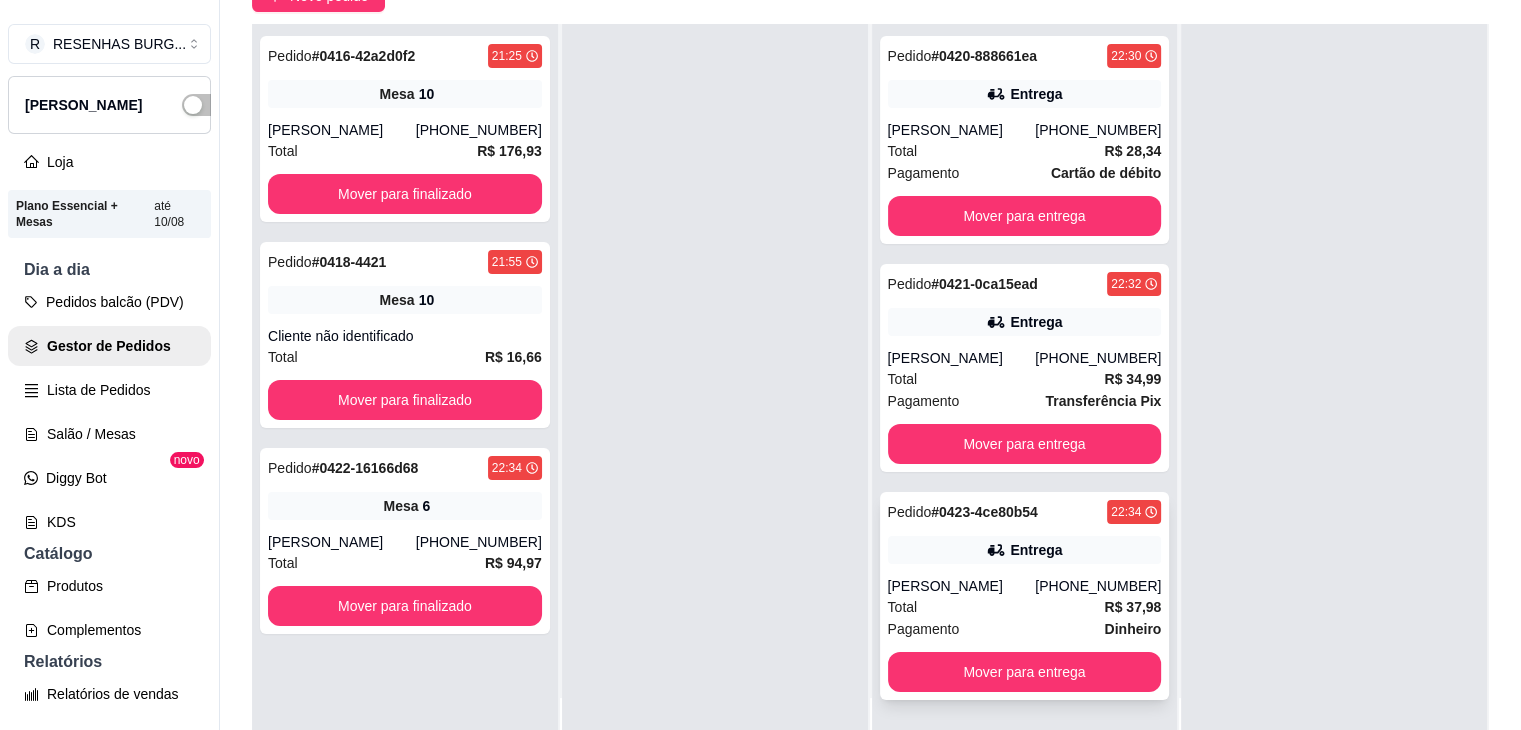 click 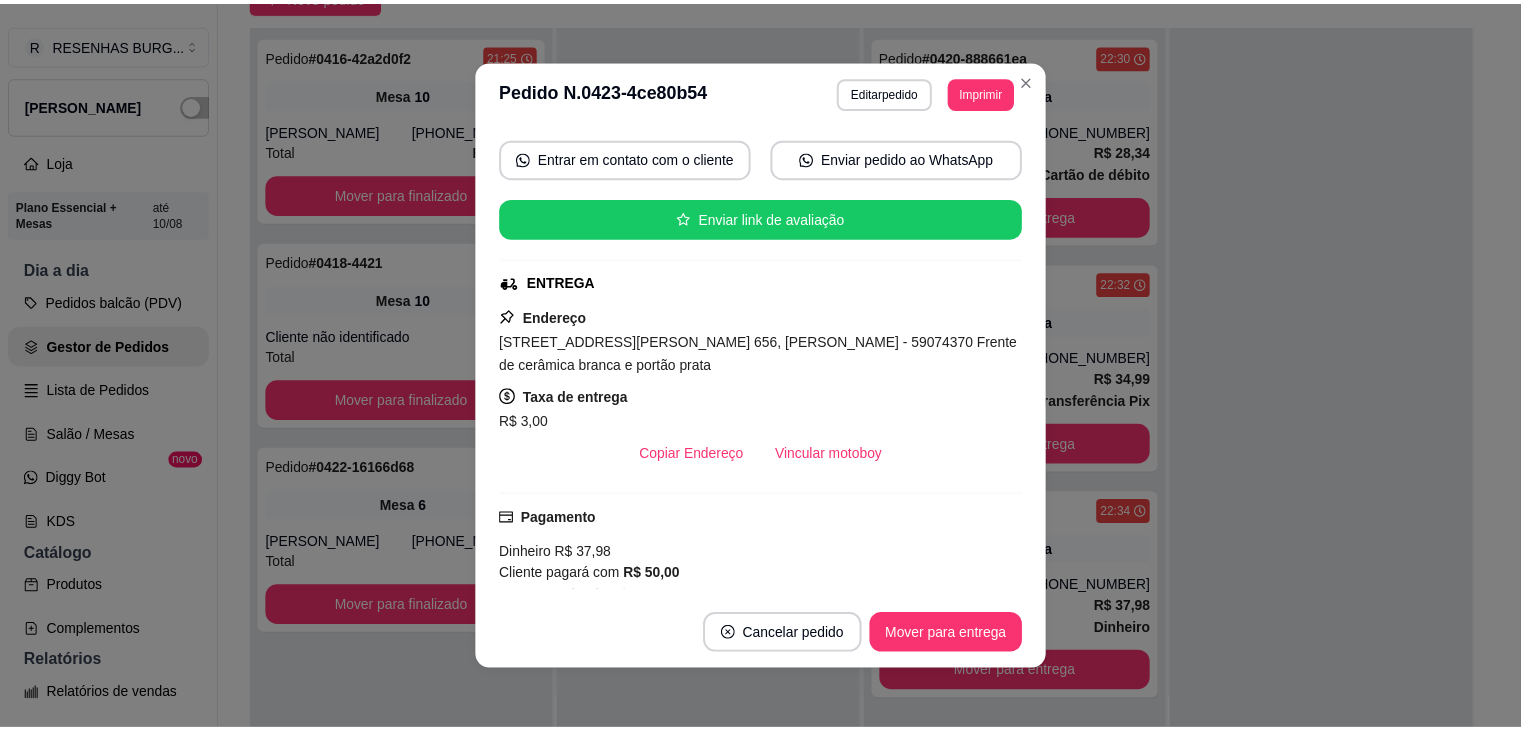 scroll, scrollTop: 200, scrollLeft: 0, axis: vertical 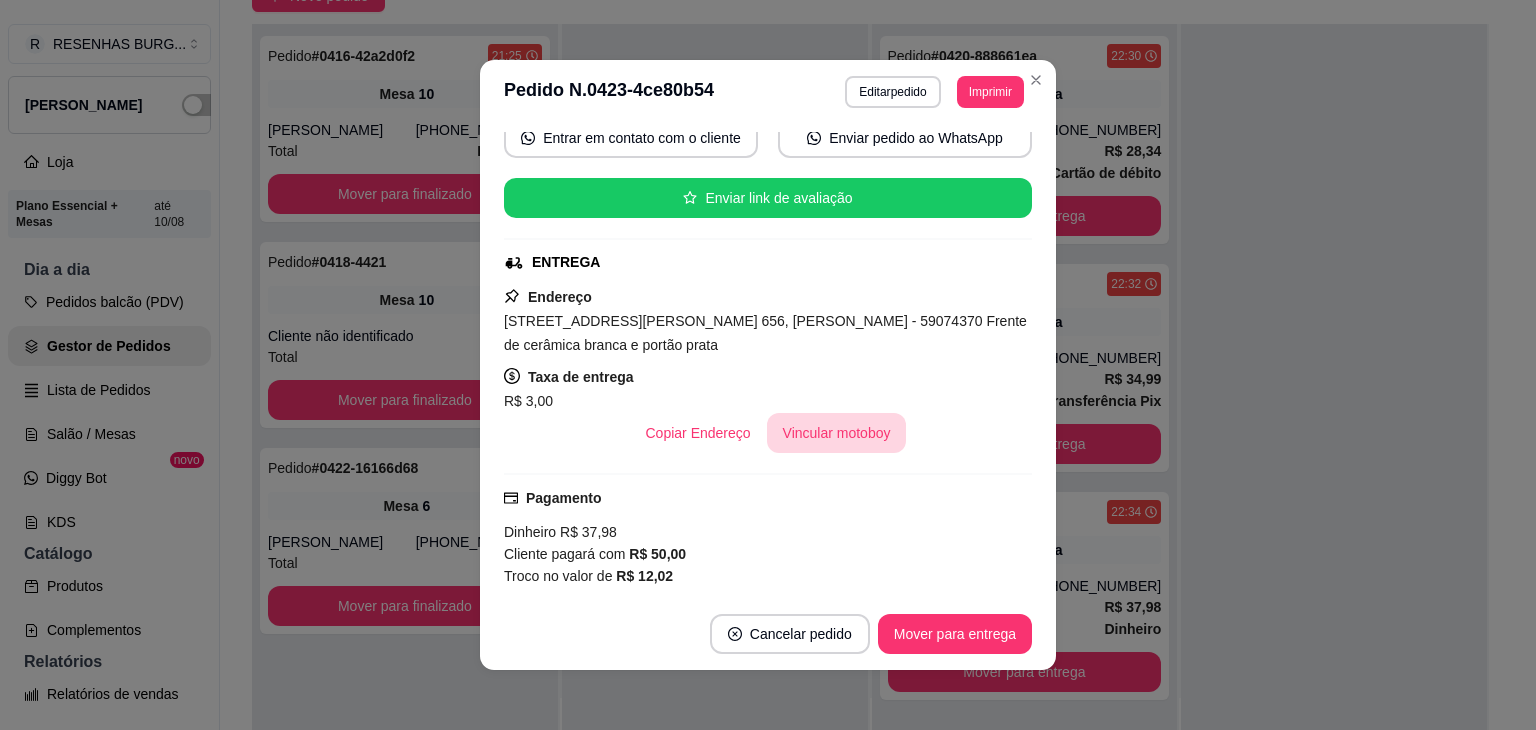 click on "Vincular motoboy" at bounding box center (837, 433) 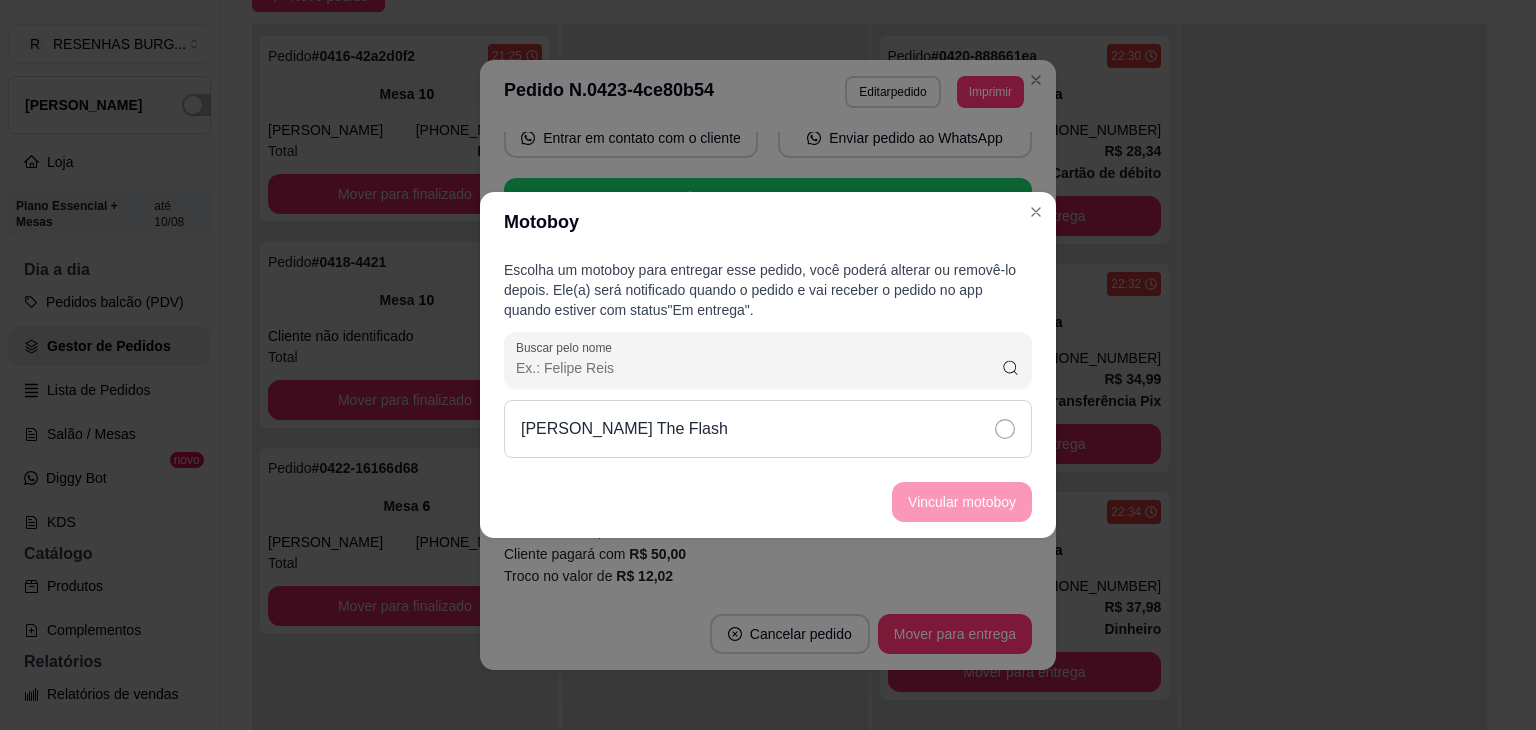 click on "[PERSON_NAME] The Flash" at bounding box center [768, 429] 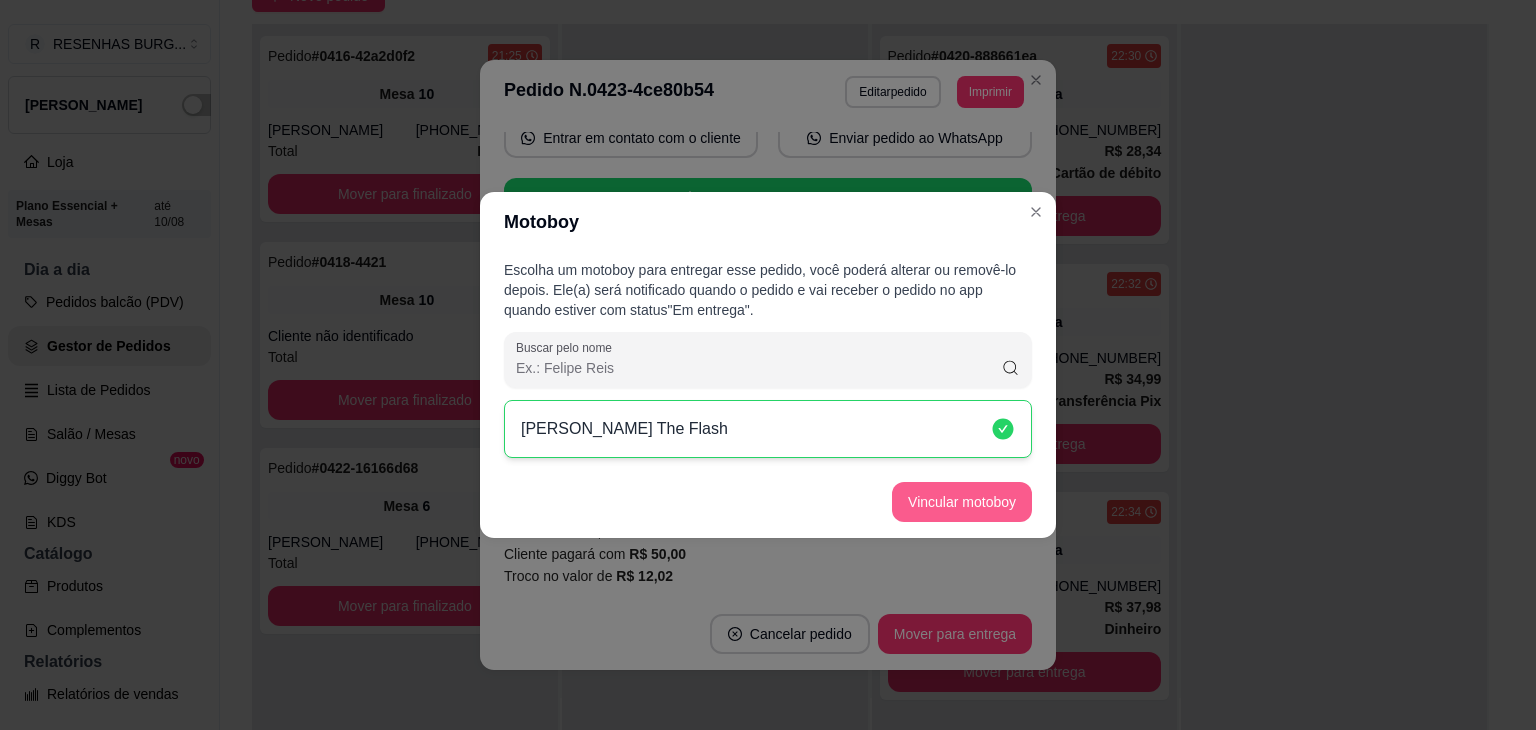 click on "Vincular motoboy" at bounding box center (962, 502) 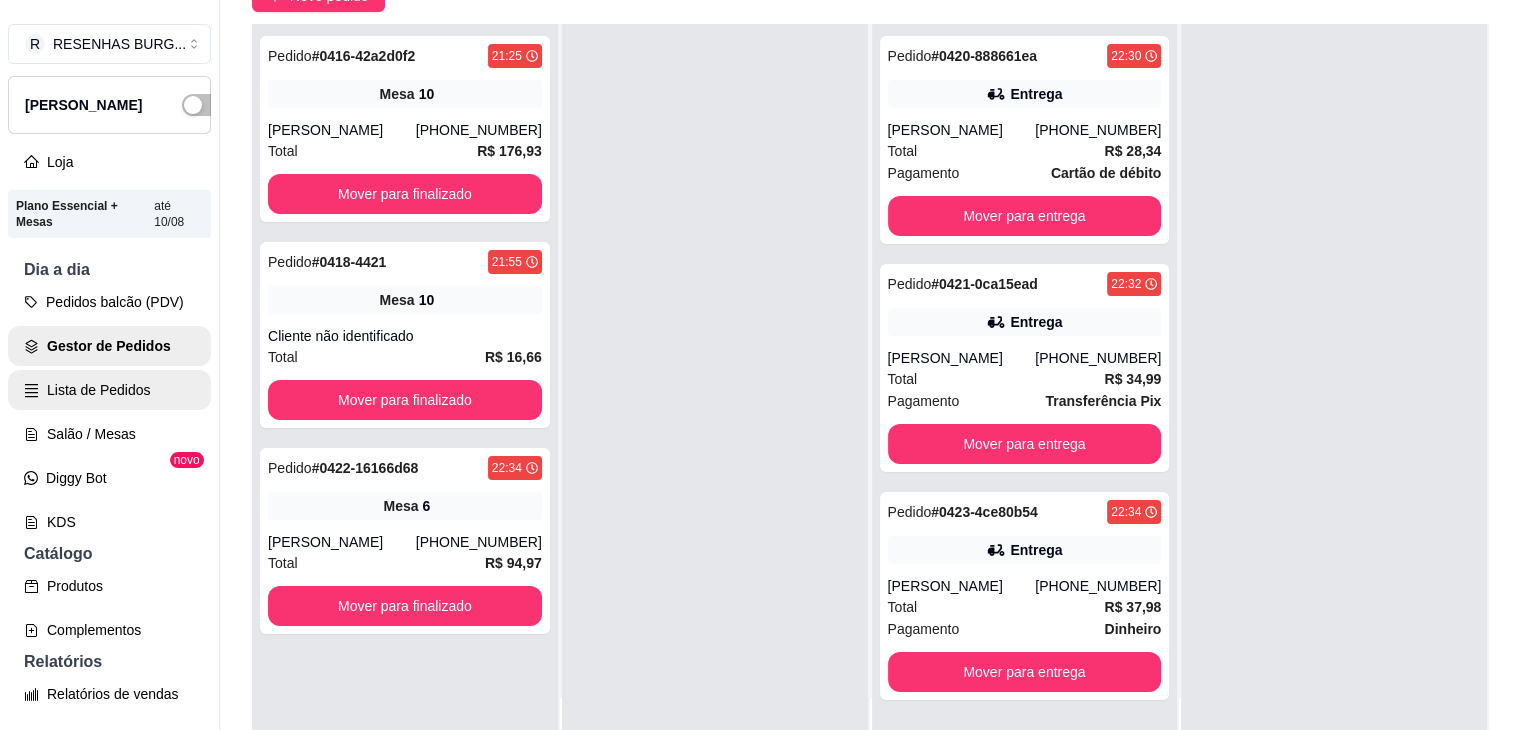 click on "Lista de Pedidos" at bounding box center (109, 390) 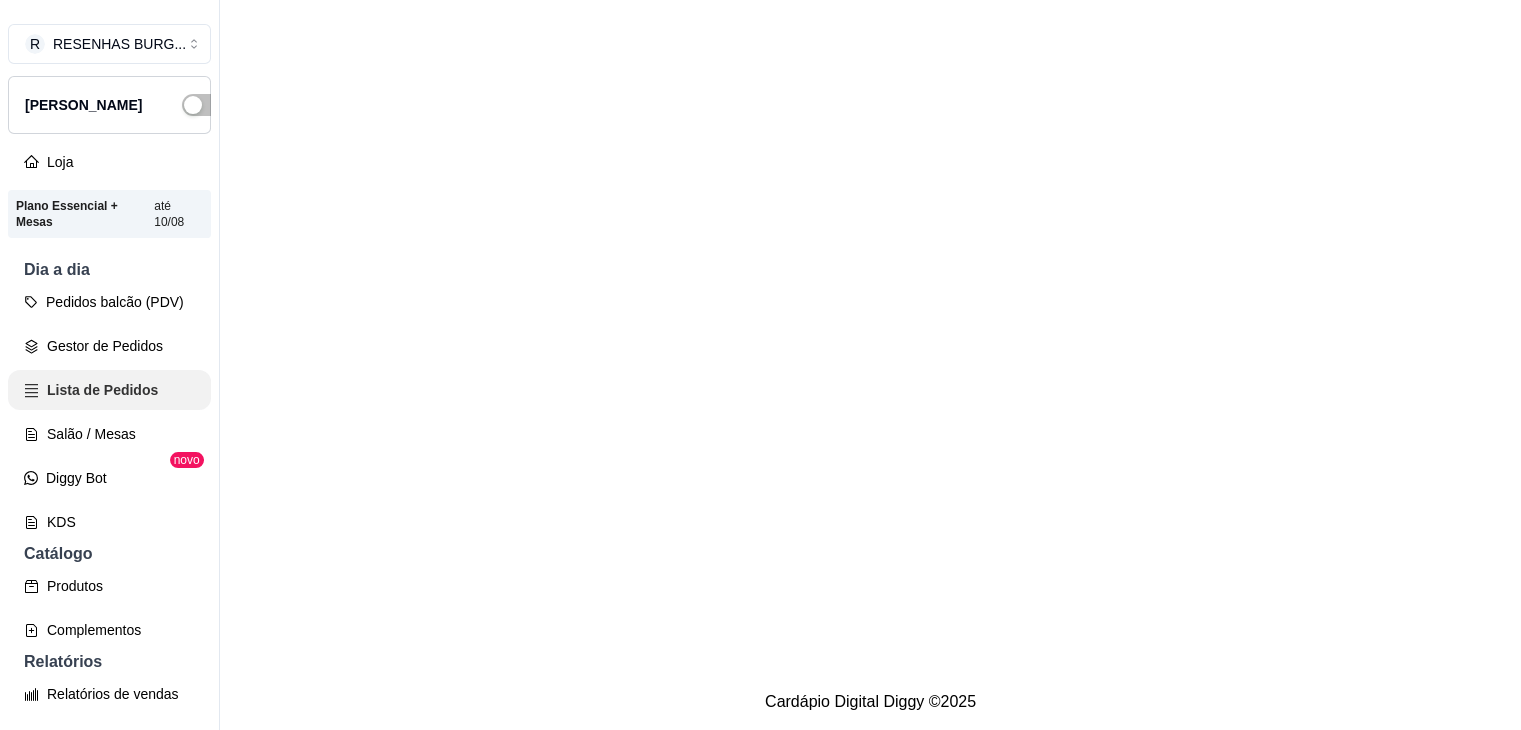 scroll, scrollTop: 0, scrollLeft: 0, axis: both 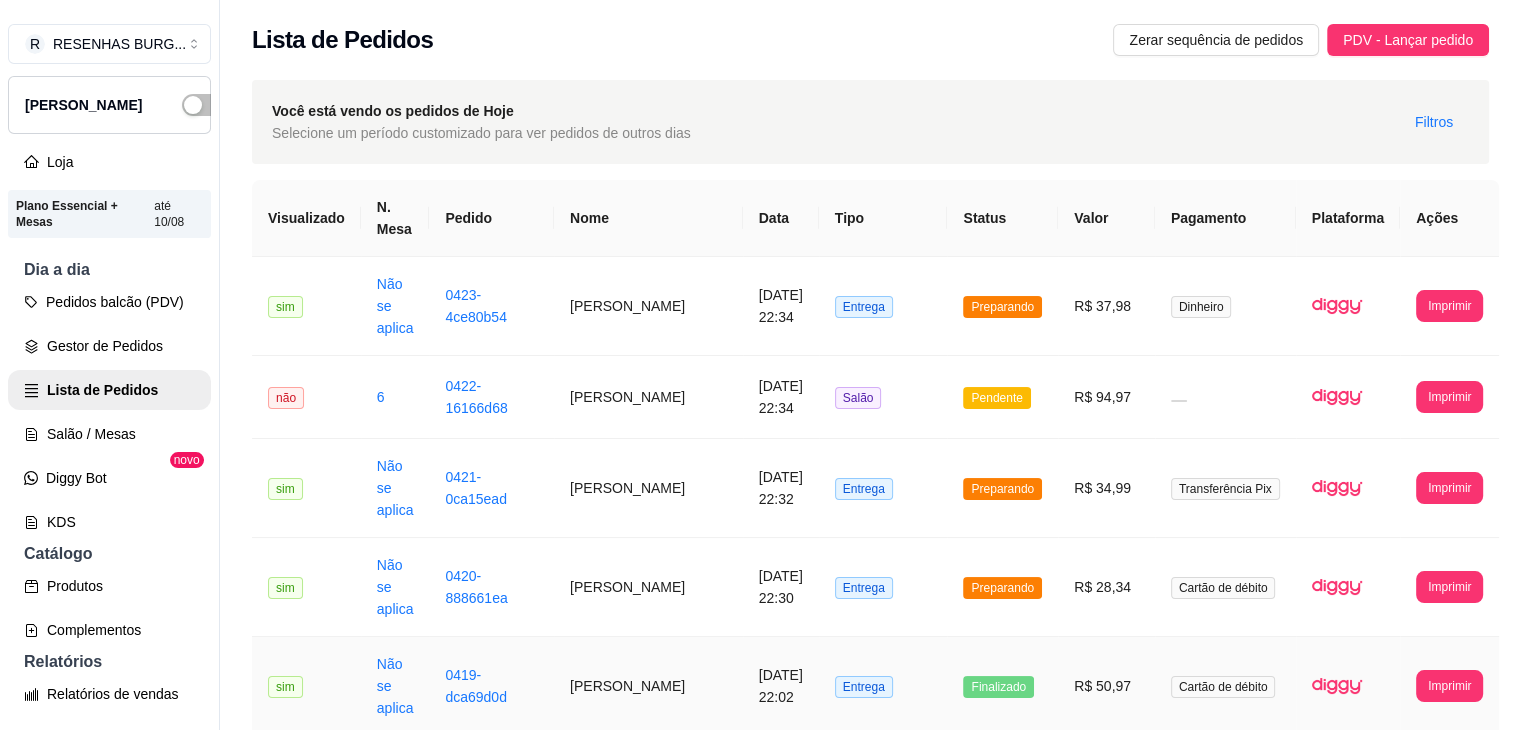 click on "[PERSON_NAME]" at bounding box center [648, 686] 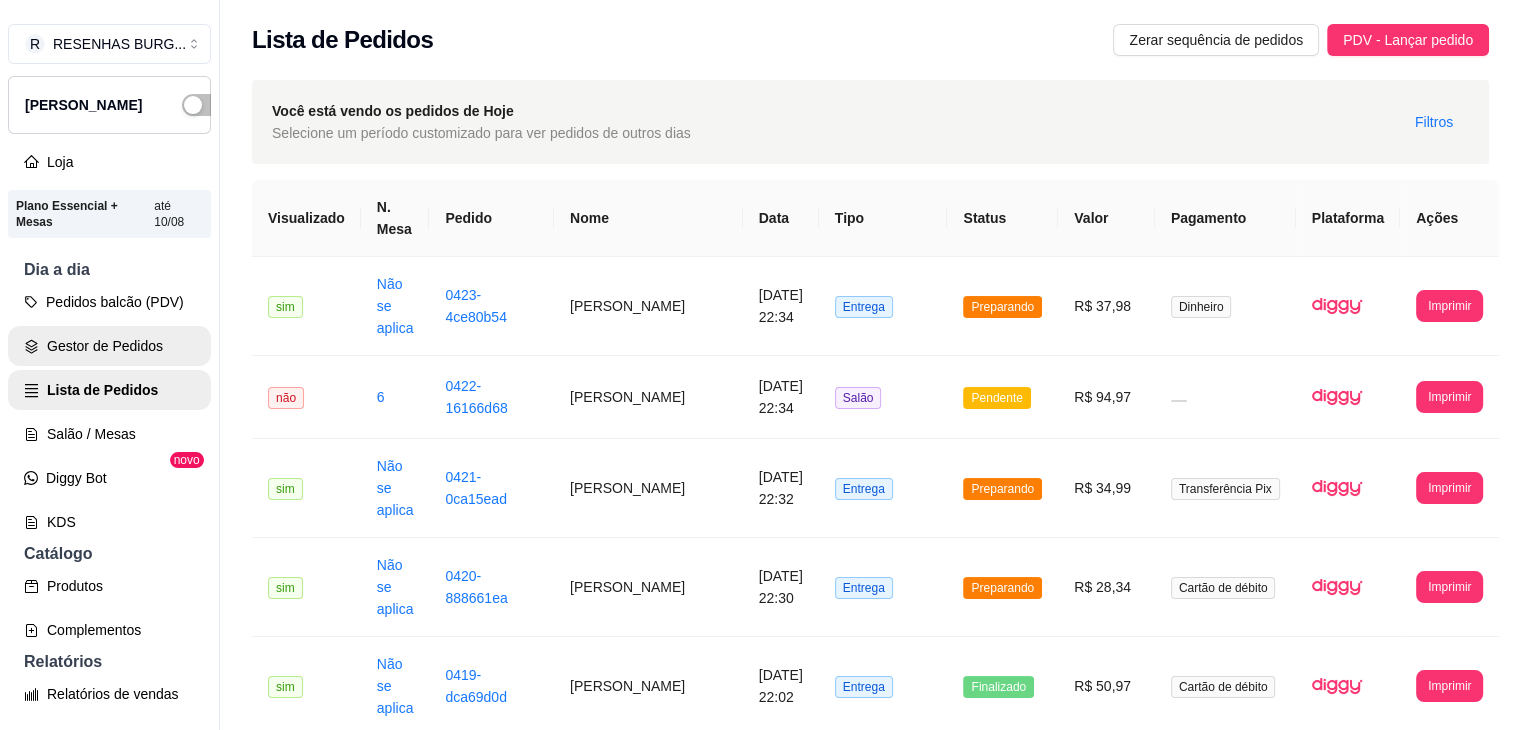 click on "Gestor de Pedidos" at bounding box center [109, 346] 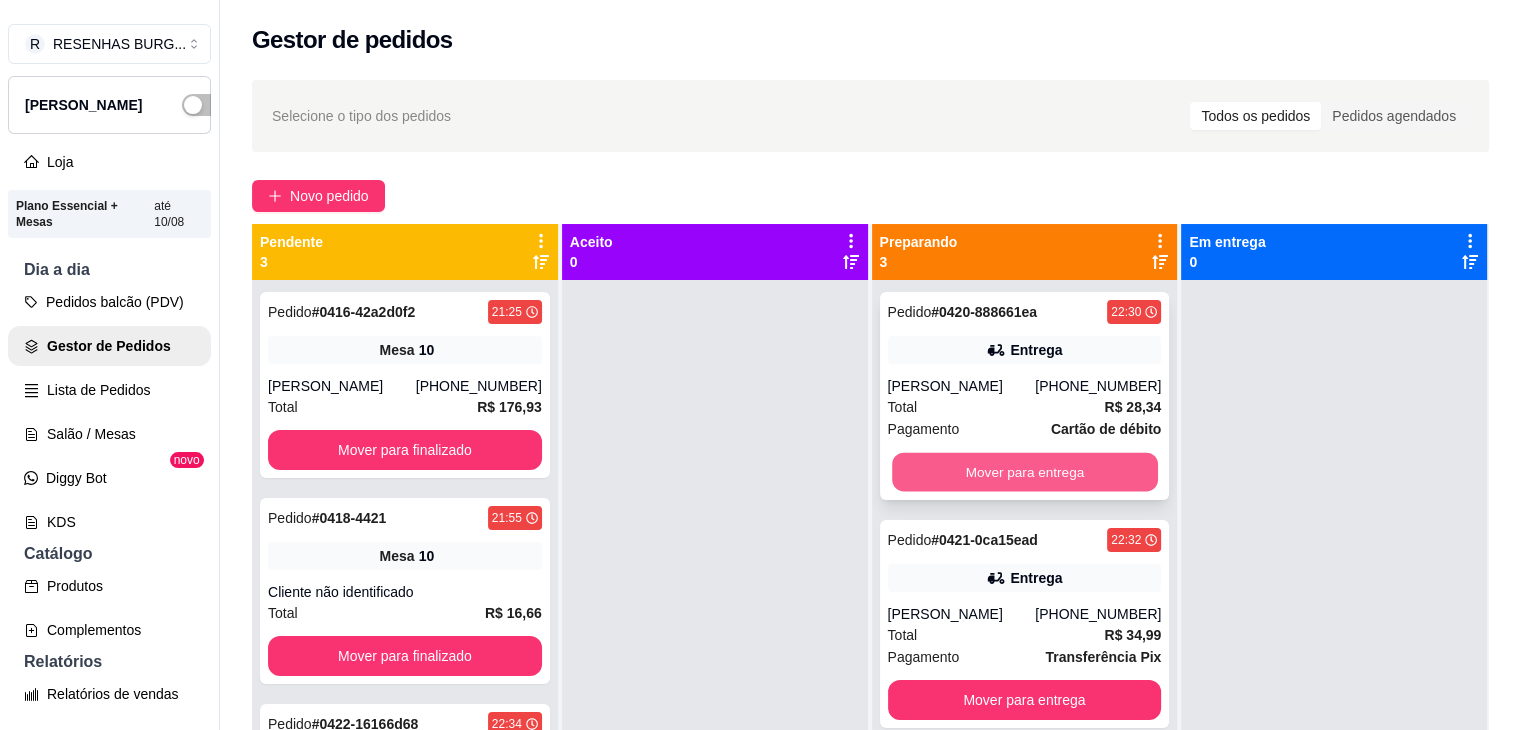 click on "Mover para entrega" at bounding box center [1025, 472] 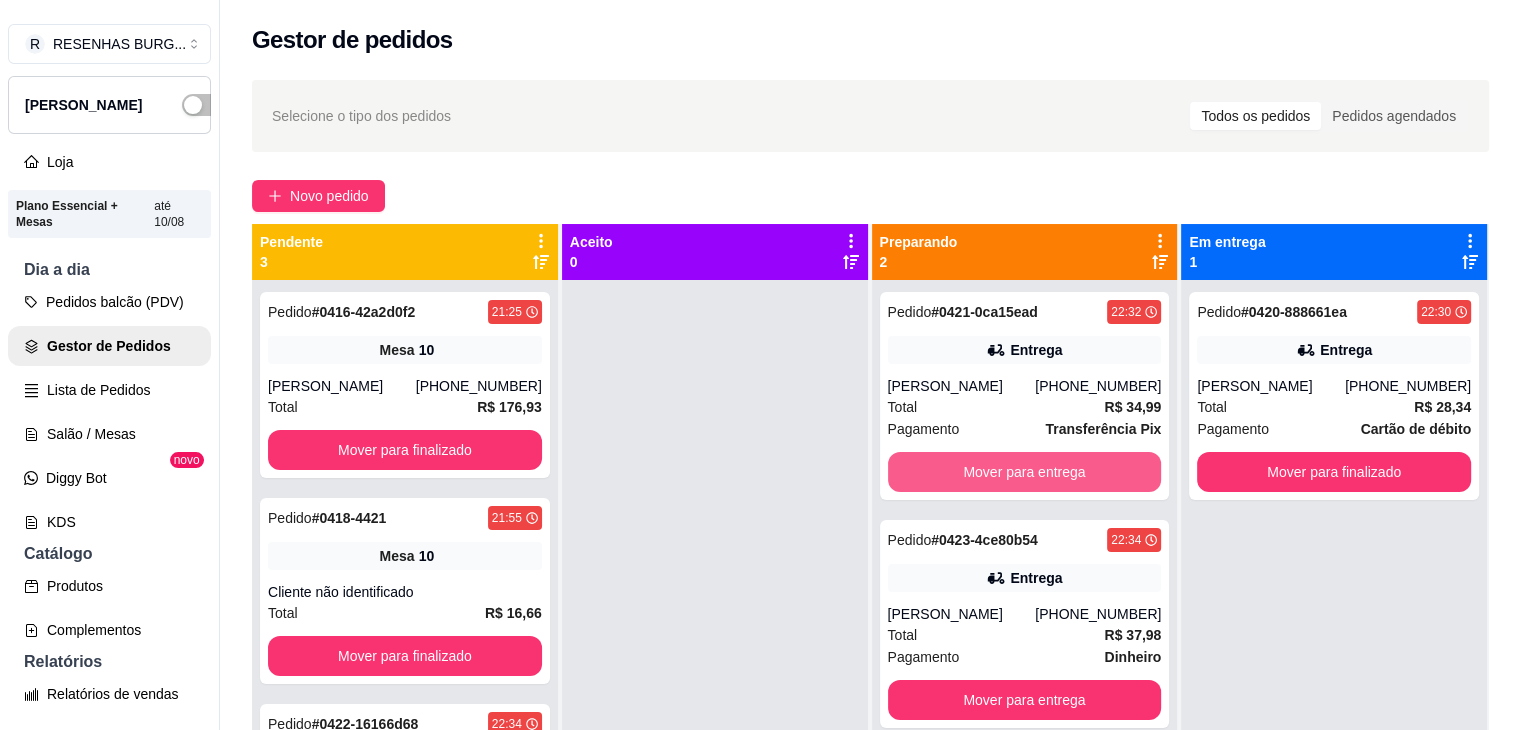 click on "Mover para entrega" at bounding box center [1025, 472] 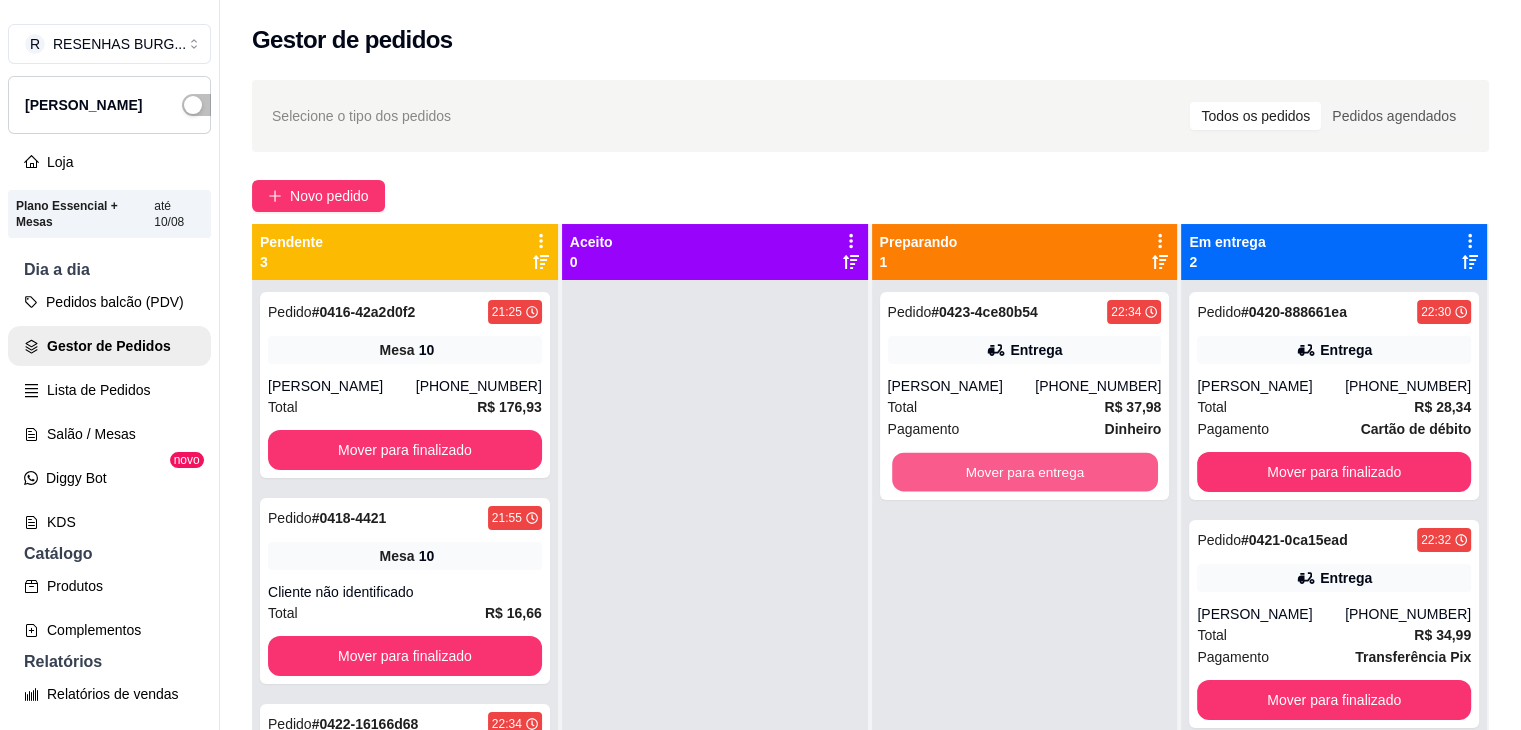click on "Mover para entrega" at bounding box center (1025, 472) 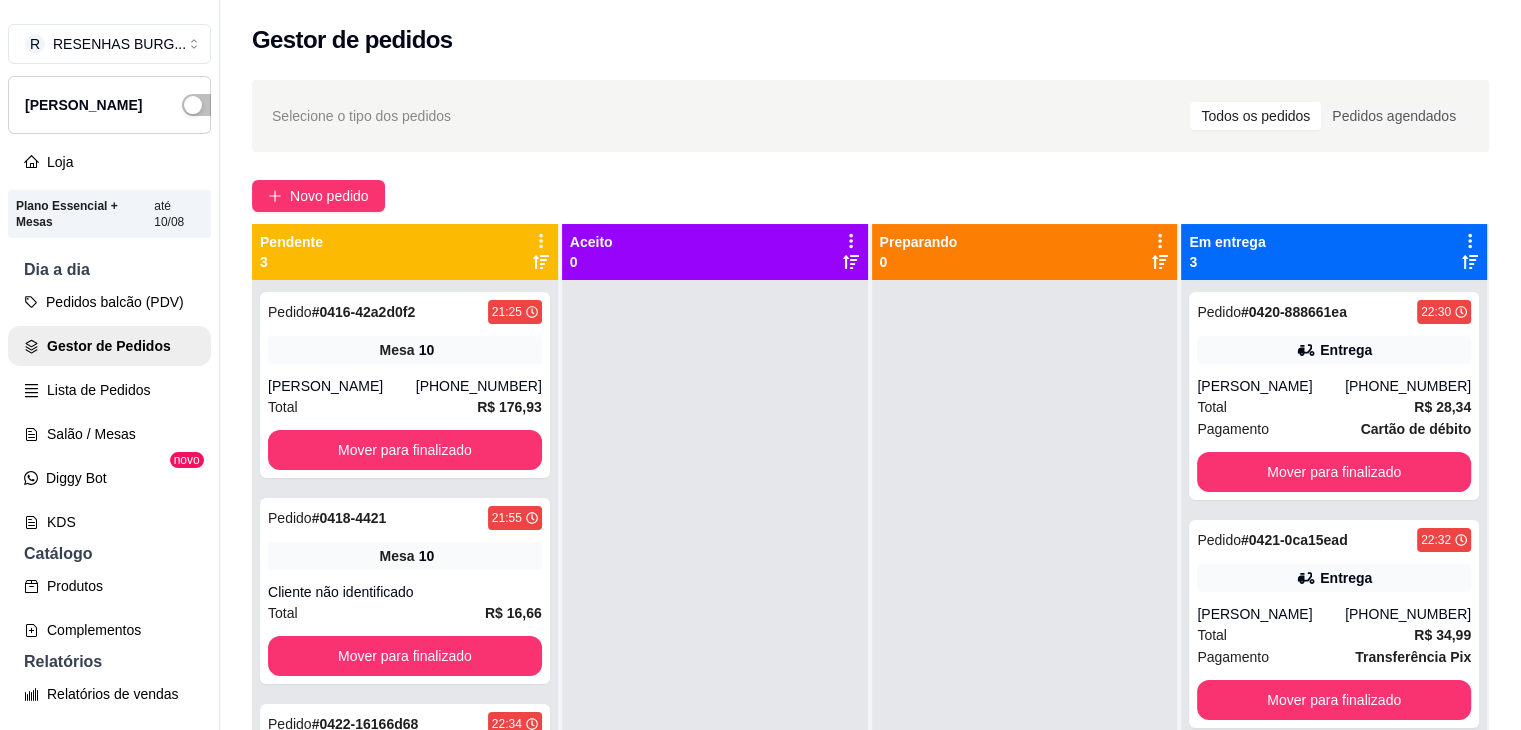 scroll, scrollTop: 56, scrollLeft: 0, axis: vertical 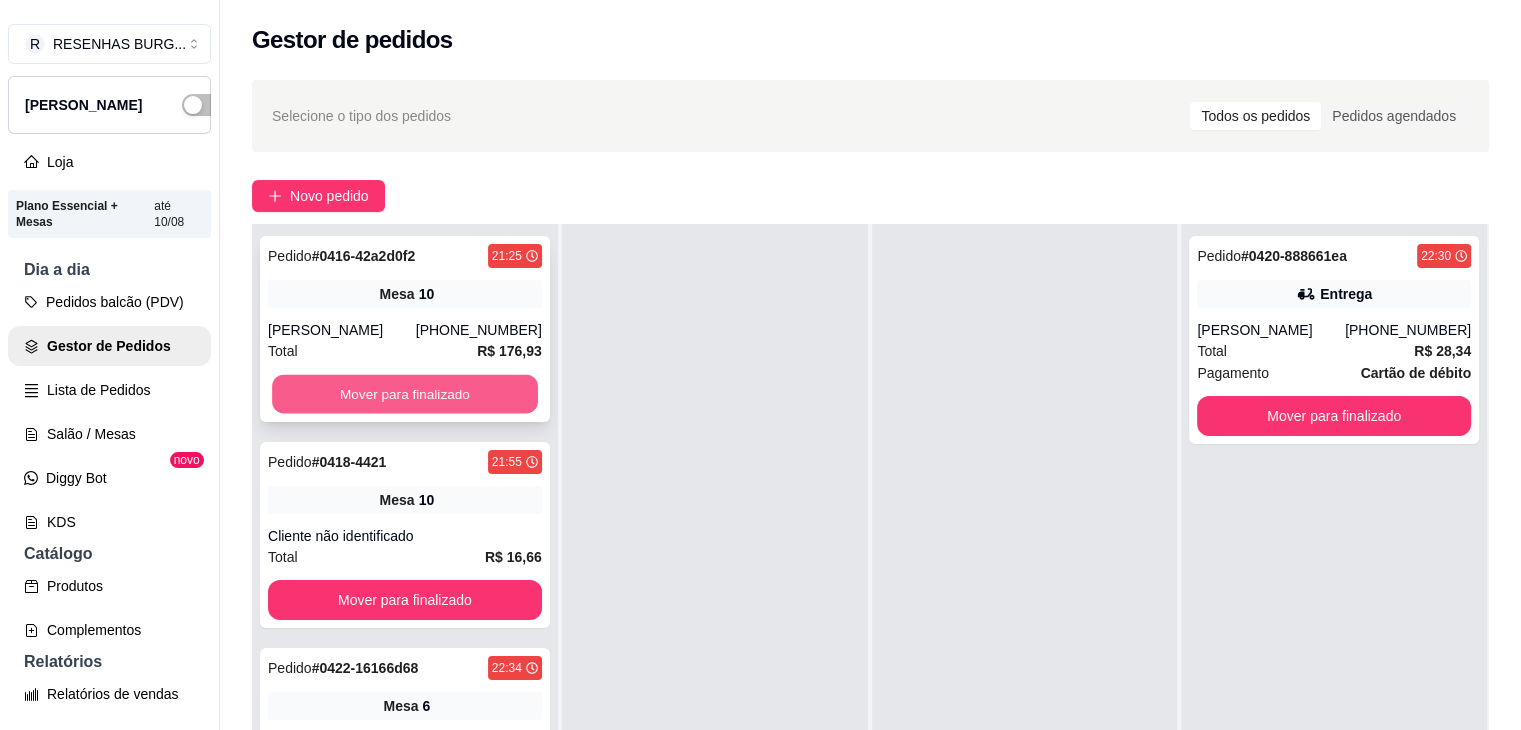 click on "Mover para finalizado" at bounding box center (405, 394) 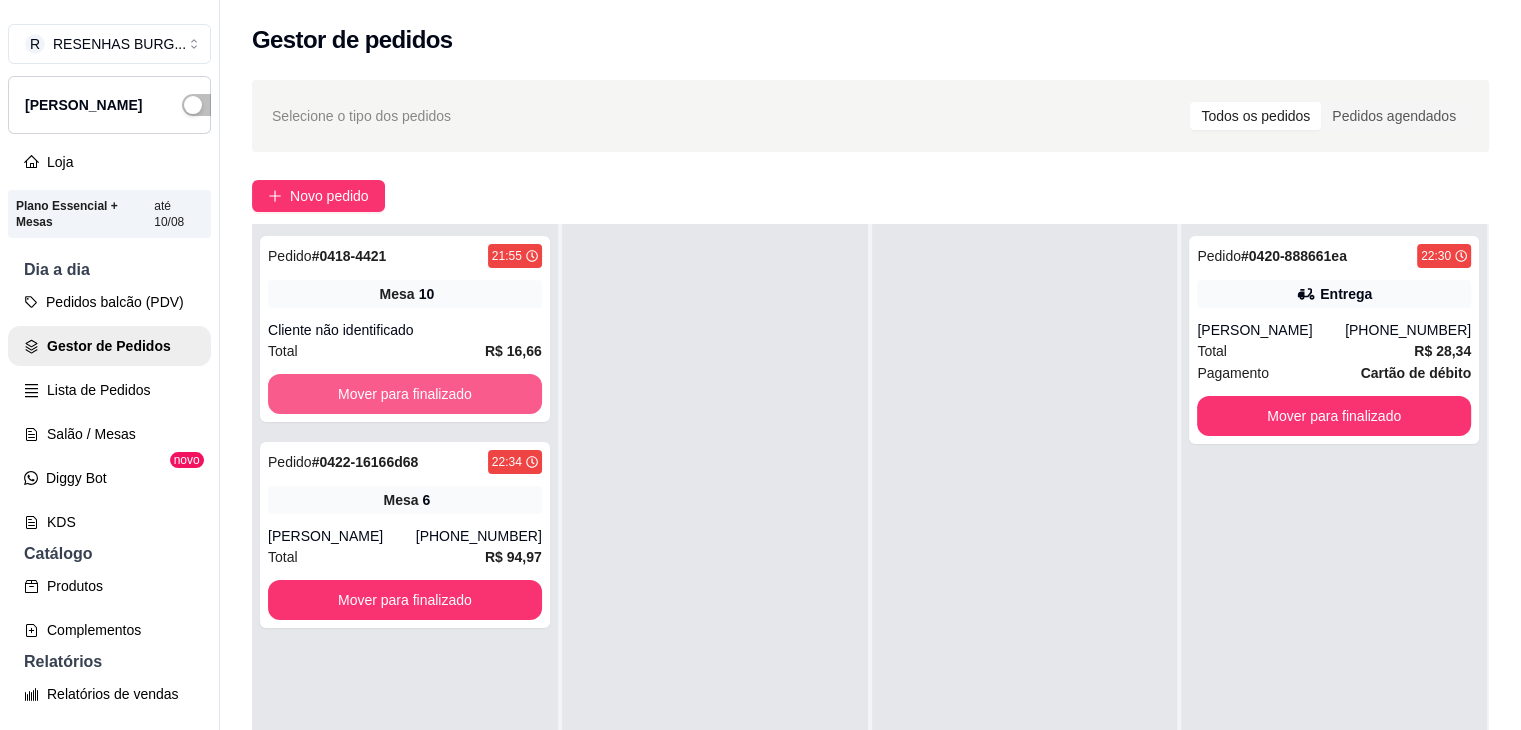 click on "Mover para finalizado" at bounding box center [405, 394] 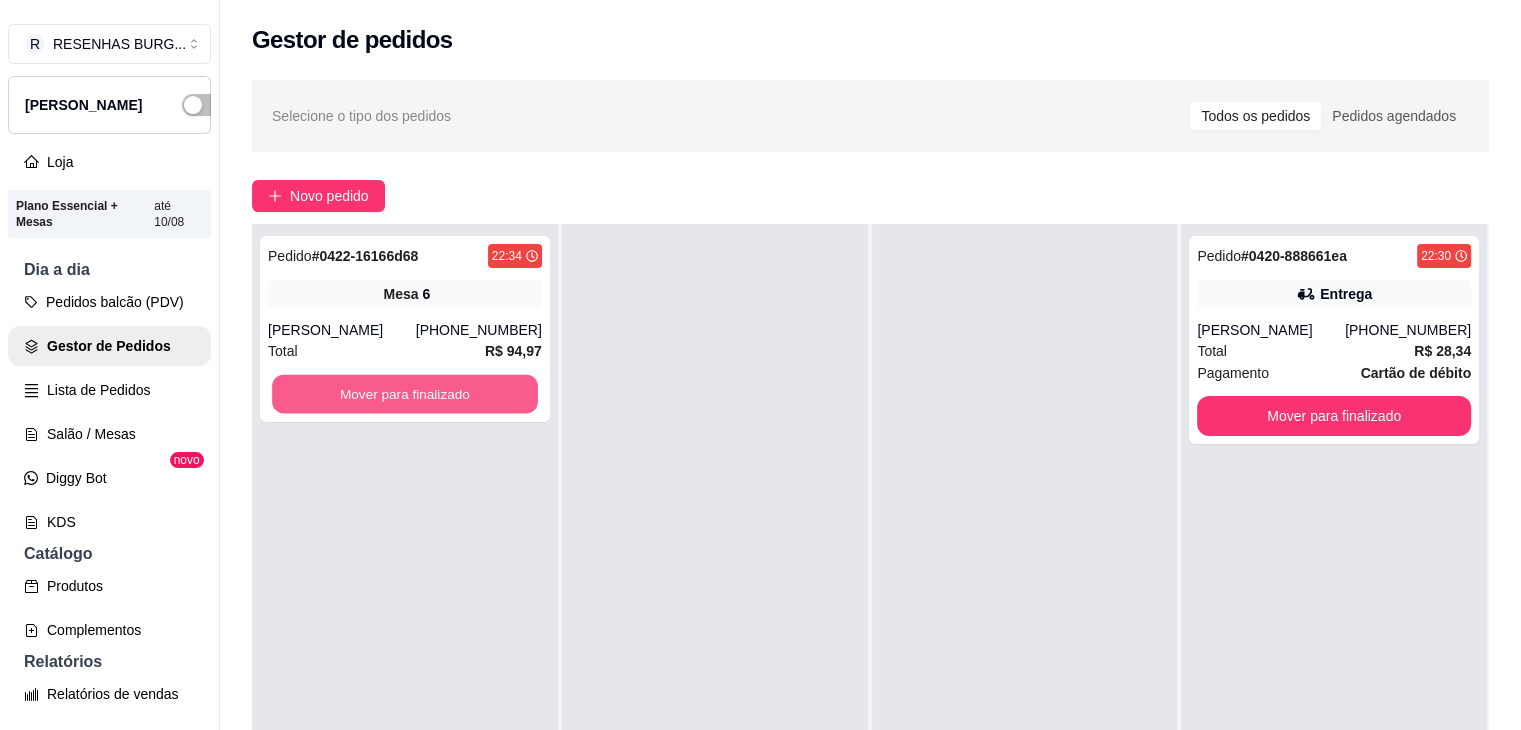 click on "Mover para finalizado" at bounding box center (405, 394) 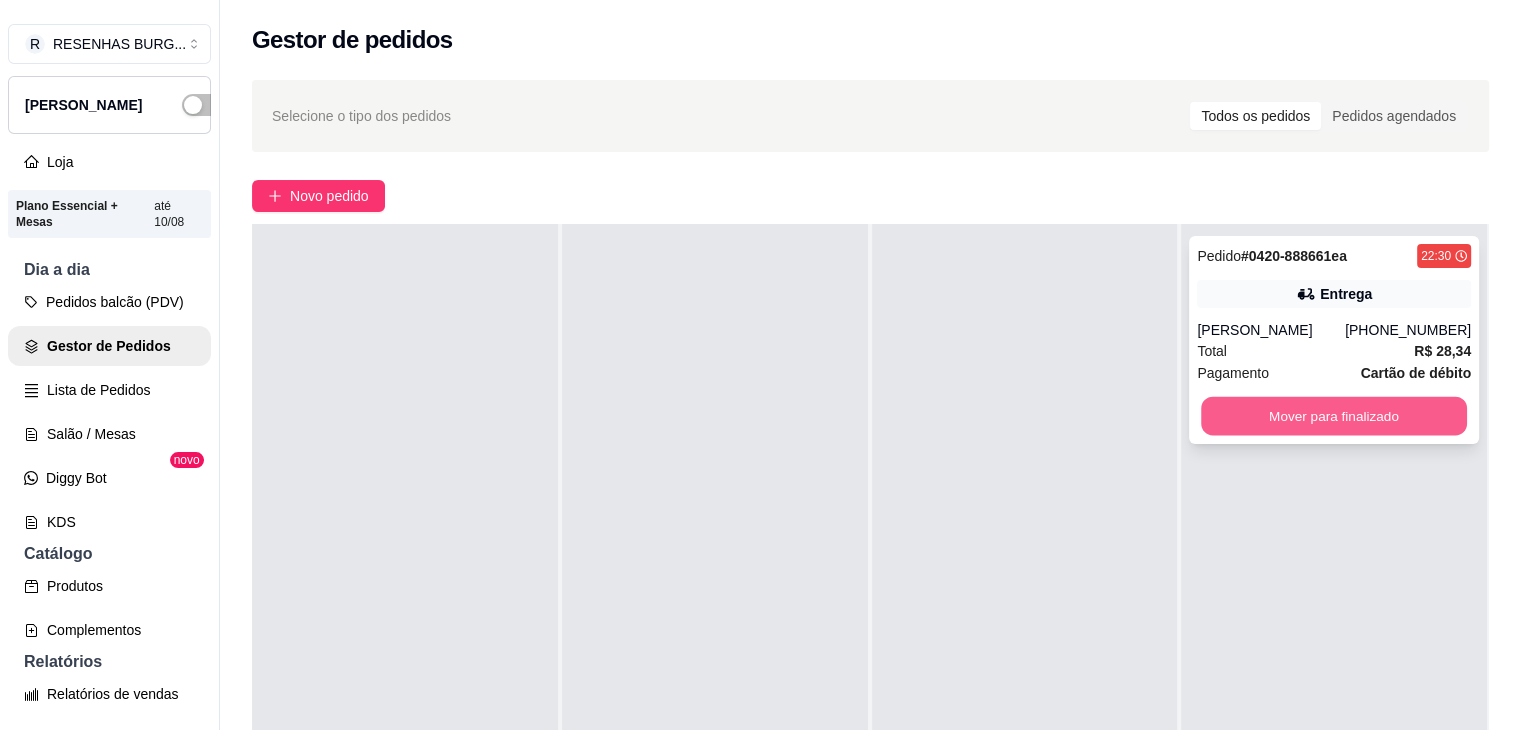 click on "Mover para finalizado" at bounding box center [1334, 416] 